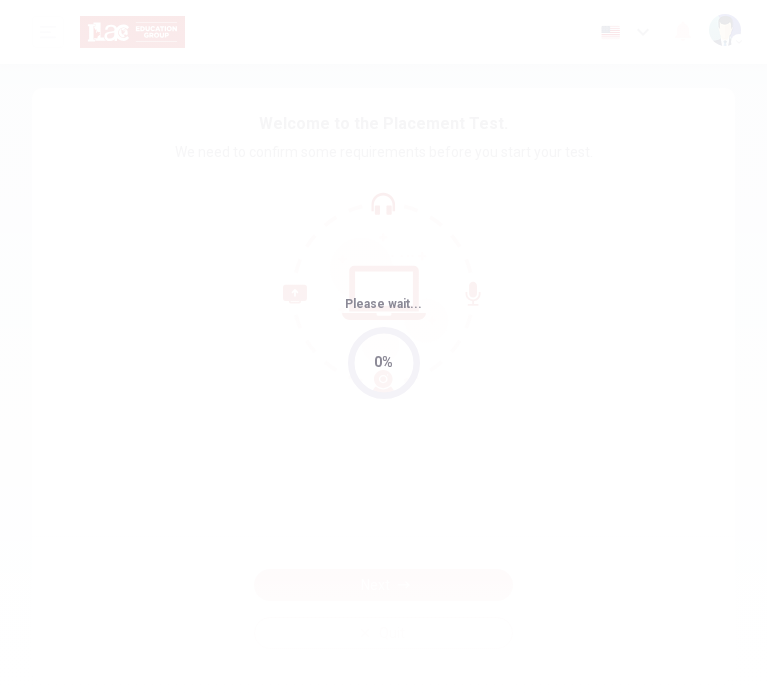 scroll, scrollTop: 0, scrollLeft: 0, axis: both 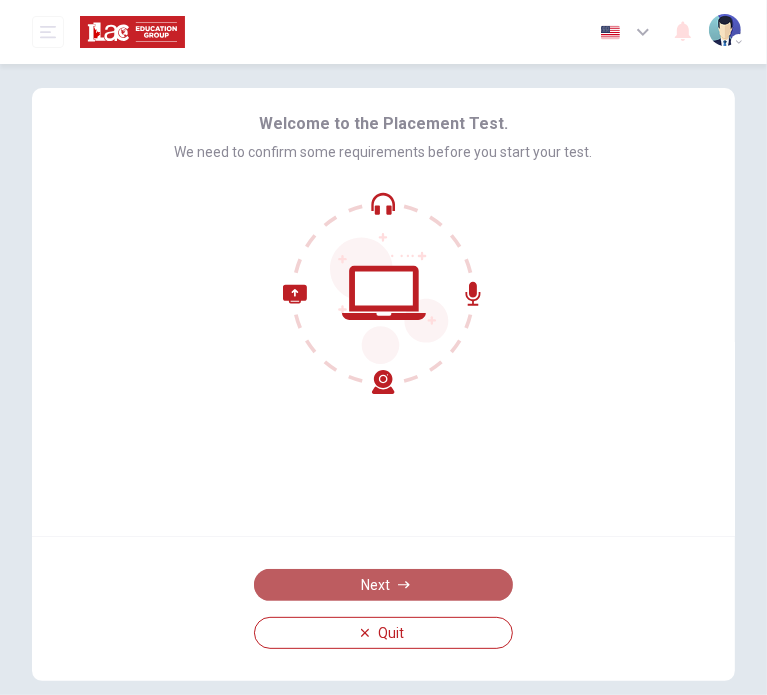 click on "Next" at bounding box center [383, 585] 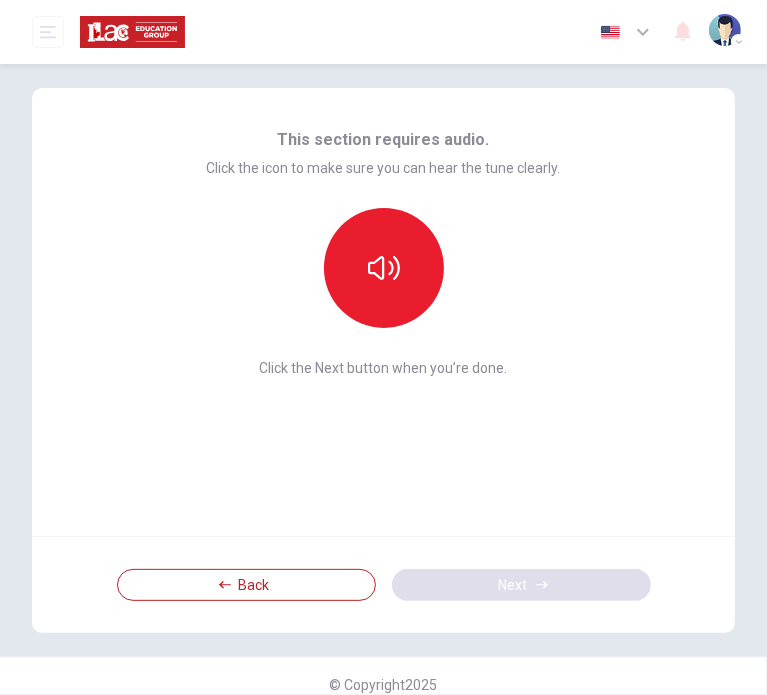 click on "Back Next" at bounding box center [383, 584] 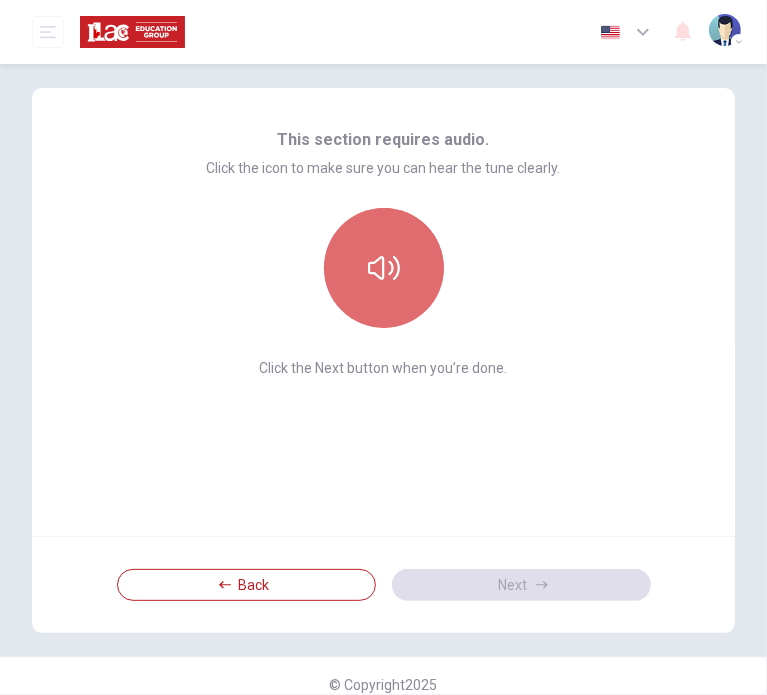 click at bounding box center [384, 268] 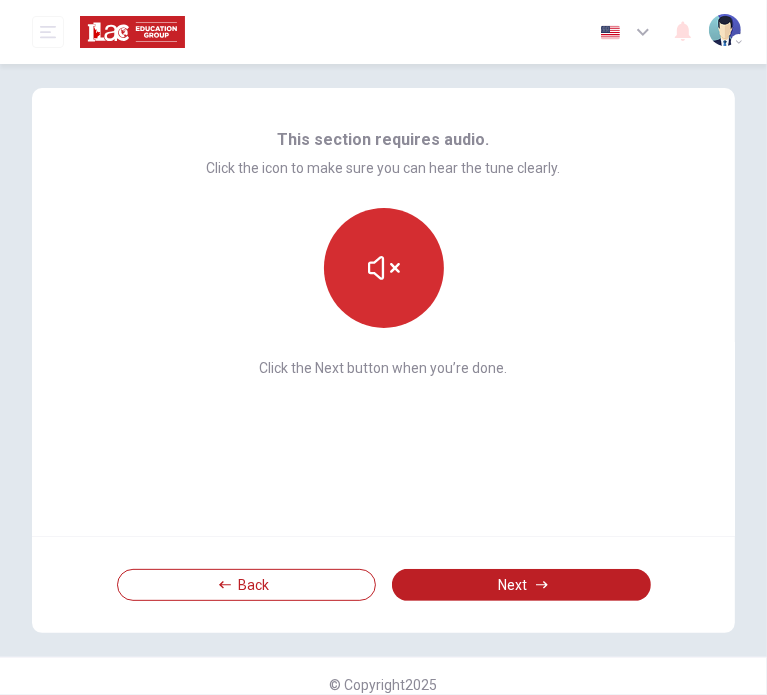 click at bounding box center [384, 268] 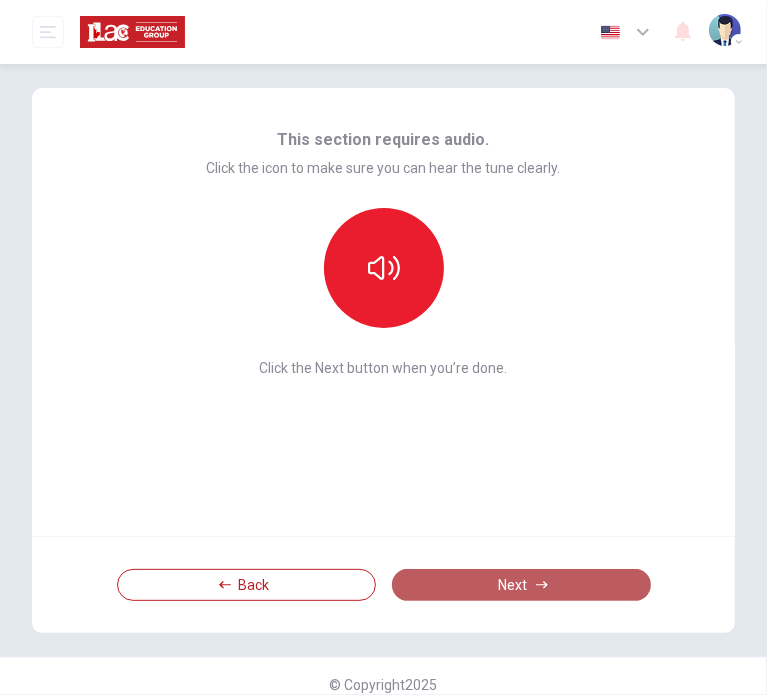 click on "Next" at bounding box center [521, 585] 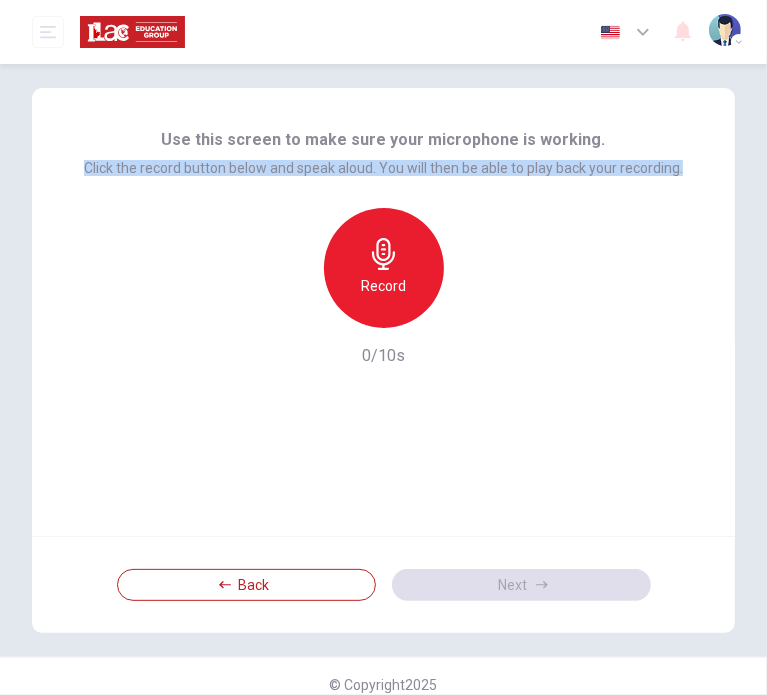 drag, startPoint x: 680, startPoint y: 167, endPoint x: 82, endPoint y: 175, distance: 598.0535 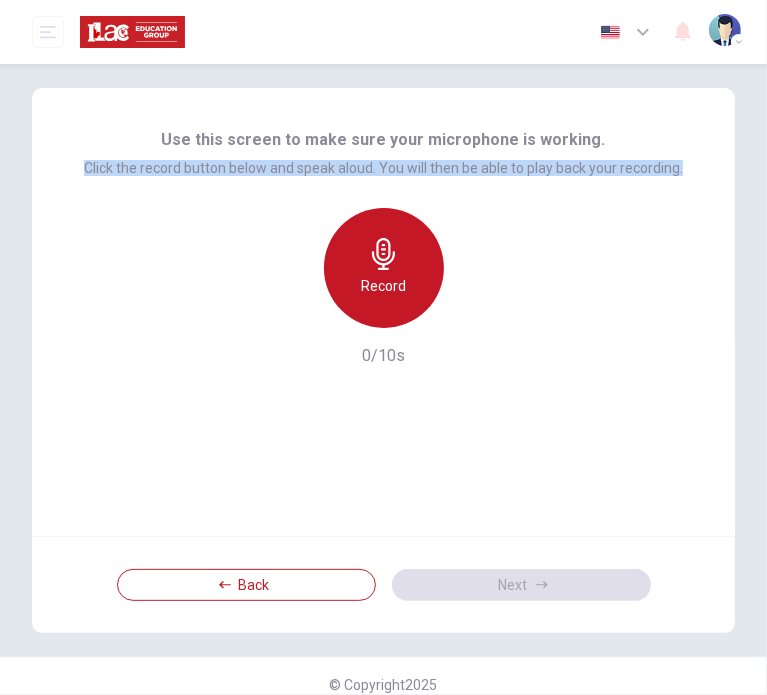 click on "Record" at bounding box center [384, 268] 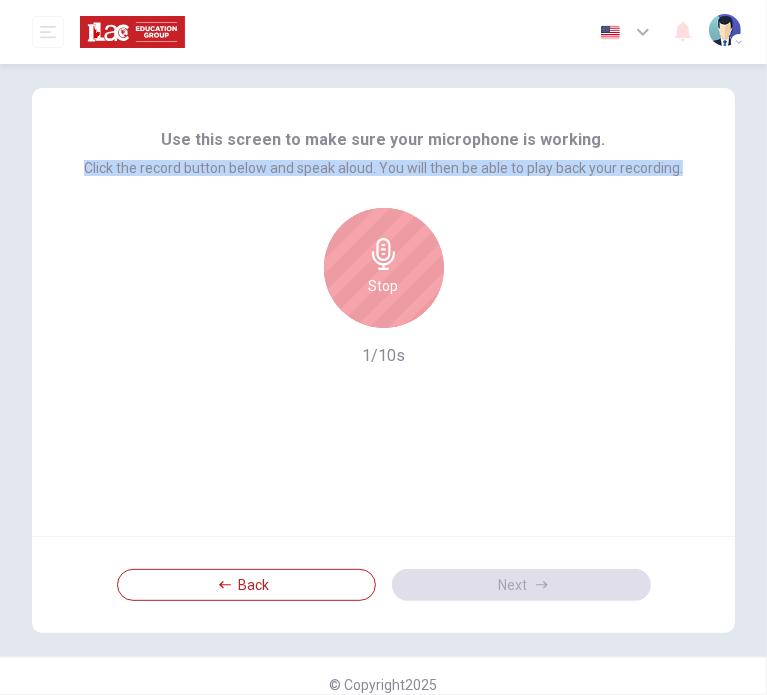 click on "Stop" at bounding box center [384, 268] 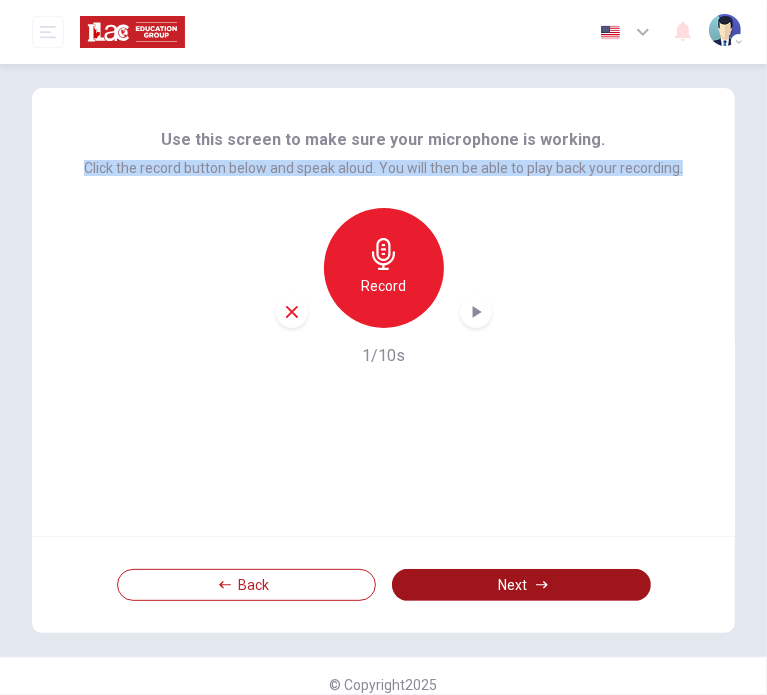 click on "Next" at bounding box center (521, 585) 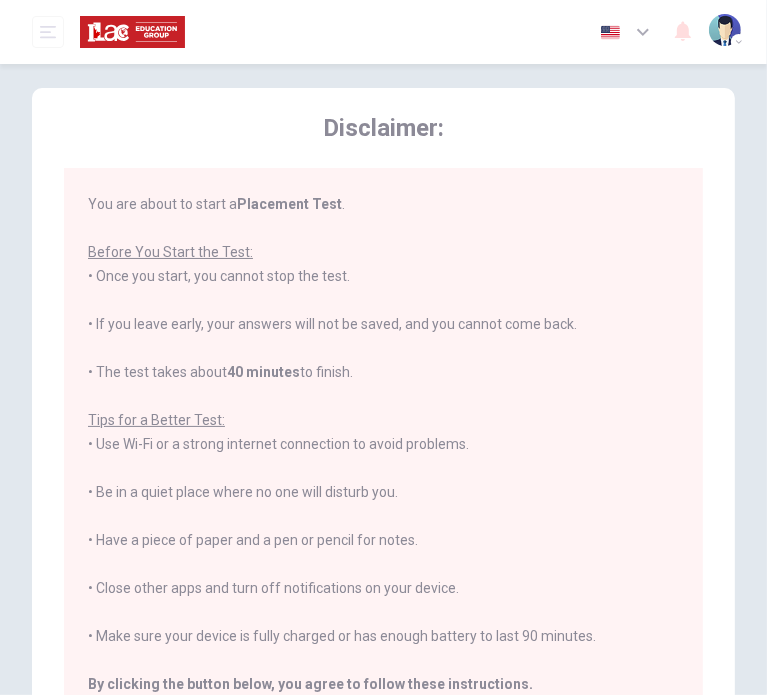 click on "You are about to start a  Placement Test .
Before You Start the Test:
• Once you start, you cannot stop the test.
• If you leave early, your answers will not be saved, and you cannot come back.
• The test takes about  40 minutes  to finish.
Tips for a Better Test:
• Use Wi-Fi or a strong internet connection to avoid problems.
• Be in a quiet place where no one will disturb you.
• Have a piece of paper and a pen or pencil for notes.
• Close other apps and turn off notifications on your device.
• Make sure your device is fully charged or has enough battery to last 90 minutes.
By clicking the button below, you agree to follow these instructions.
Good luck!" at bounding box center (383, 468) 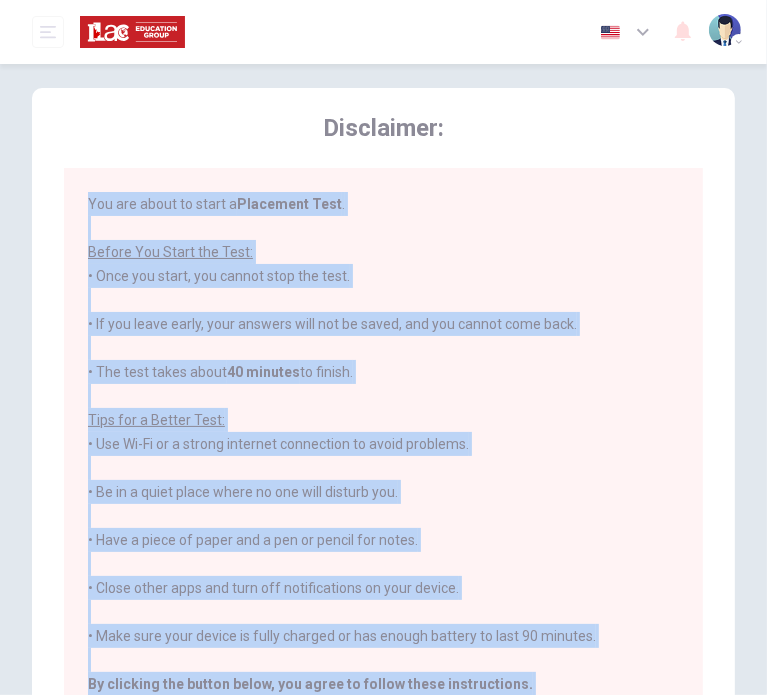 scroll, scrollTop: 272, scrollLeft: 0, axis: vertical 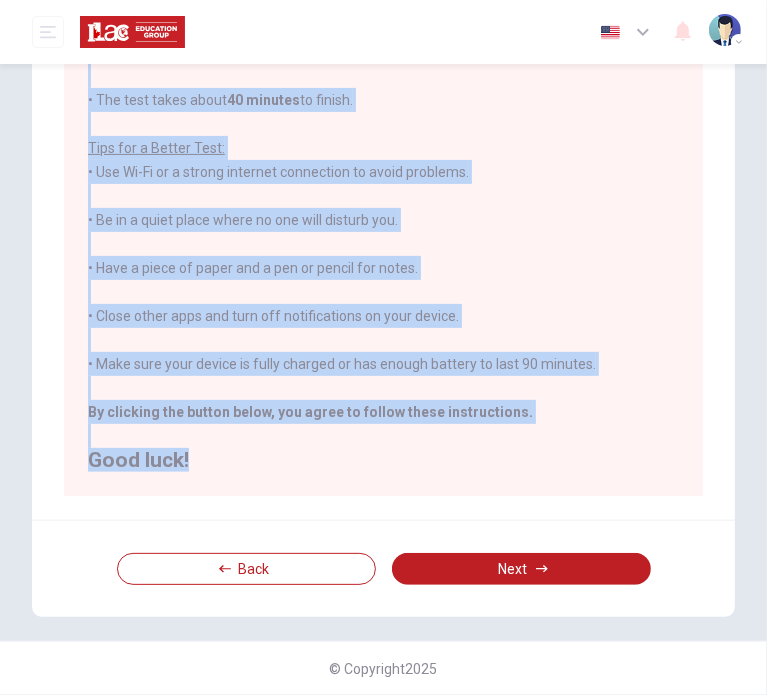 drag, startPoint x: 89, startPoint y: 203, endPoint x: 267, endPoint y: 490, distance: 337.71735 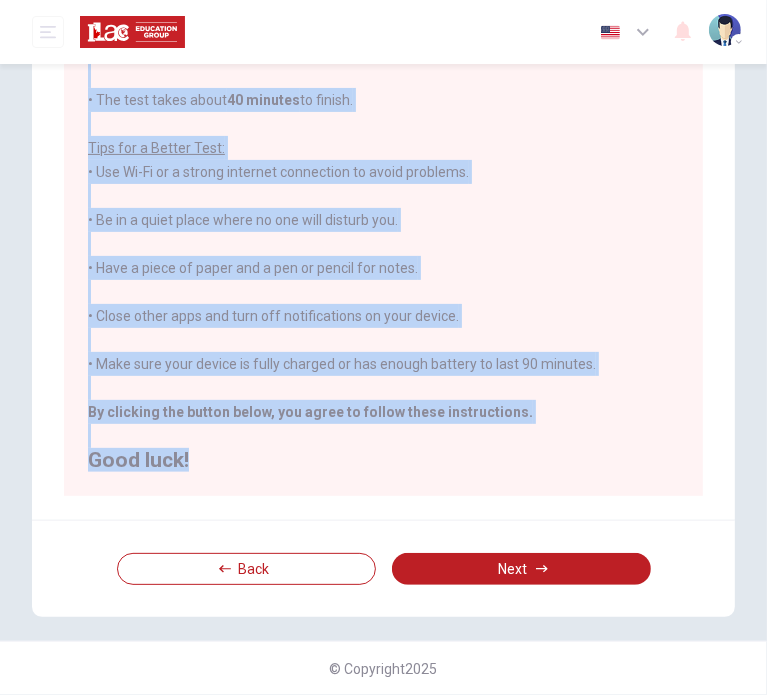 click on "Disclaimer: You are about to start a  Placement Test .
Before You Start the Test:
• Once you start, you cannot stop the test.
• If you leave early, your answers will not be saved, and you cannot come back.
• The test takes about  40 minutes  to finish.
Tips for a Better Test:
• Use Wi-Fi or a strong internet connection to avoid problems.
• Be in a quiet place where no one will disturb you.
• Have a piece of paper and a pen or pencil for notes.
• Close other apps and turn off notifications on your device.
• Make sure your device is fully charged or has enough battery to last 90 minutes.
By clicking the button below, you agree to follow these instructions.
Good luck! Back Next" at bounding box center [383, 216] 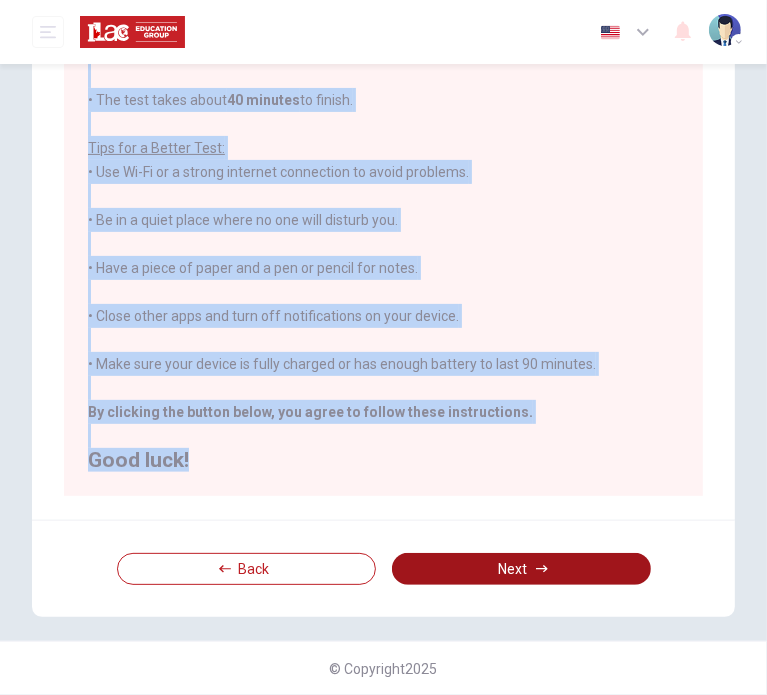 click on "Next" at bounding box center [521, 569] 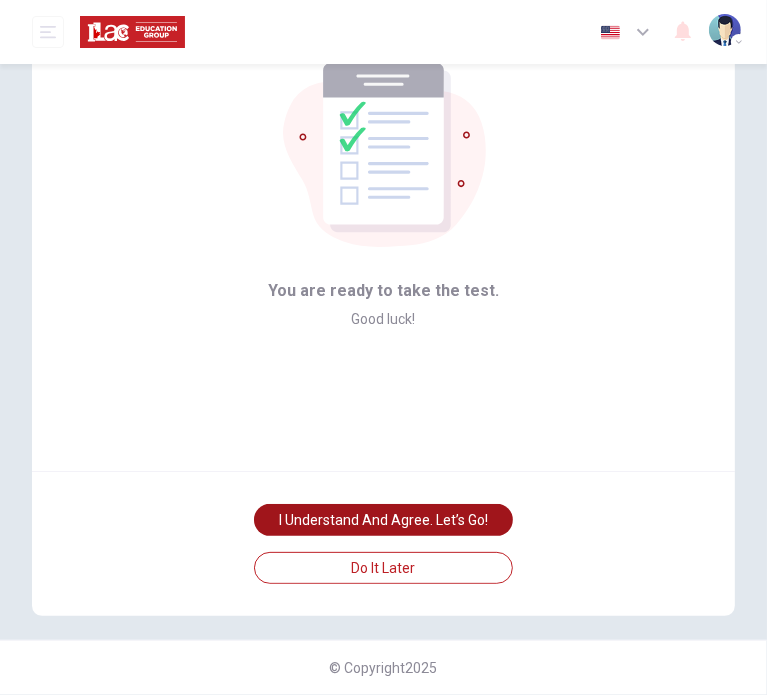 scroll, scrollTop: 64, scrollLeft: 0, axis: vertical 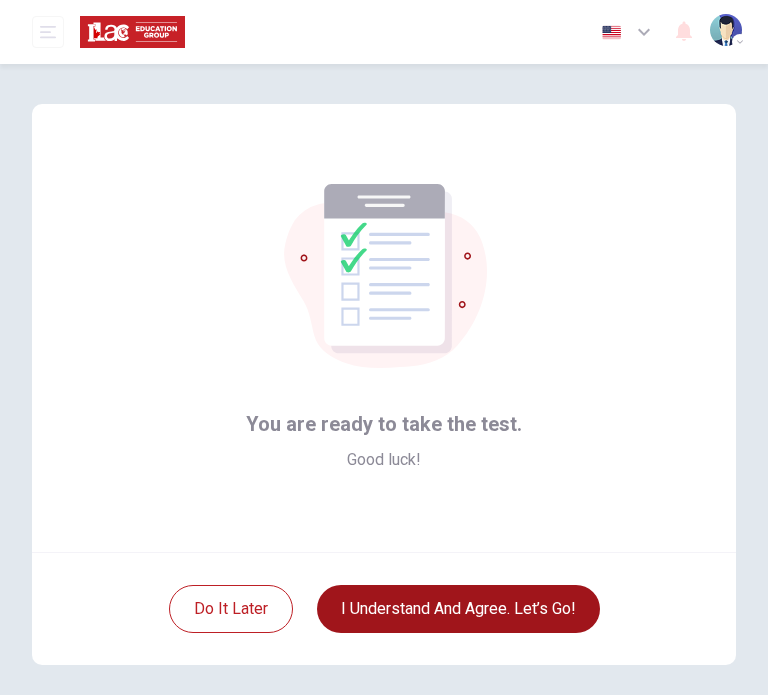 click on "I understand and agree. Let’s go!" at bounding box center (458, 609) 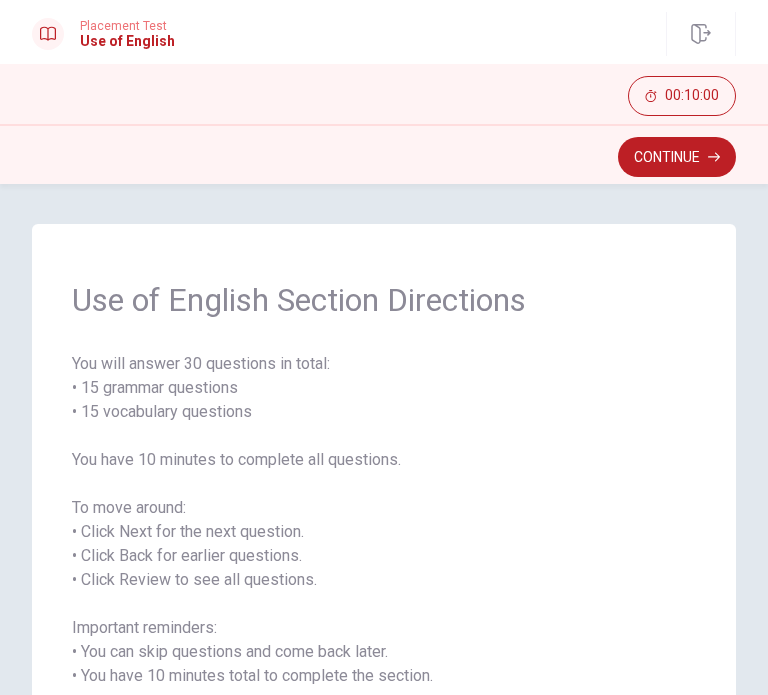 drag, startPoint x: 77, startPoint y: 299, endPoint x: 192, endPoint y: 523, distance: 251.79555 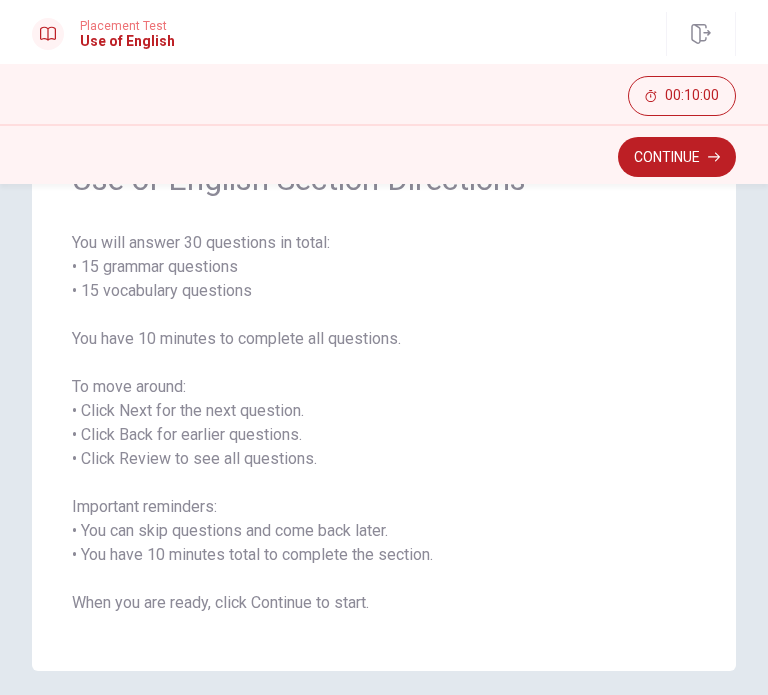 drag, startPoint x: 204, startPoint y: 328, endPoint x: 253, endPoint y: 402, distance: 88.752464 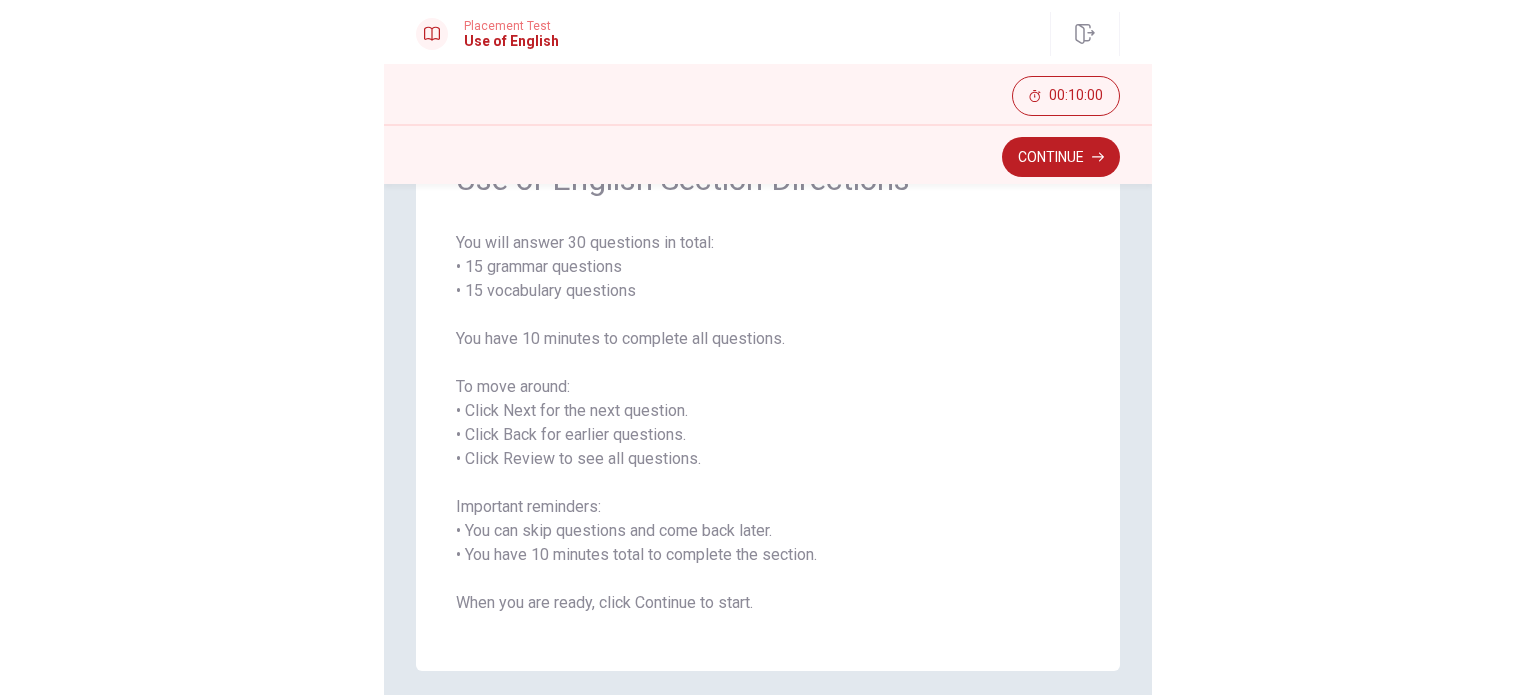 scroll, scrollTop: 192, scrollLeft: 0, axis: vertical 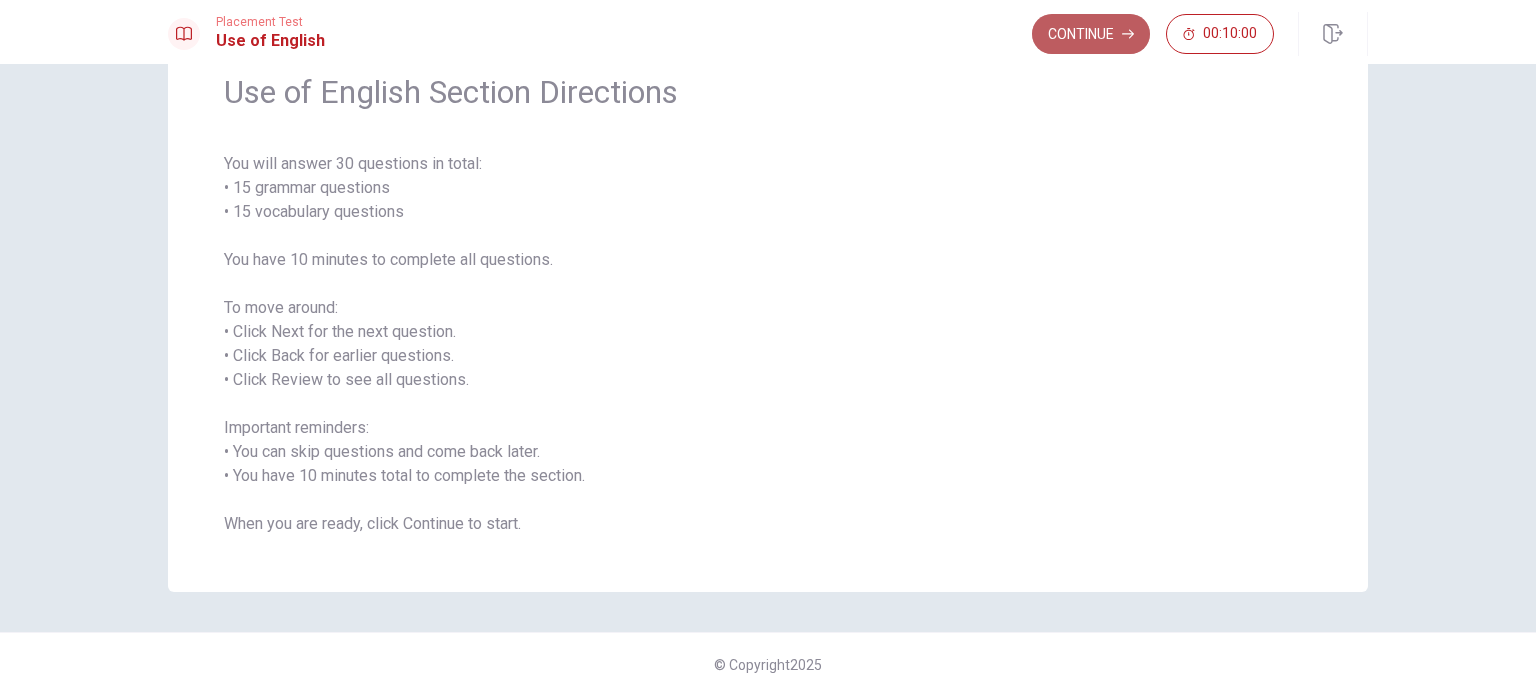 click on "Continue" at bounding box center [1091, 34] 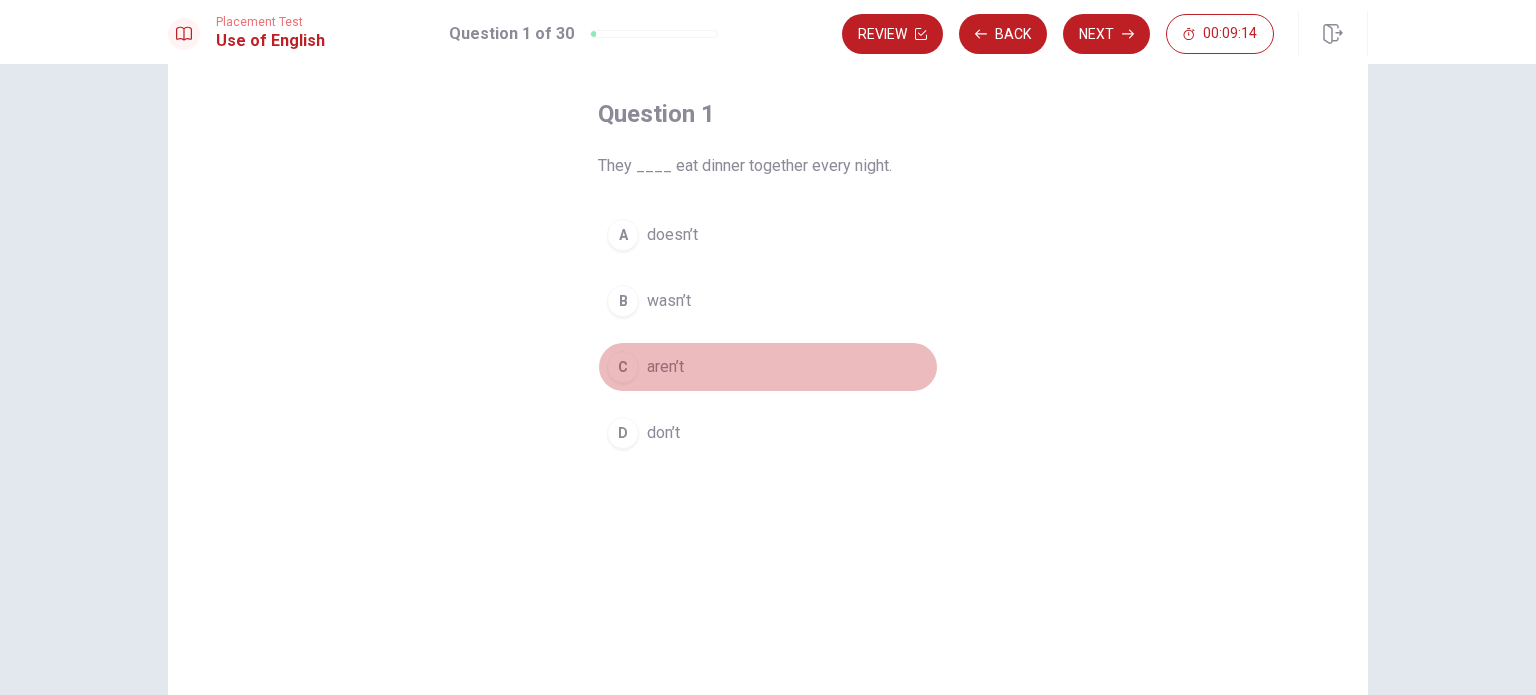 click on "C" at bounding box center [623, 367] 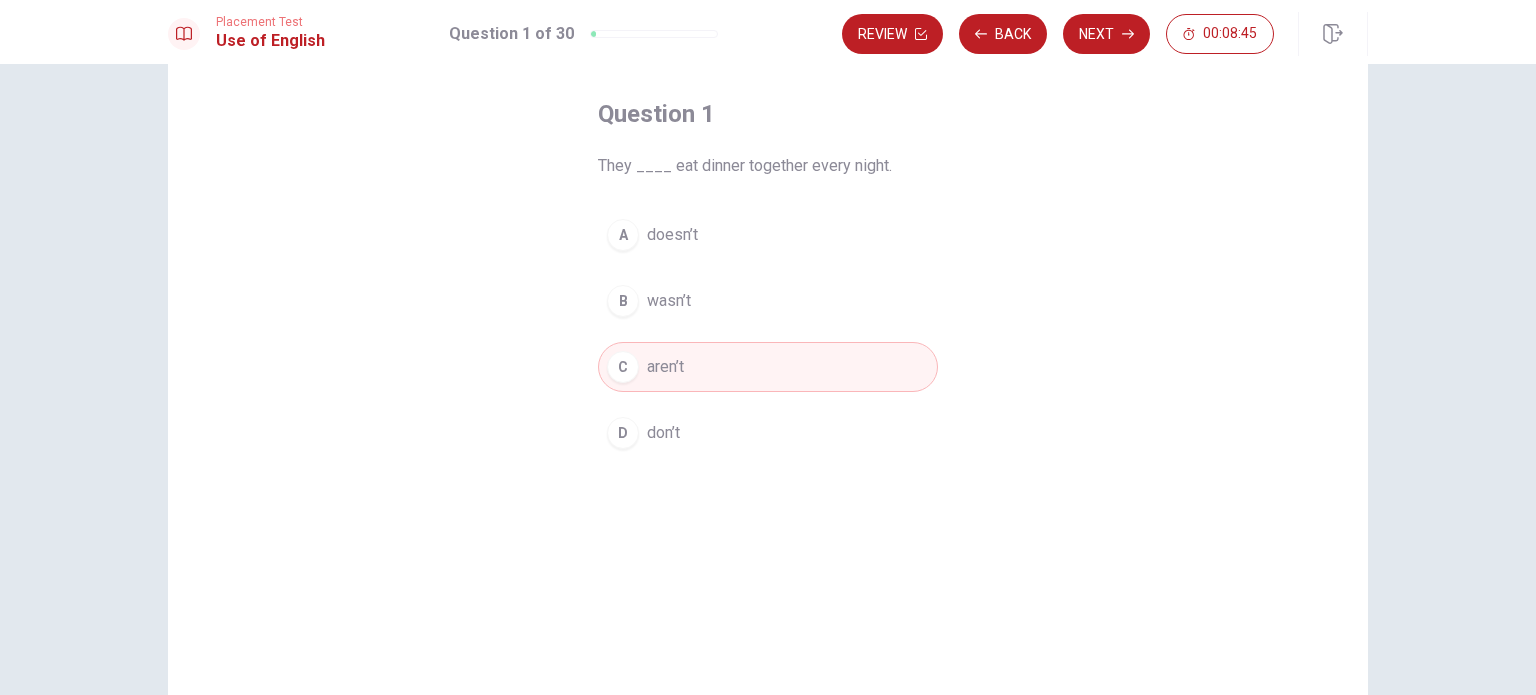click on "D don’t" at bounding box center (768, 433) 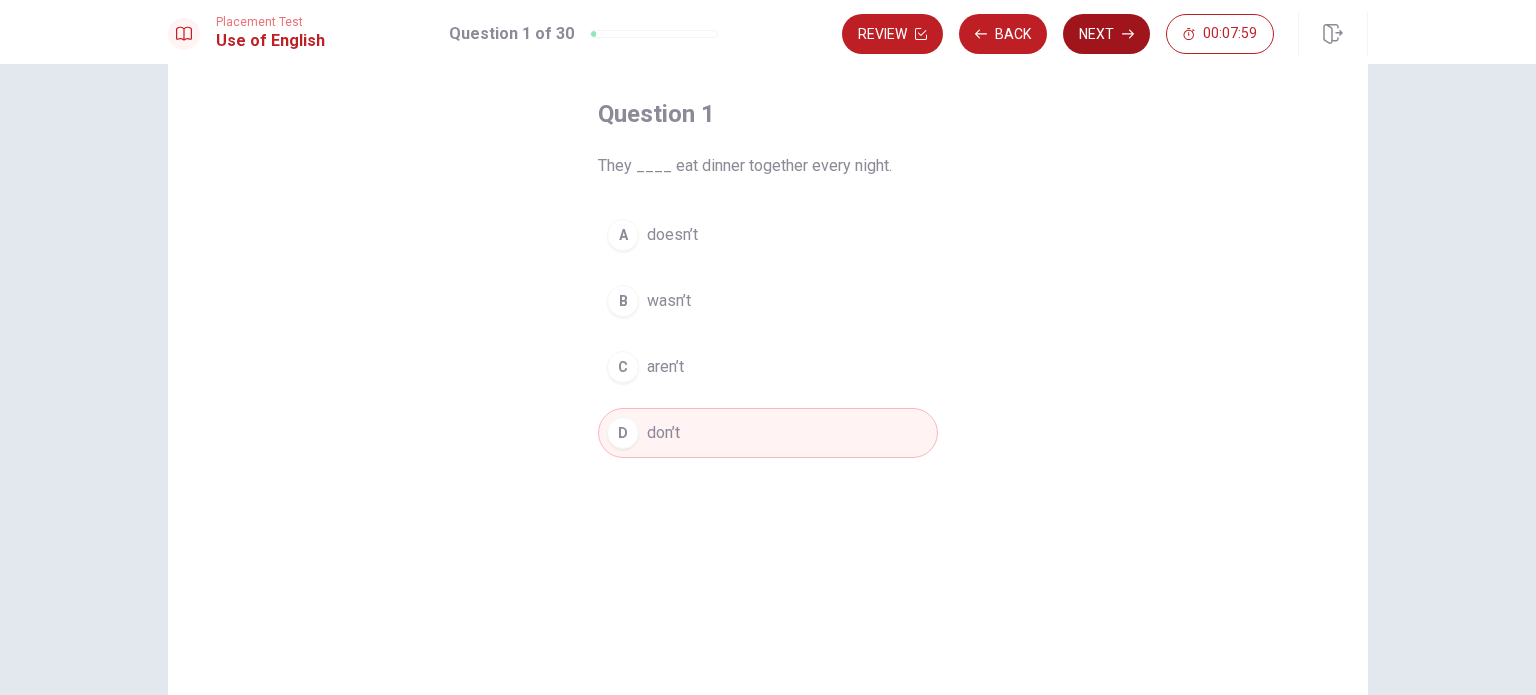 click on "Next" at bounding box center [1106, 34] 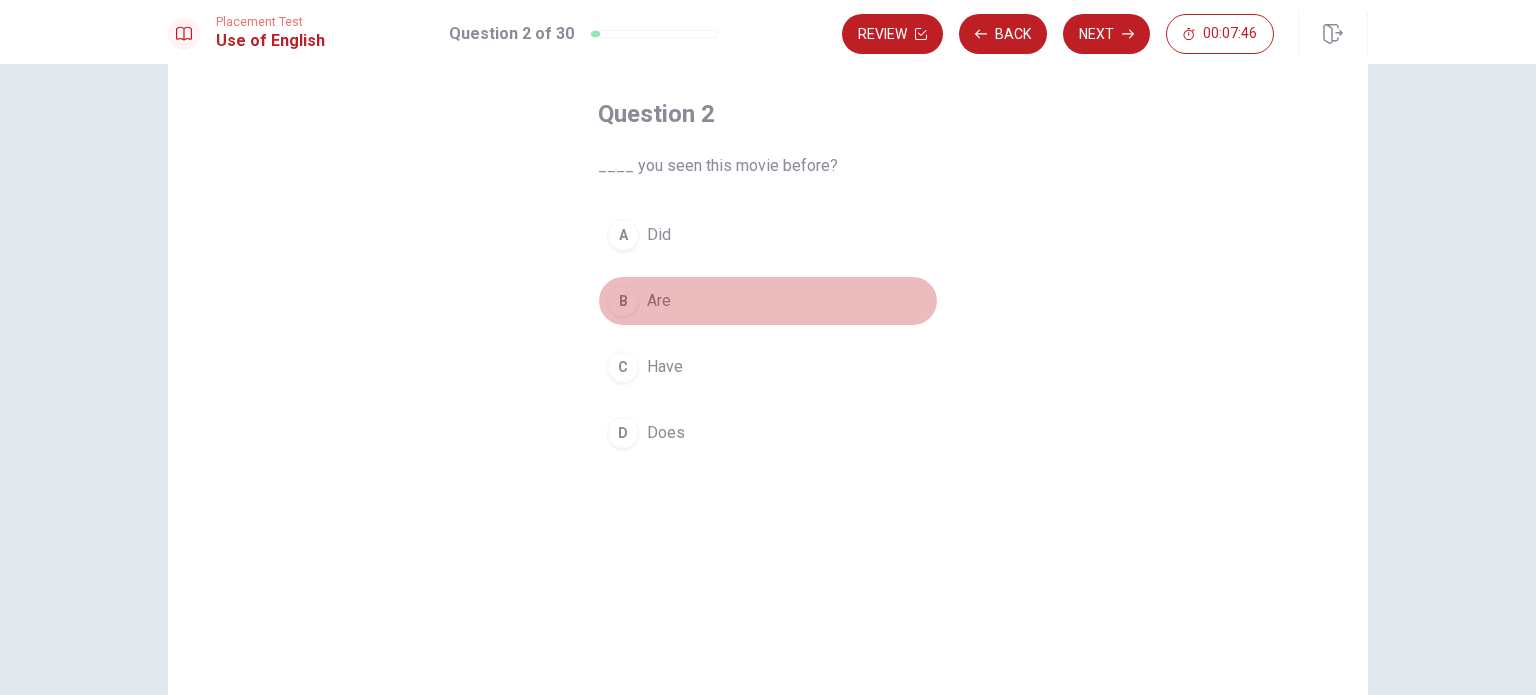 click on "B" at bounding box center (623, 301) 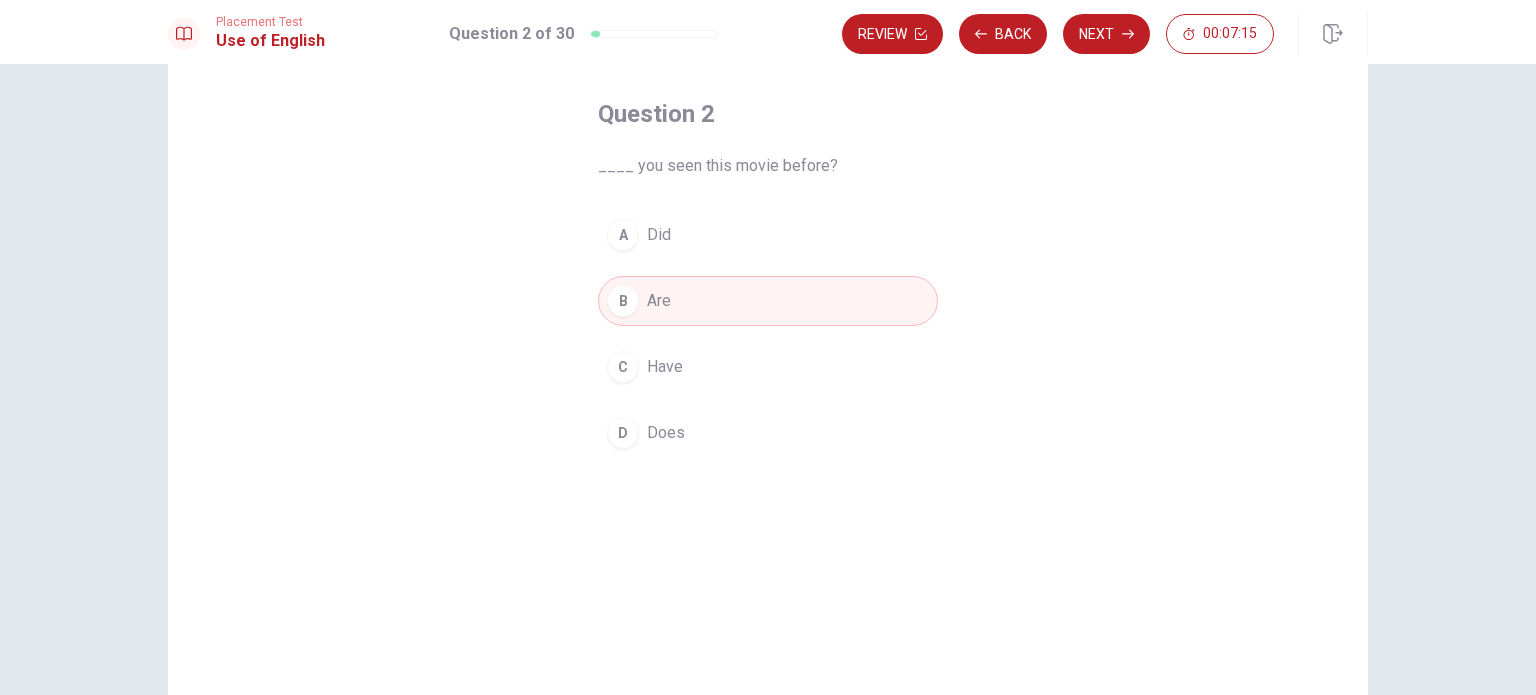 click on "C" at bounding box center [623, 367] 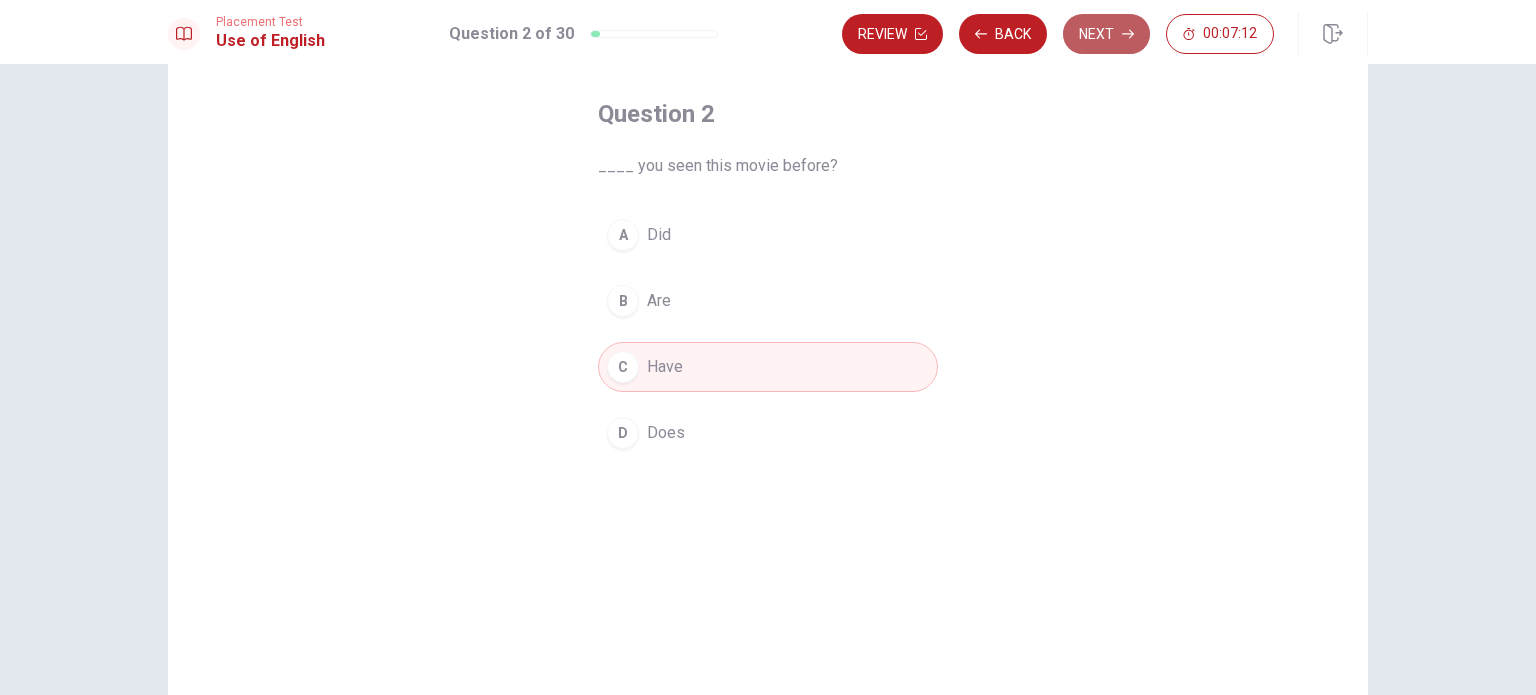 click on "Next" at bounding box center (1106, 34) 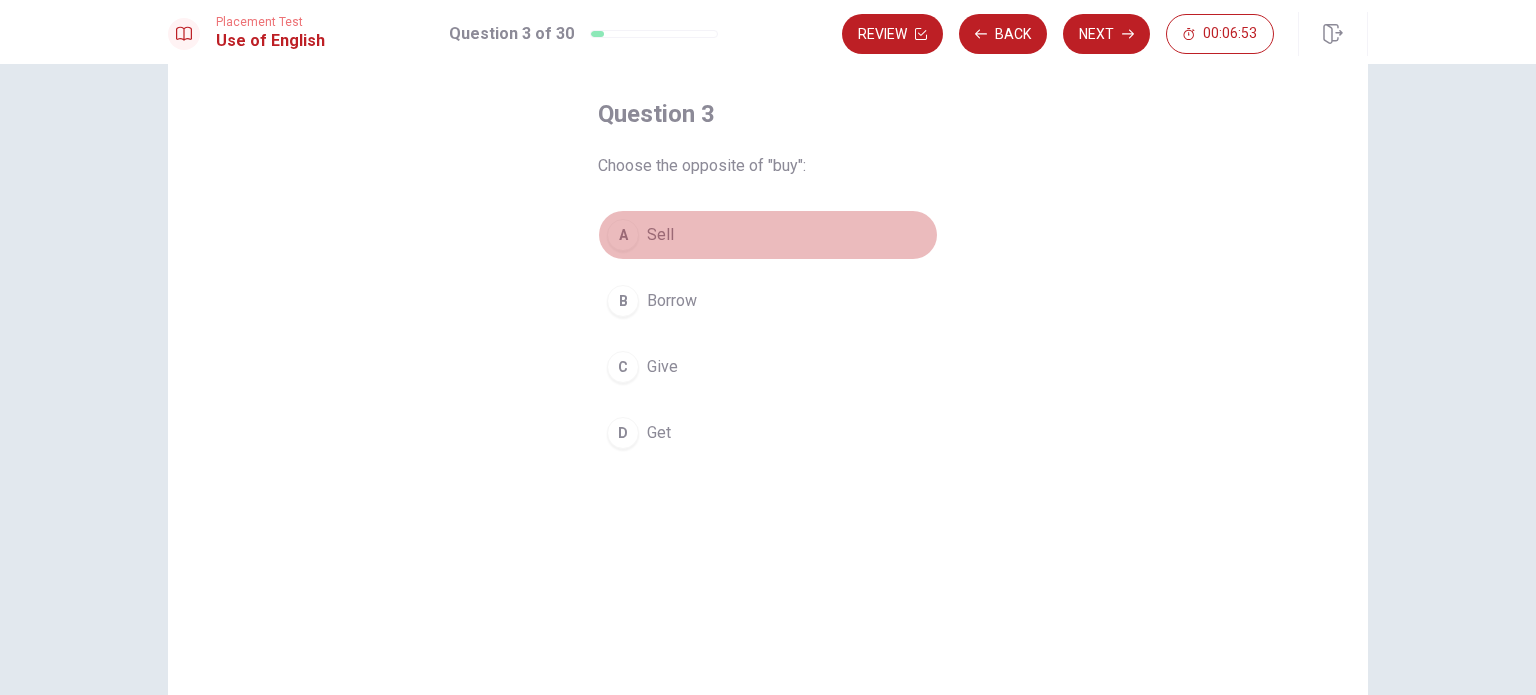click on "A Sell" at bounding box center [768, 235] 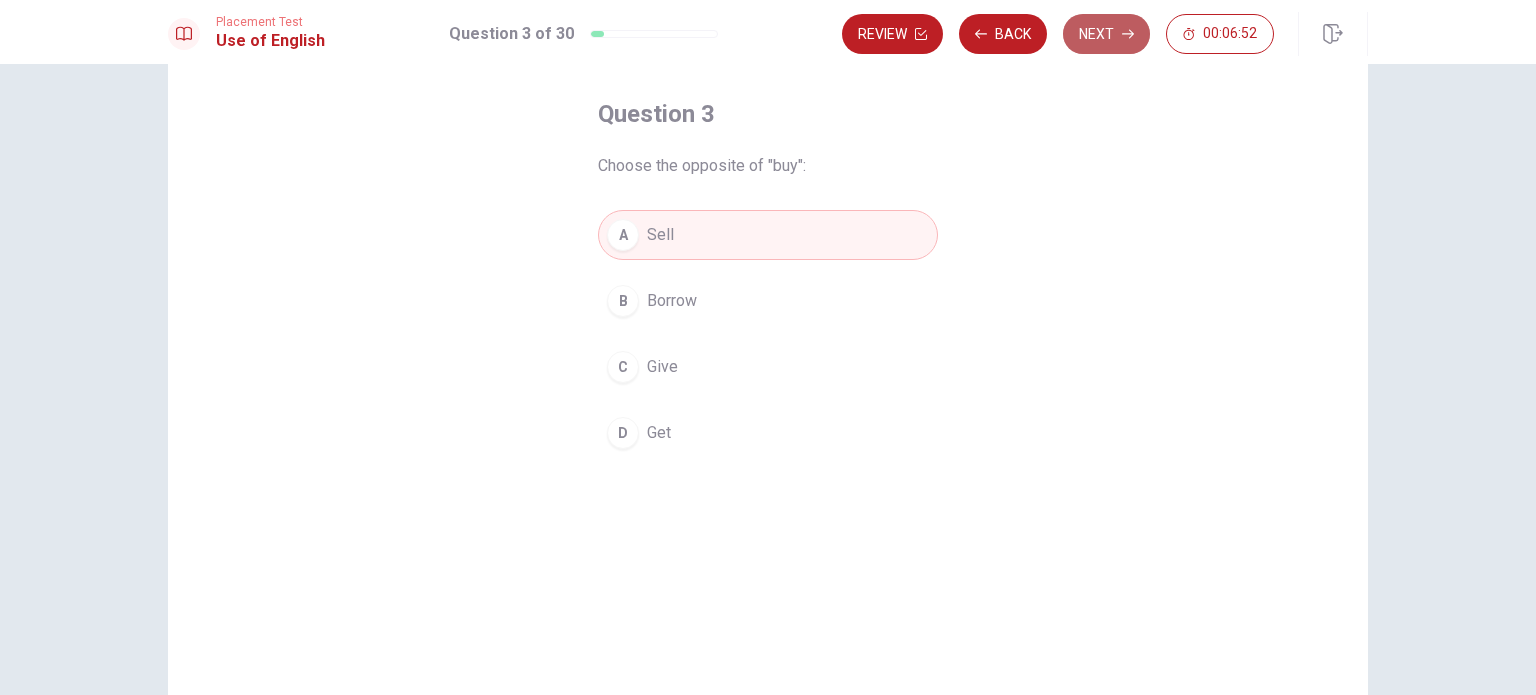click on "Next" at bounding box center (1106, 34) 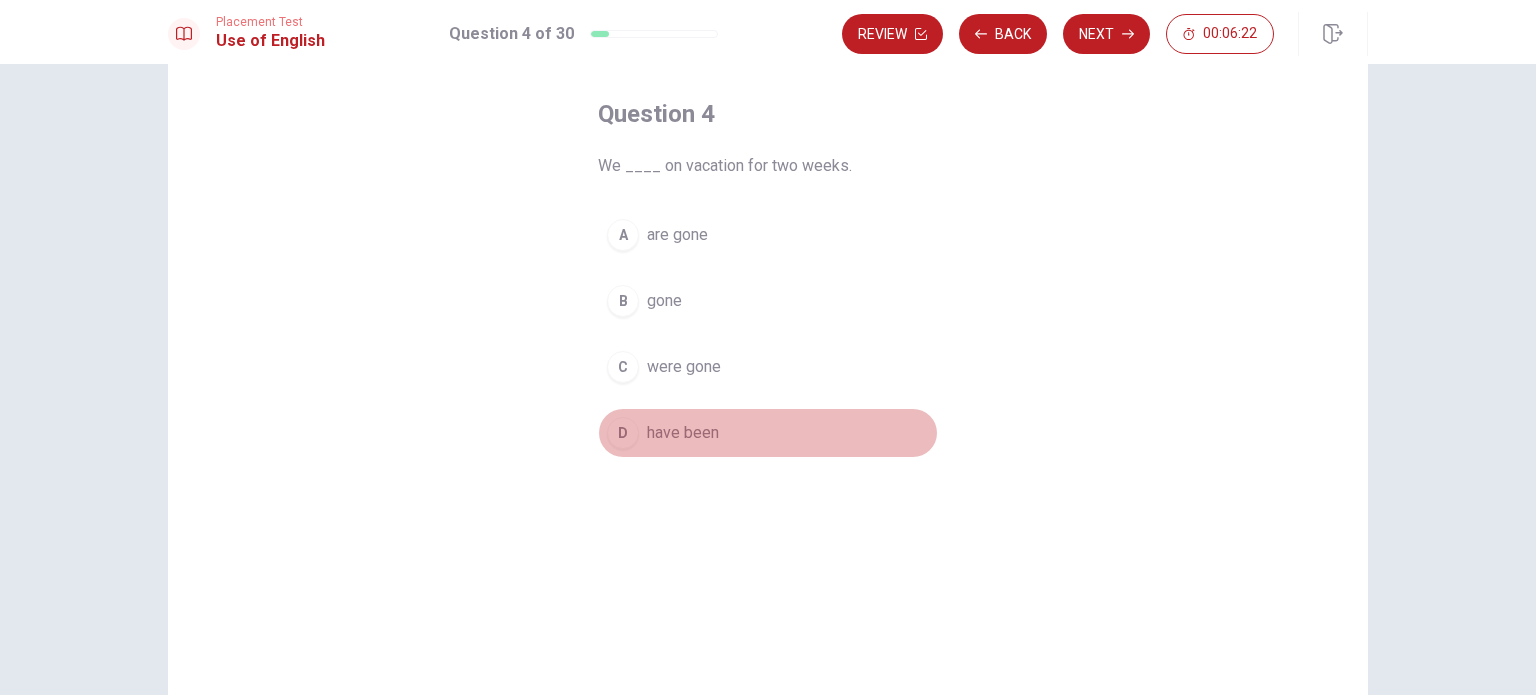 click on "D" at bounding box center (623, 433) 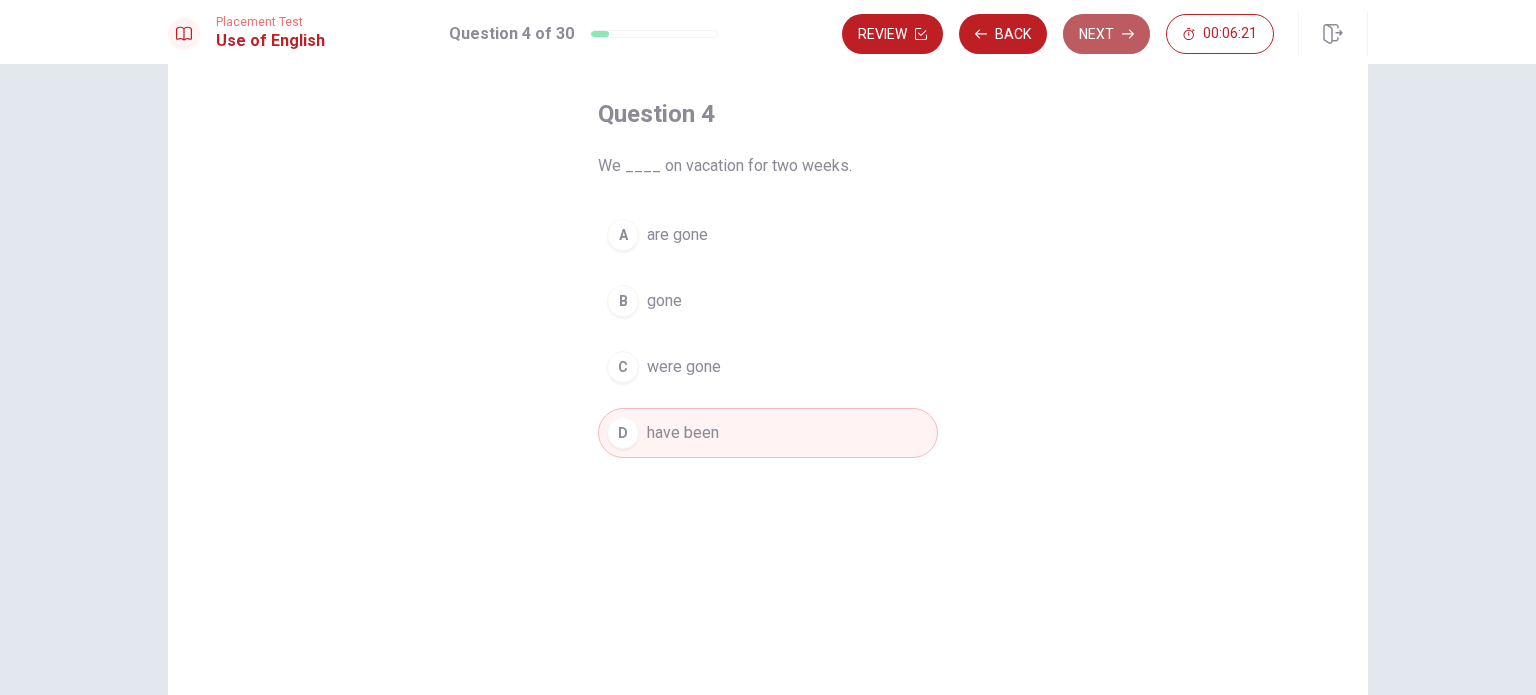 click on "Next" at bounding box center [1106, 34] 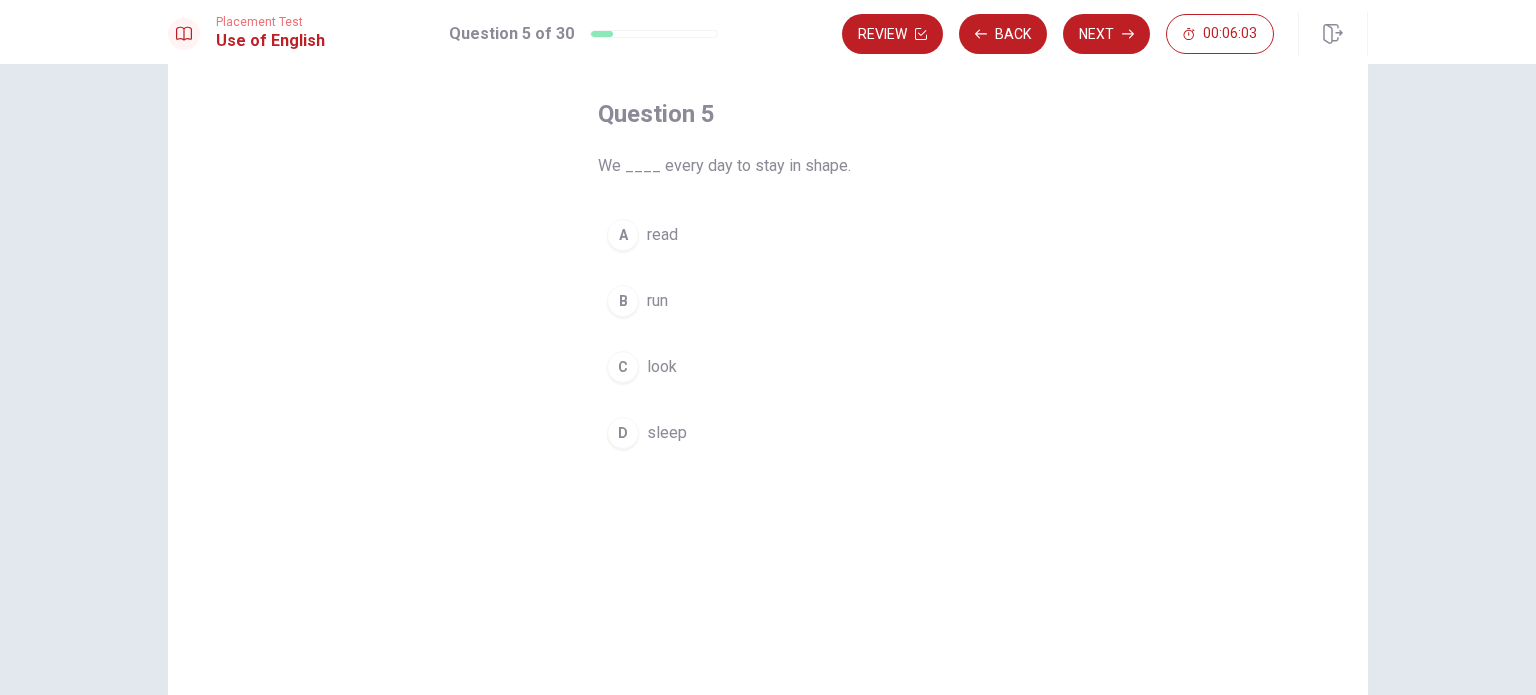 click on "B" at bounding box center [623, 301] 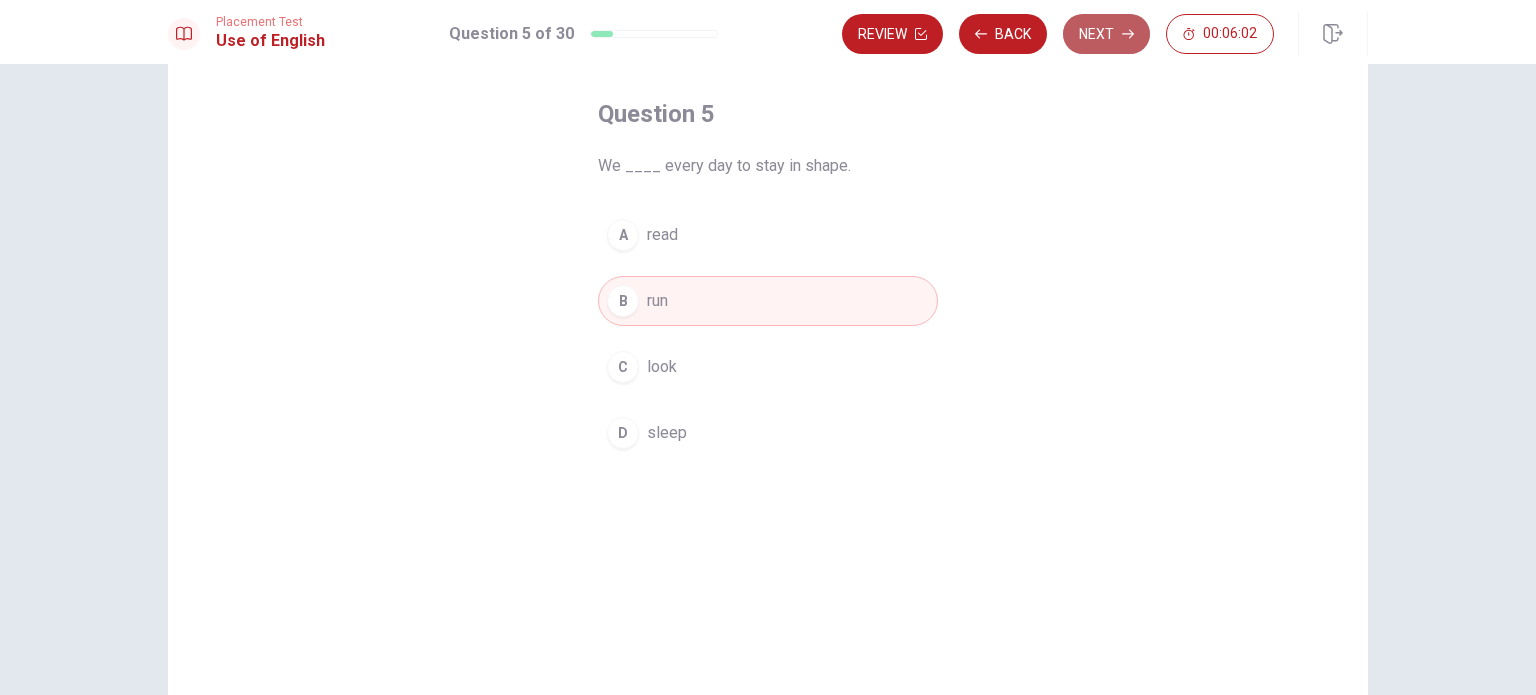 click on "Next" at bounding box center (1106, 34) 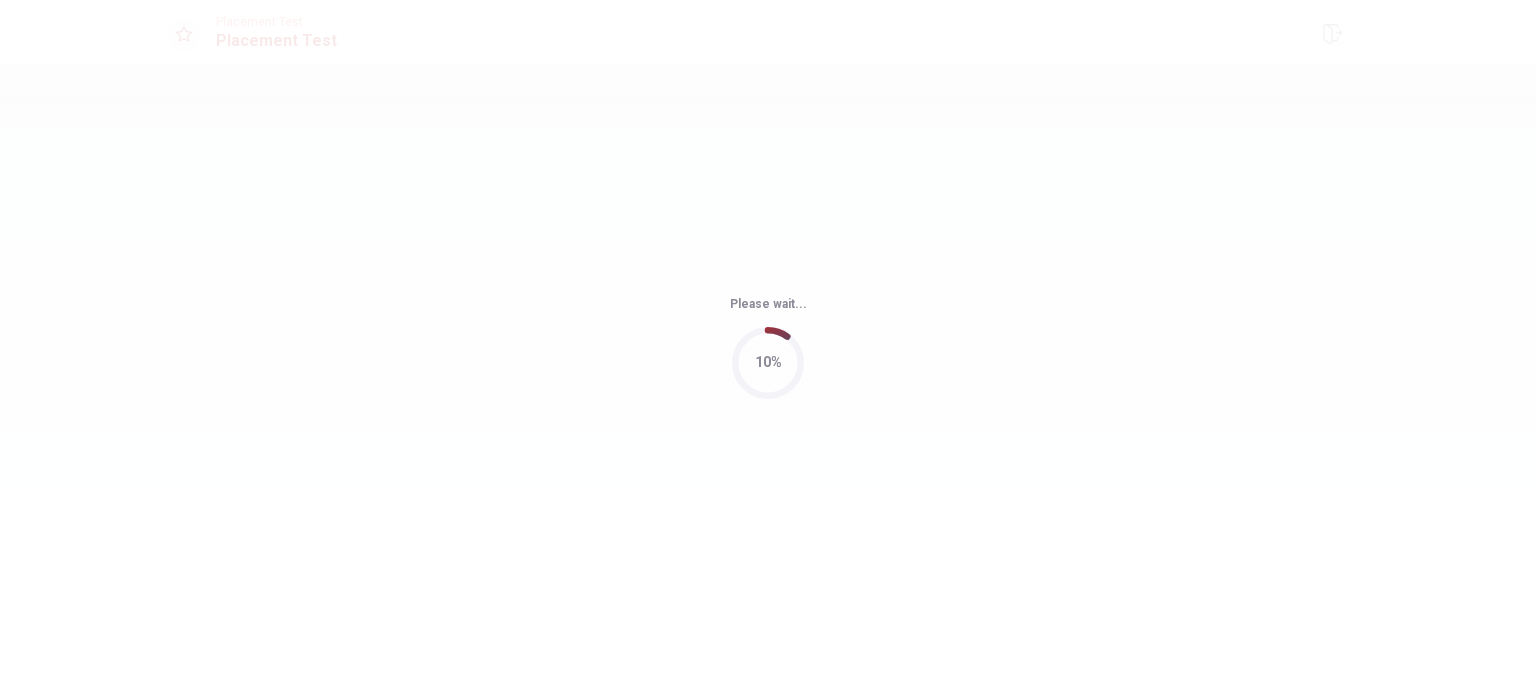 scroll, scrollTop: 0, scrollLeft: 0, axis: both 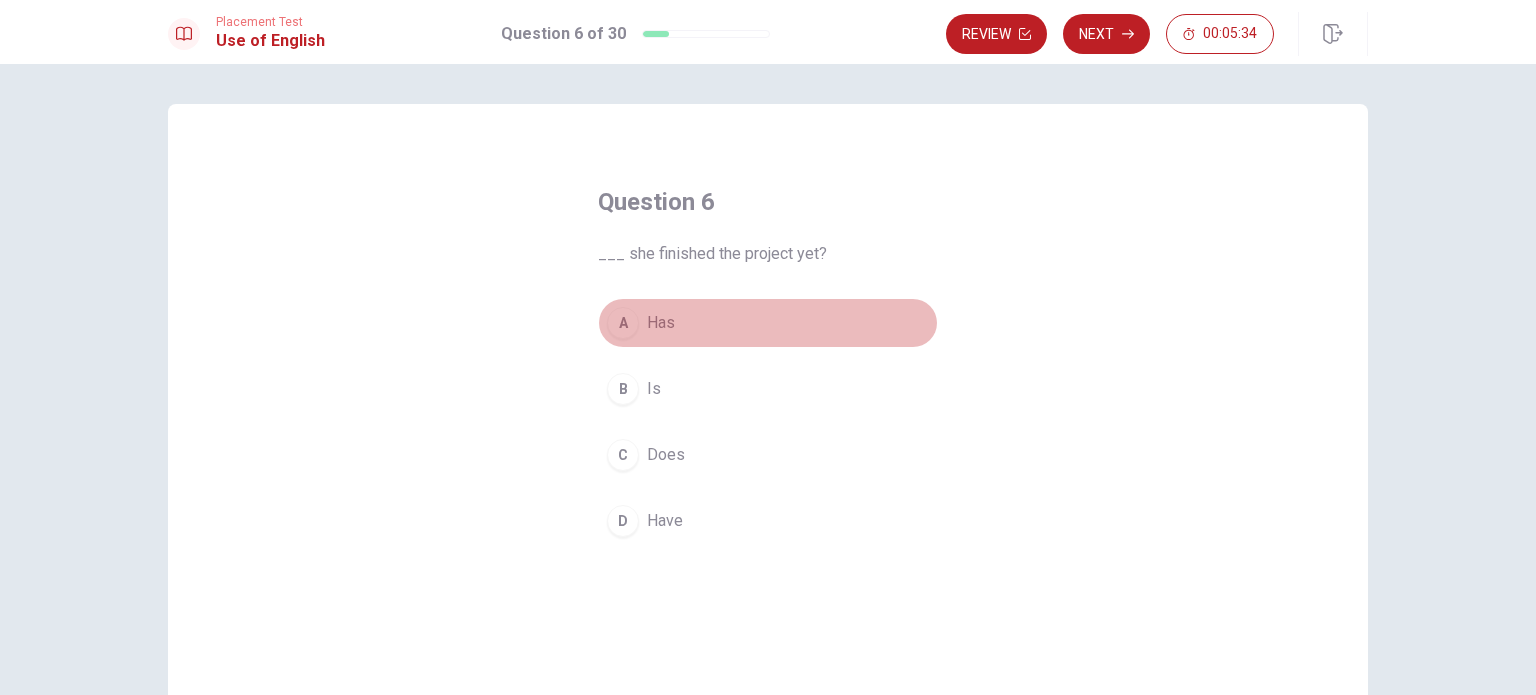click on "A" at bounding box center (623, 323) 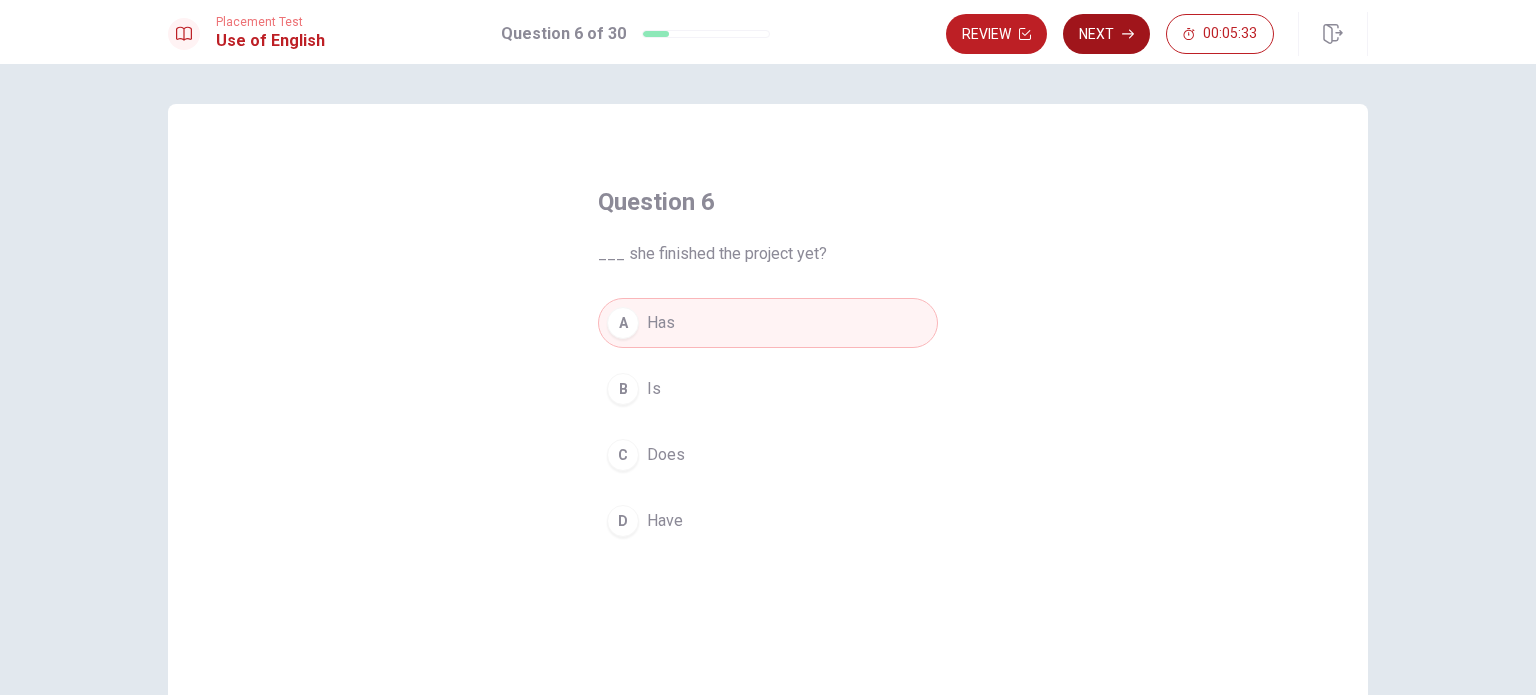 click on "Next" at bounding box center [1106, 34] 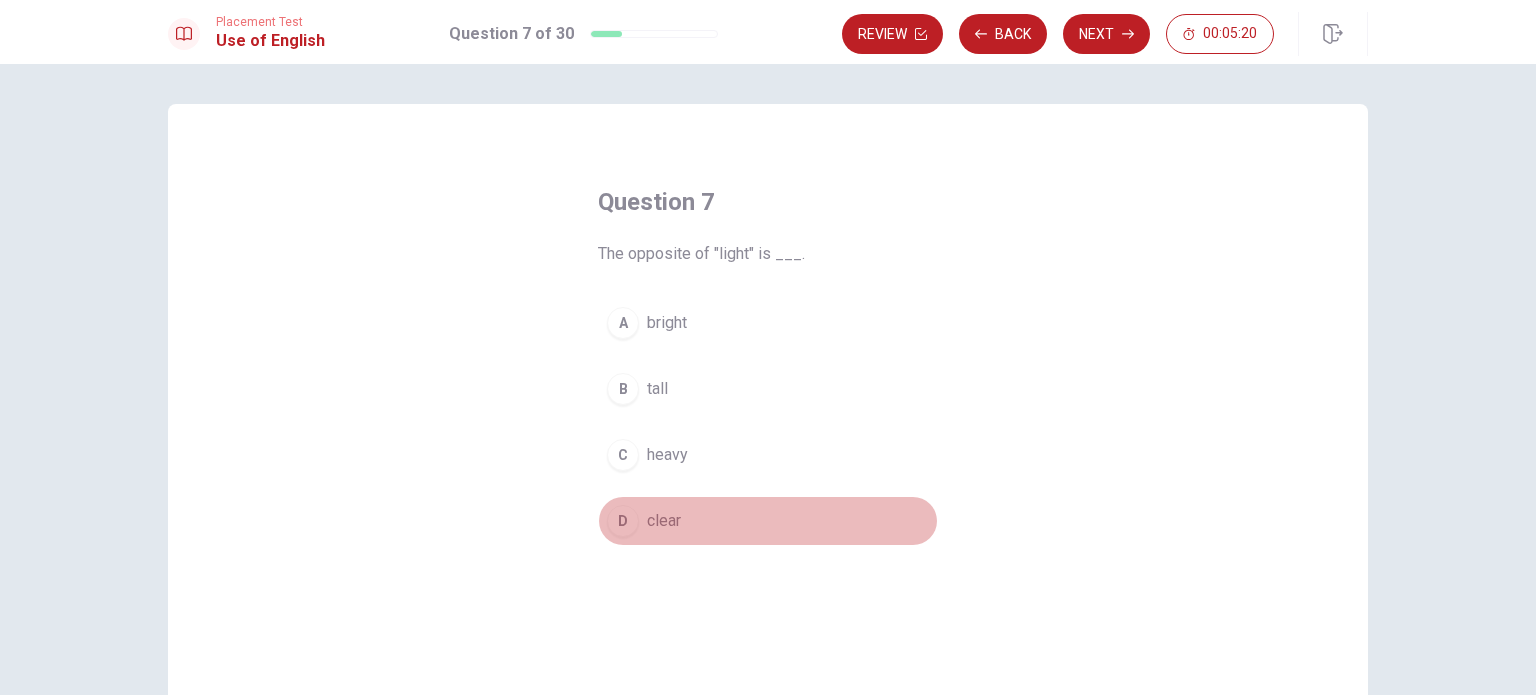 click on "D" at bounding box center [623, 521] 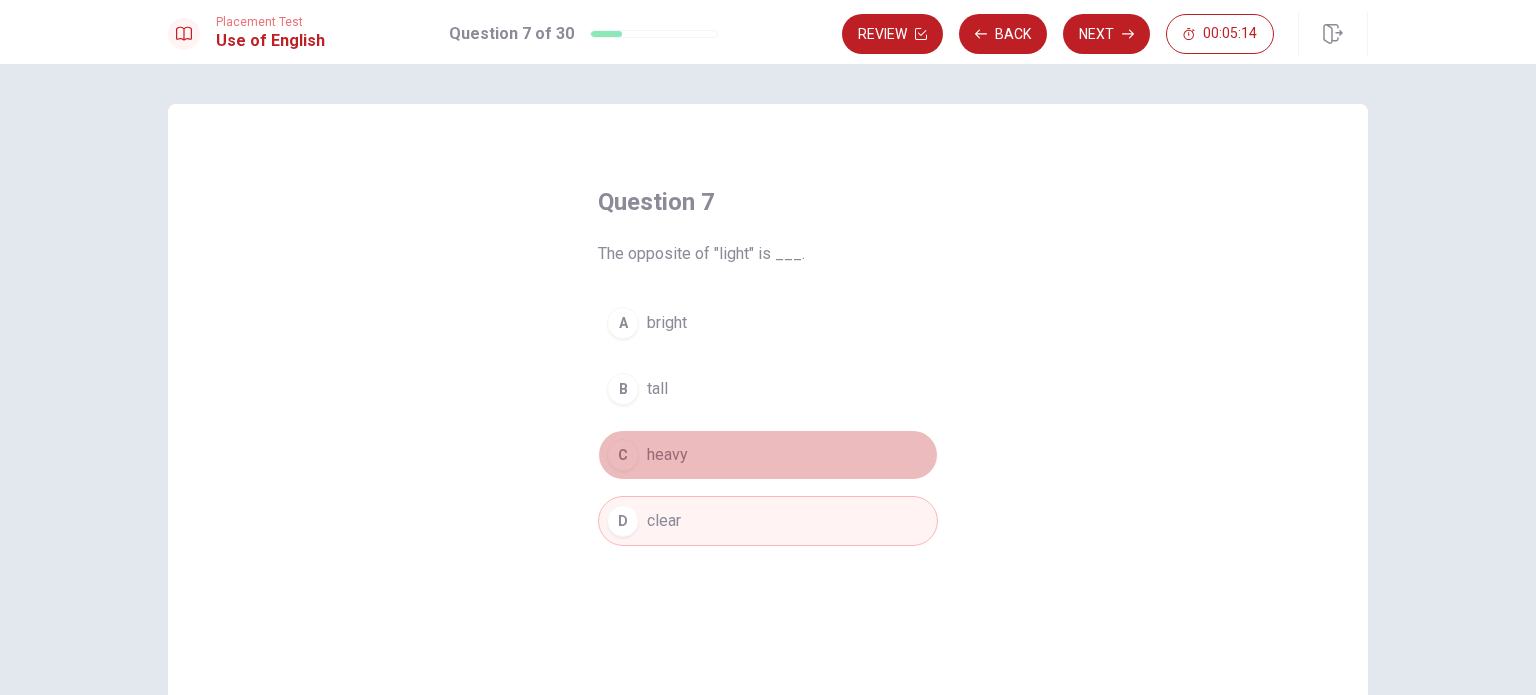 click on "C heavy" at bounding box center [768, 455] 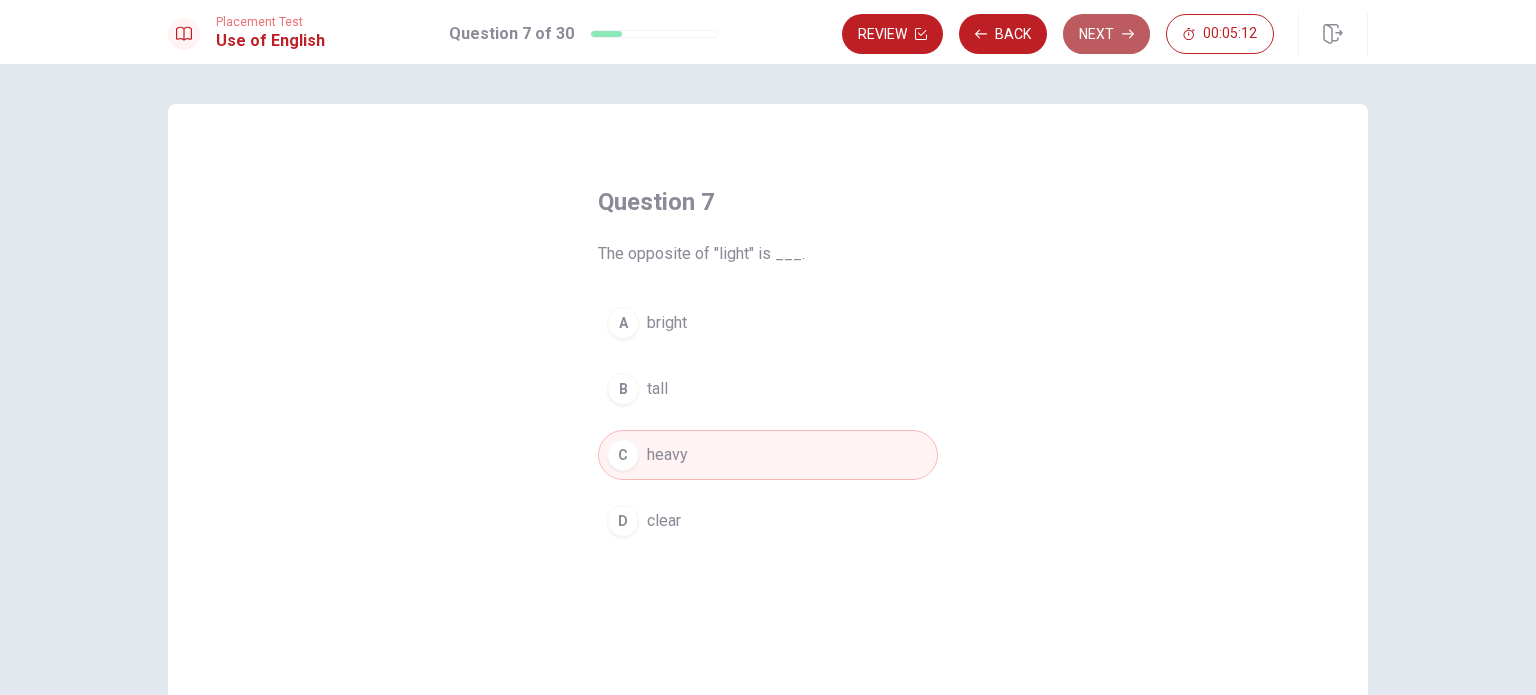 click on "Next" at bounding box center [1106, 34] 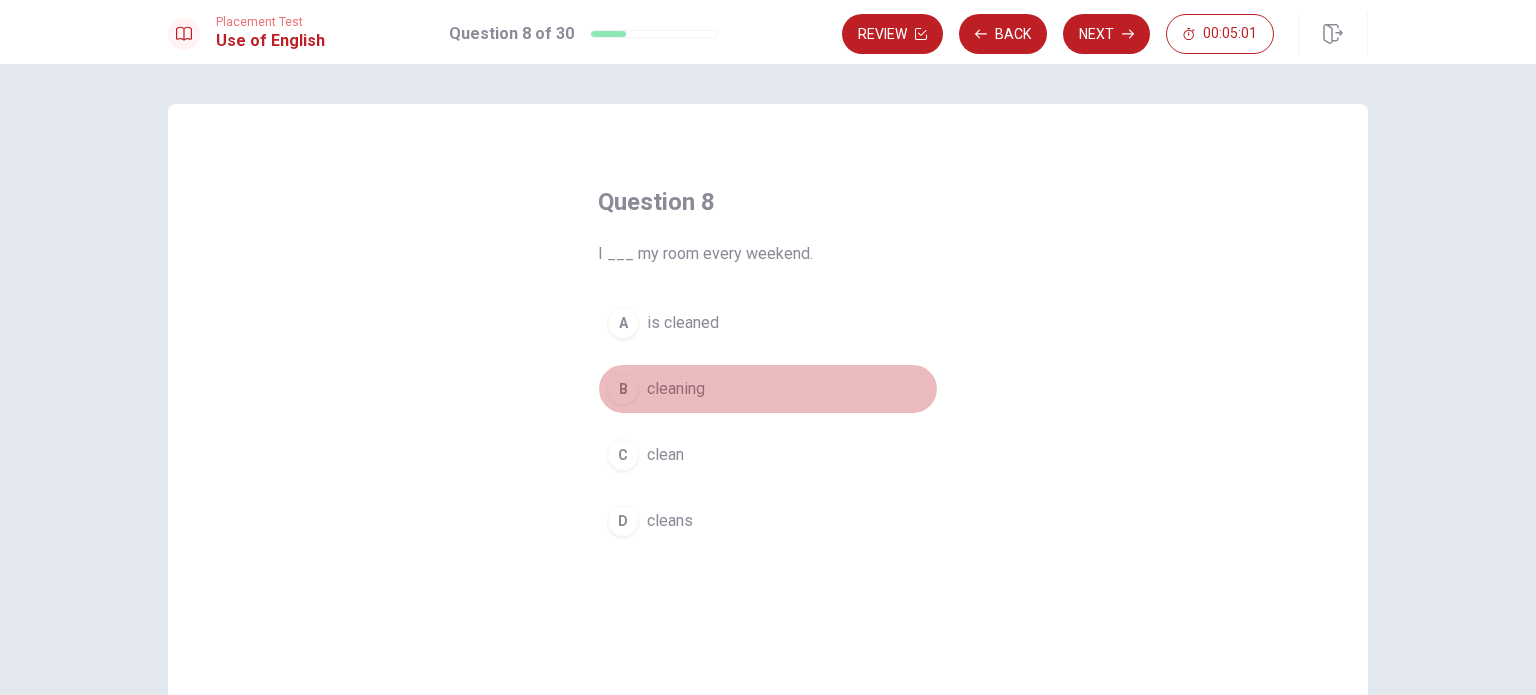 click on "cleaning" at bounding box center (676, 389) 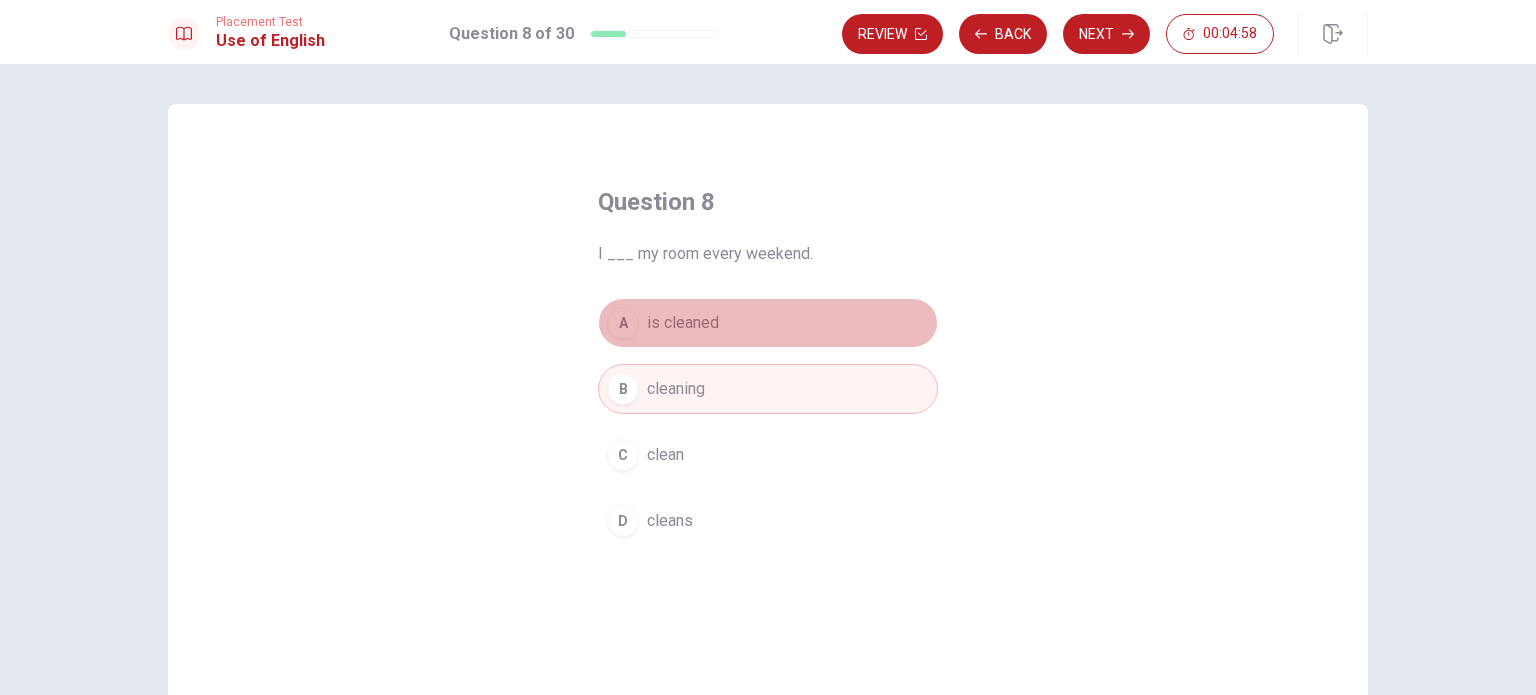 click on "is cleaned" at bounding box center (683, 323) 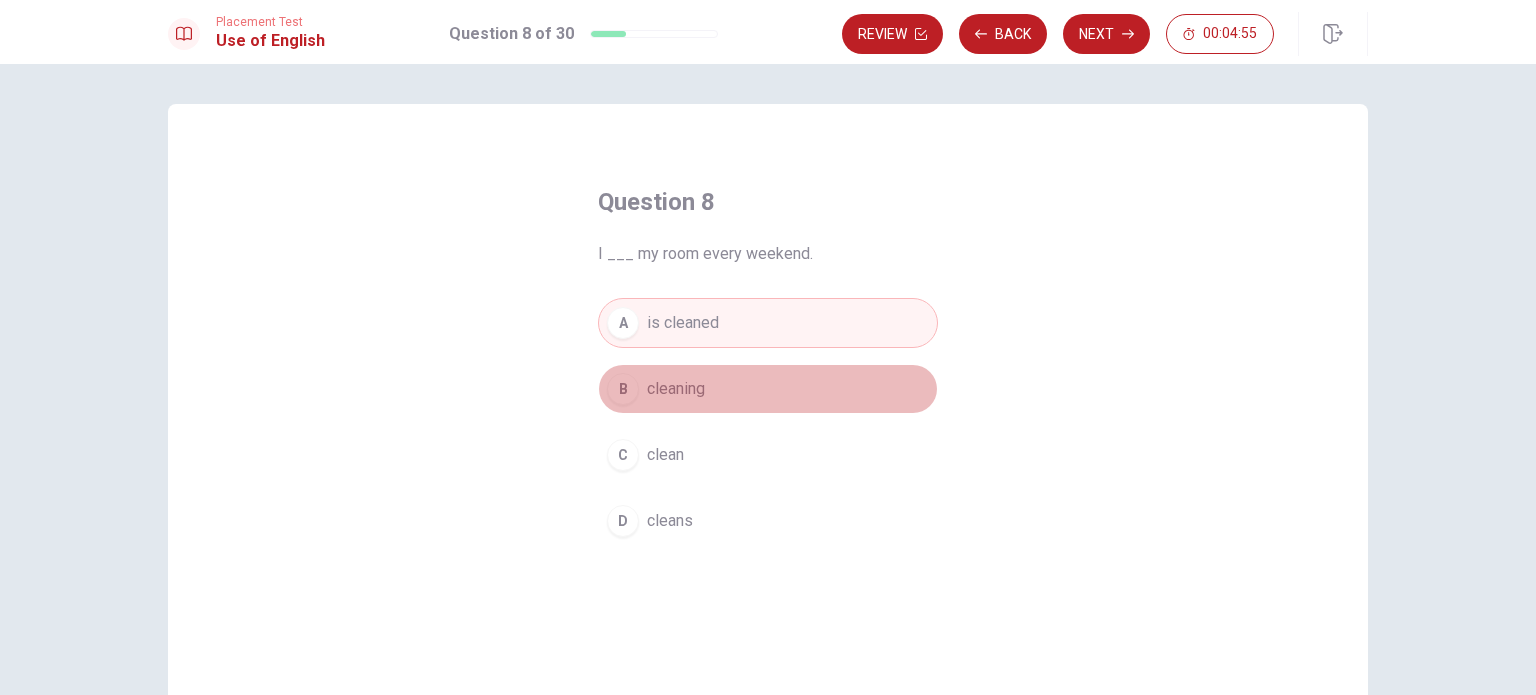 click on "cleaning" at bounding box center [676, 389] 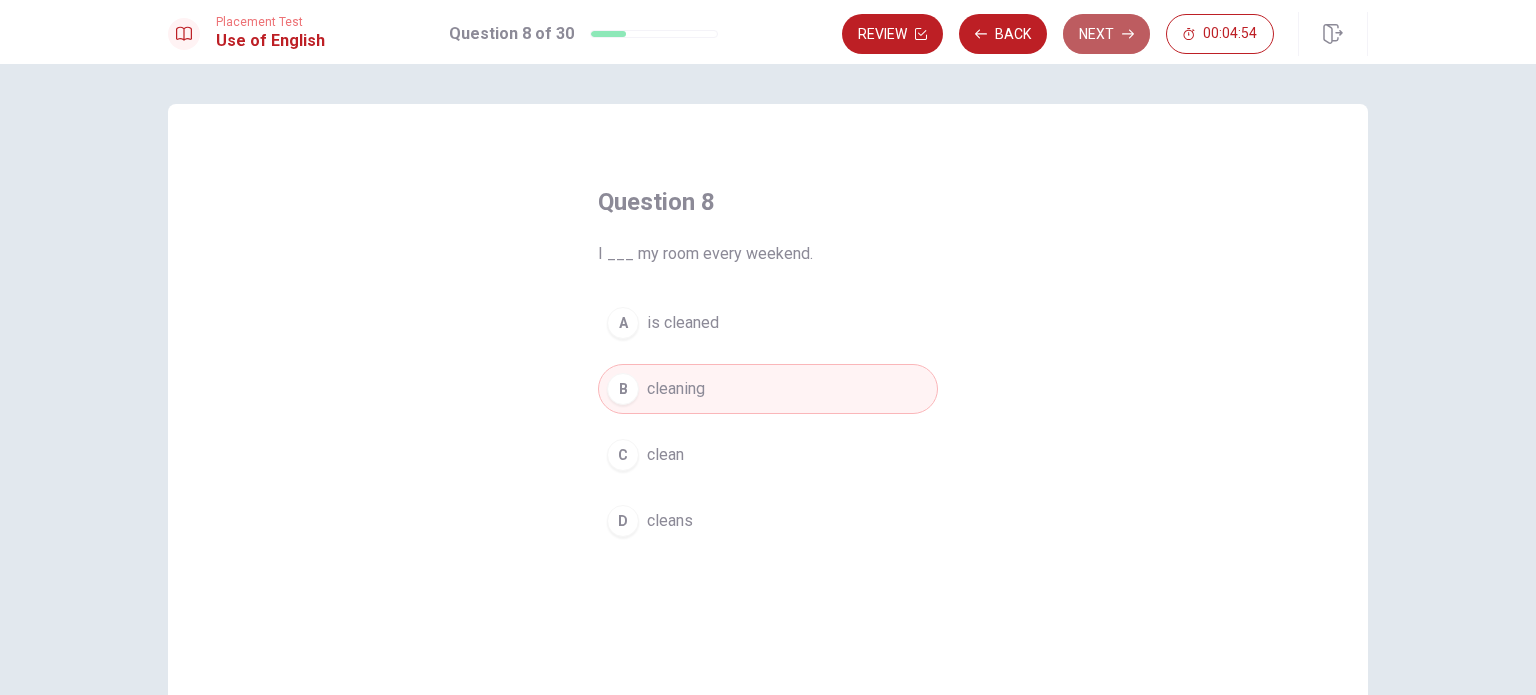 click on "Next" at bounding box center [1106, 34] 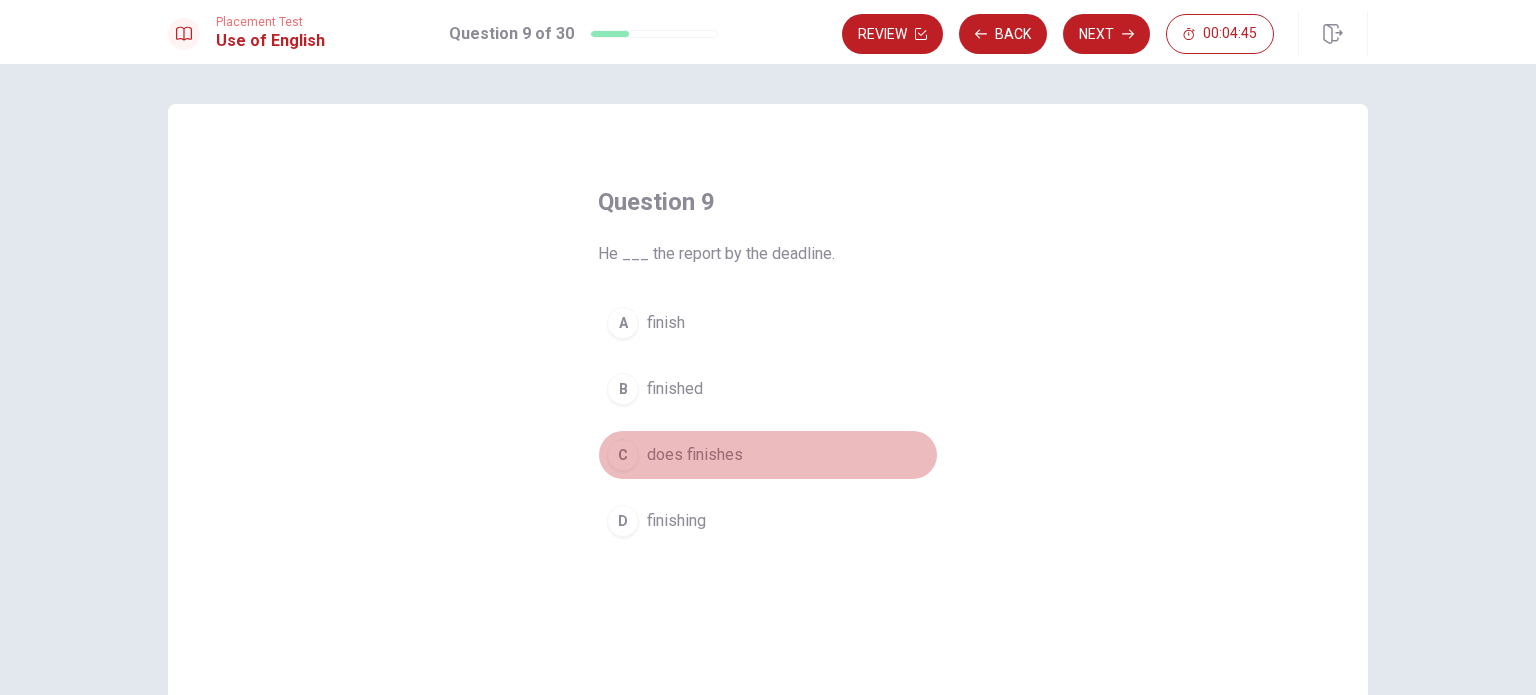 click on "does finishes" at bounding box center [695, 455] 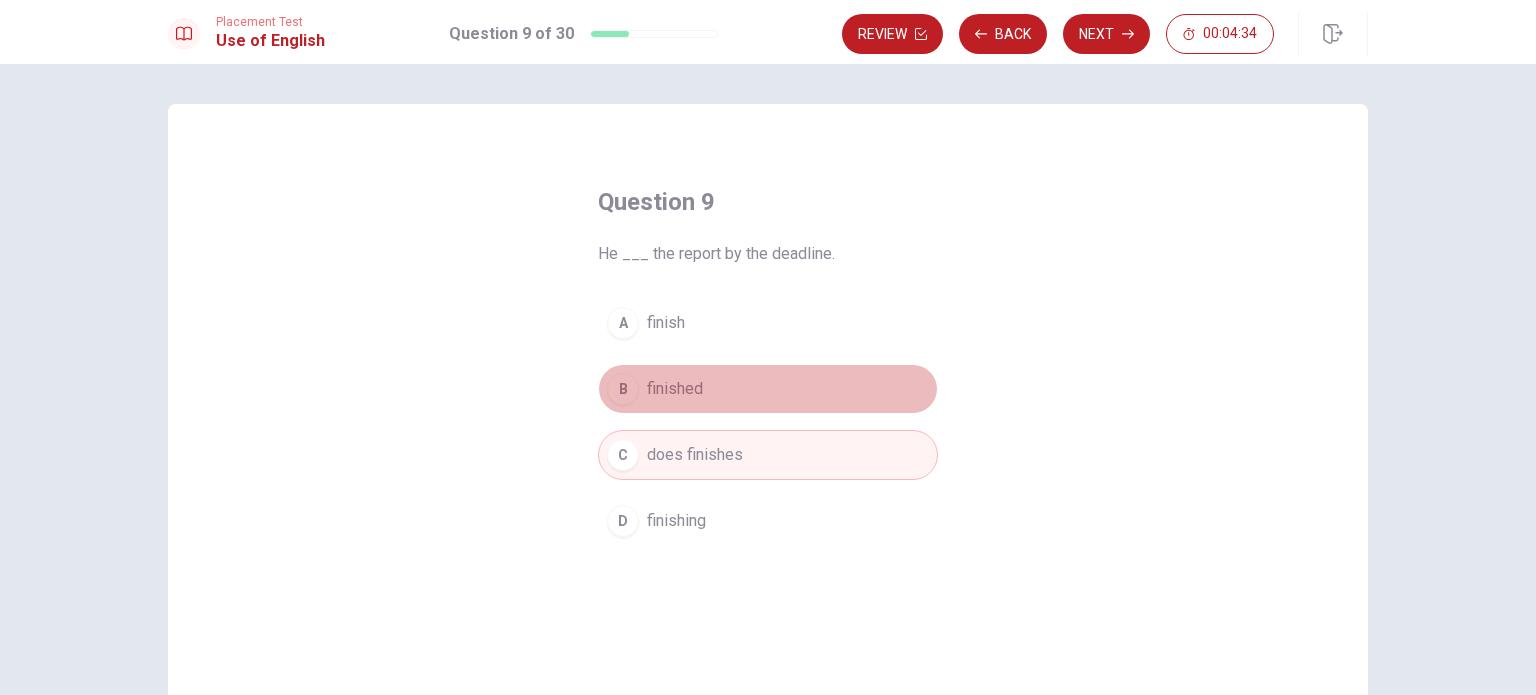 click on "finished" at bounding box center [675, 389] 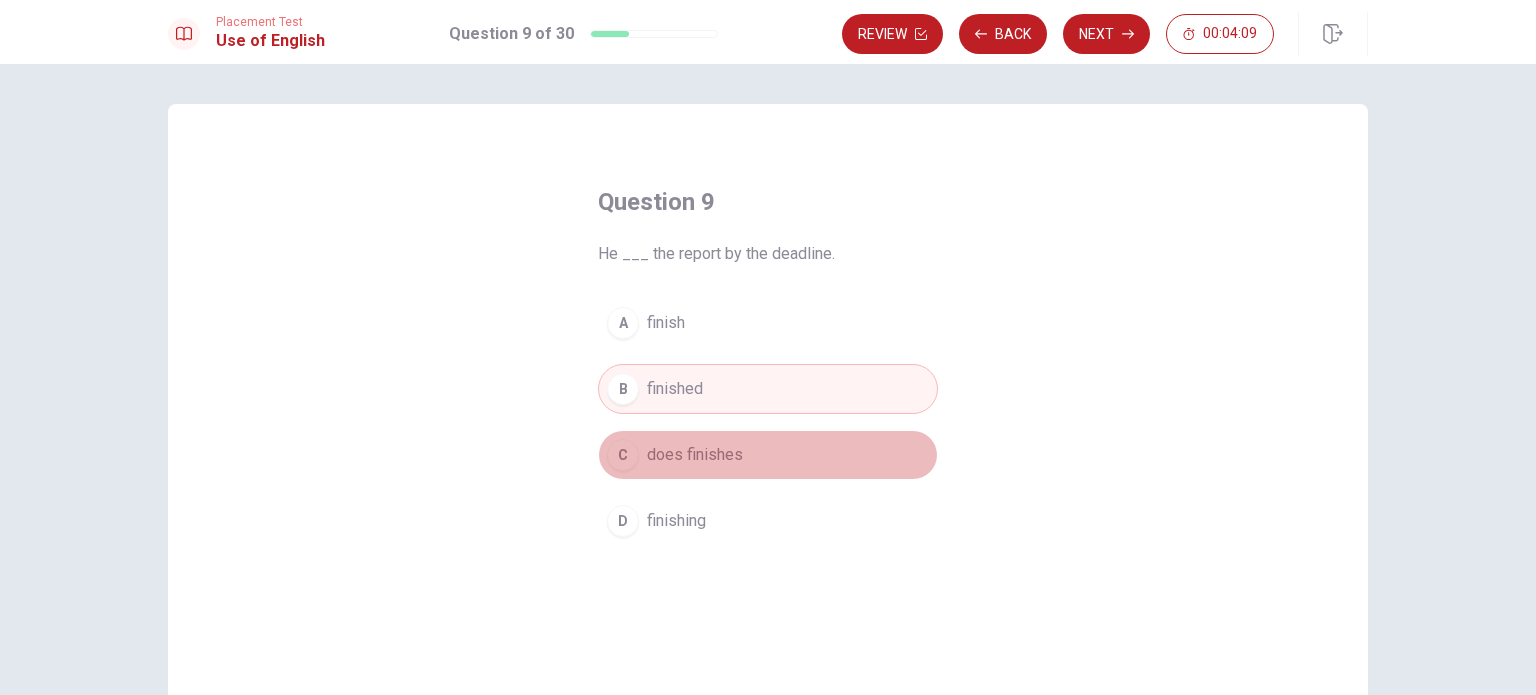 click on "C" at bounding box center (623, 455) 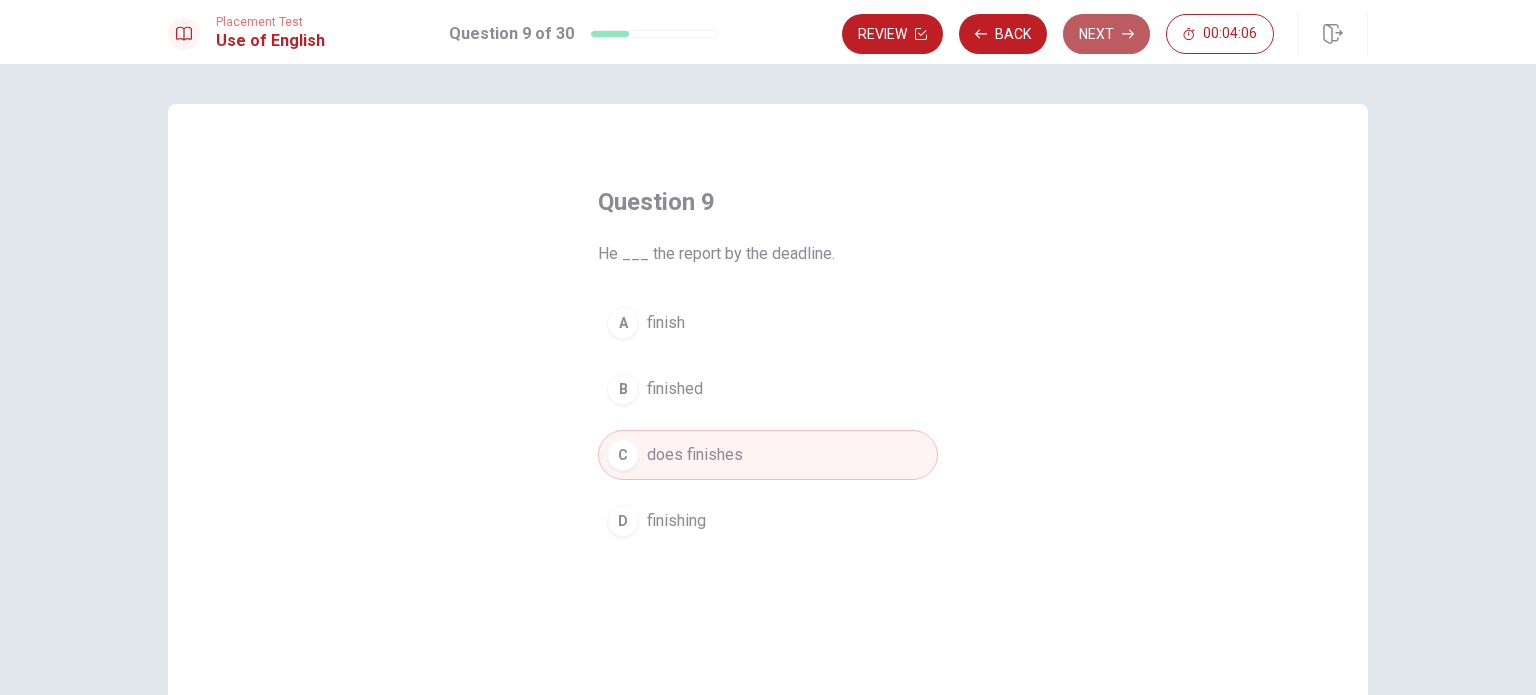 click on "Next" at bounding box center [1106, 34] 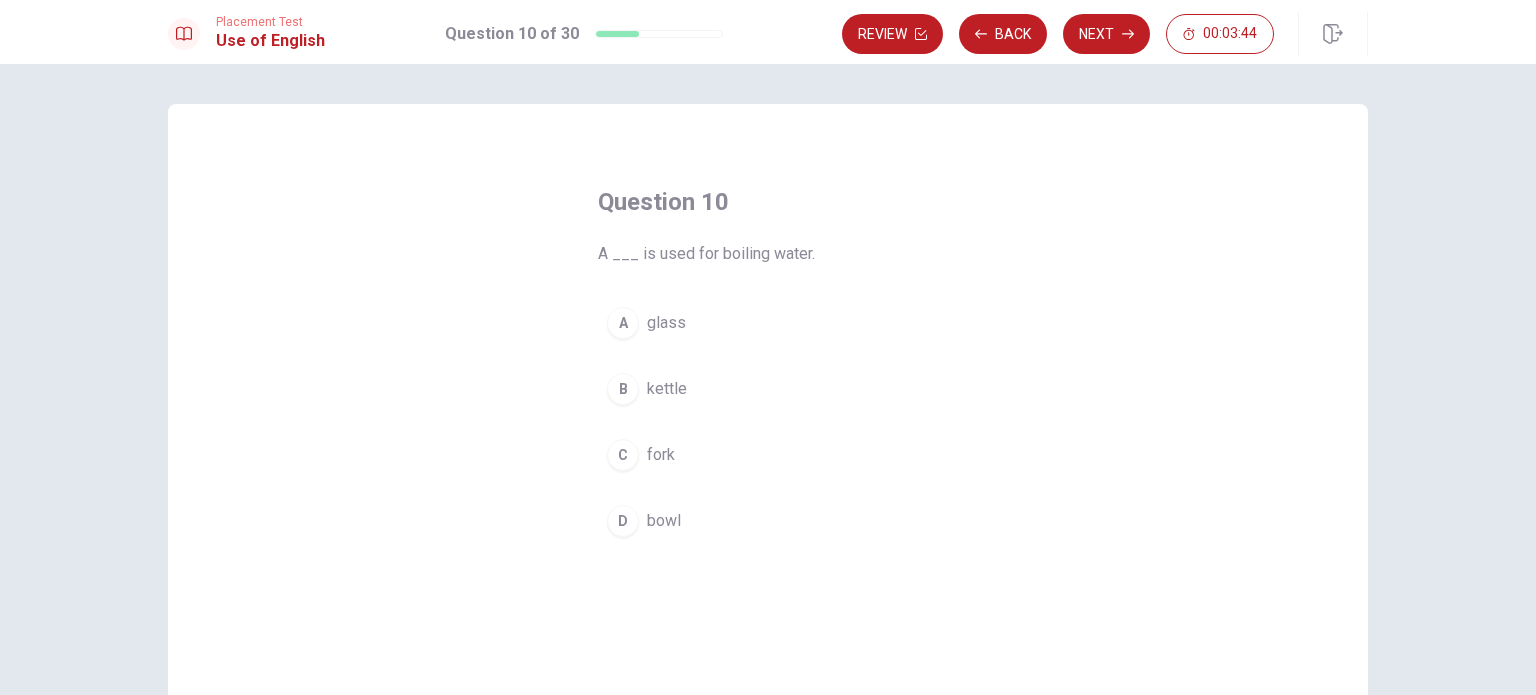 drag, startPoint x: 700, startPoint y: 259, endPoint x: 780, endPoint y: 269, distance: 80.622574 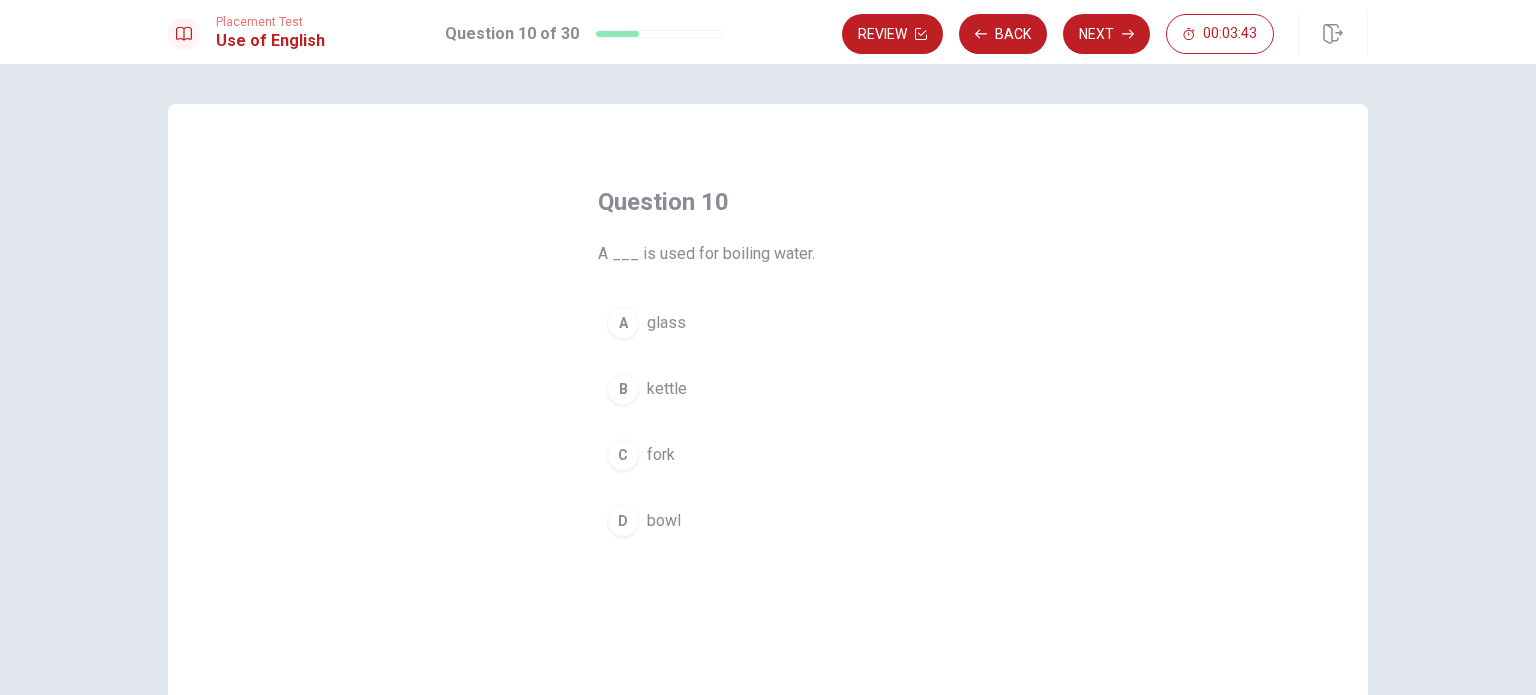 drag, startPoint x: 765, startPoint y: 251, endPoint x: 608, endPoint y: 227, distance: 158.8238 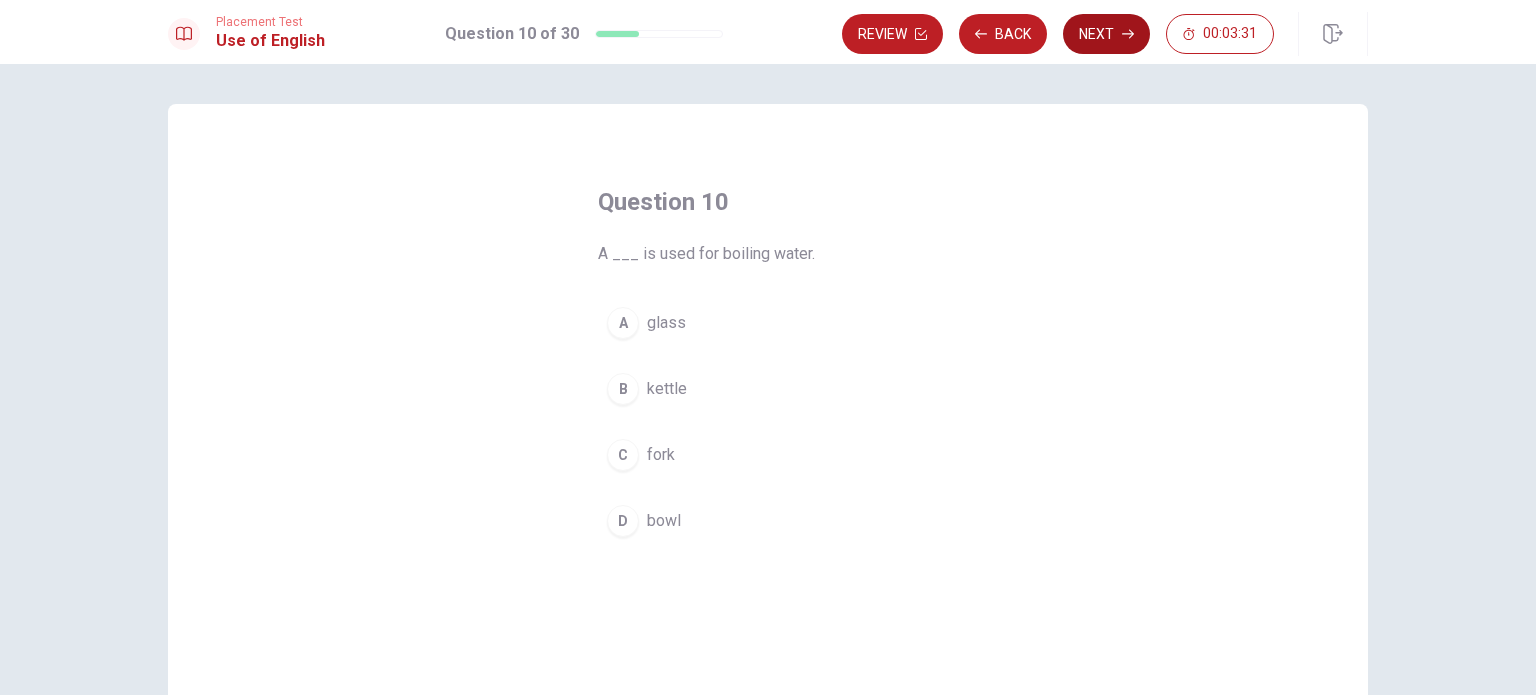 click 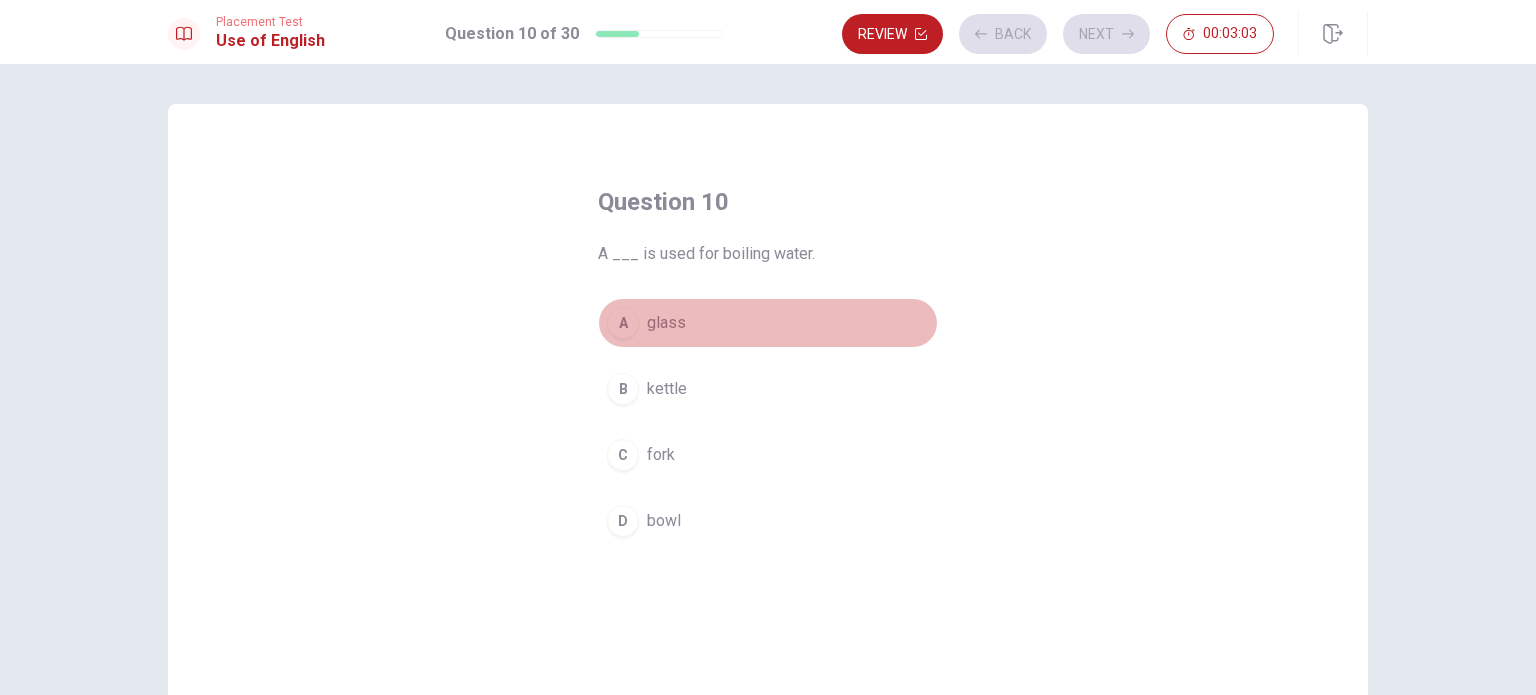 click on "A" at bounding box center [623, 323] 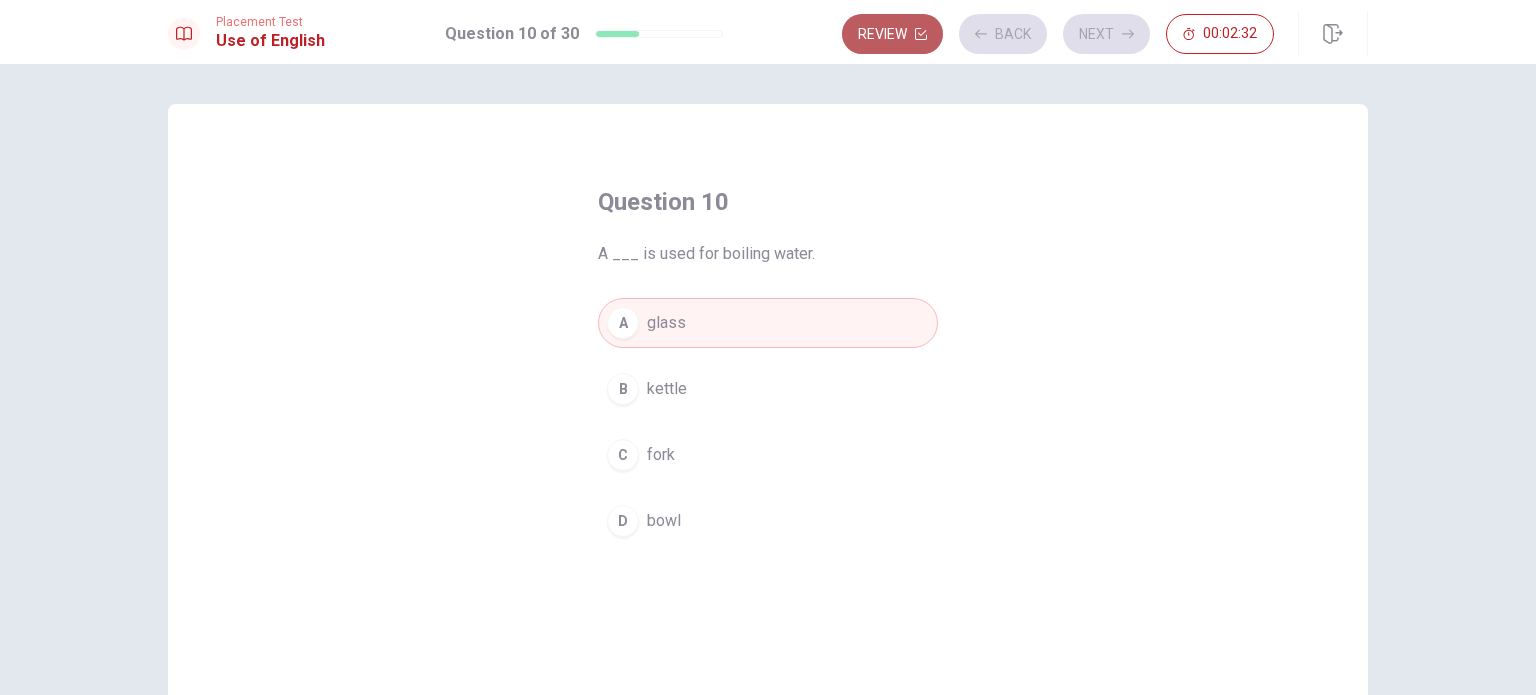 click on "Review" at bounding box center (892, 34) 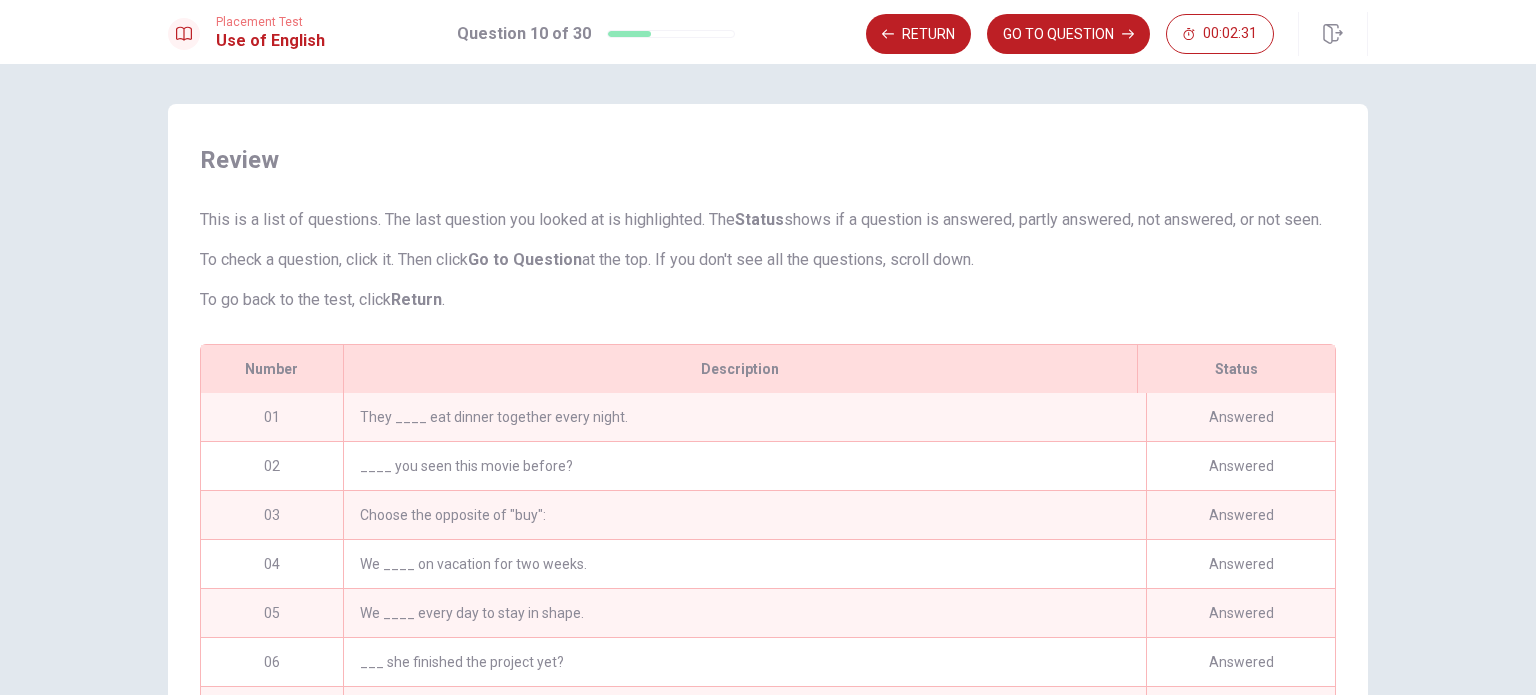 scroll, scrollTop: 301, scrollLeft: 0, axis: vertical 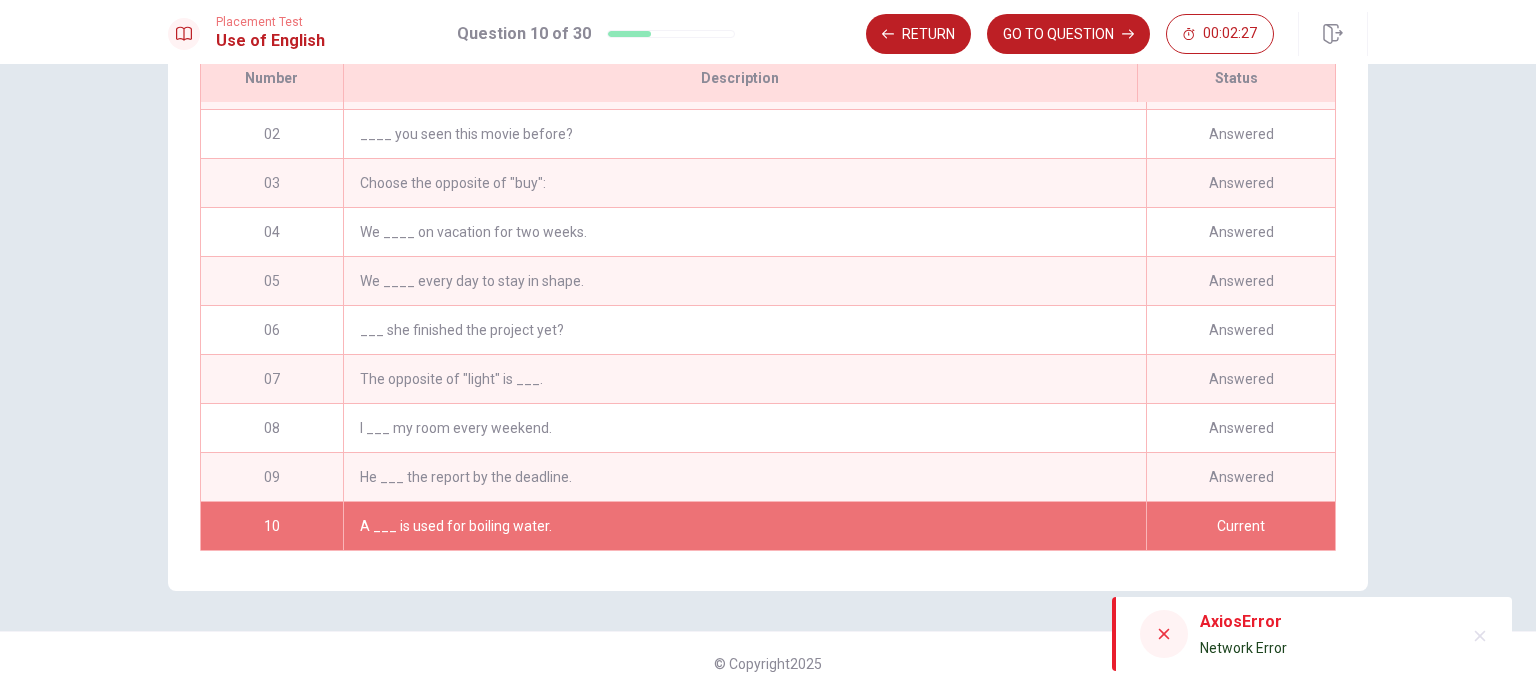 drag, startPoint x: 1316, startPoint y: 354, endPoint x: 1316, endPoint y: 387, distance: 33 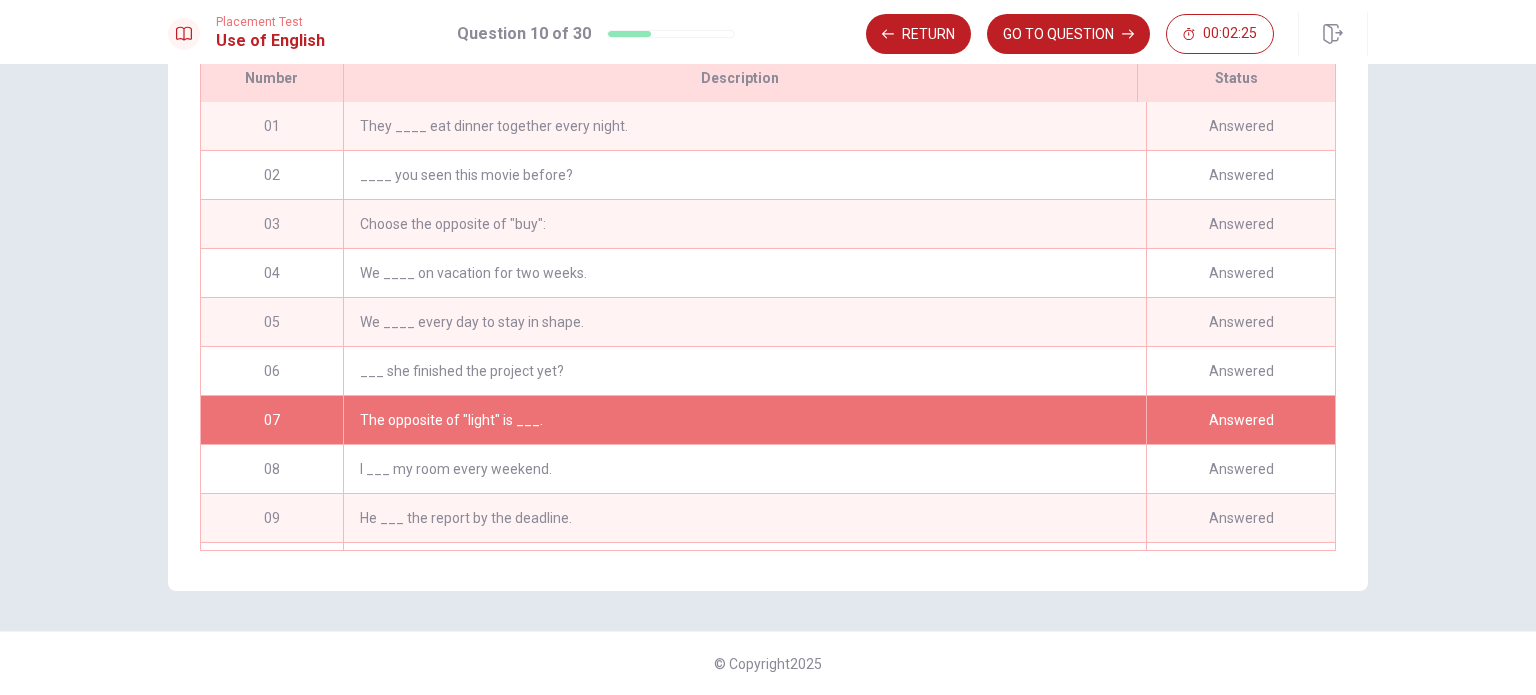 scroll, scrollTop: 49, scrollLeft: 0, axis: vertical 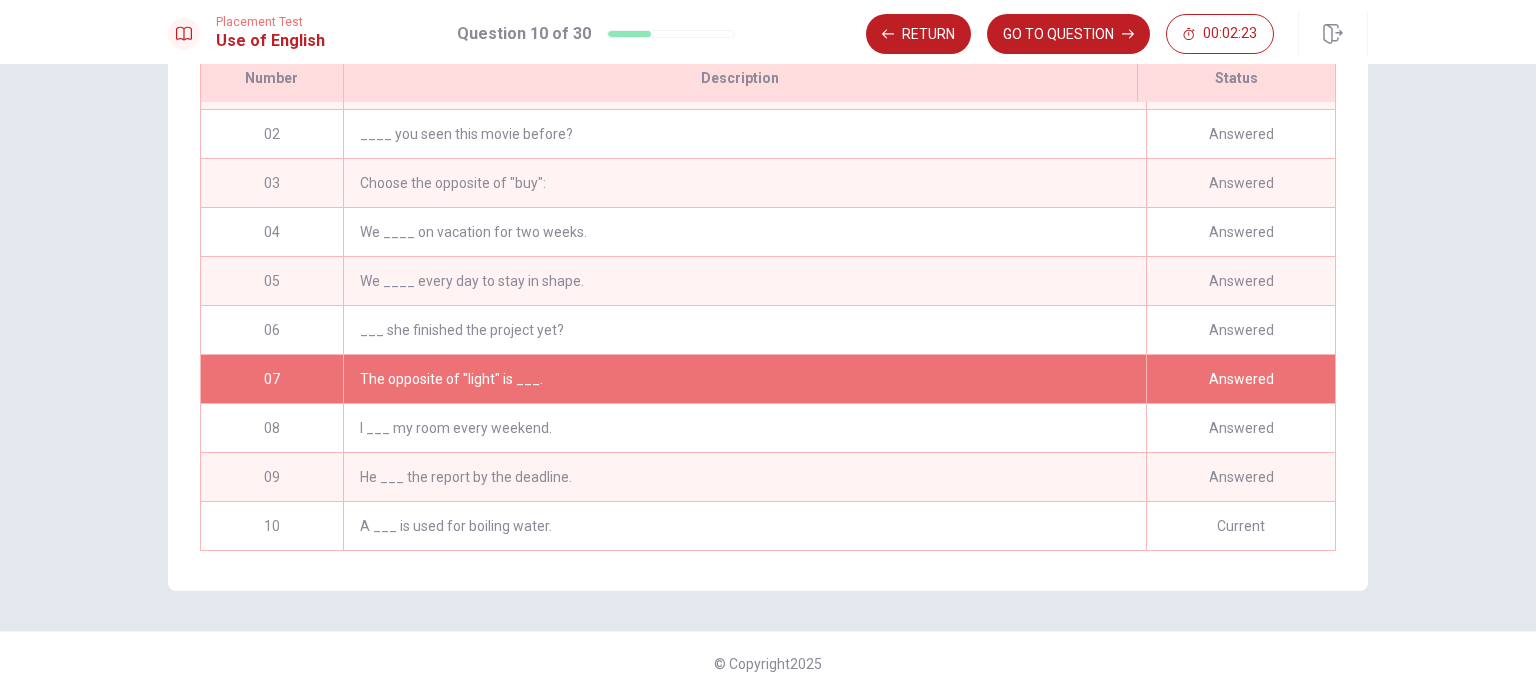 drag, startPoint x: 1522, startPoint y: 411, endPoint x: 1531, endPoint y: 329, distance: 82.492424 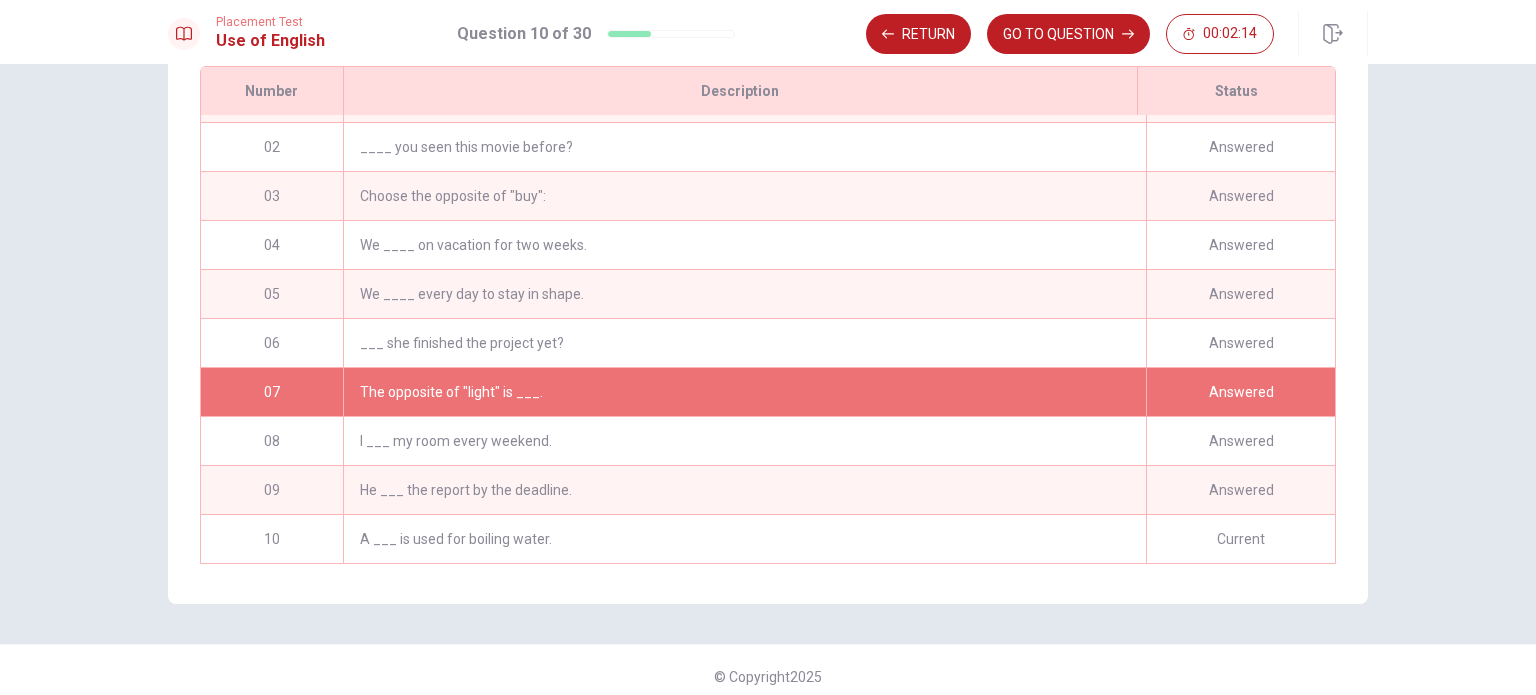scroll, scrollTop: 291, scrollLeft: 0, axis: vertical 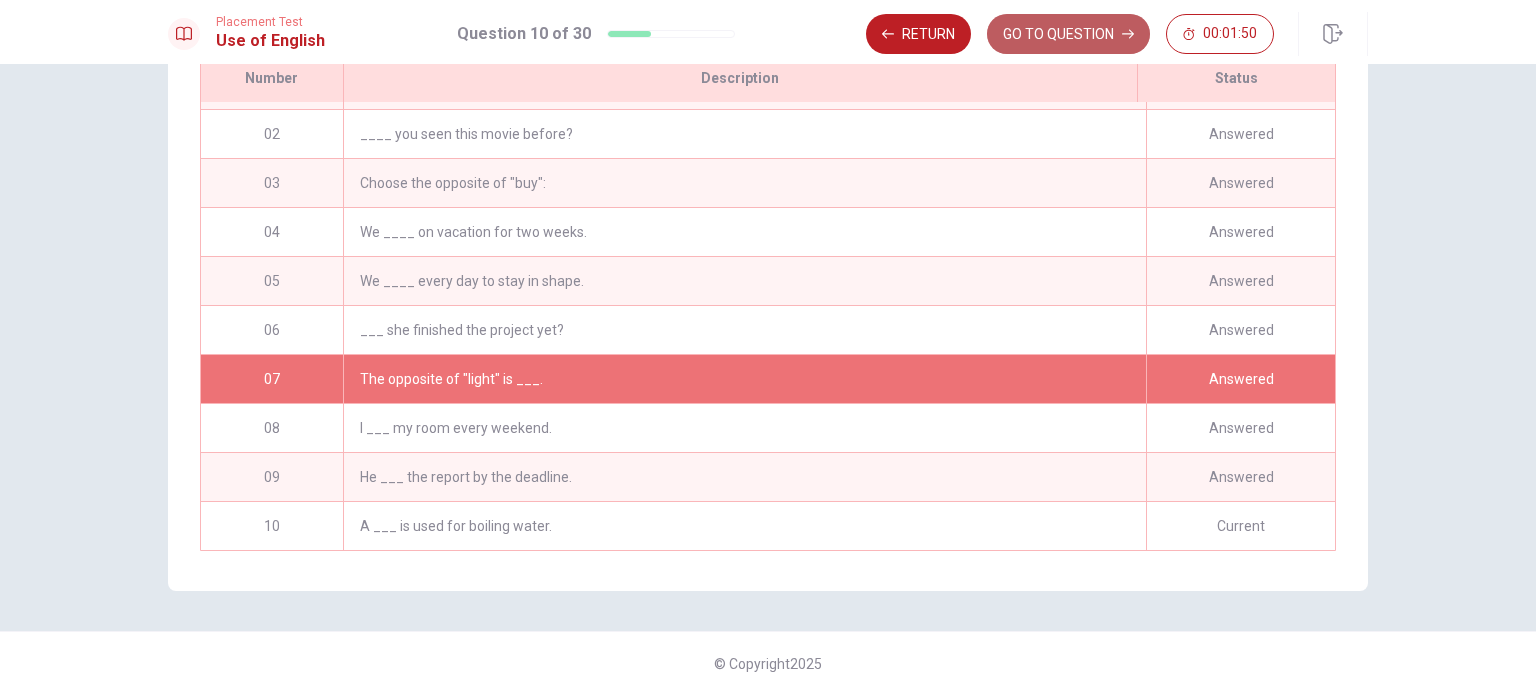 click on "GO TO QUESTION" at bounding box center (1068, 34) 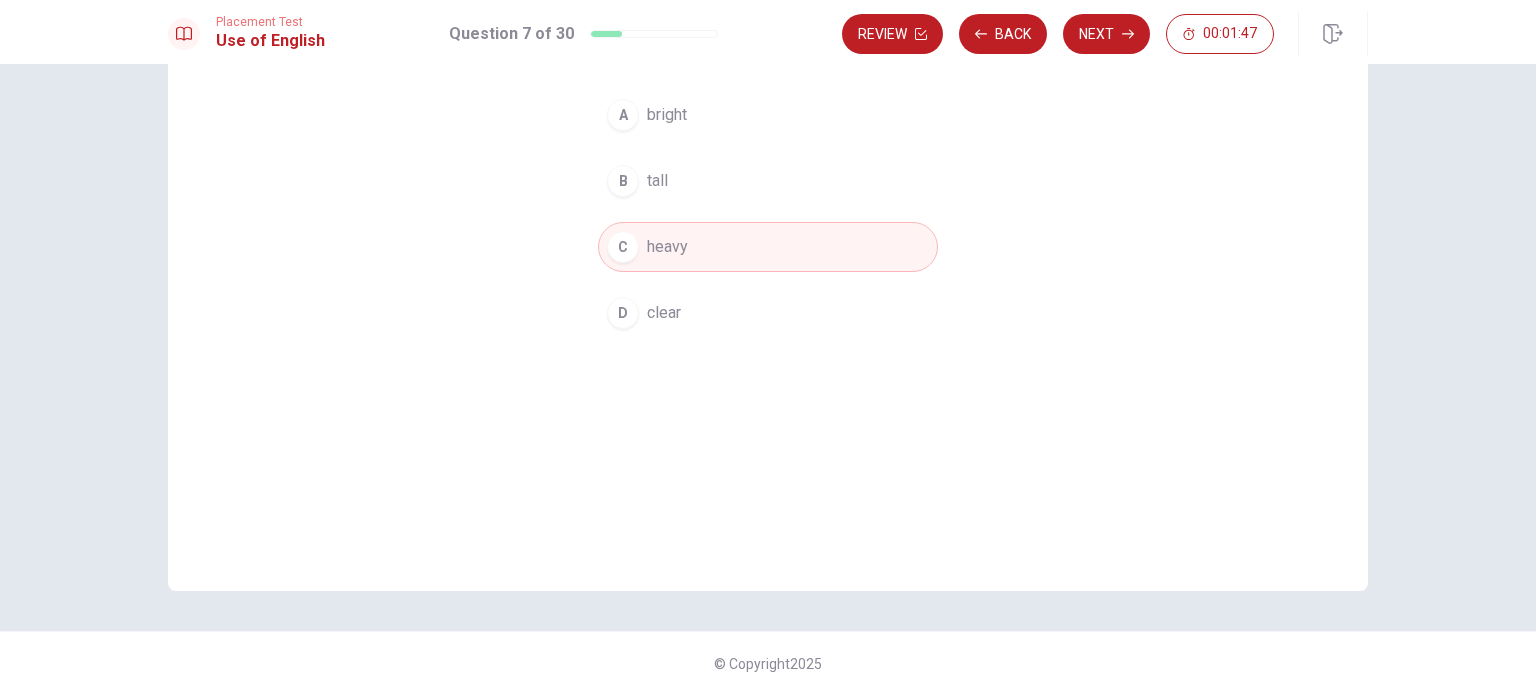 drag, startPoint x: 1518, startPoint y: 314, endPoint x: 1534, endPoint y: 175, distance: 139.91783 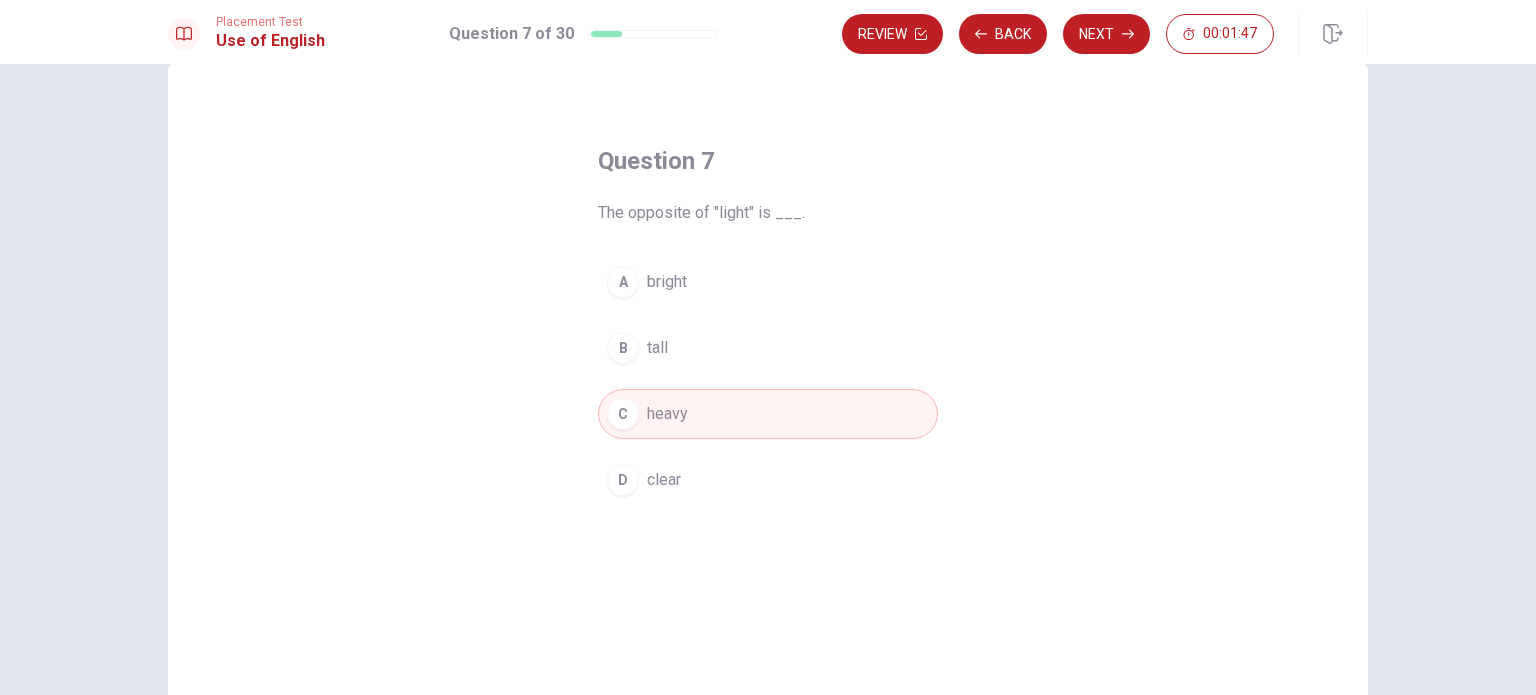 scroll, scrollTop: 0, scrollLeft: 0, axis: both 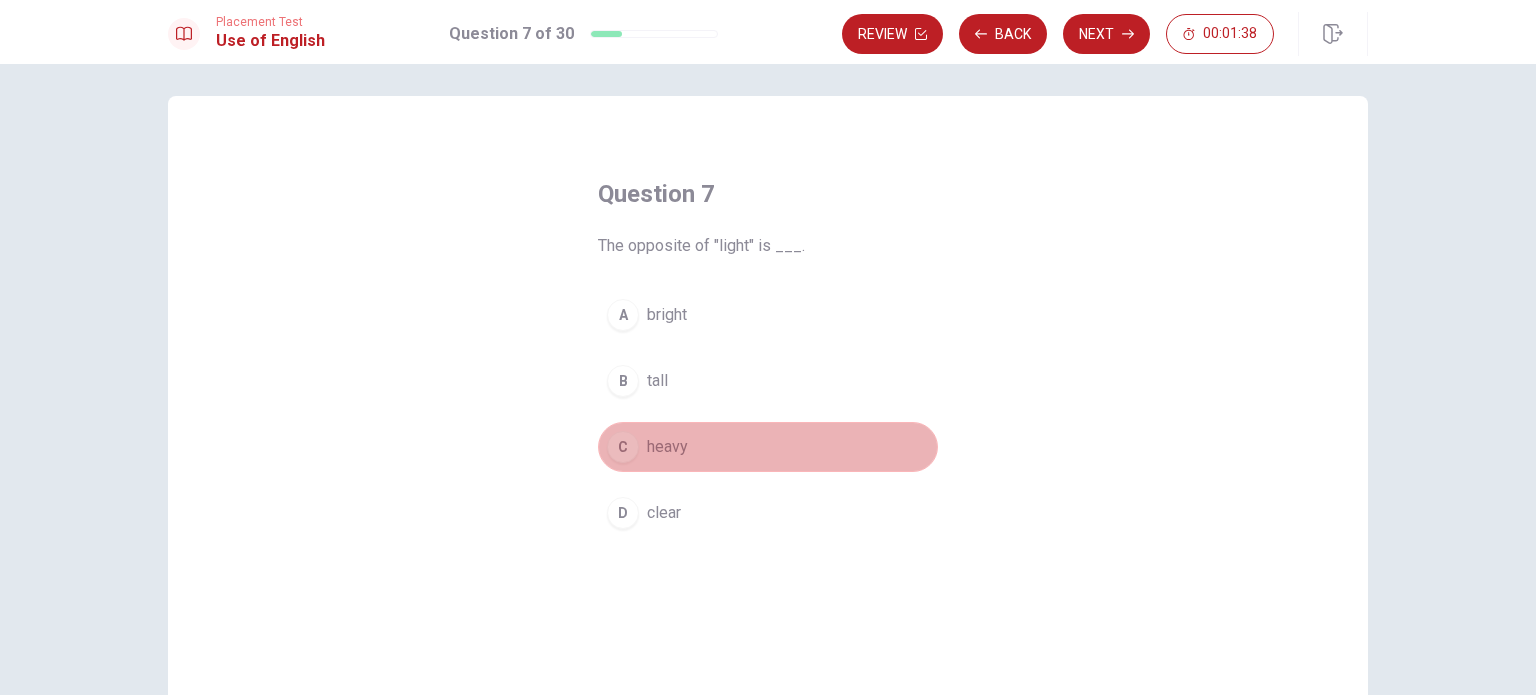 click on "C heavy" at bounding box center [768, 447] 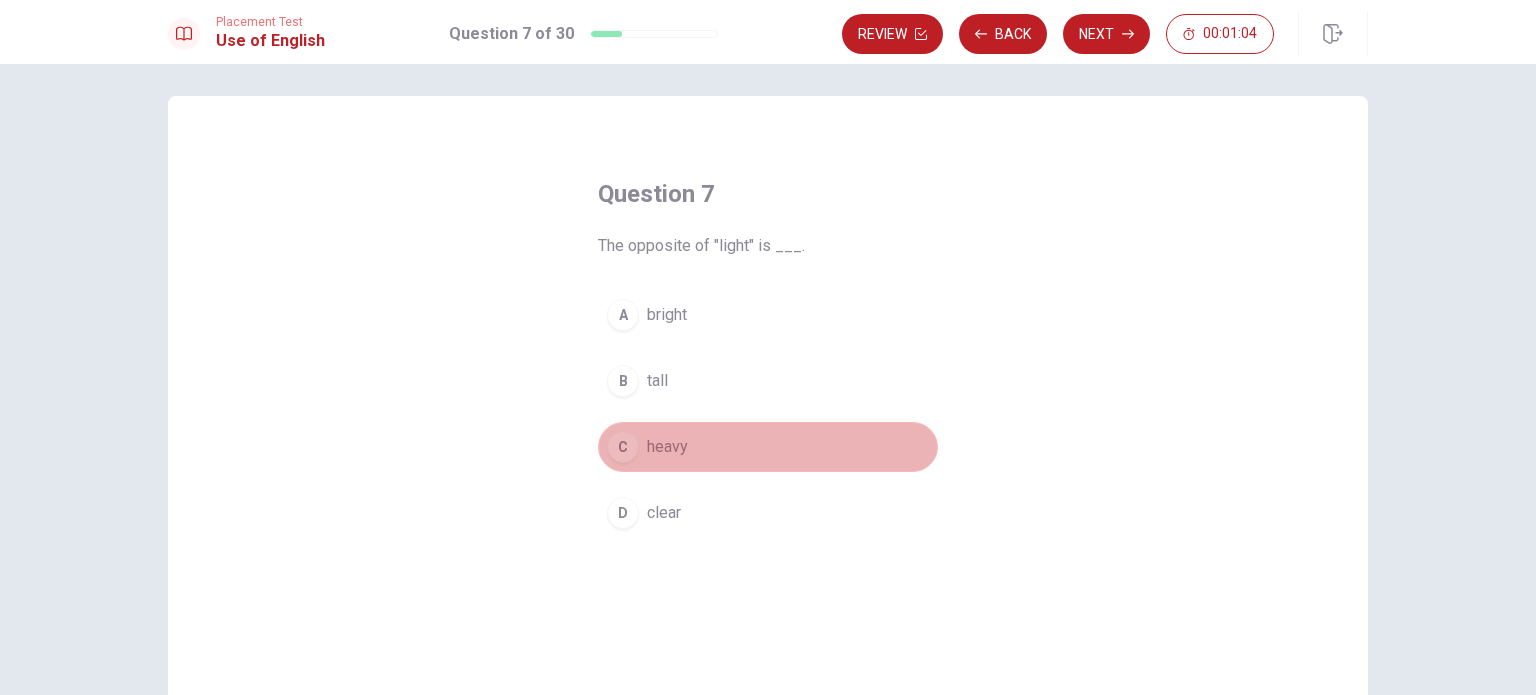 click on "heavy" at bounding box center [667, 447] 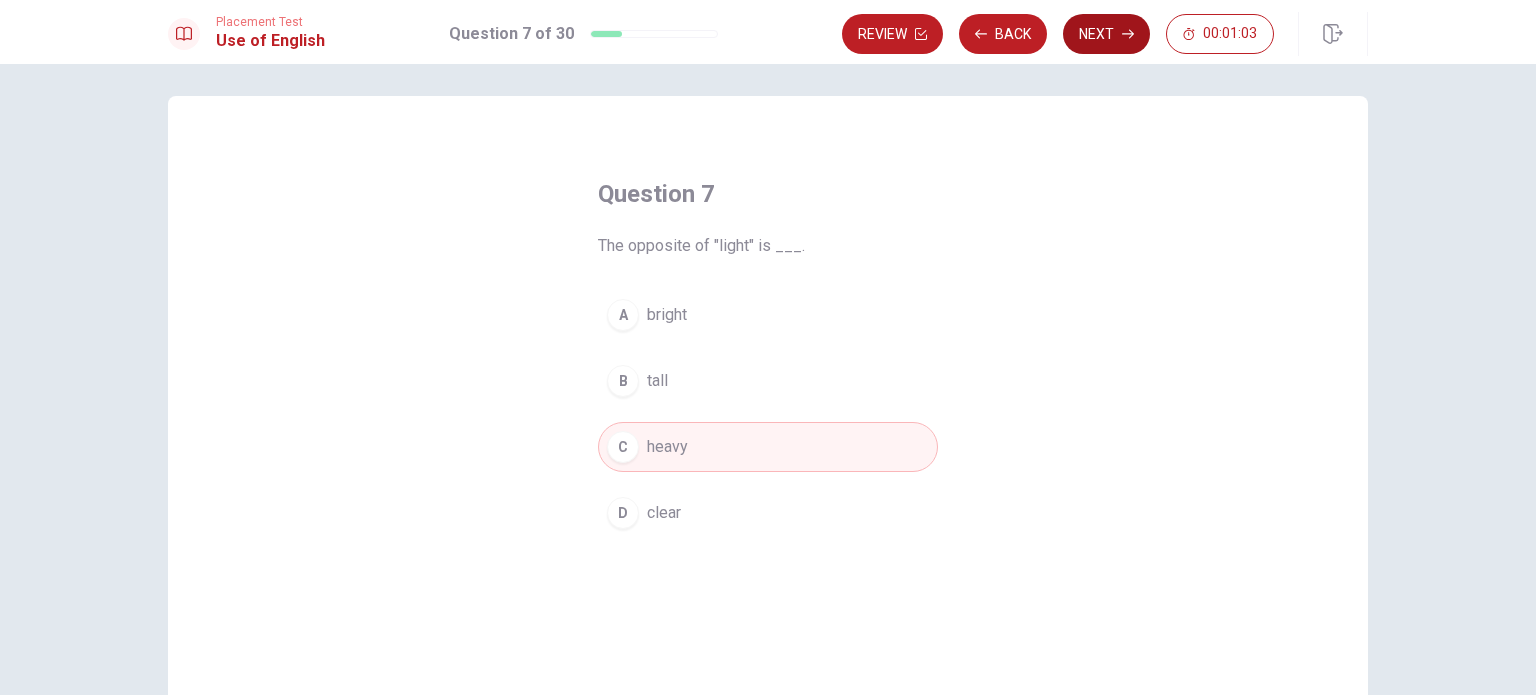 click on "Next" at bounding box center [1106, 34] 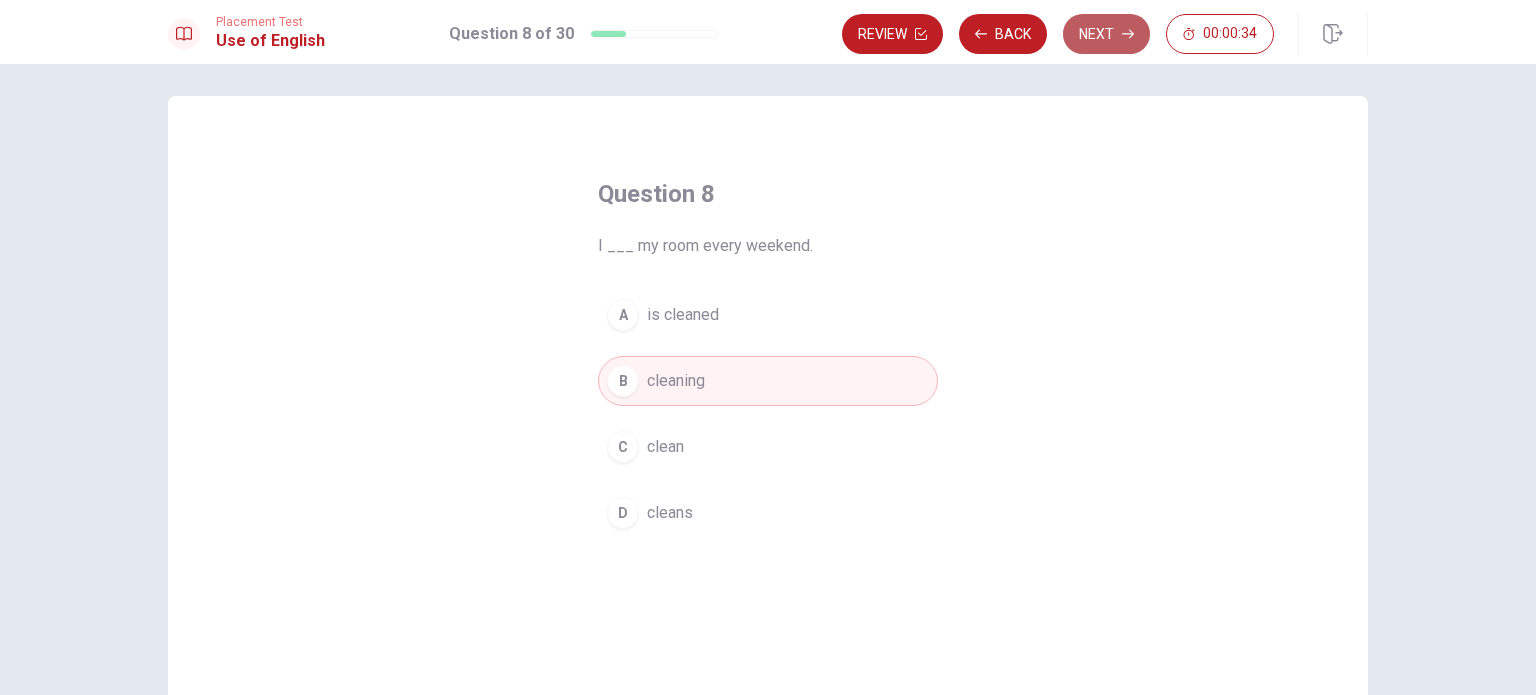 click on "Next" at bounding box center (1106, 34) 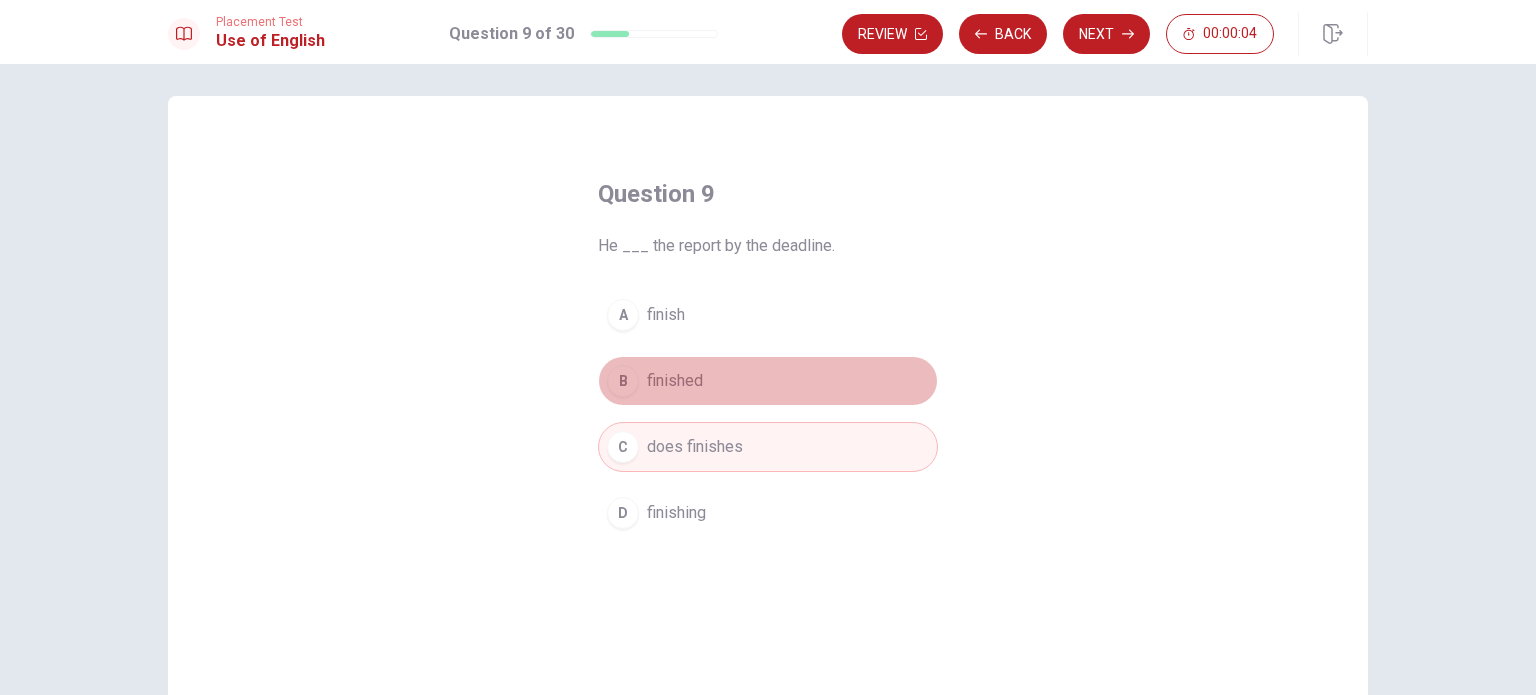 click on "B finished" at bounding box center [768, 381] 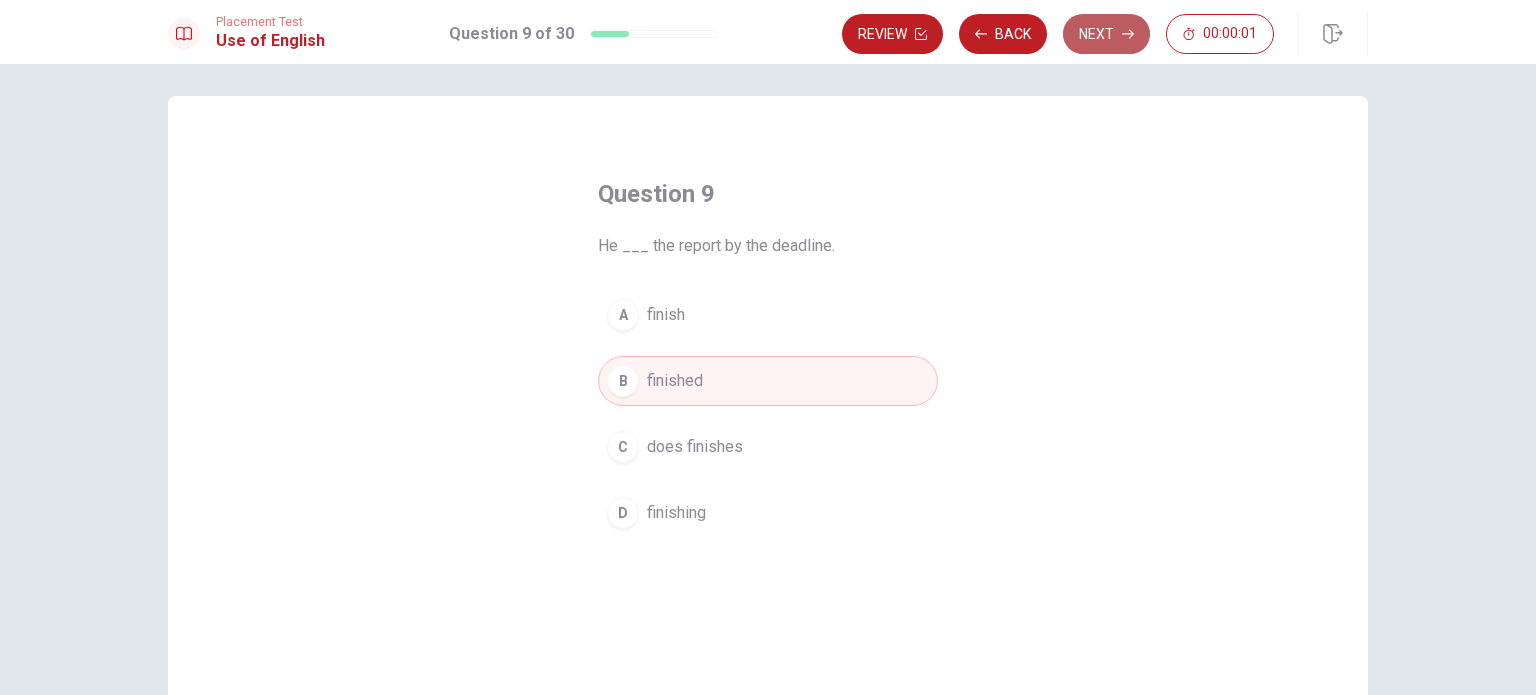 click on "Next" at bounding box center [1106, 34] 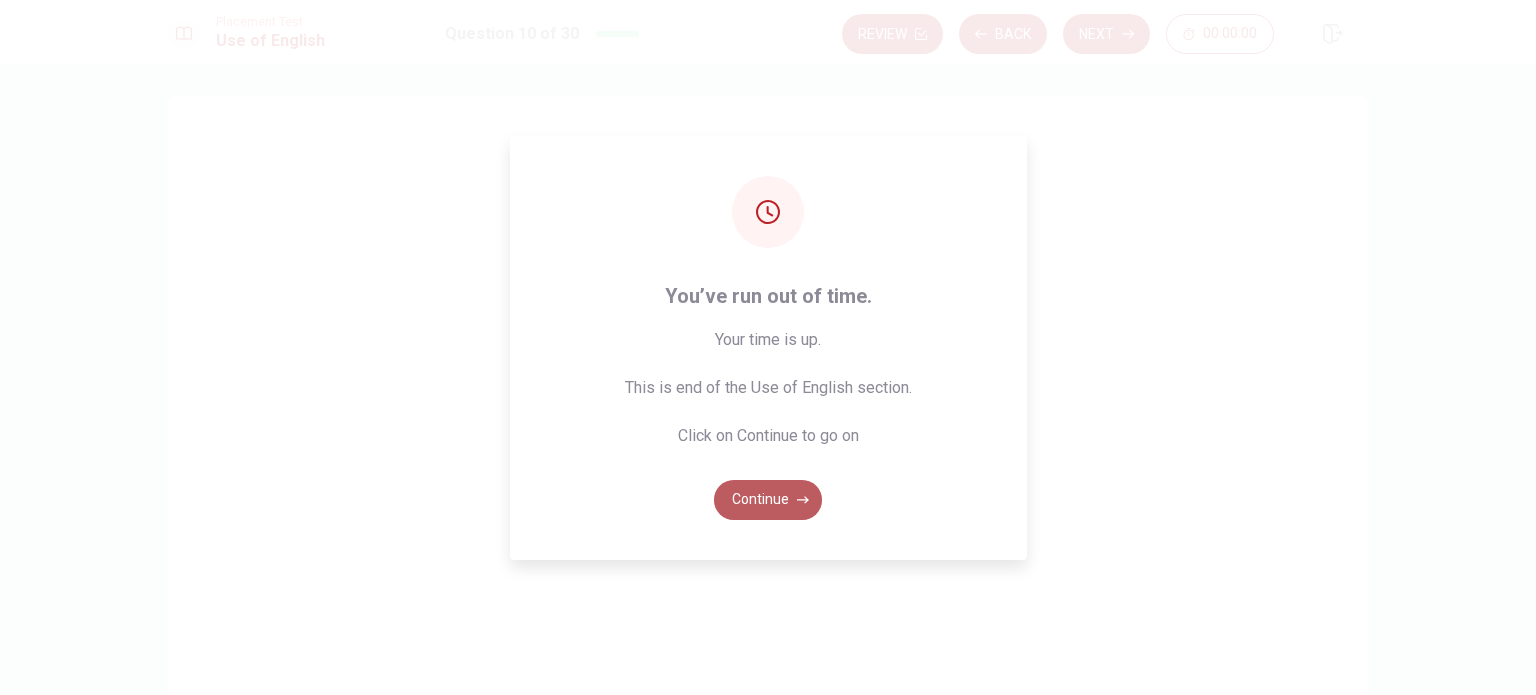 click on "Continue" at bounding box center [768, 500] 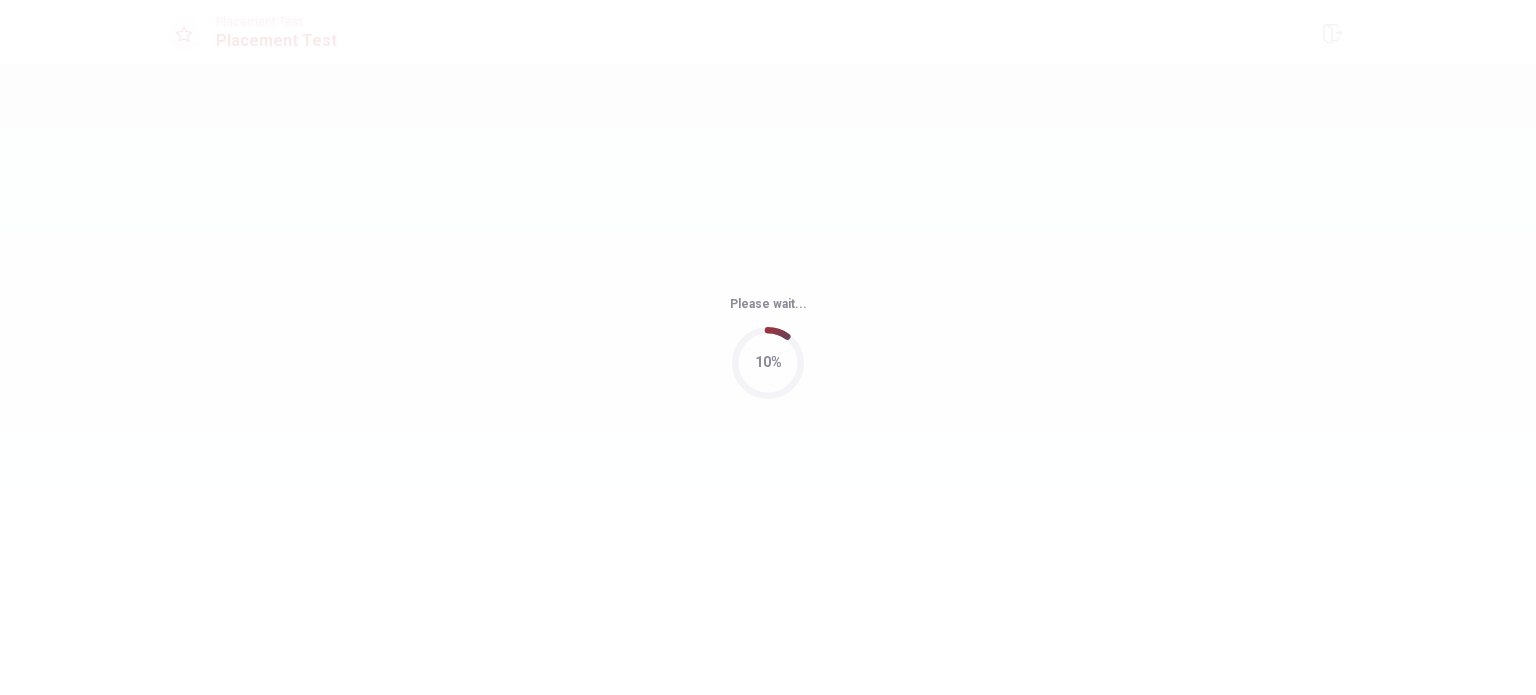 scroll, scrollTop: 0, scrollLeft: 0, axis: both 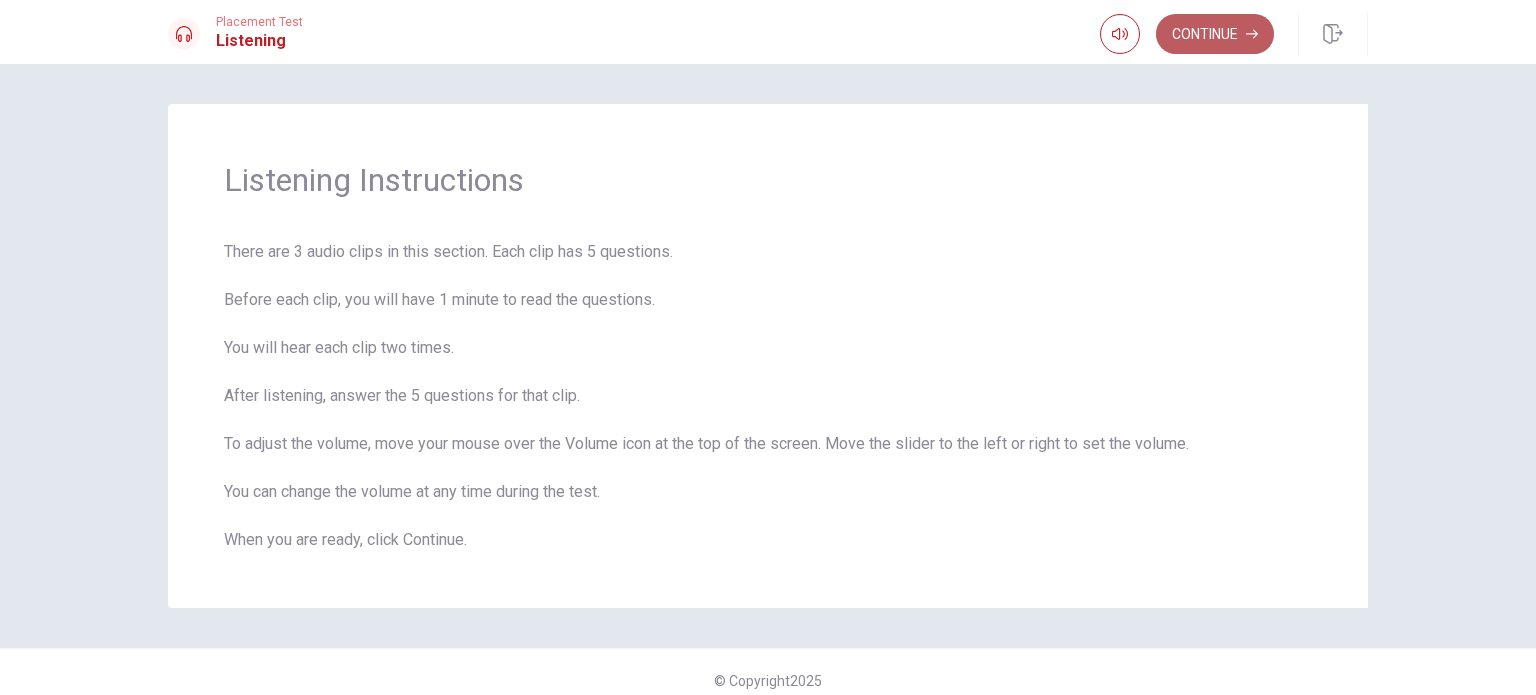 click on "Continue" at bounding box center [1215, 34] 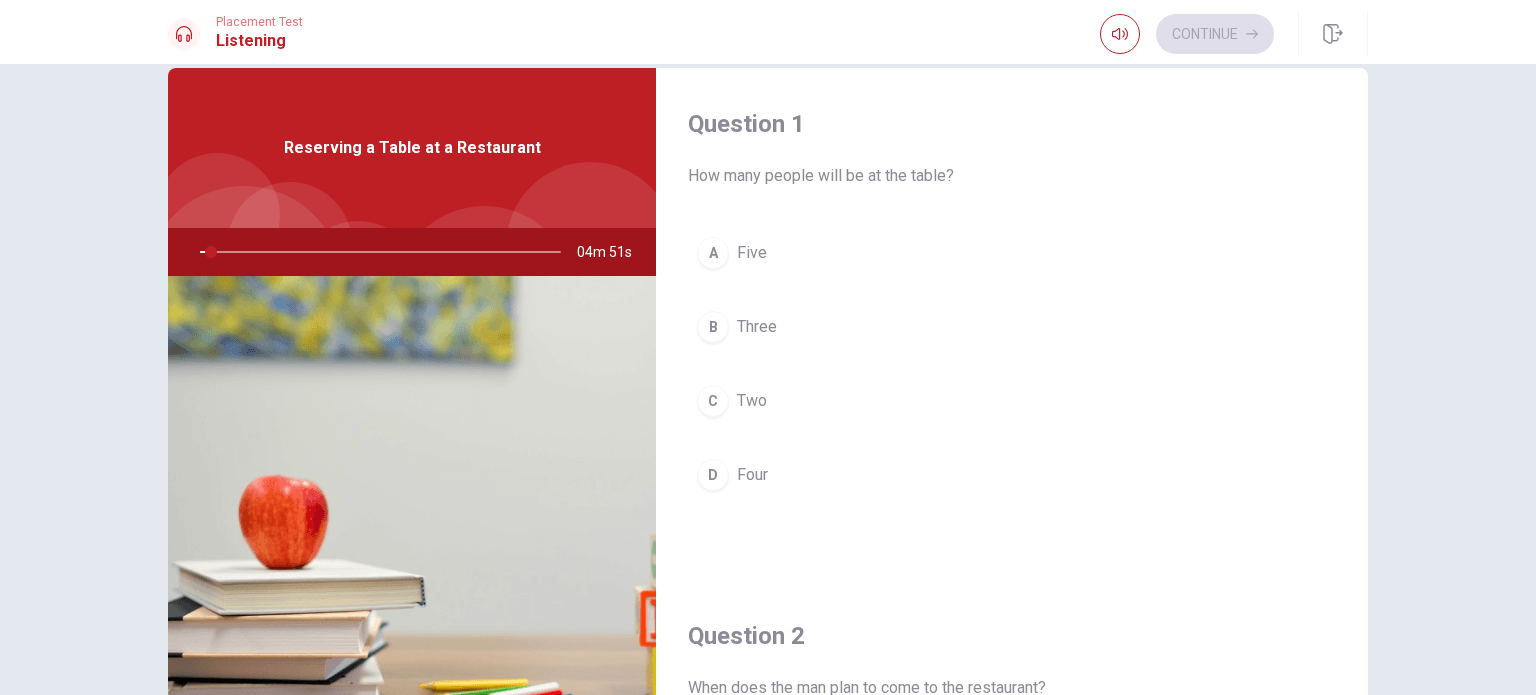 scroll, scrollTop: 42, scrollLeft: 0, axis: vertical 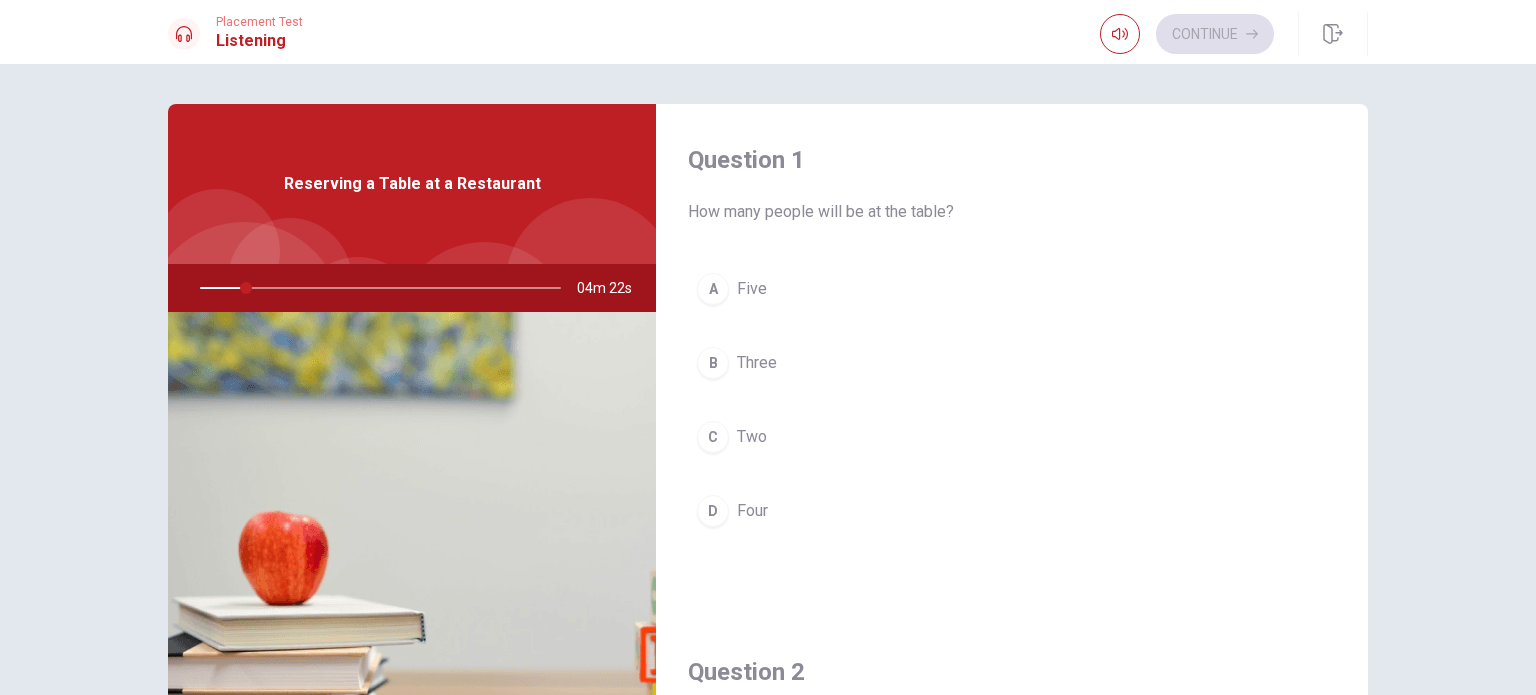 click on "Reserving a Table at a Restaurant" at bounding box center [412, 184] 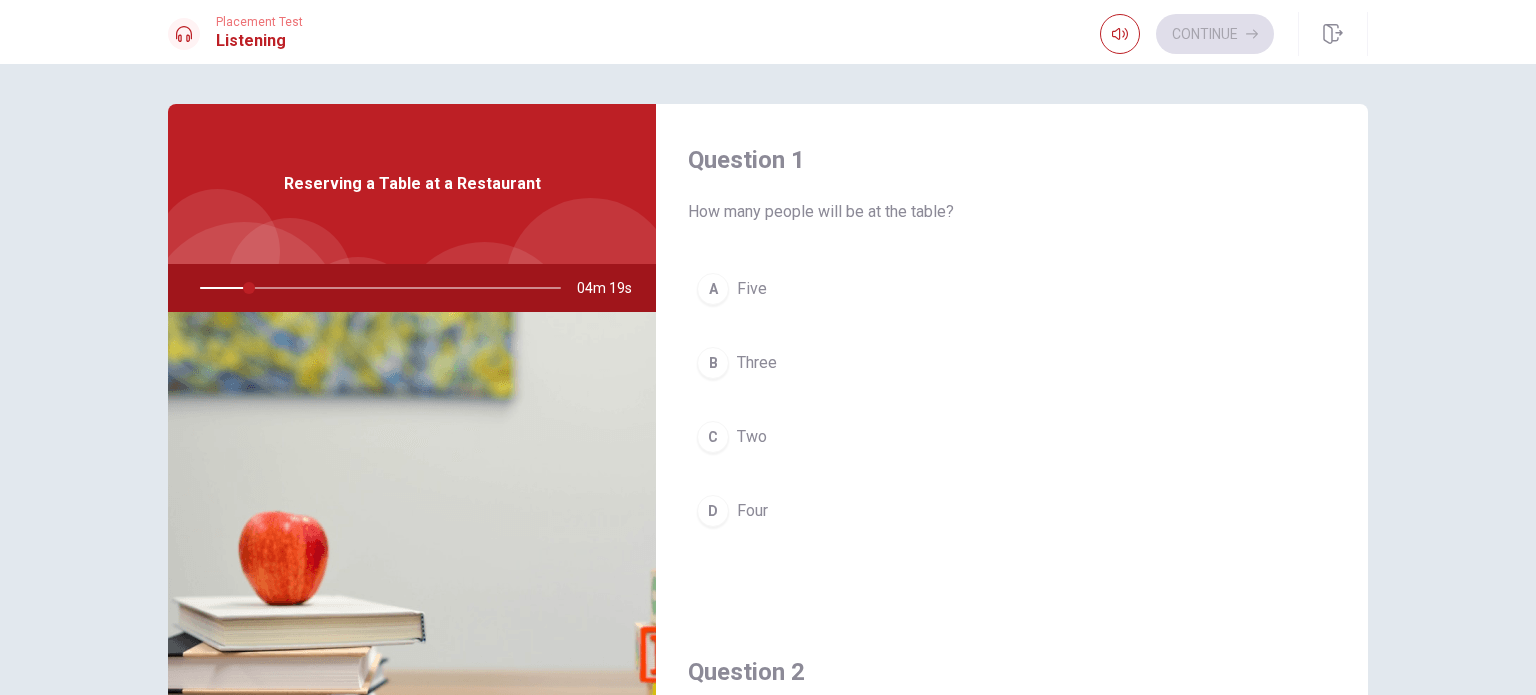 drag, startPoint x: 1524, startPoint y: 176, endPoint x: 1533, endPoint y: 349, distance: 173.23395 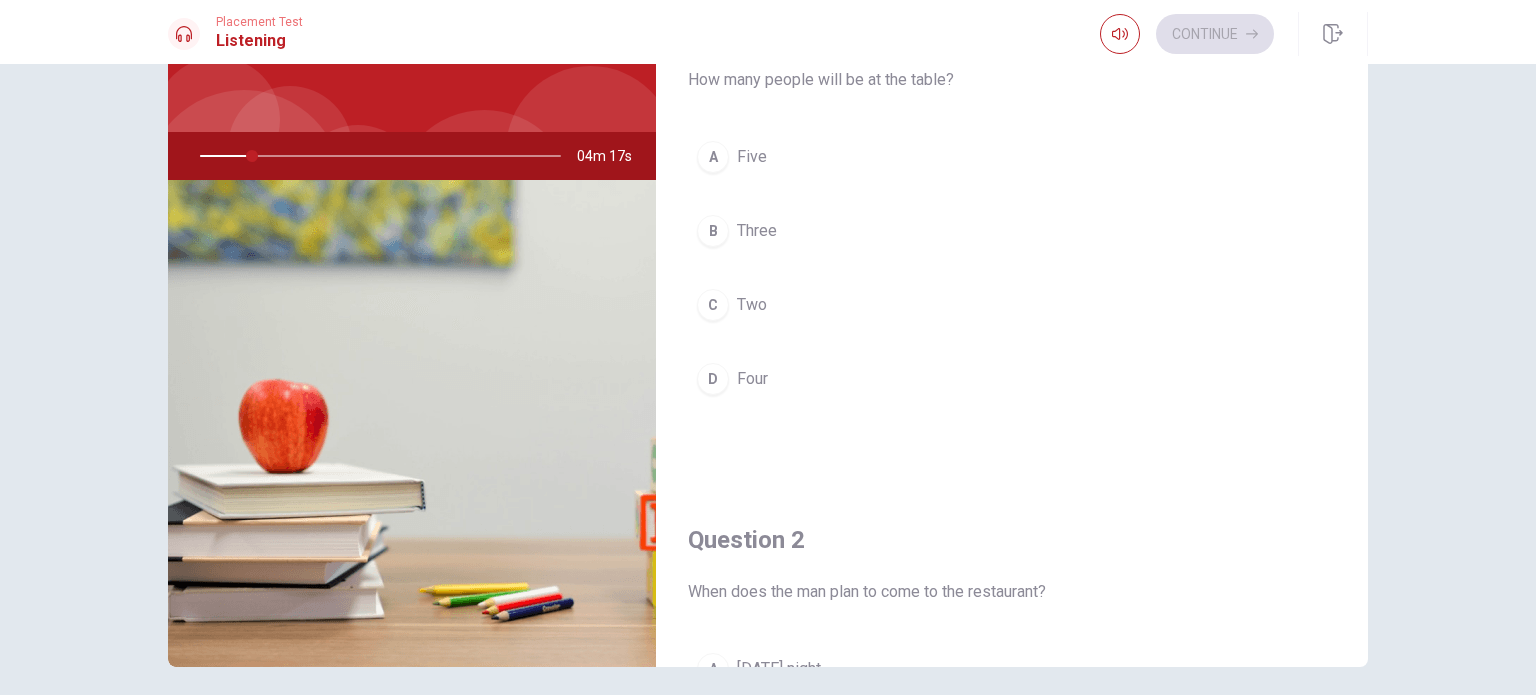 scroll, scrollTop: 208, scrollLeft: 0, axis: vertical 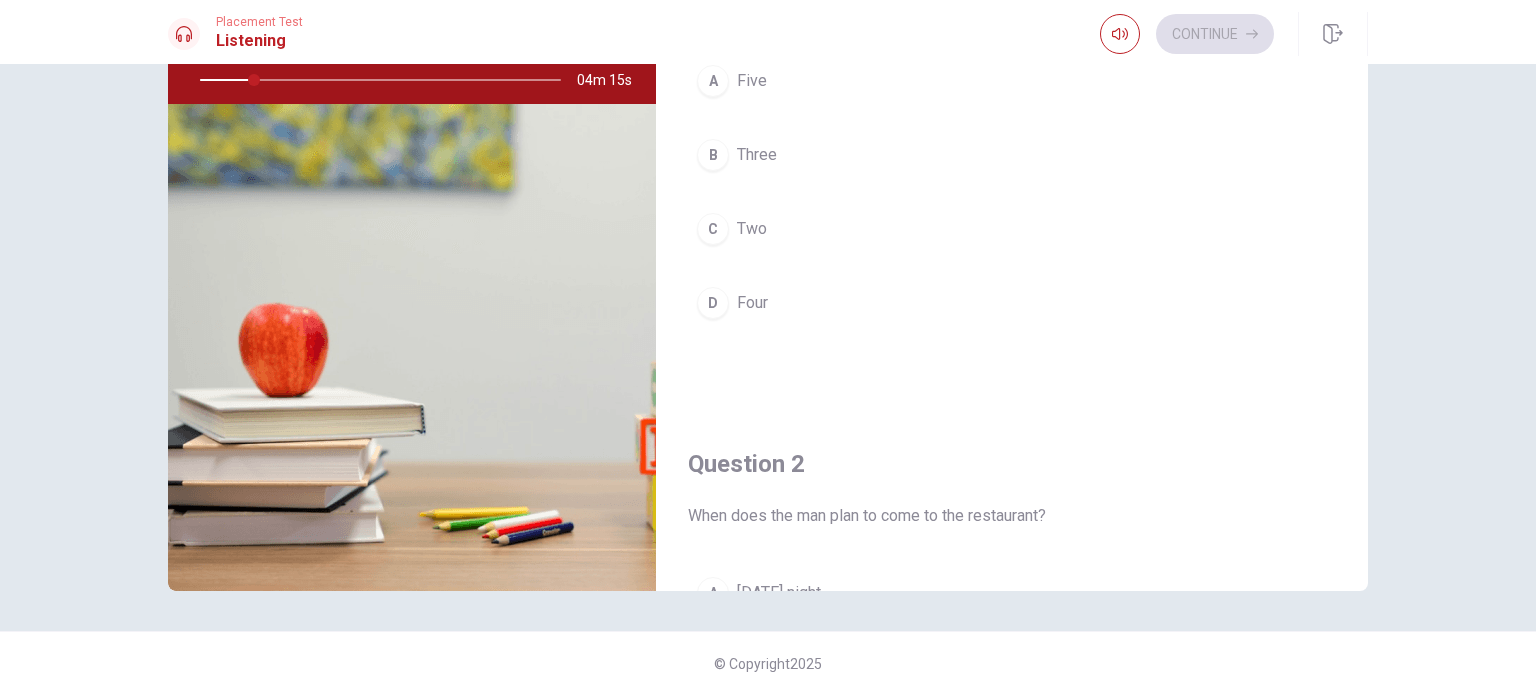 drag, startPoint x: 1364, startPoint y: 77, endPoint x: 1359, endPoint y: 137, distance: 60.207973 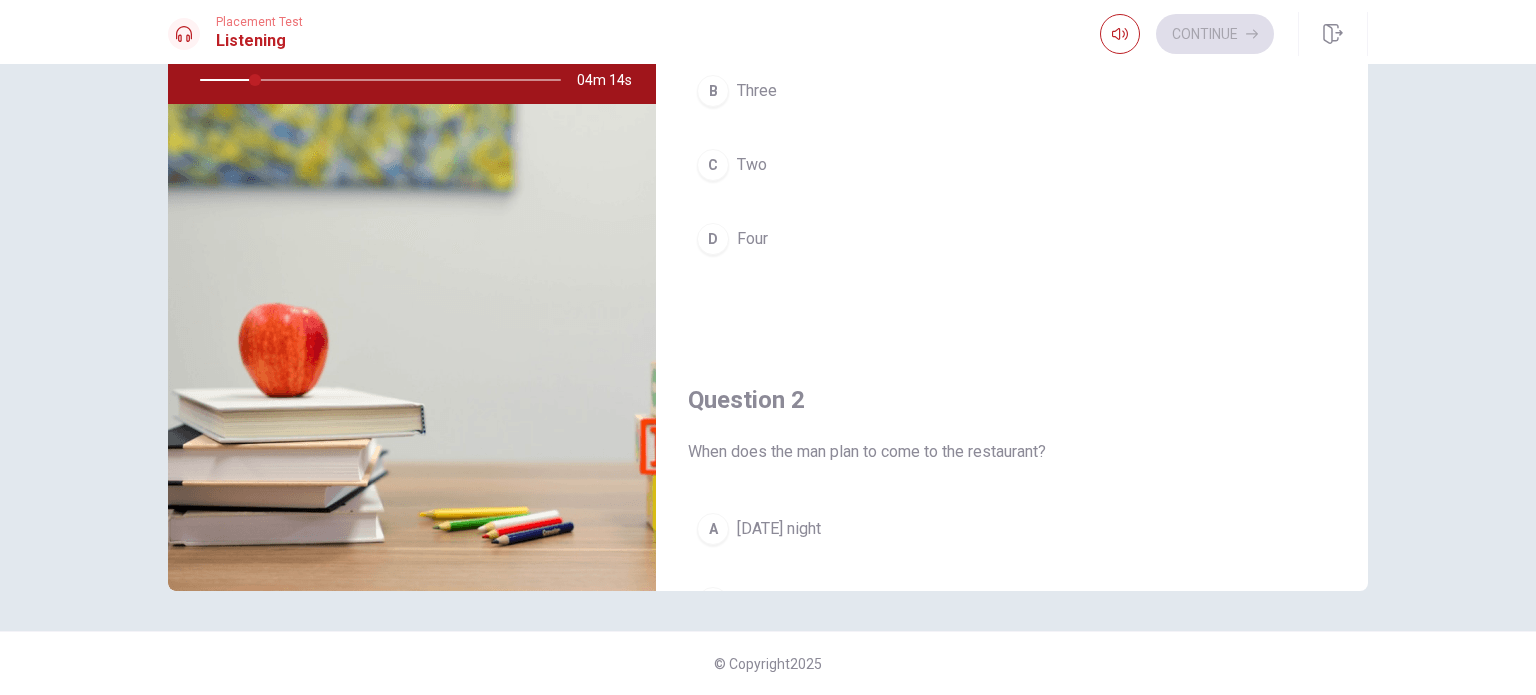 scroll, scrollTop: 0, scrollLeft: 0, axis: both 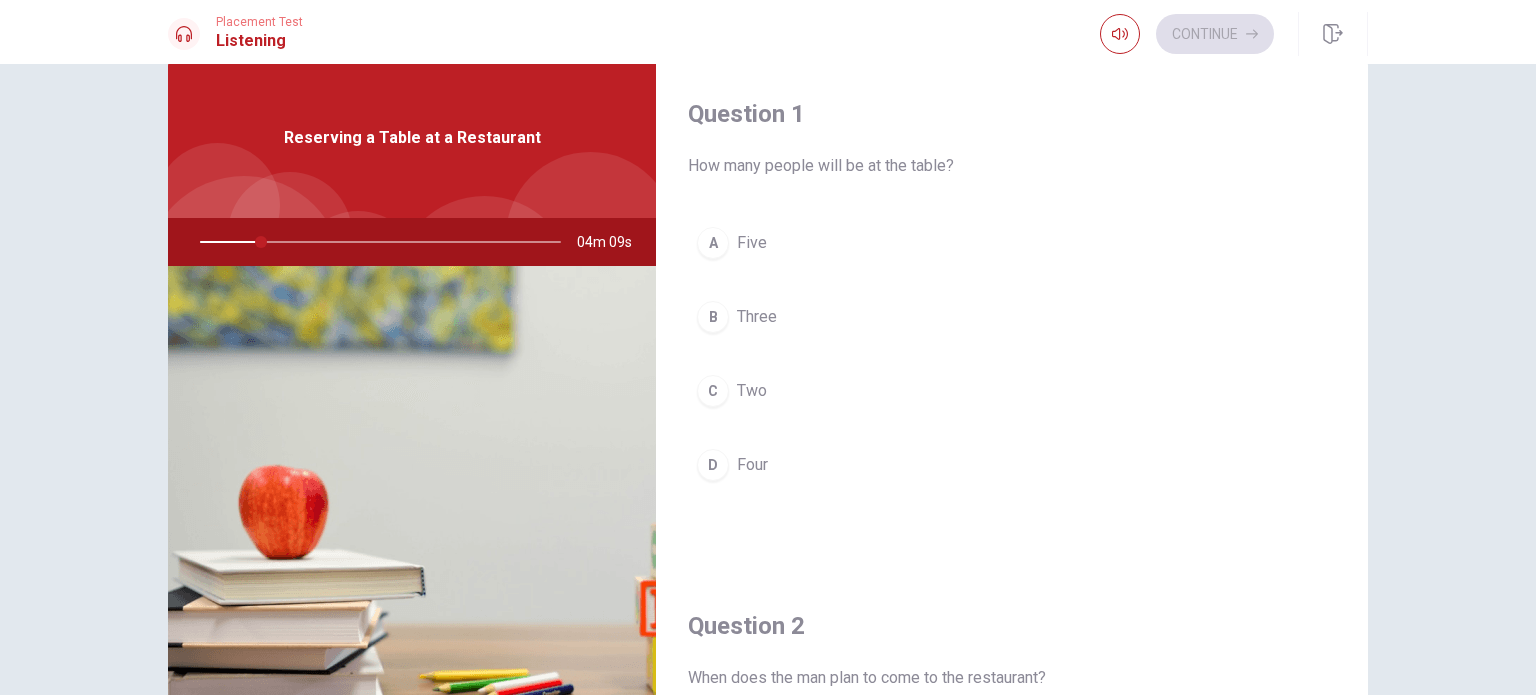 drag, startPoint x: 254, startPoint y: 244, endPoint x: 189, endPoint y: 243, distance: 65.00769 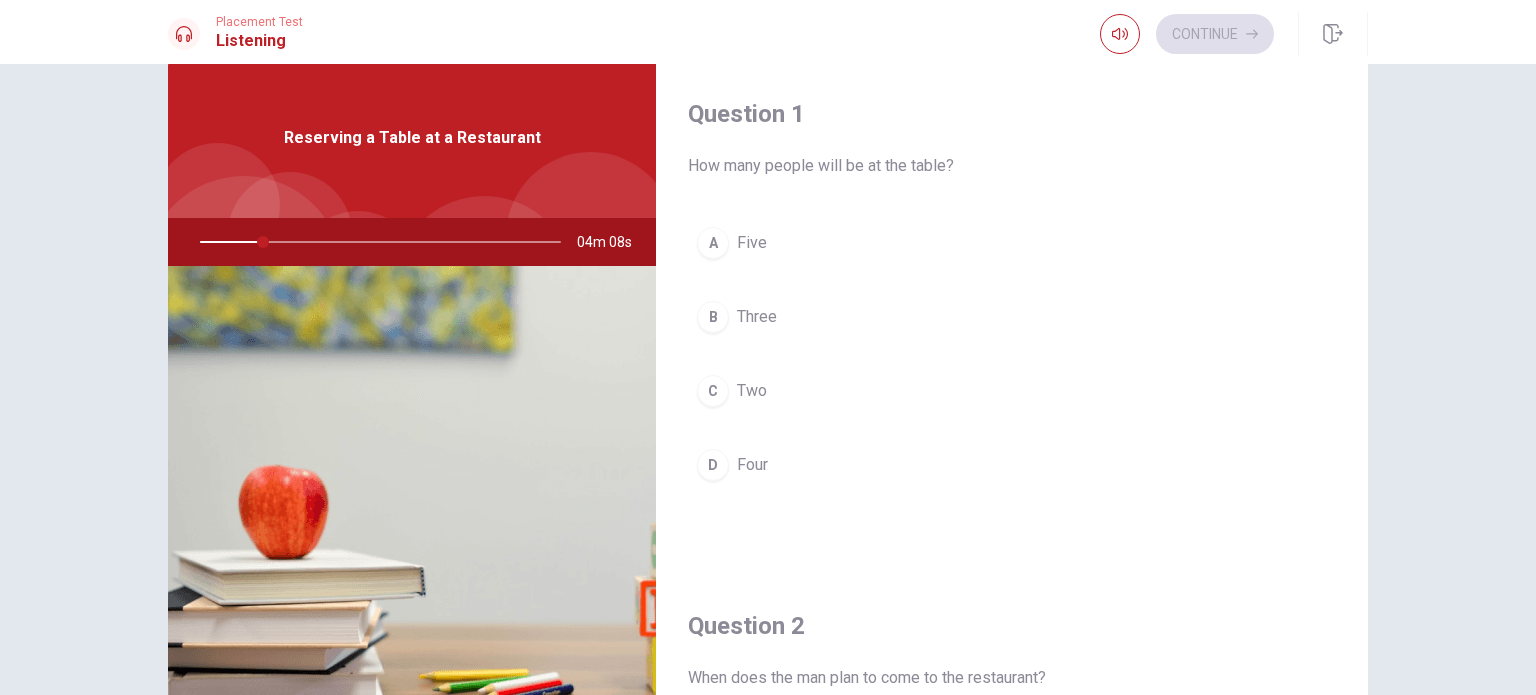click at bounding box center [376, 242] 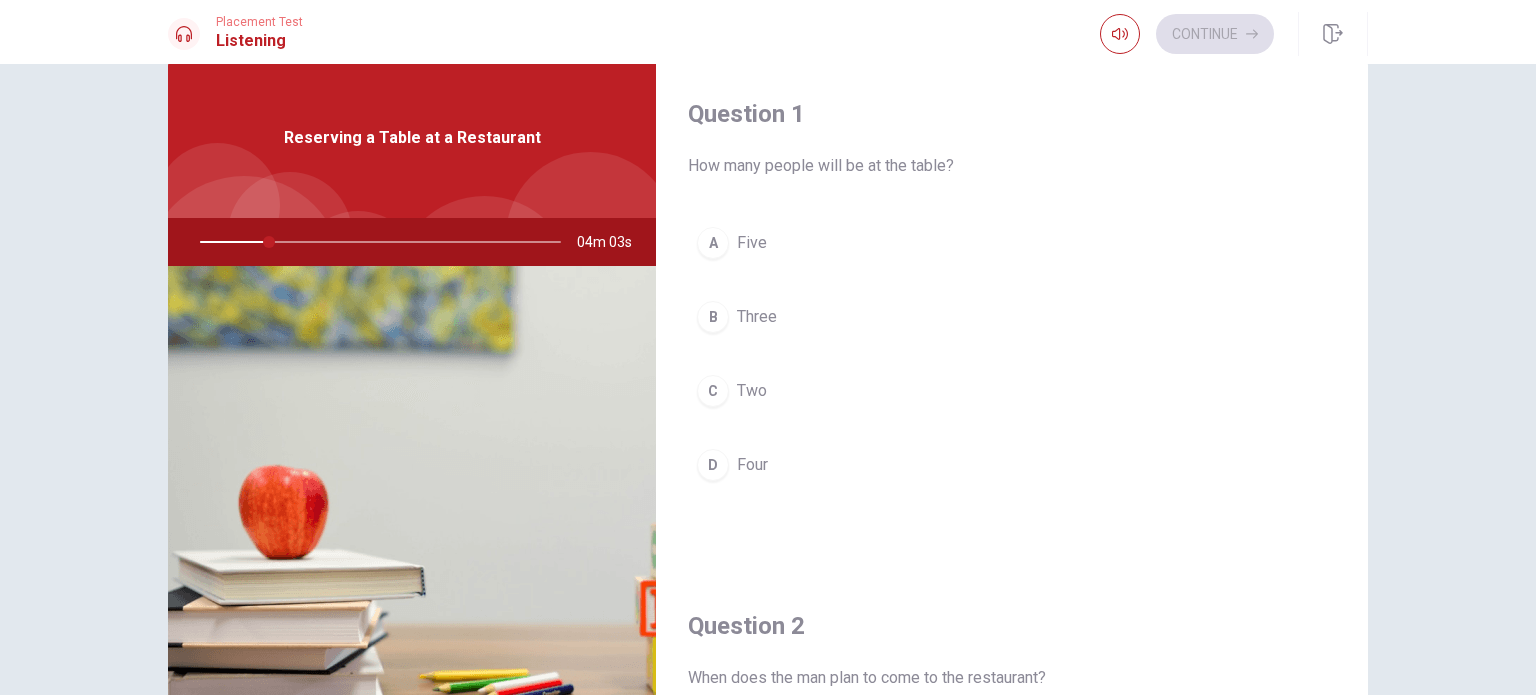 click on "D Four" at bounding box center [1012, 465] 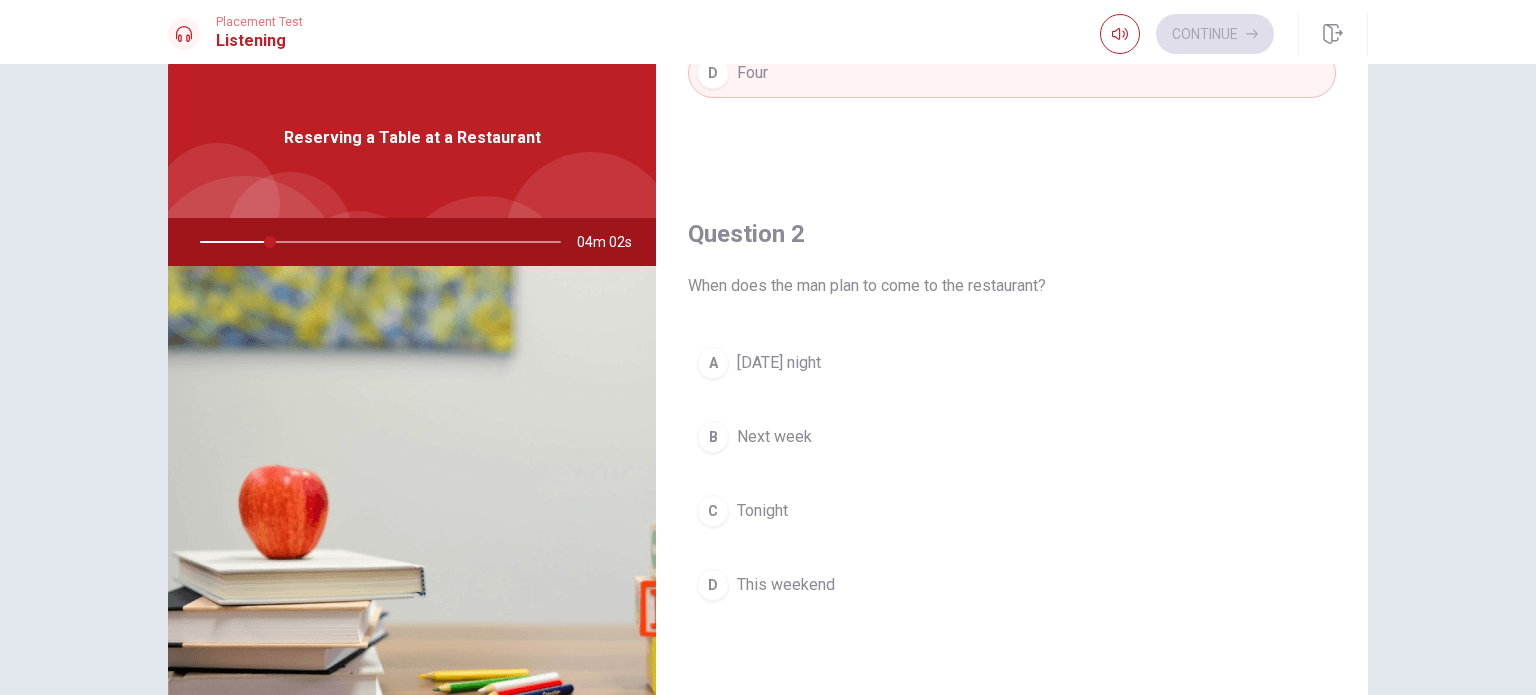 scroll, scrollTop: 548, scrollLeft: 0, axis: vertical 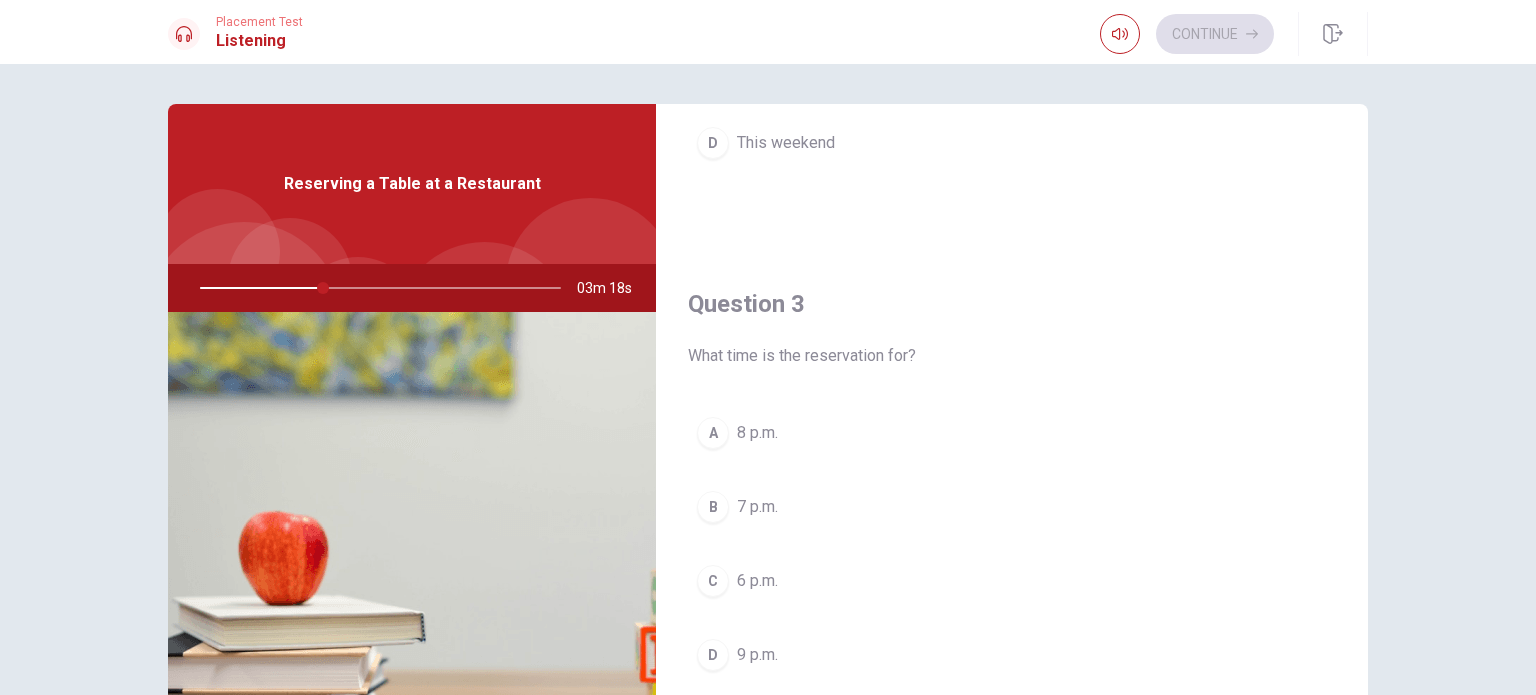 click on "B" at bounding box center (713, 507) 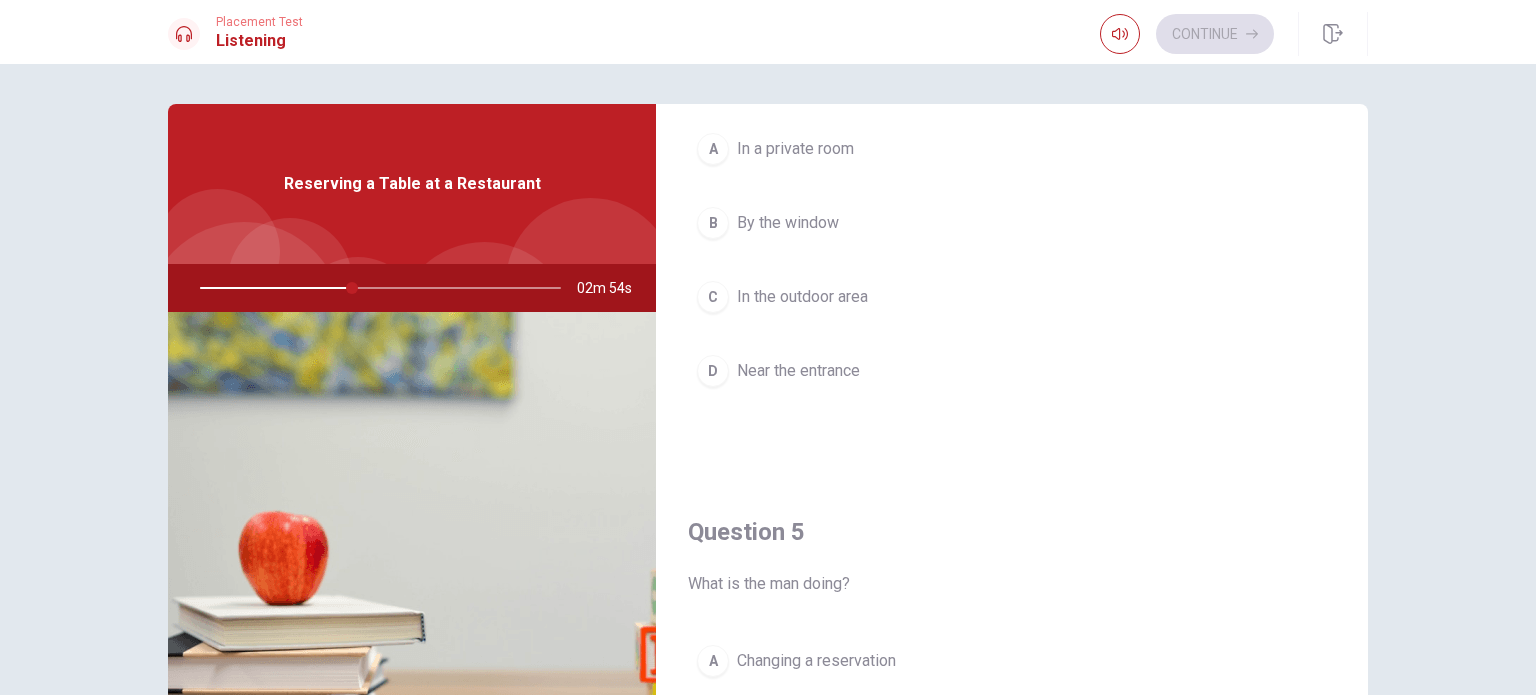 scroll, scrollTop: 1856, scrollLeft: 0, axis: vertical 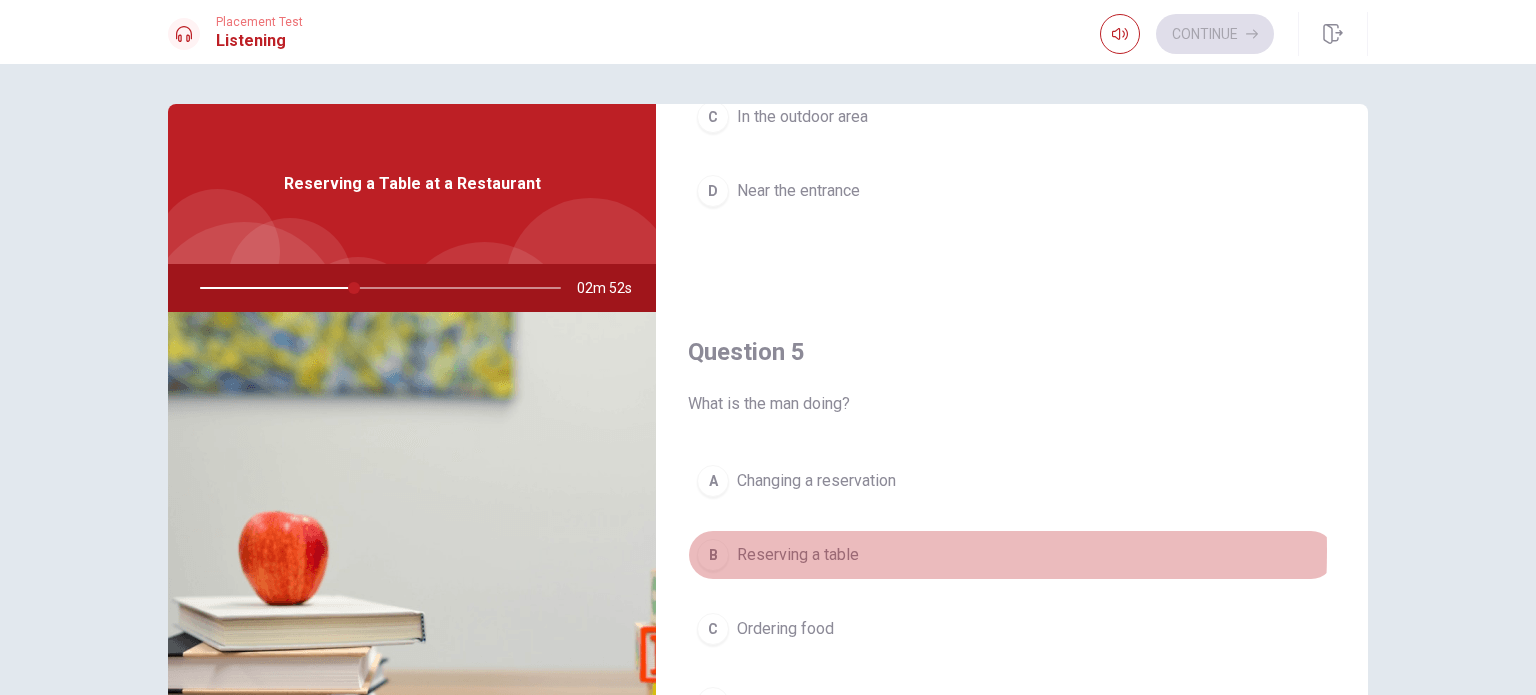 click on "Reserving a table" at bounding box center (798, 555) 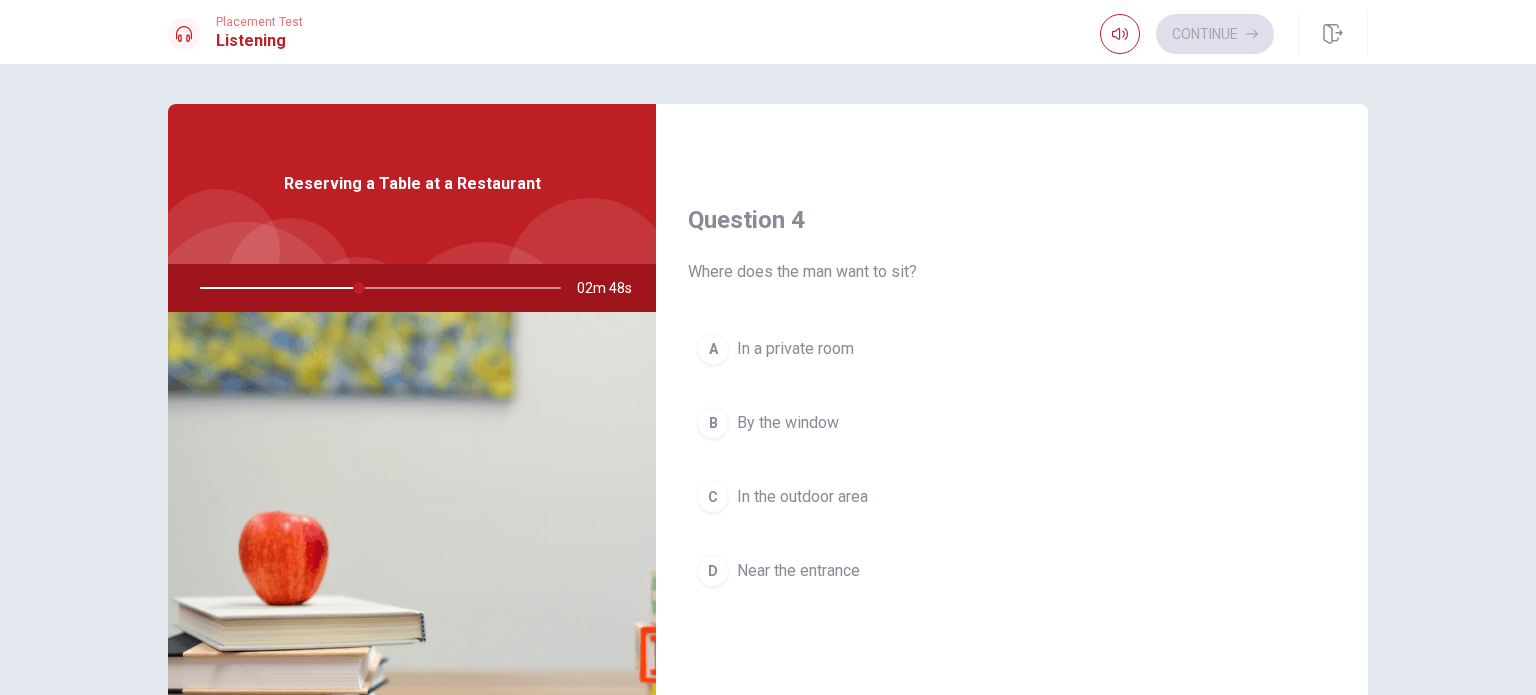 scroll, scrollTop: 1486, scrollLeft: 0, axis: vertical 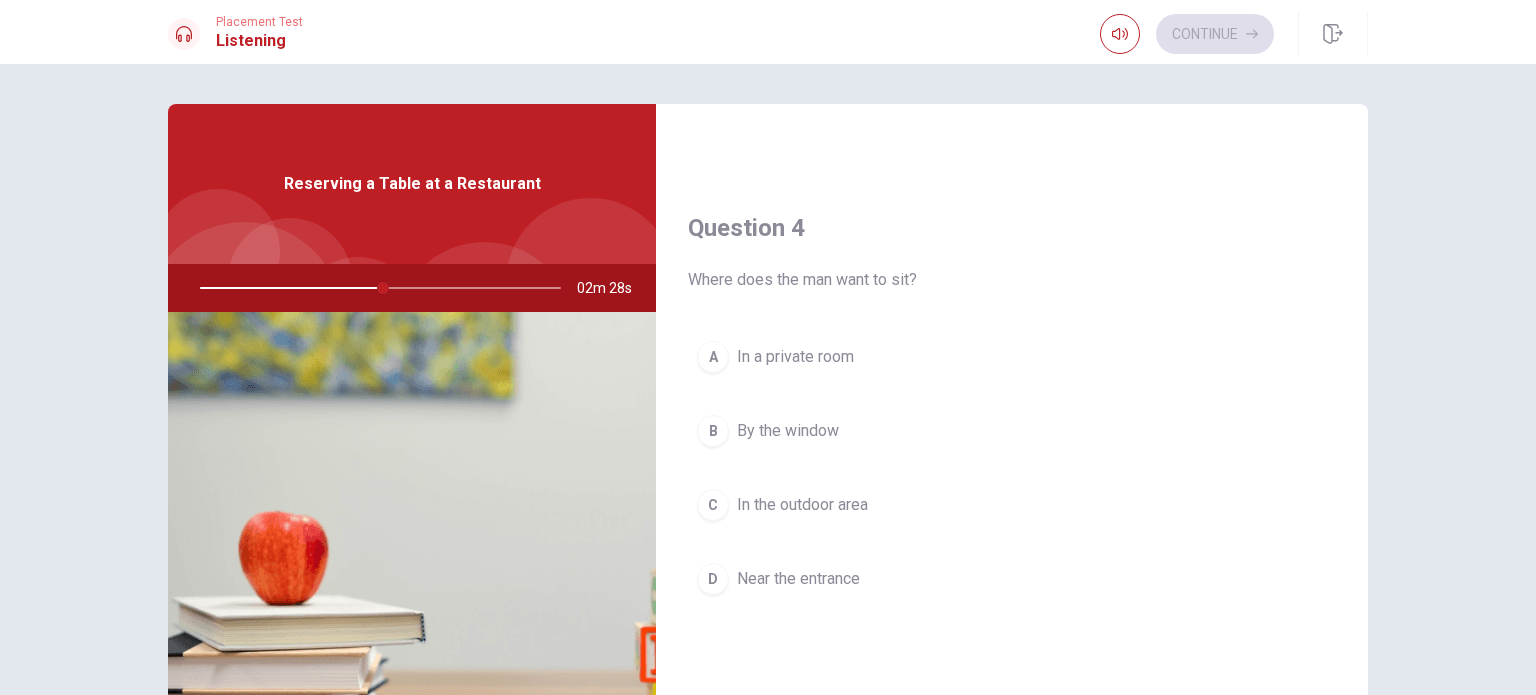 drag, startPoint x: 378, startPoint y: 291, endPoint x: 296, endPoint y: 288, distance: 82.05486 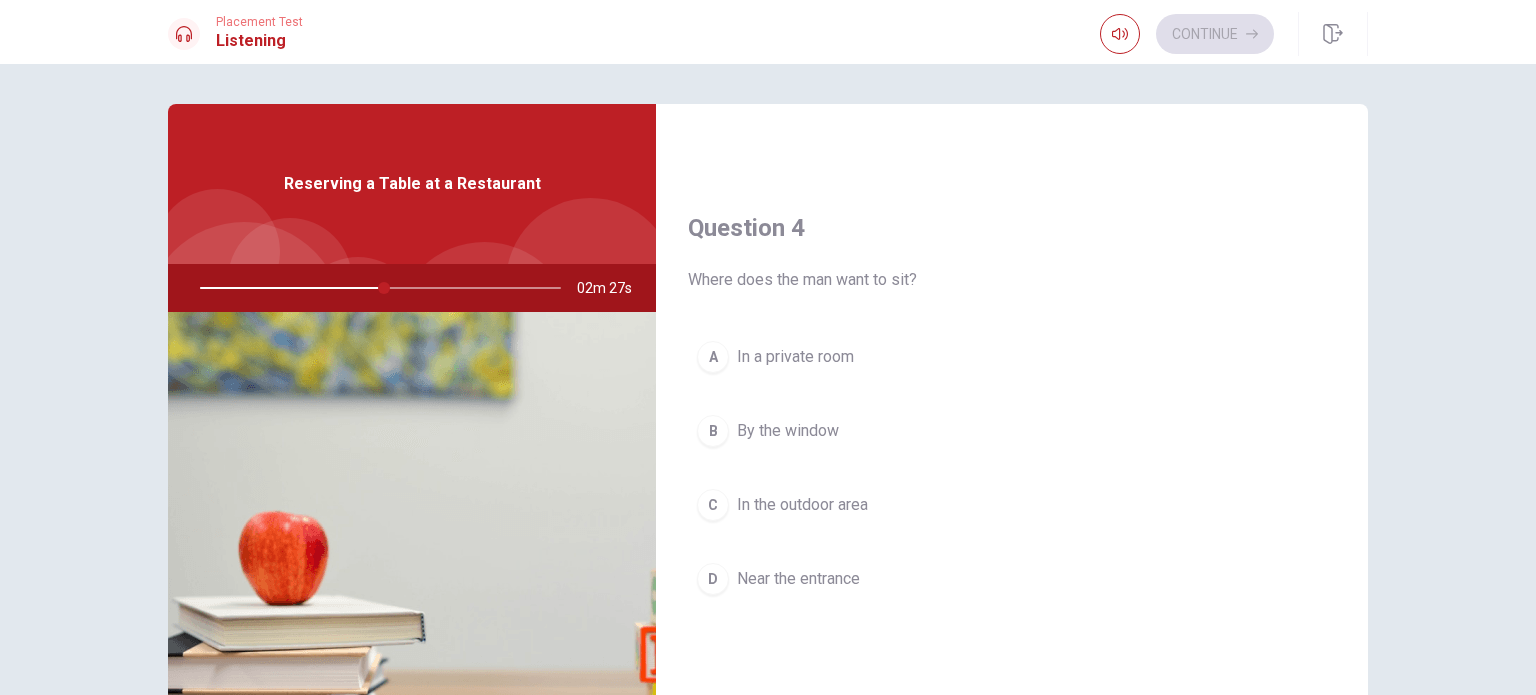 click at bounding box center (376, 288) 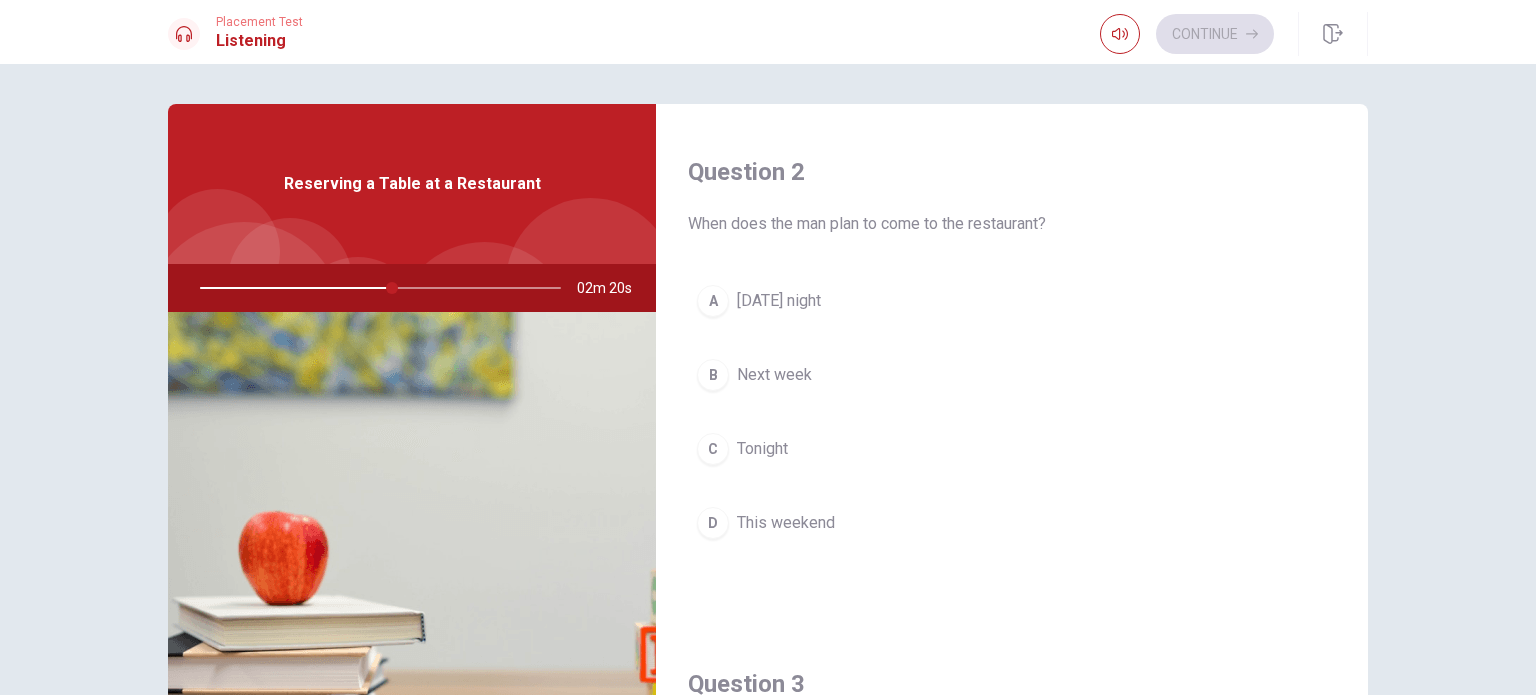 scroll, scrollTop: 504, scrollLeft: 0, axis: vertical 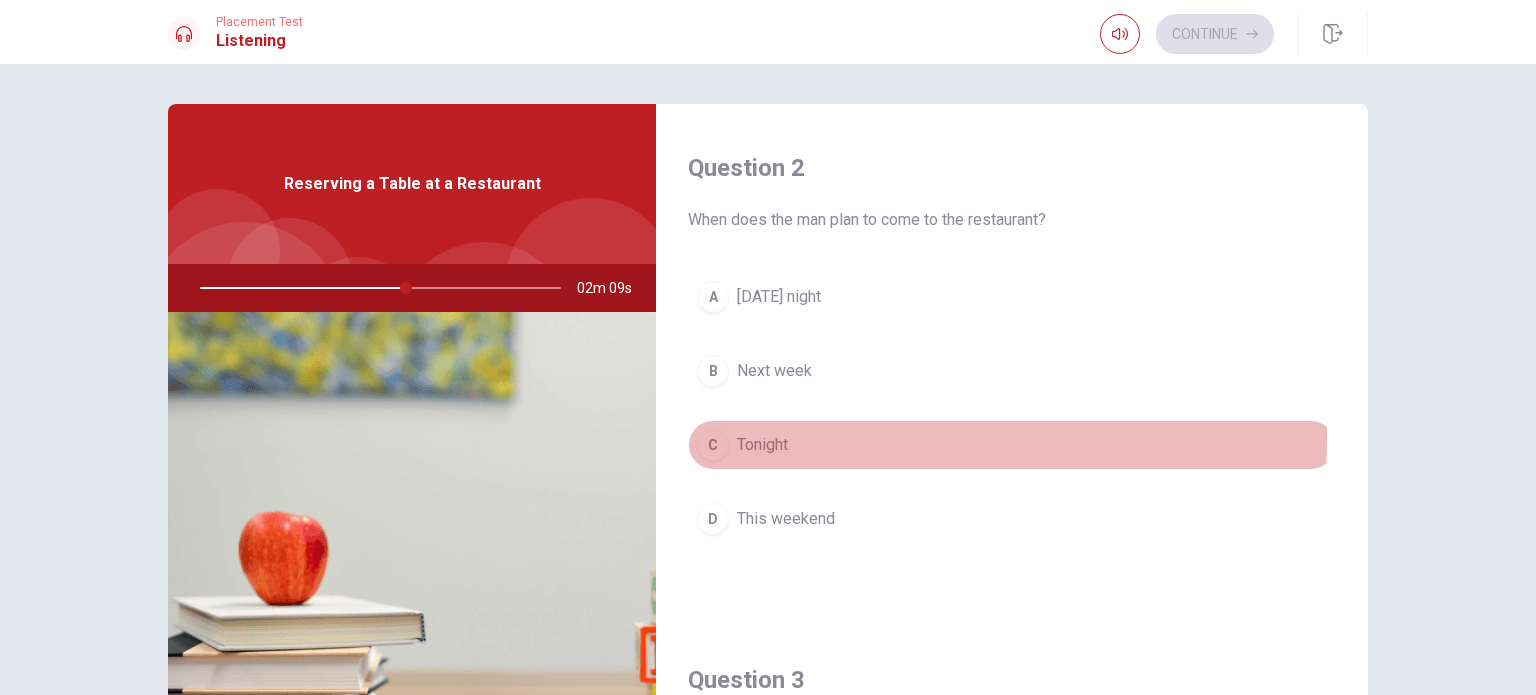 click on "C" at bounding box center [713, 445] 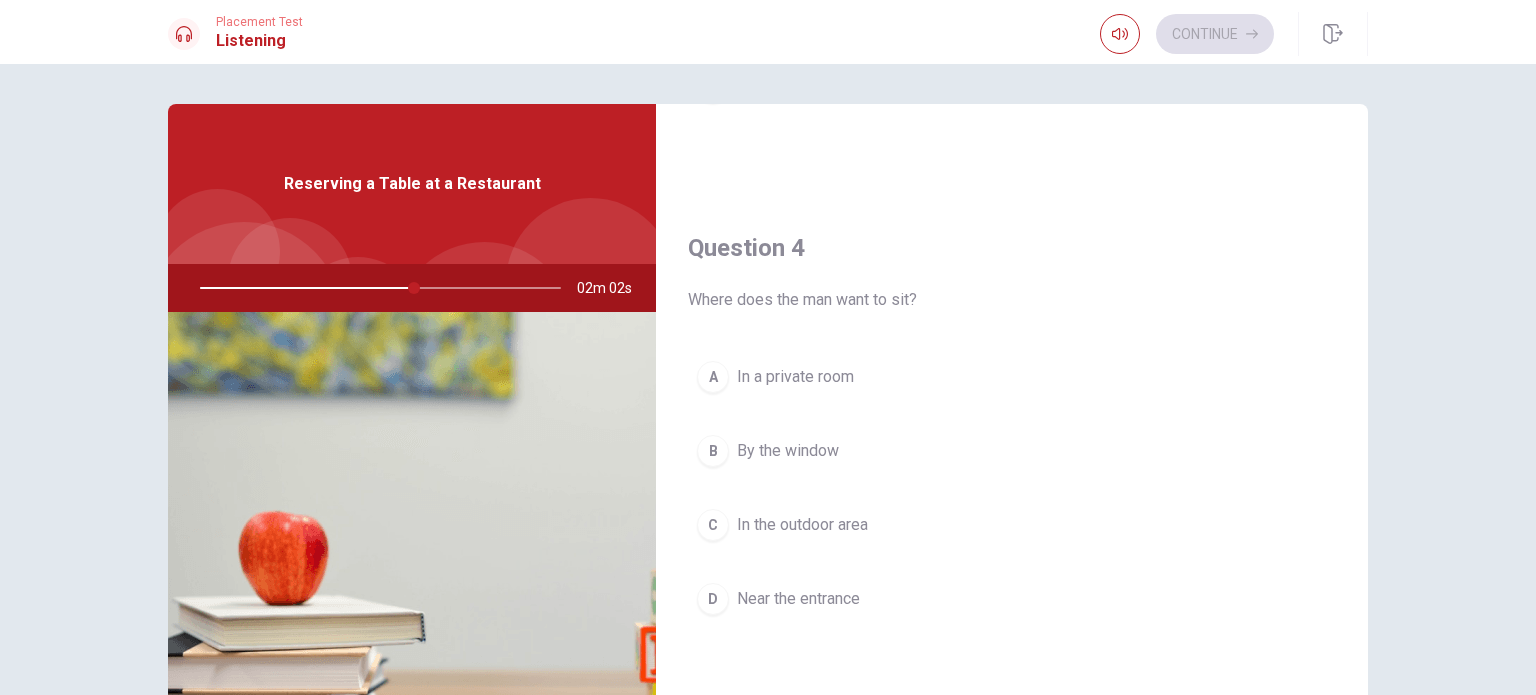 scroll, scrollTop: 1436, scrollLeft: 0, axis: vertical 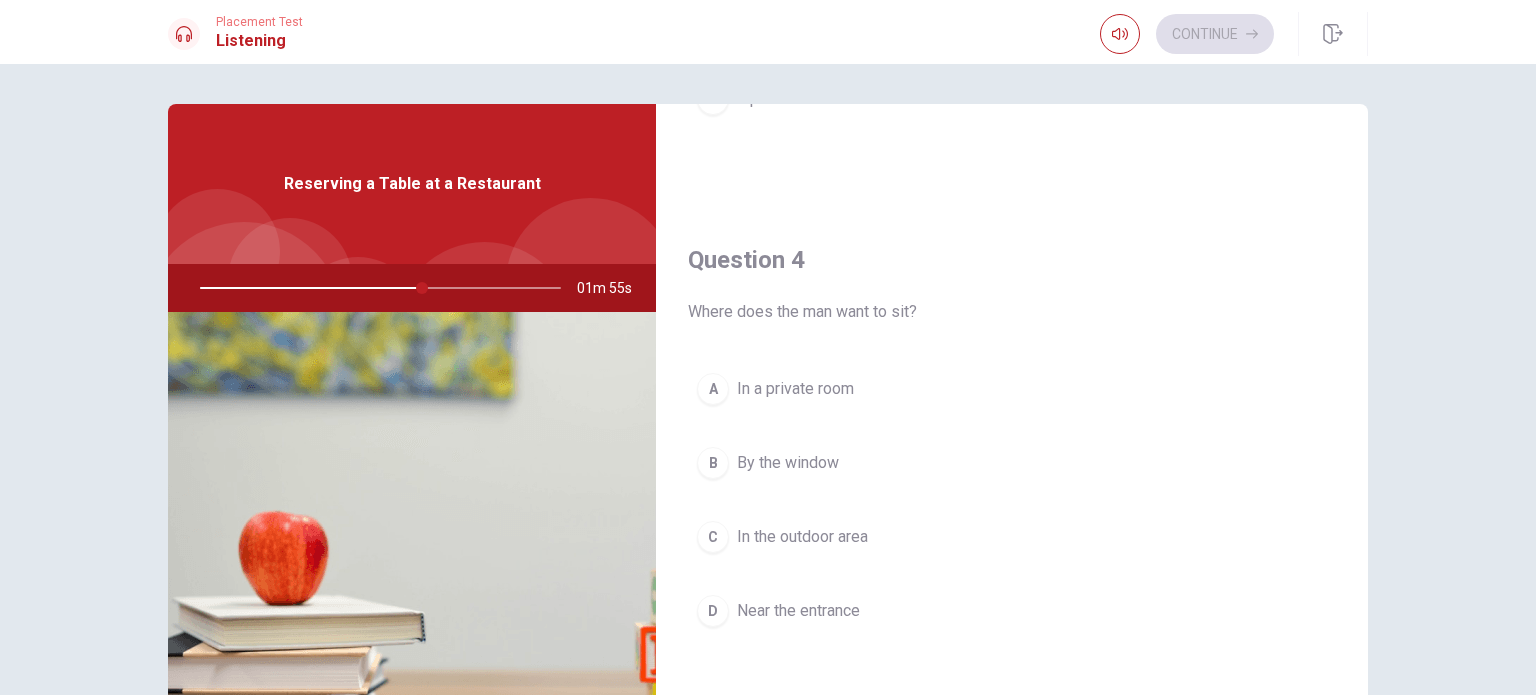 click on "D" at bounding box center [713, 611] 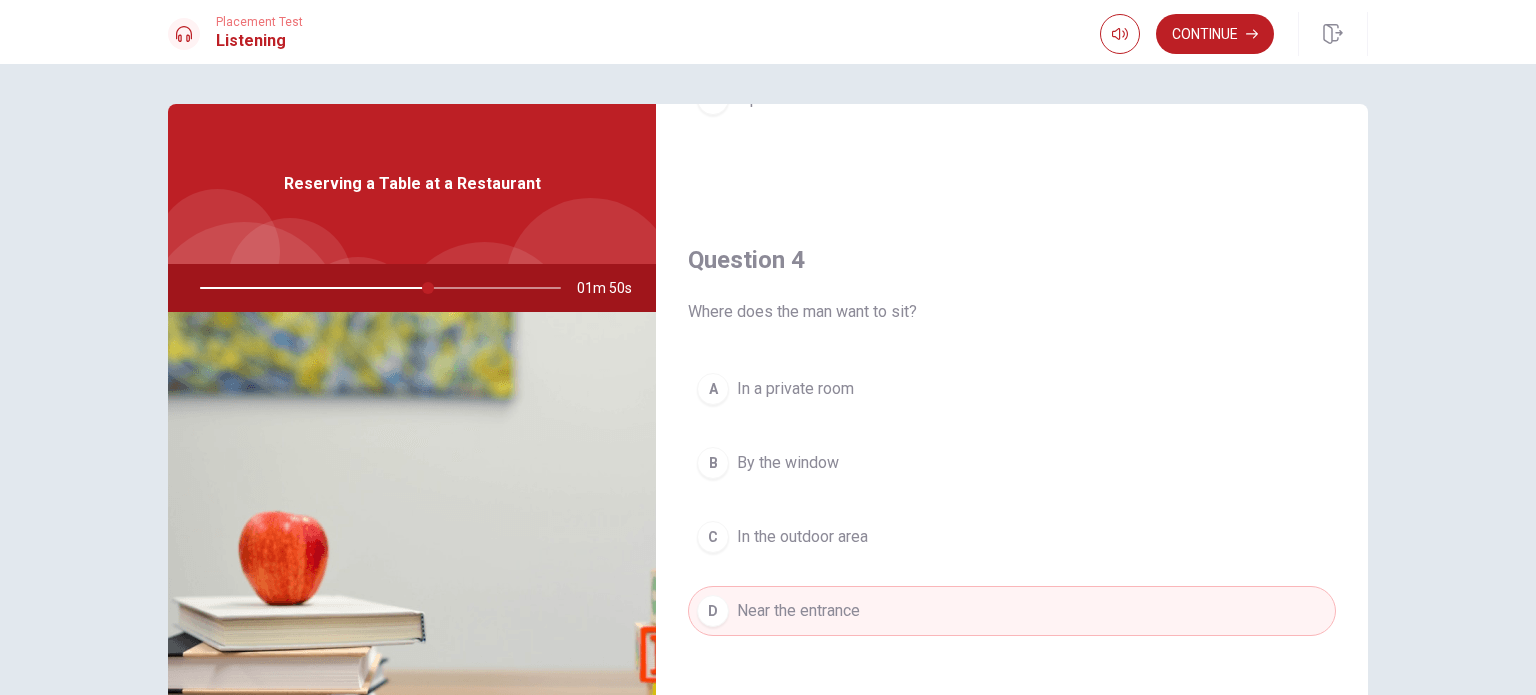 click at bounding box center [376, 288] 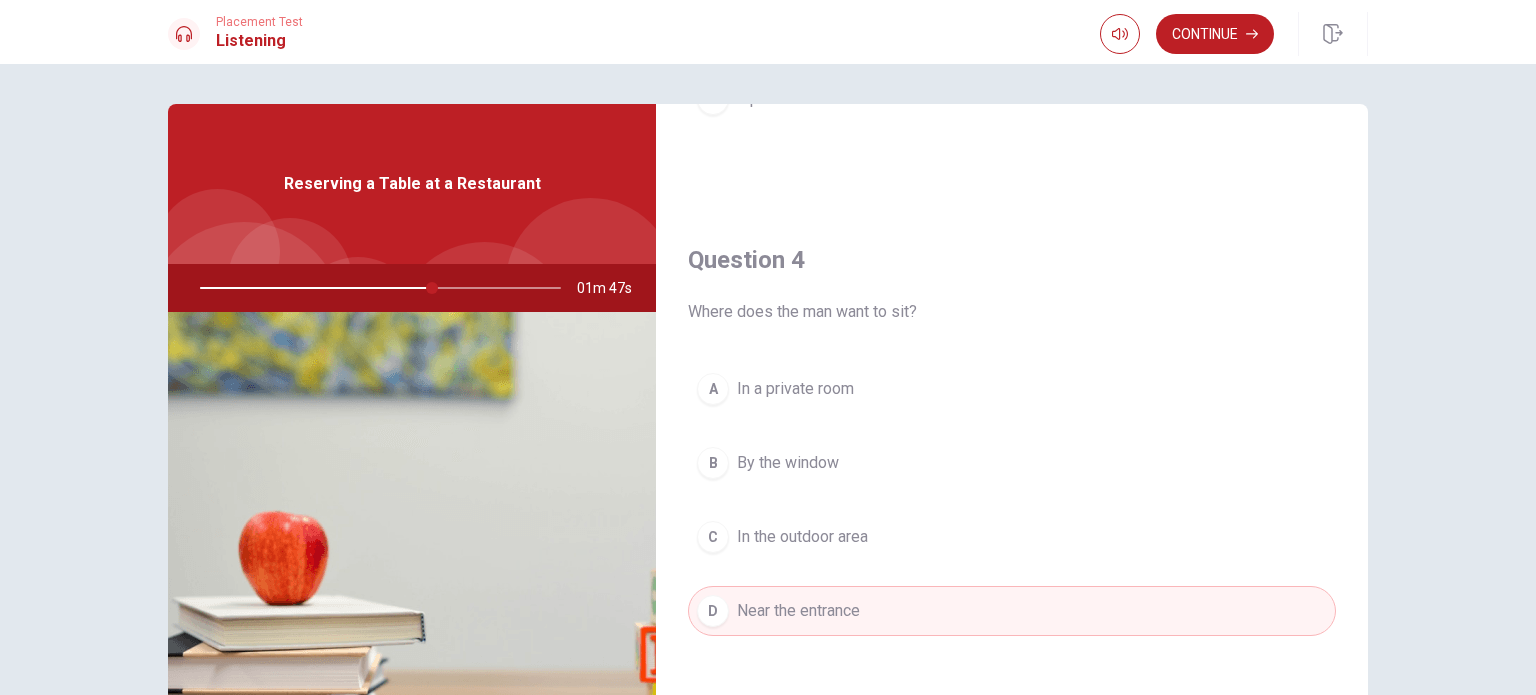 click at bounding box center [376, 288] 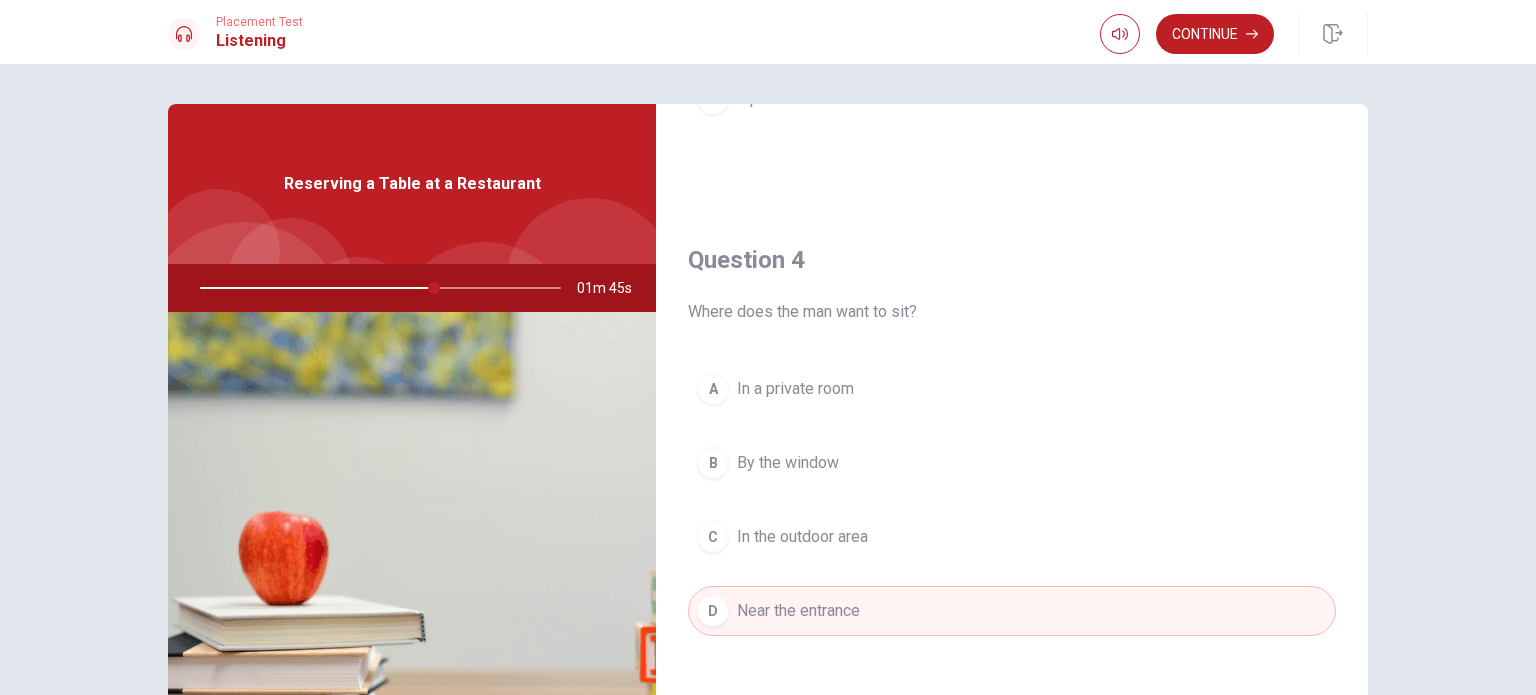 drag, startPoint x: 432, startPoint y: 284, endPoint x: 261, endPoint y: 272, distance: 171.42053 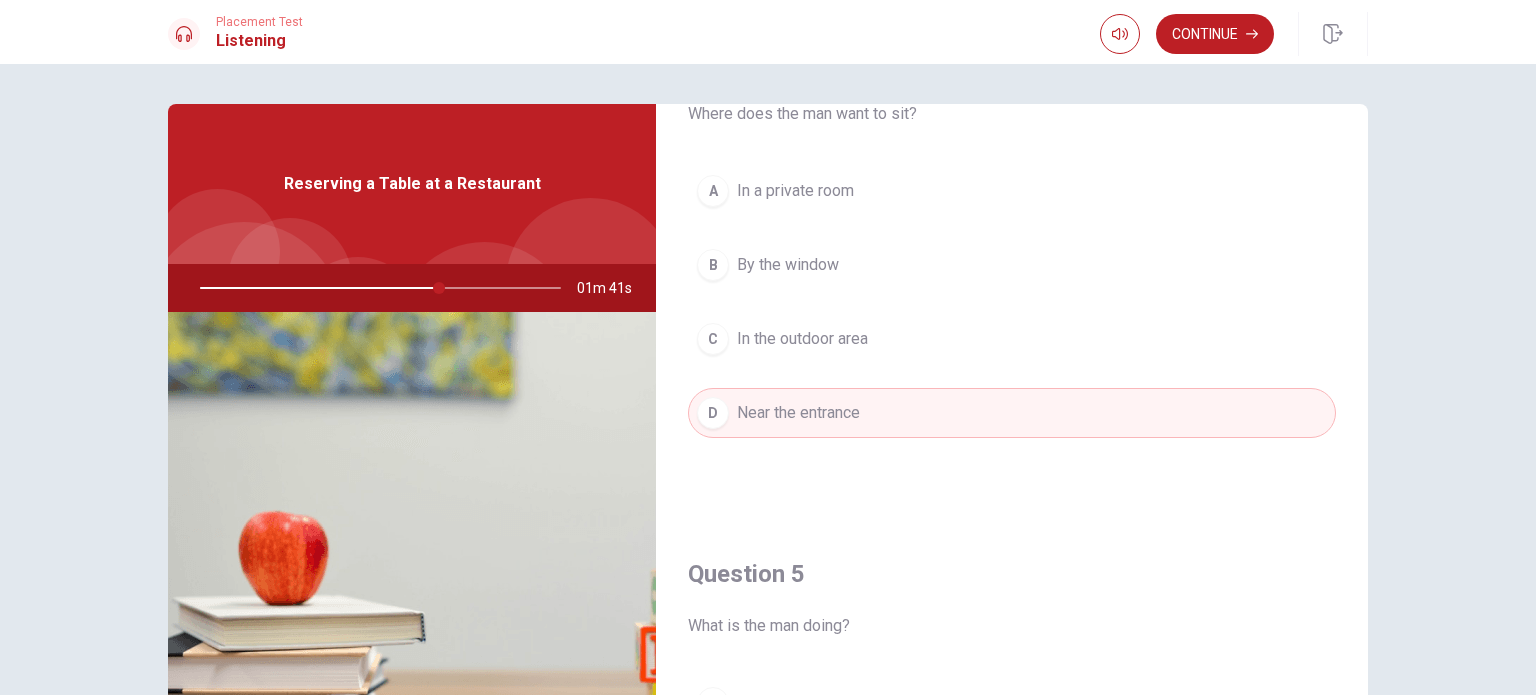 scroll, scrollTop: 1856, scrollLeft: 0, axis: vertical 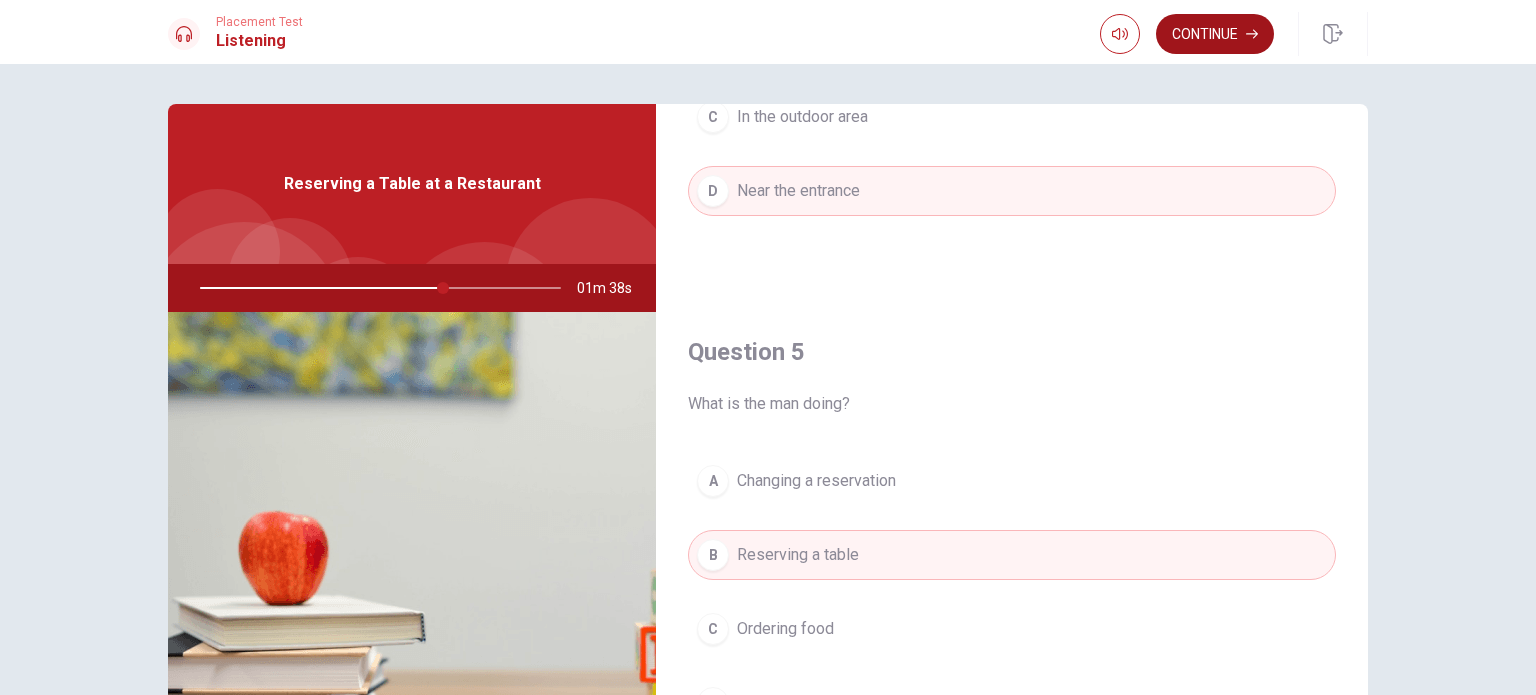 click on "Continue" at bounding box center (1215, 34) 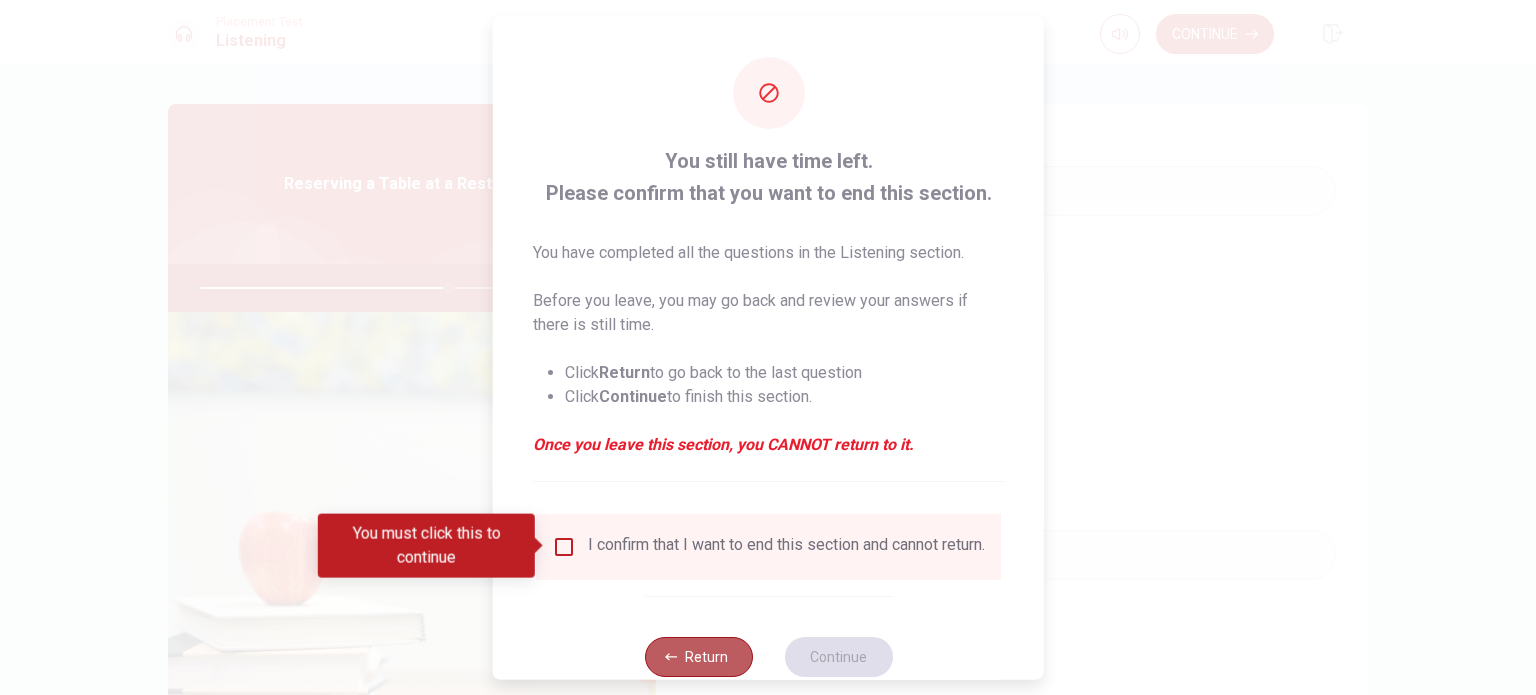 click on "Return" at bounding box center (698, 656) 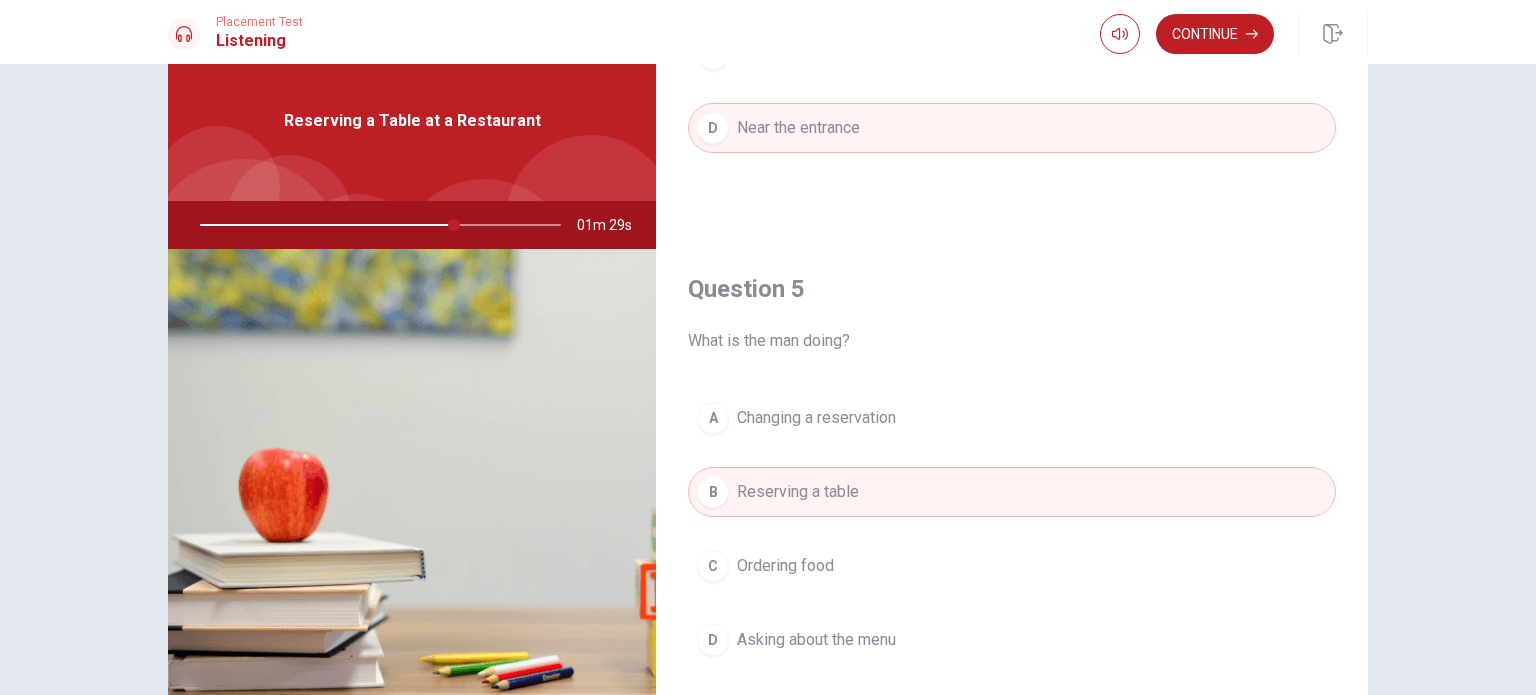 scroll, scrollTop: 0, scrollLeft: 0, axis: both 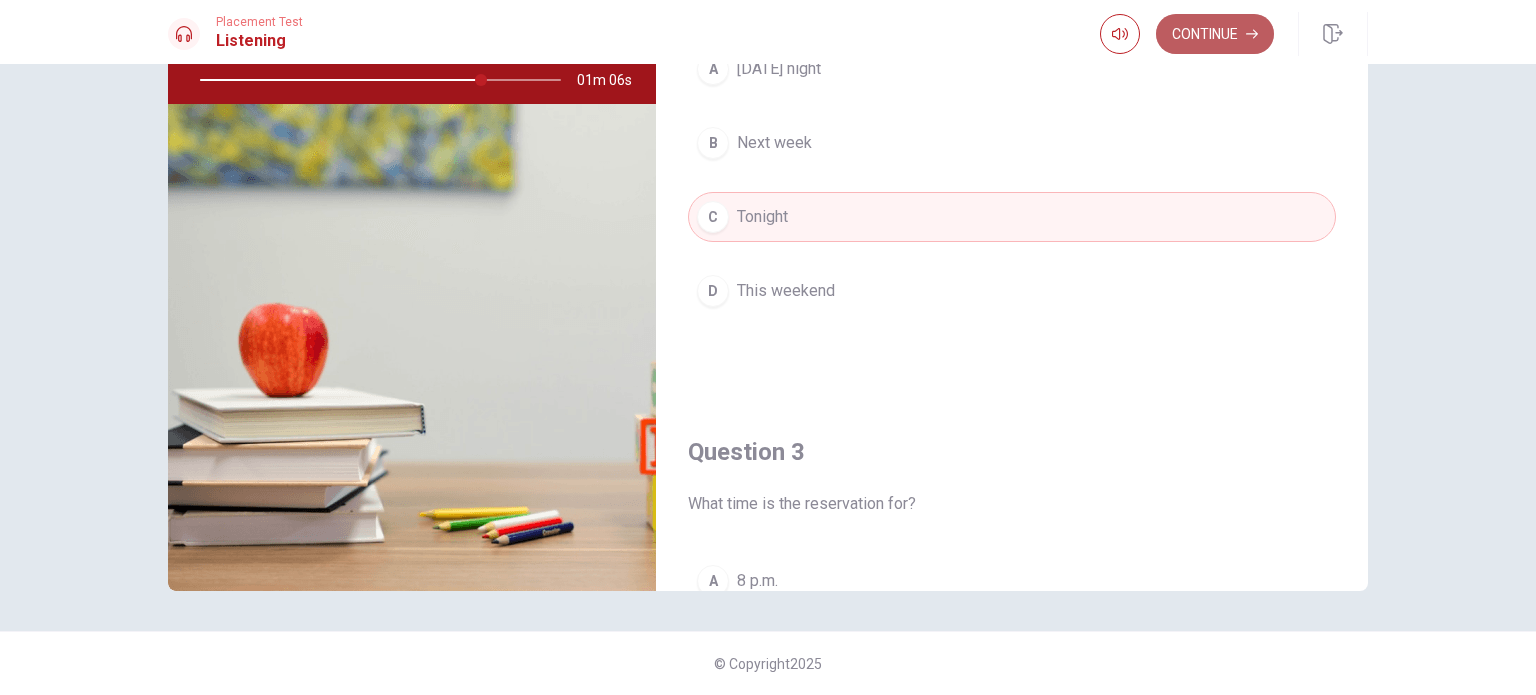 click on "Continue" at bounding box center [1215, 34] 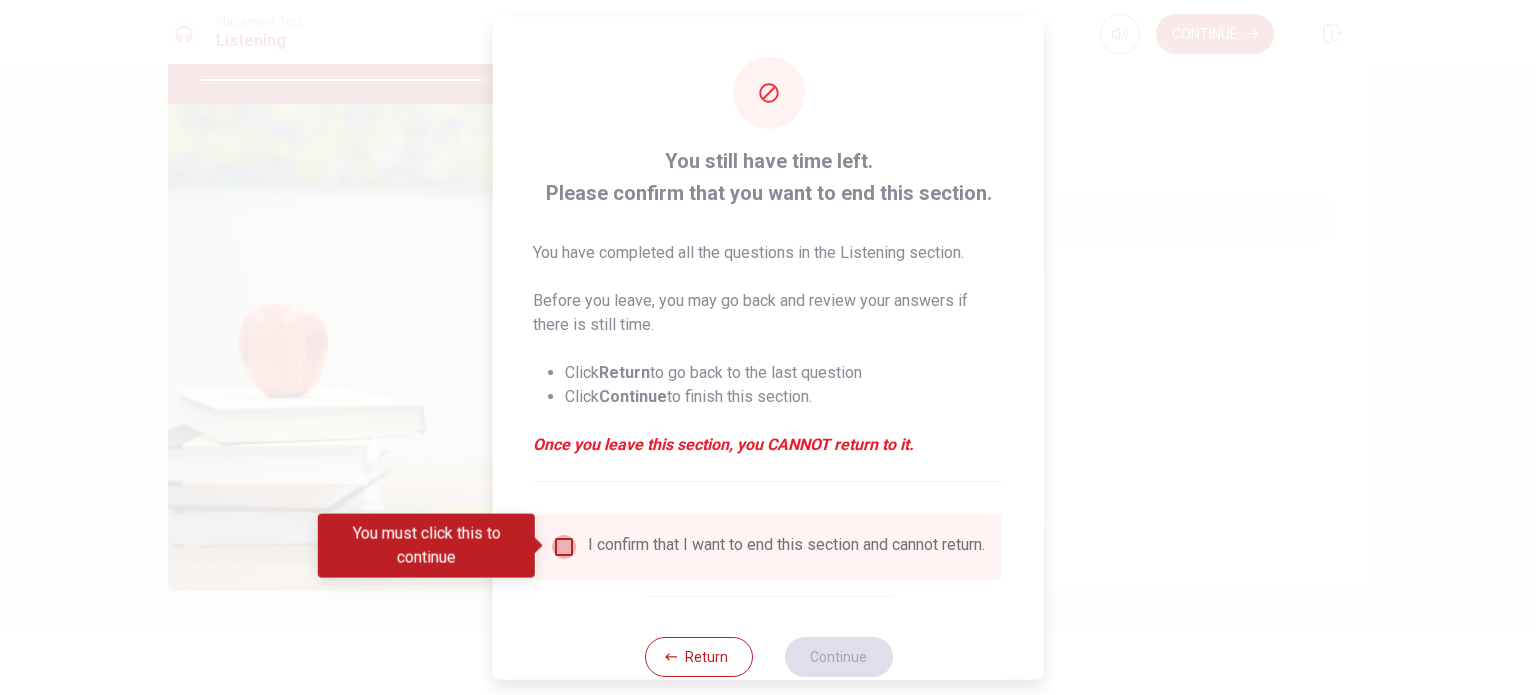 click at bounding box center (564, 546) 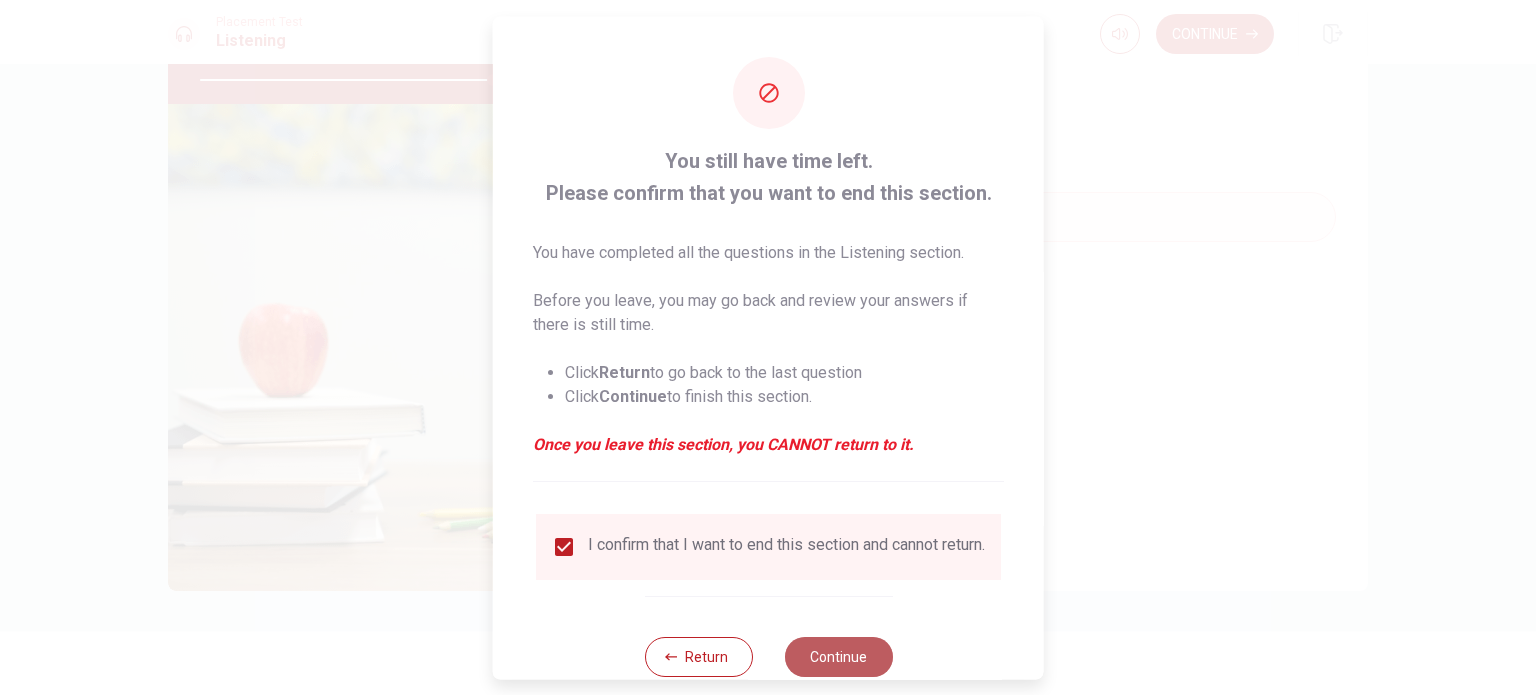 click on "Continue" at bounding box center (838, 656) 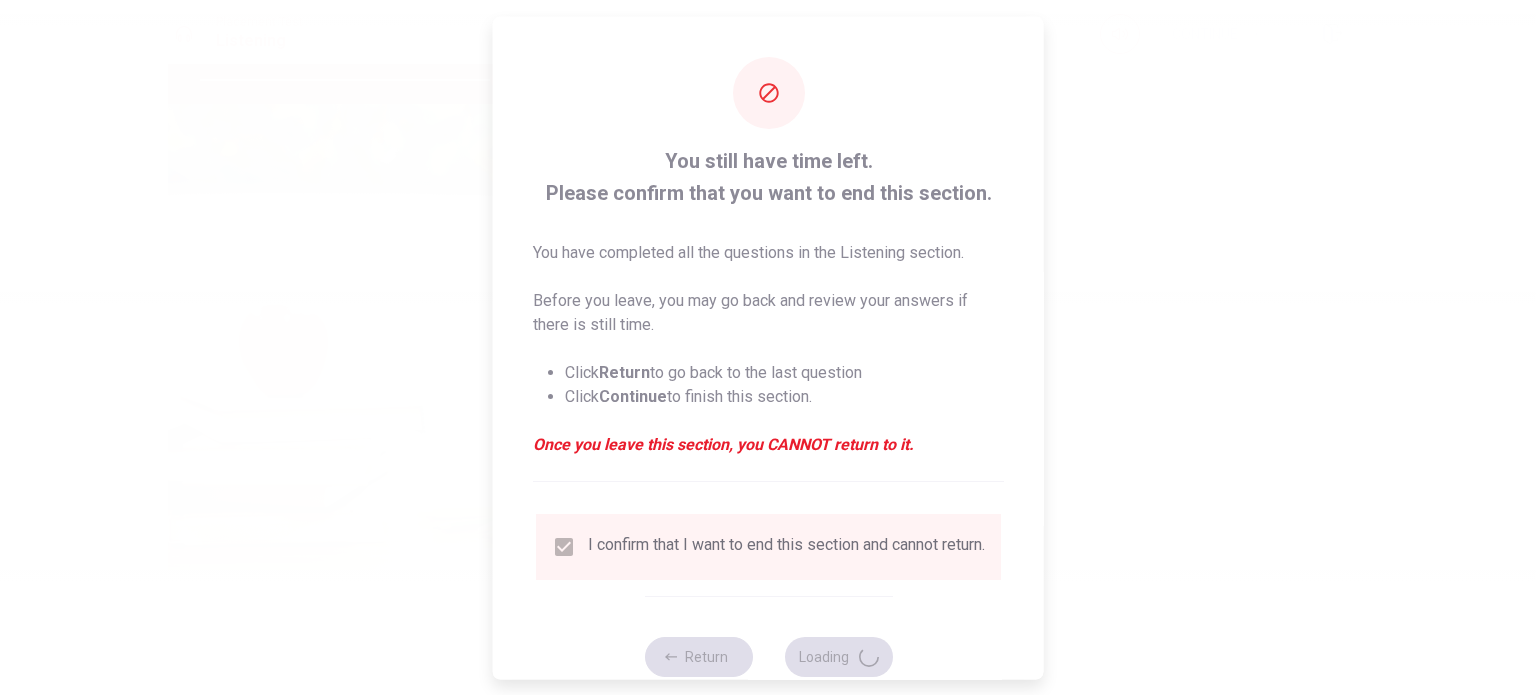 type on "82" 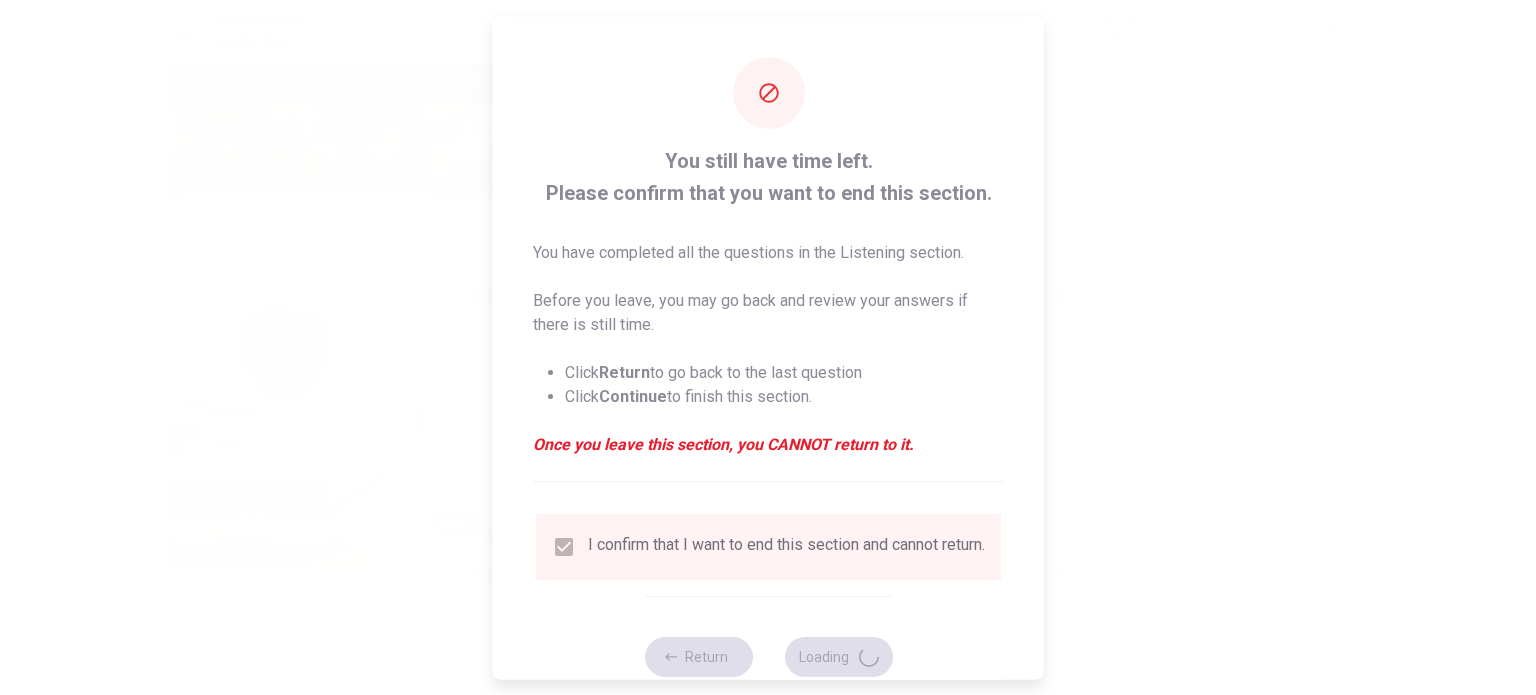 scroll, scrollTop: 0, scrollLeft: 0, axis: both 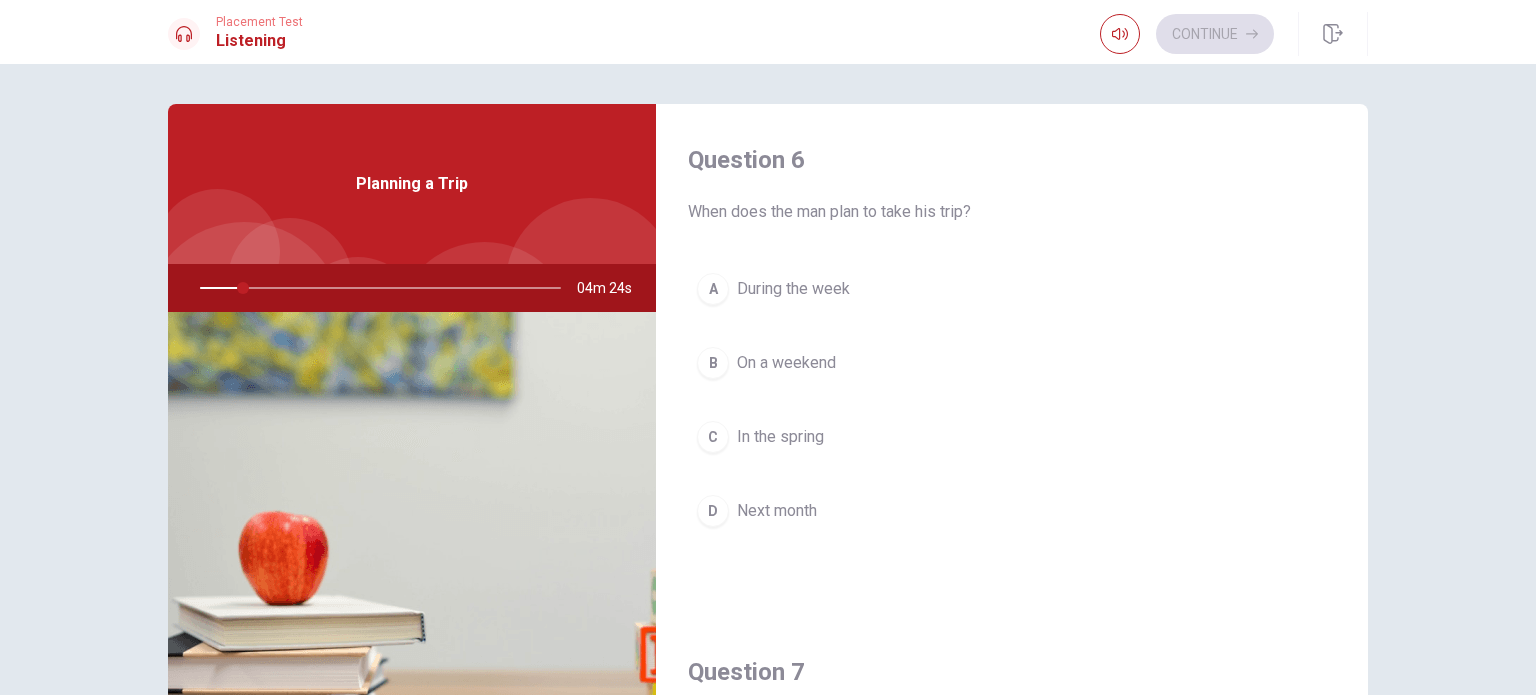 click on "When does the man plan to take his trip?" at bounding box center (1012, 212) 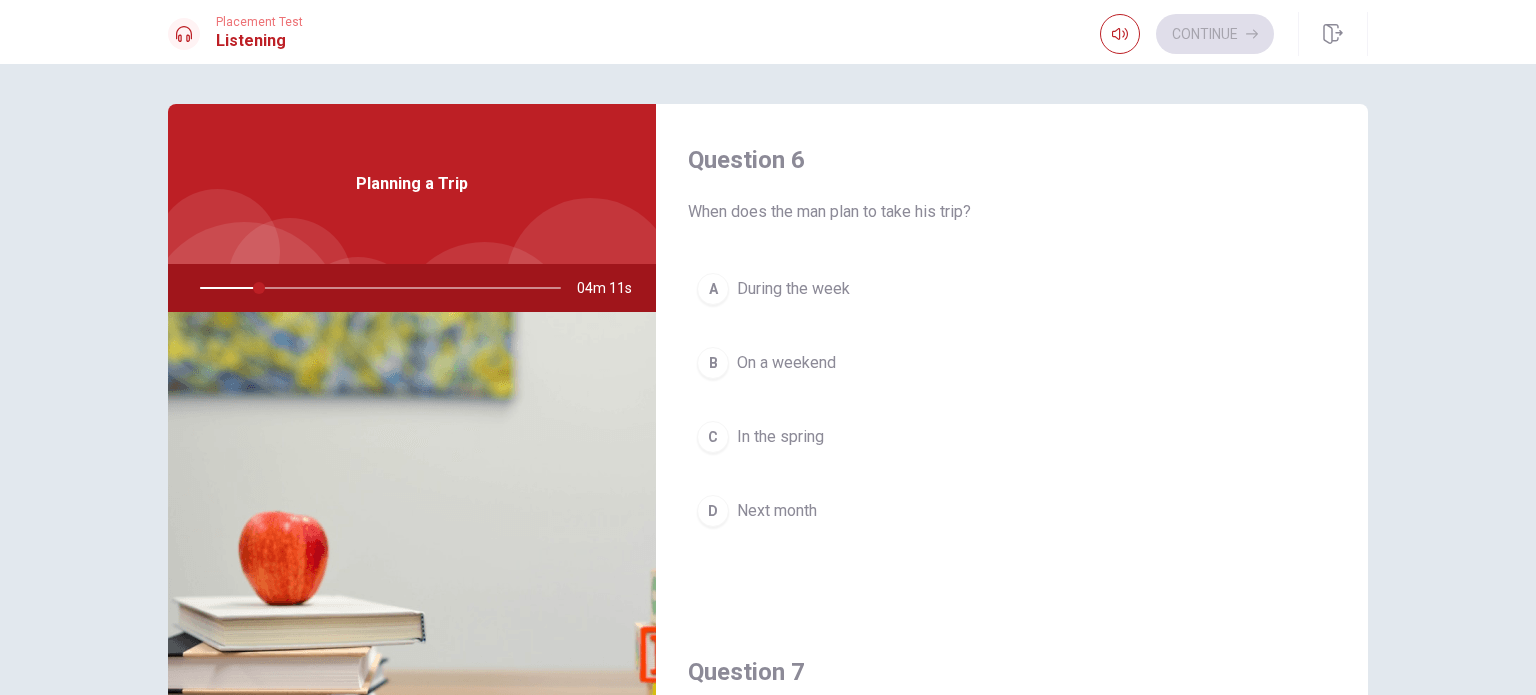 click on "Planning a Trip" at bounding box center (412, 184) 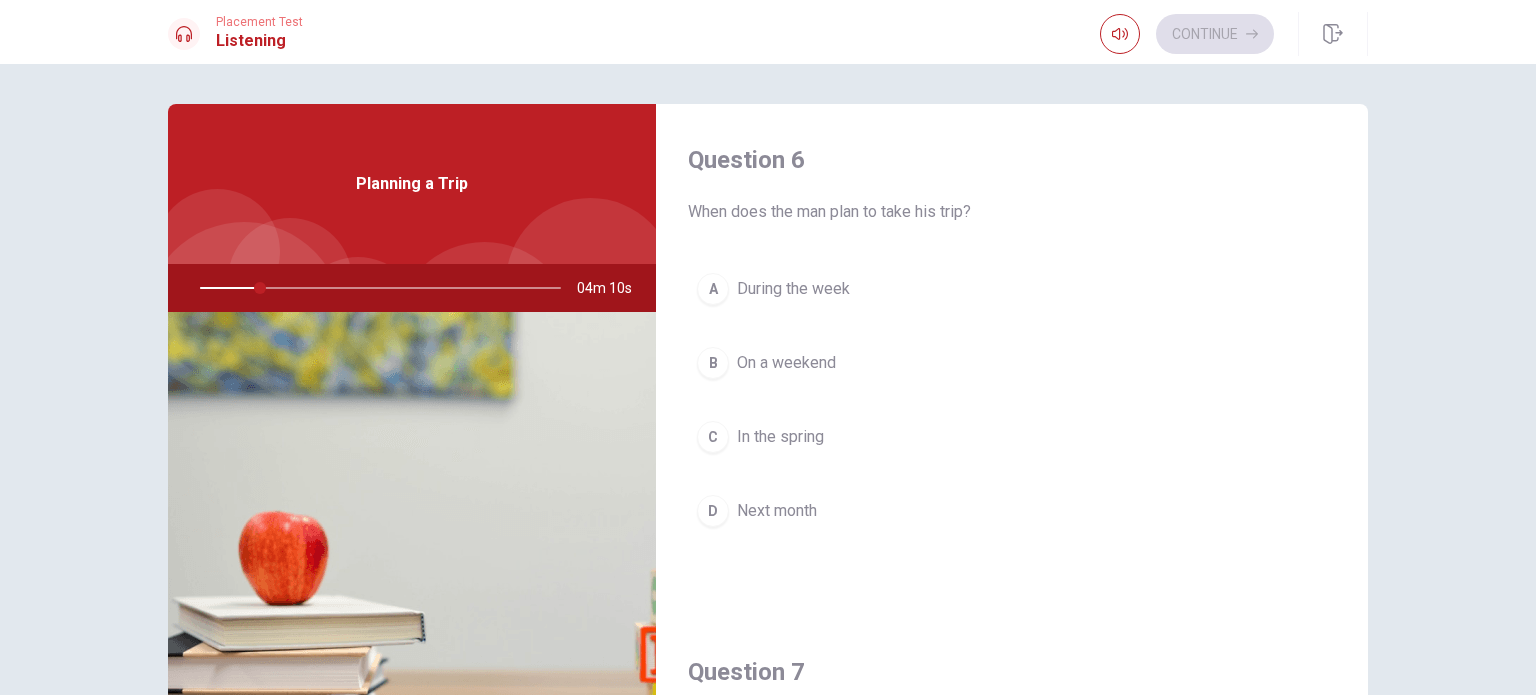 click on "Planning a Trip" at bounding box center [412, 184] 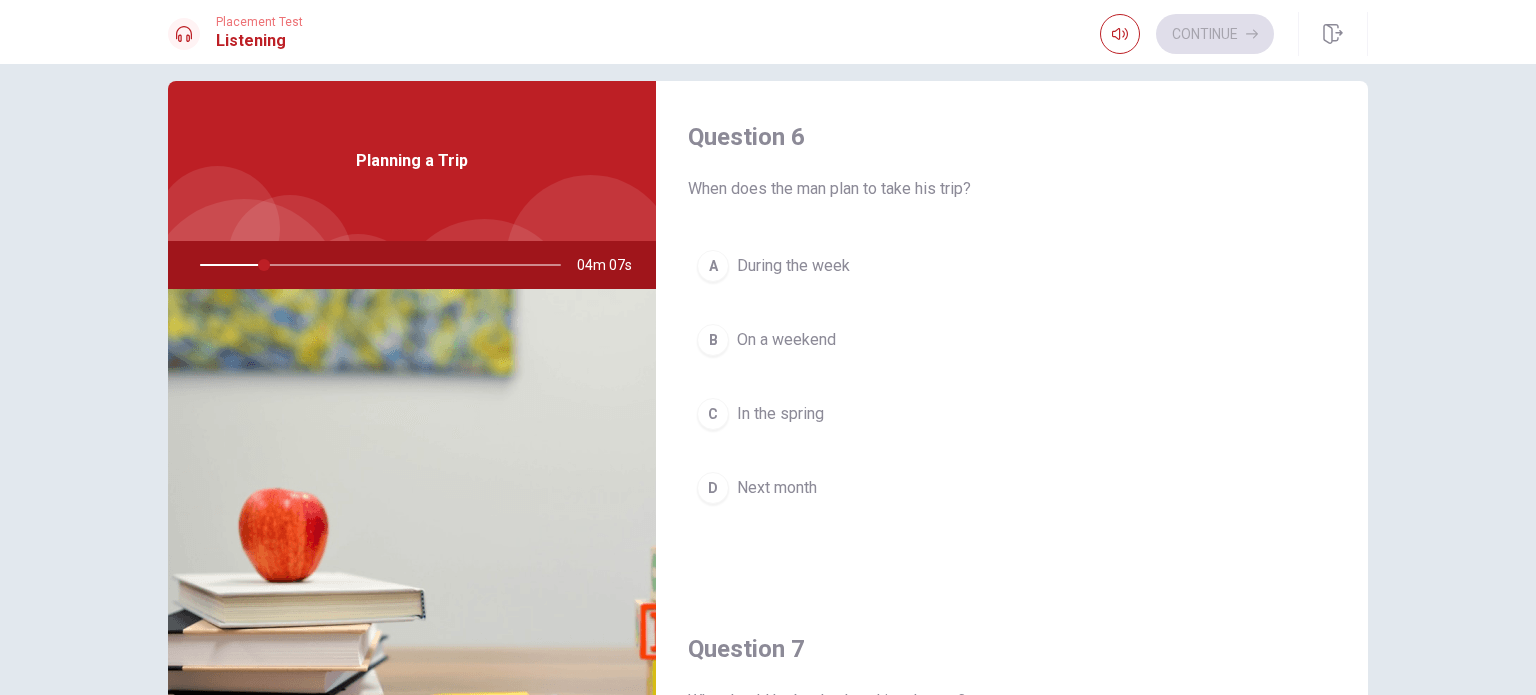 scroll, scrollTop: 11, scrollLeft: 0, axis: vertical 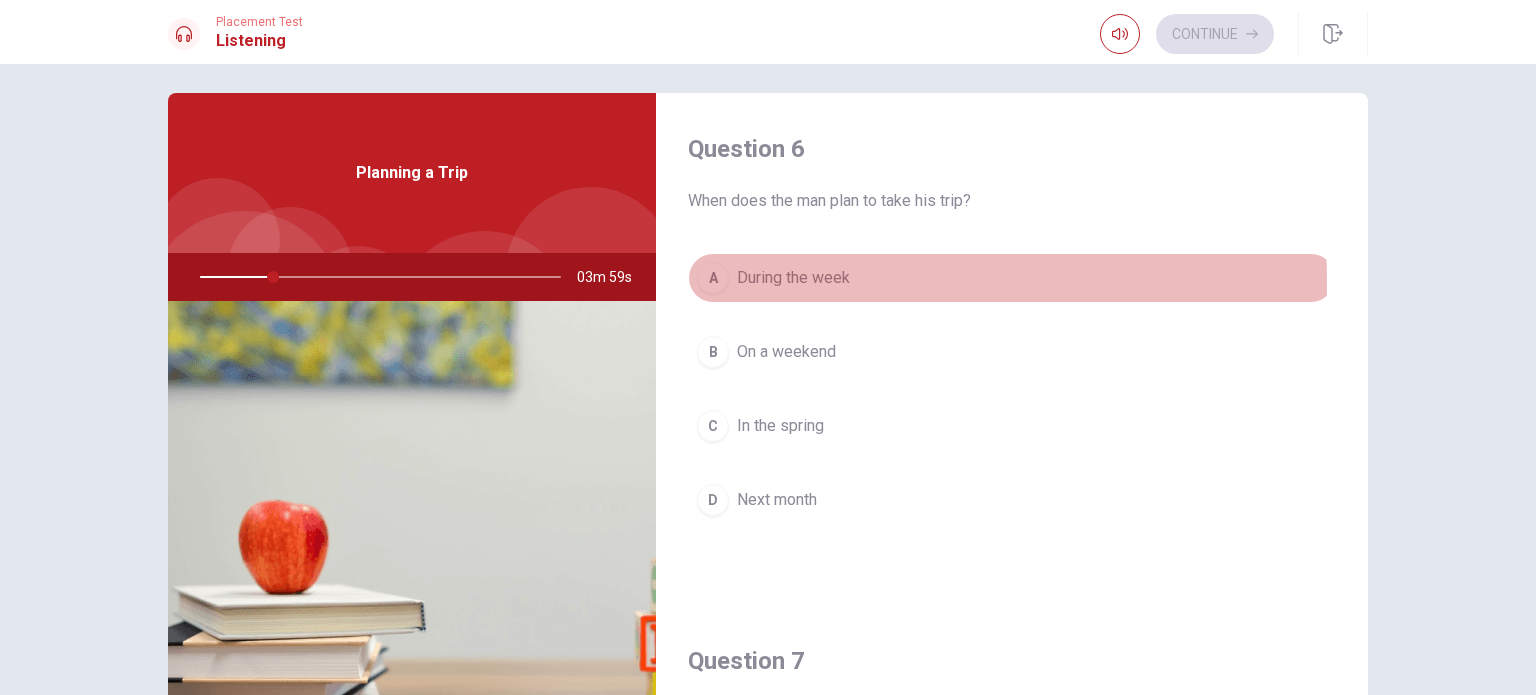 click on "A" at bounding box center (713, 278) 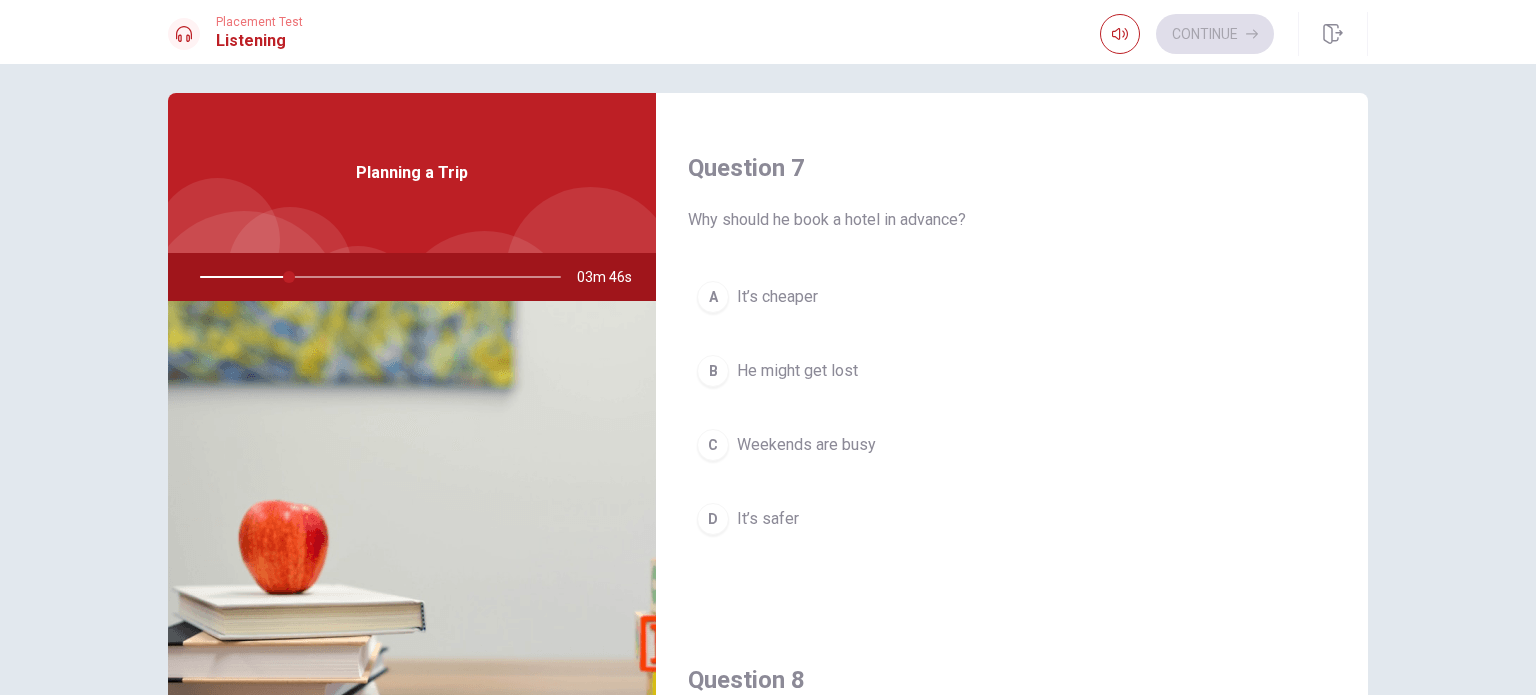 scroll, scrollTop: 488, scrollLeft: 0, axis: vertical 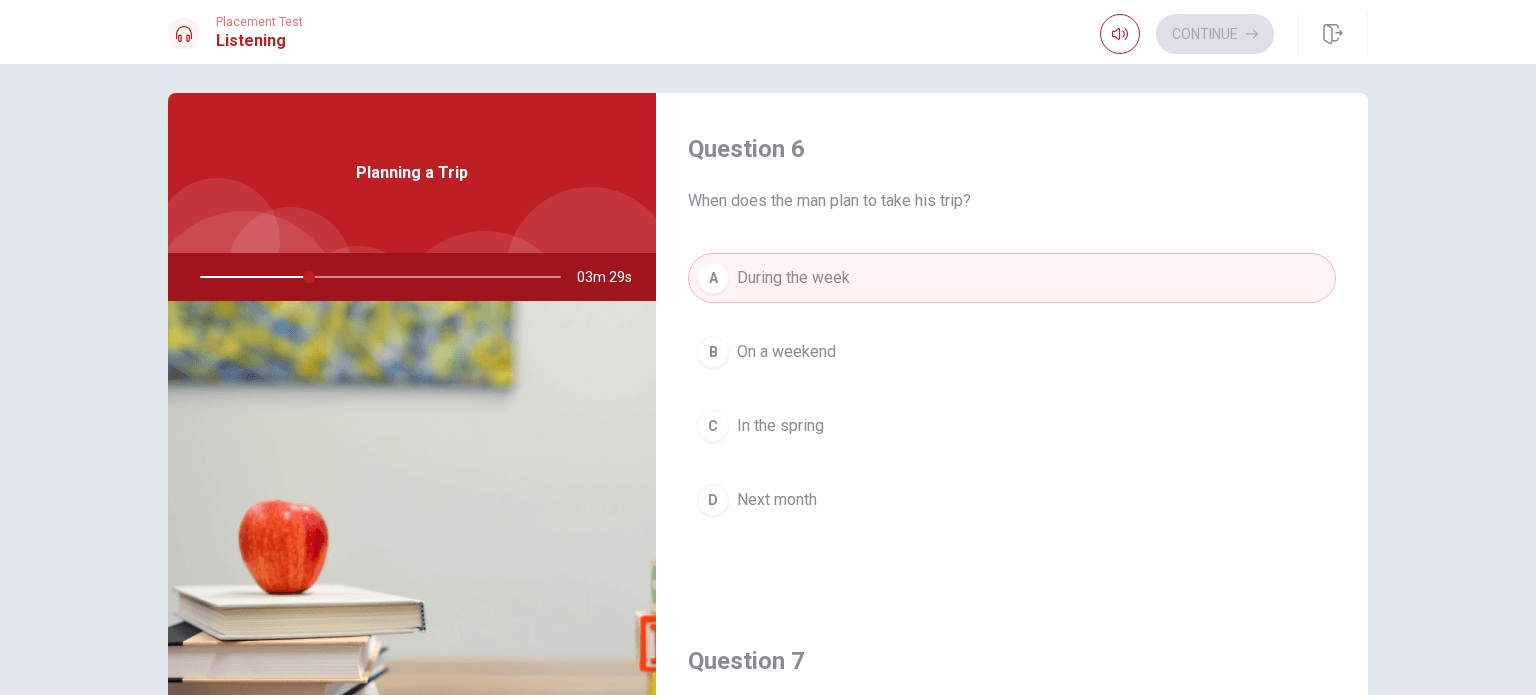 click on "B On a weekend" at bounding box center [1012, 352] 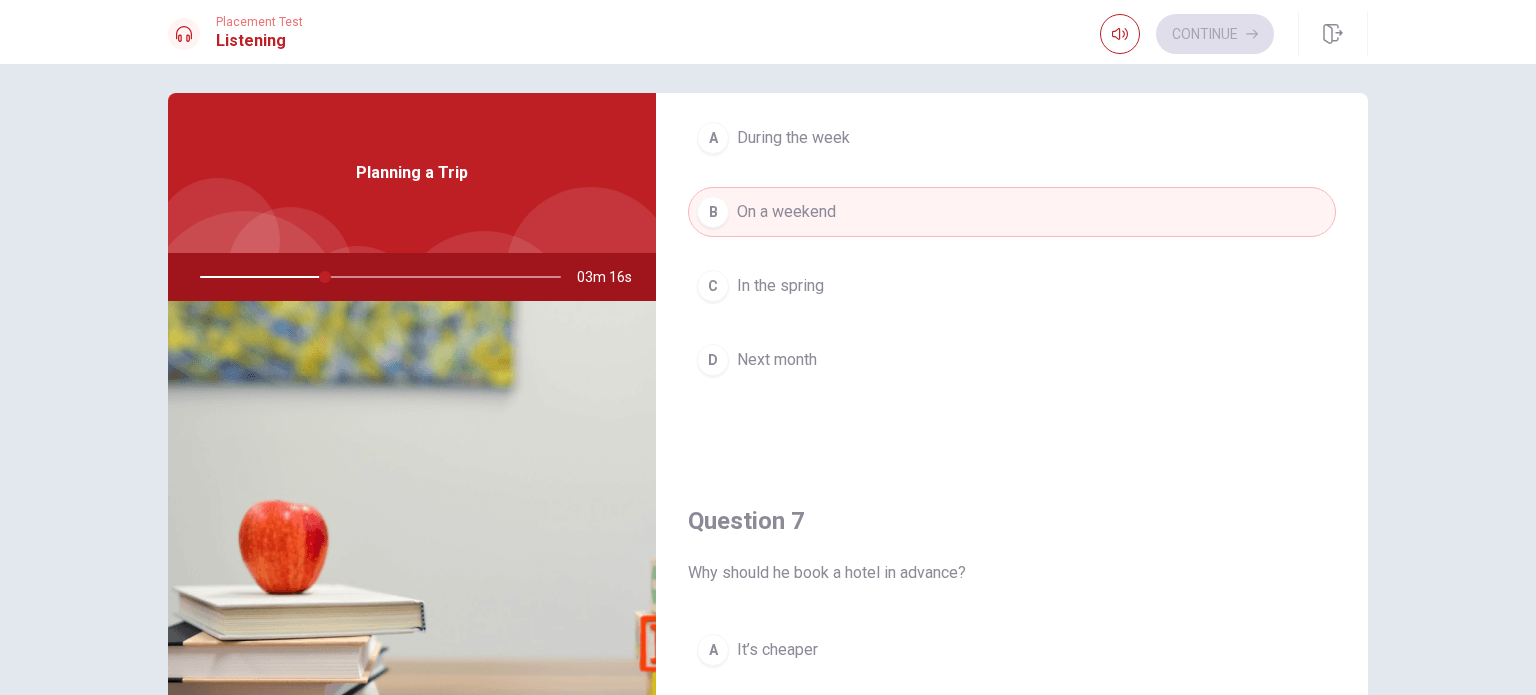 scroll, scrollTop: 0, scrollLeft: 0, axis: both 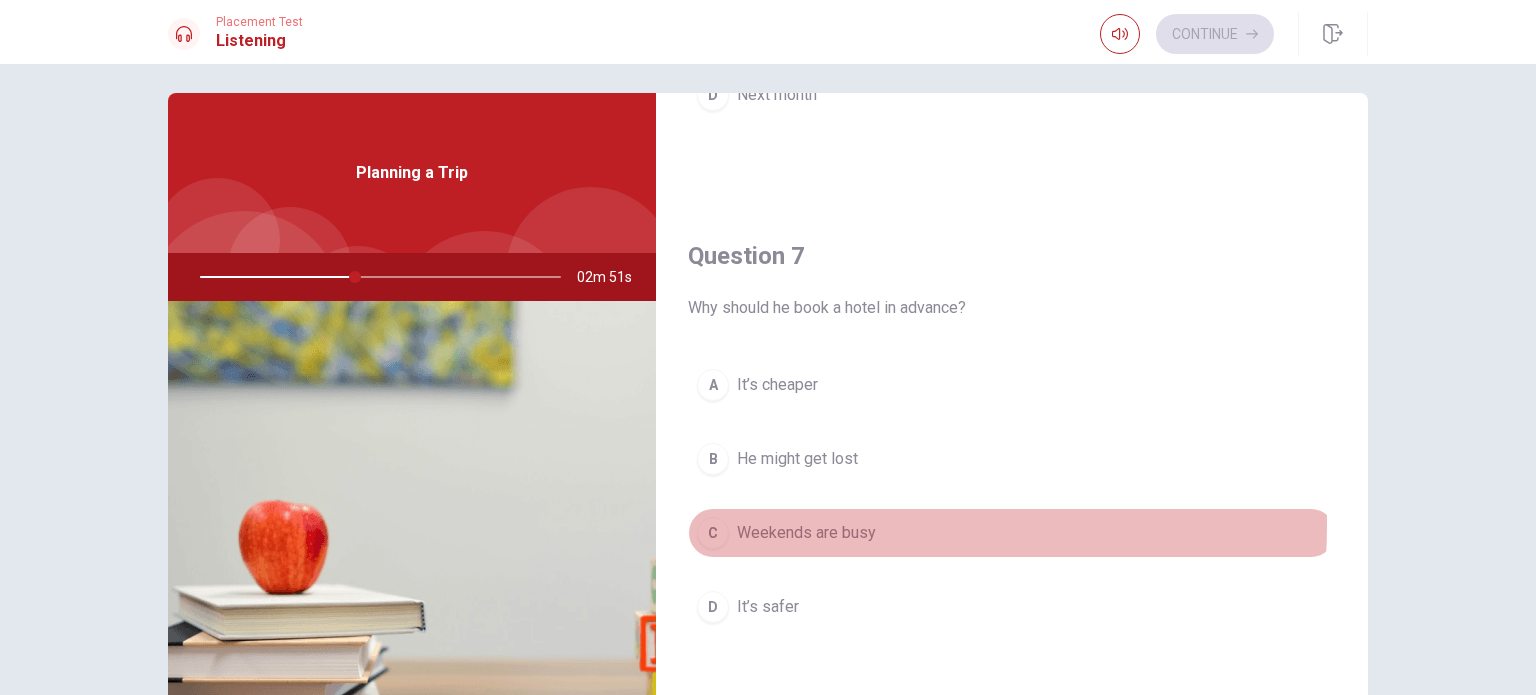 click on "Weekends are busy" at bounding box center [806, 533] 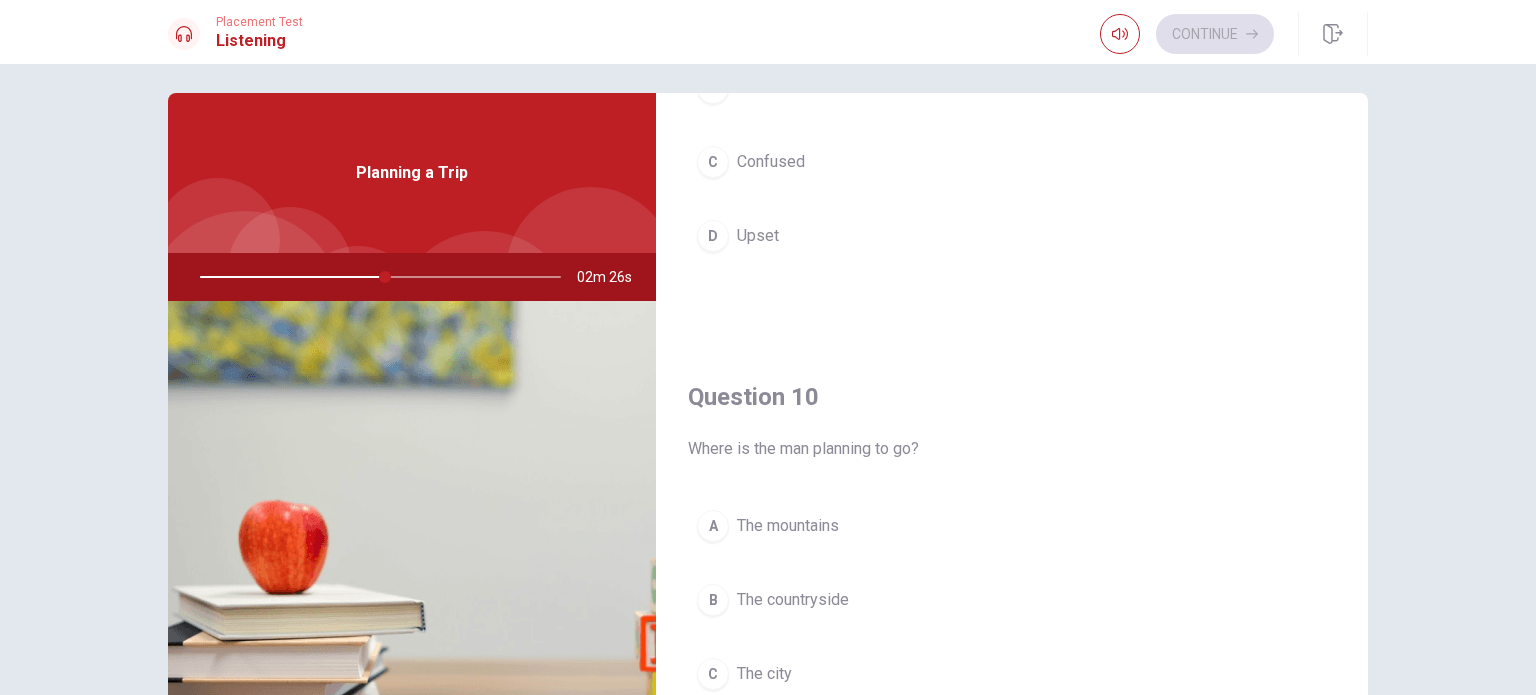 scroll, scrollTop: 1803, scrollLeft: 0, axis: vertical 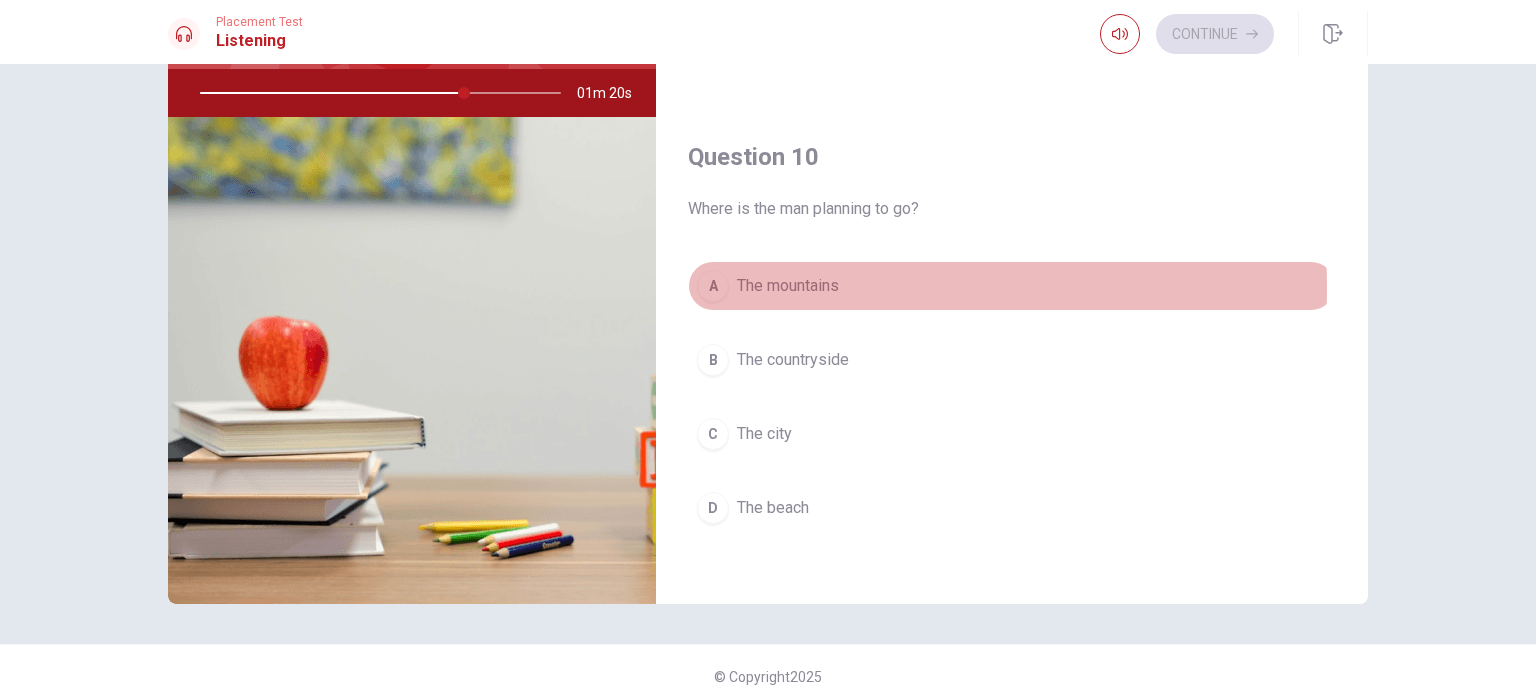 click on "The mountains" at bounding box center (788, 286) 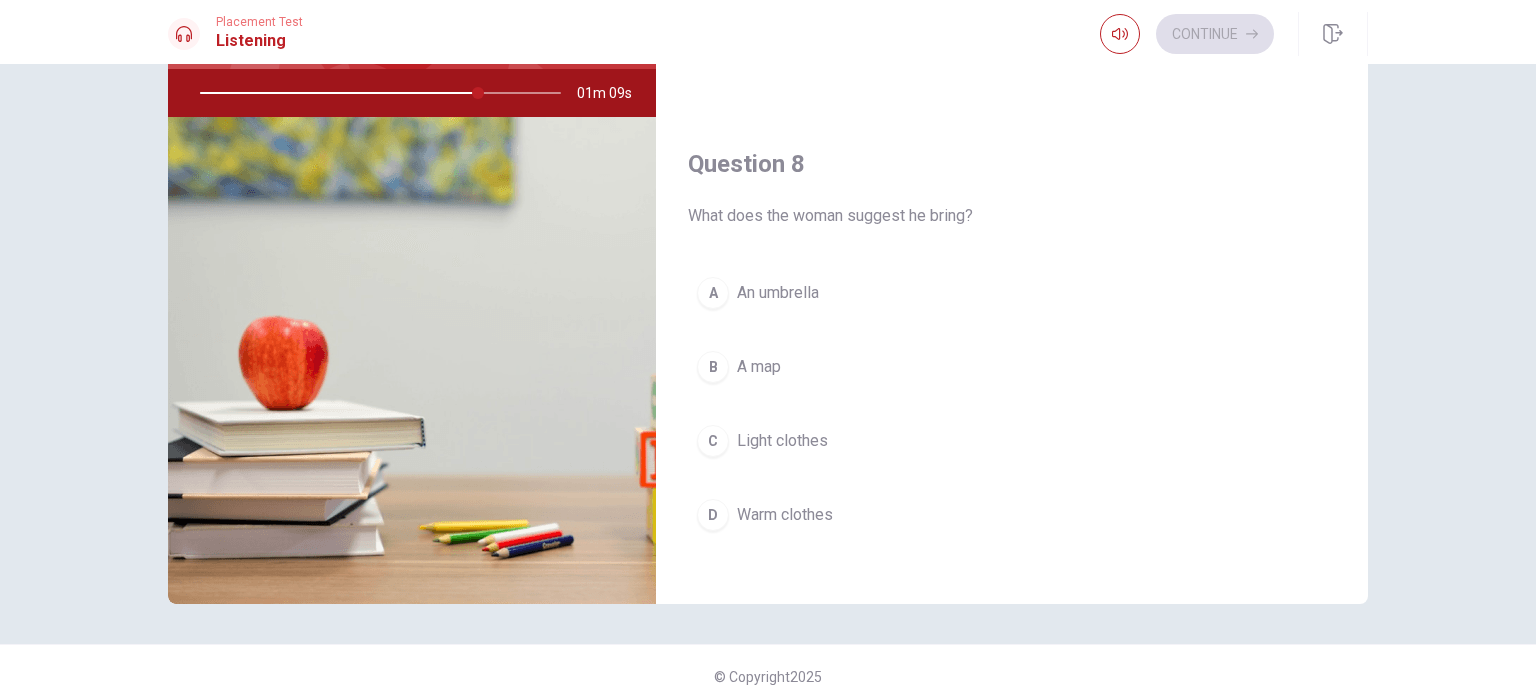 scroll, scrollTop: 822, scrollLeft: 0, axis: vertical 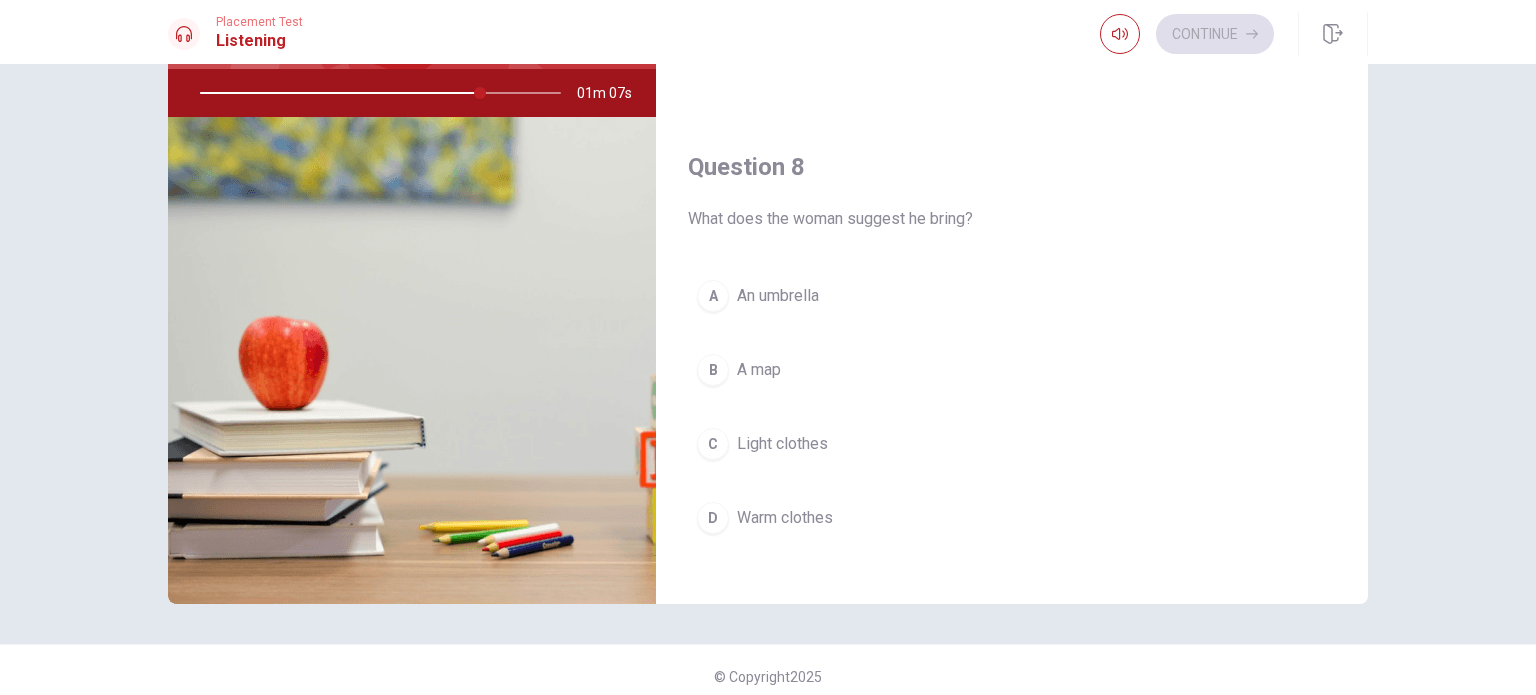 click 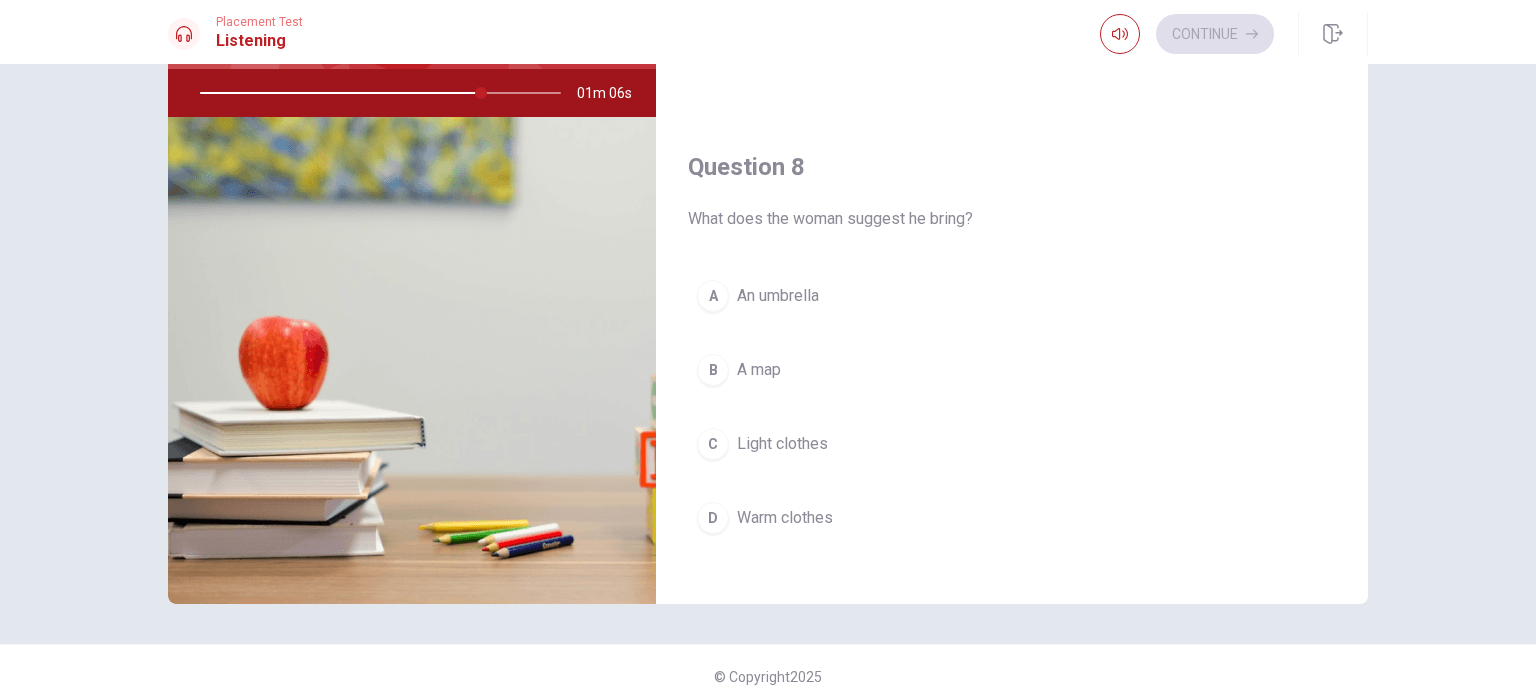 click at bounding box center [376, 93] 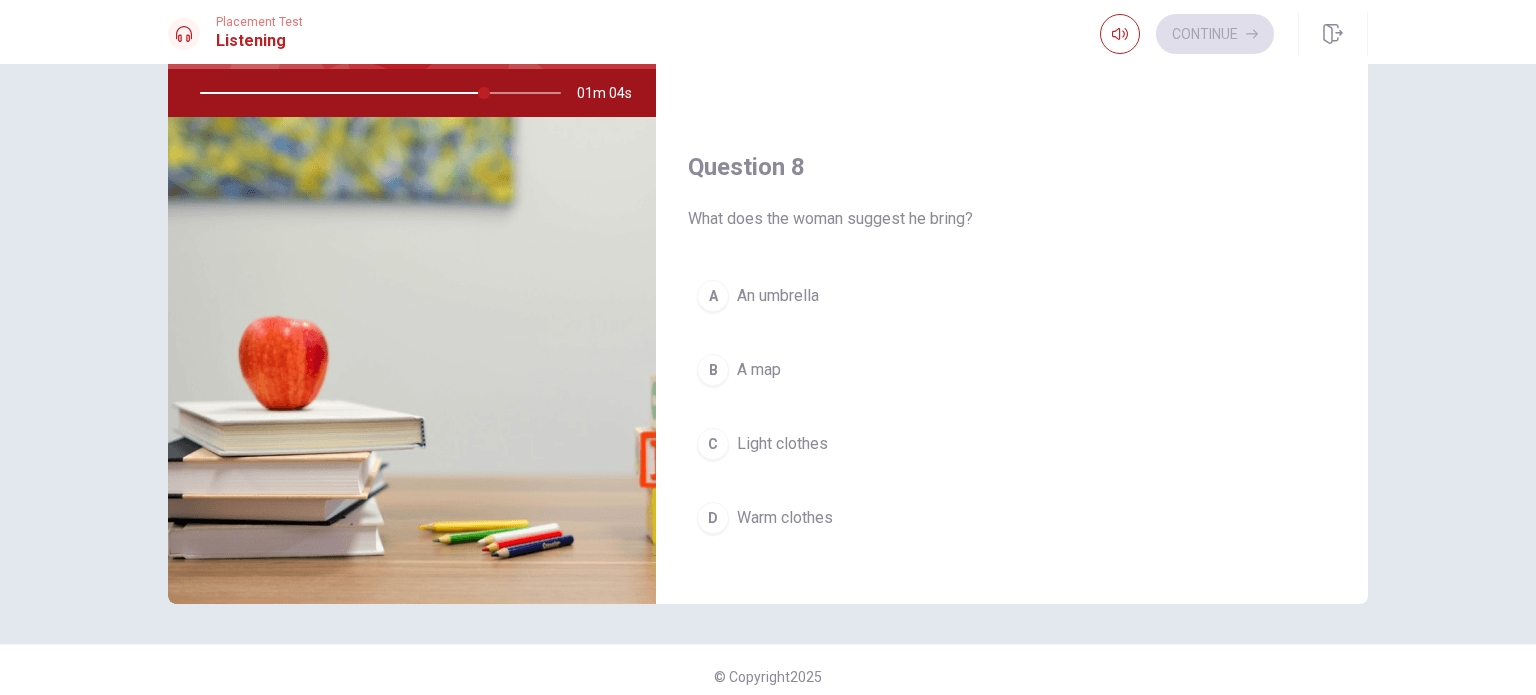 drag, startPoint x: 476, startPoint y: 92, endPoint x: 290, endPoint y: 112, distance: 187.07217 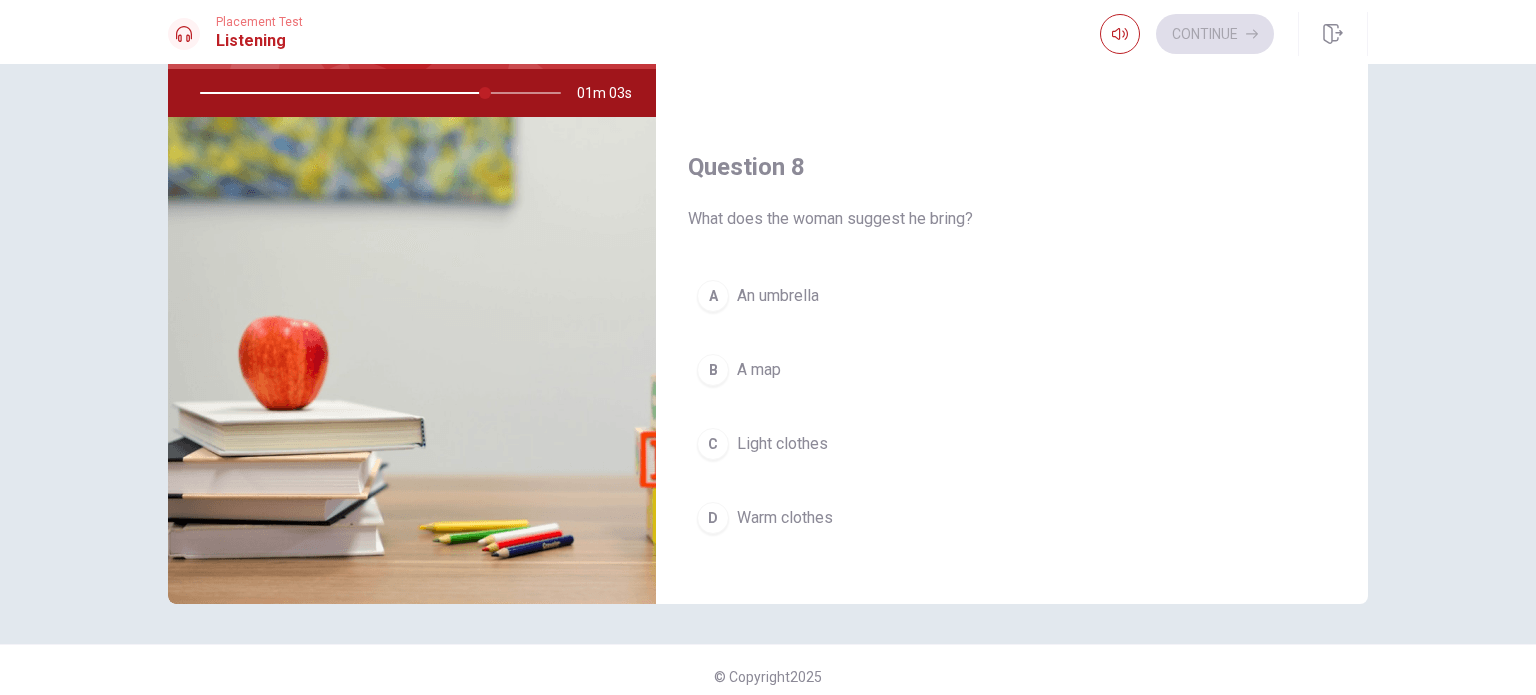 click at bounding box center (376, 93) 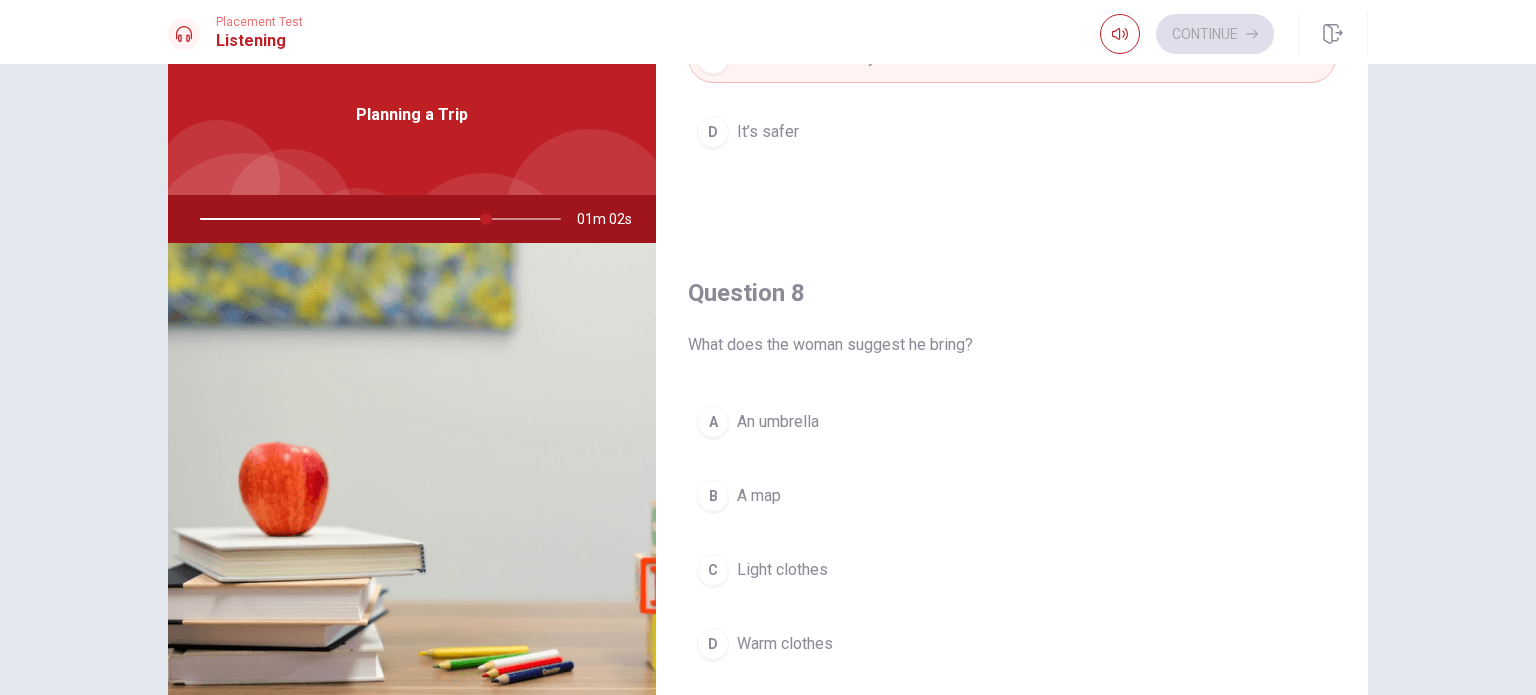 scroll, scrollTop: 67, scrollLeft: 0, axis: vertical 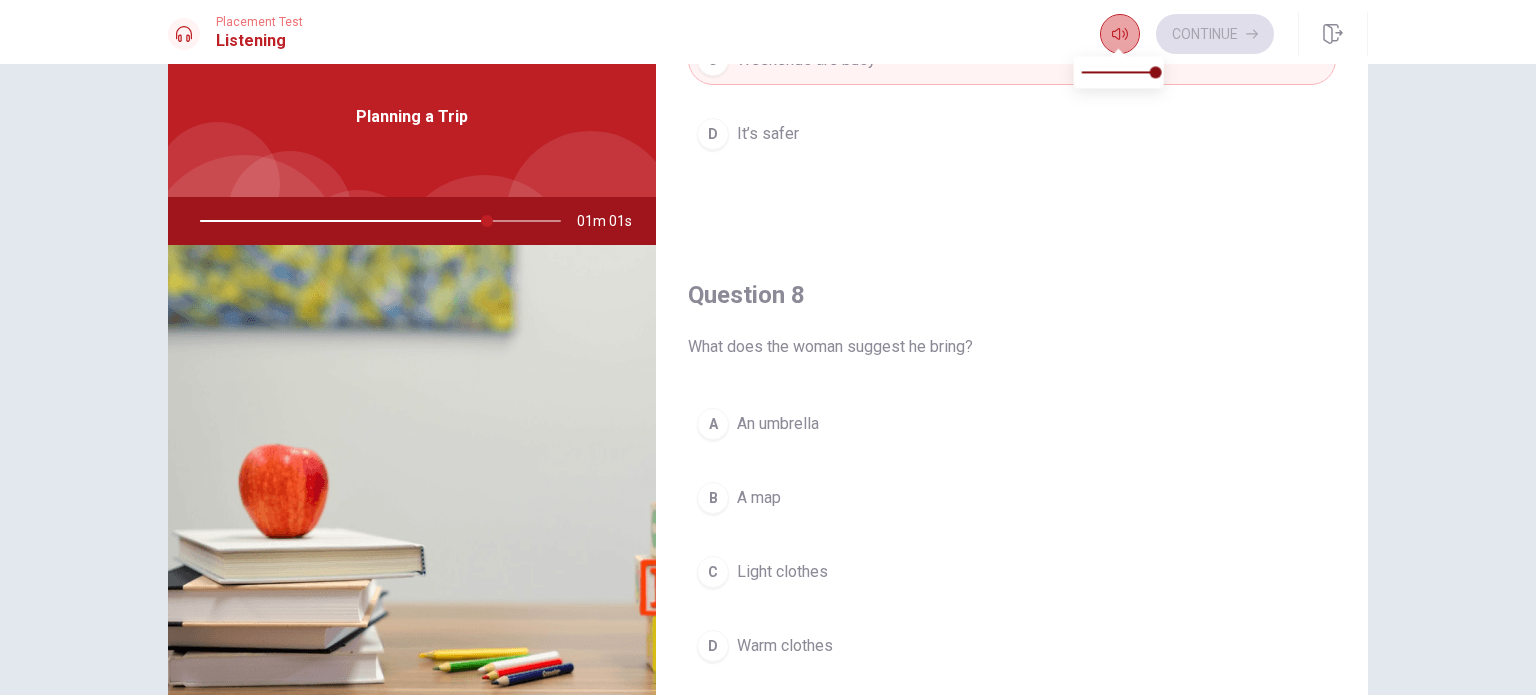 click 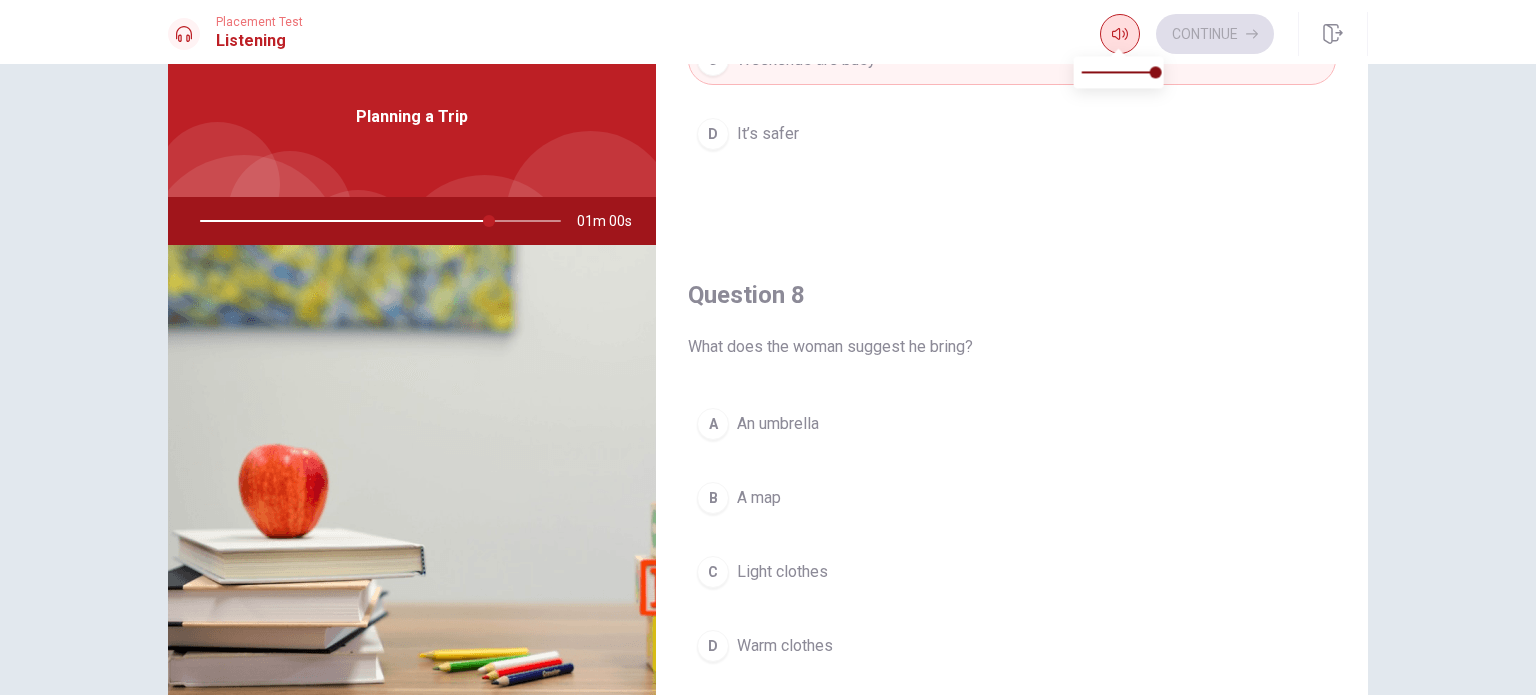click 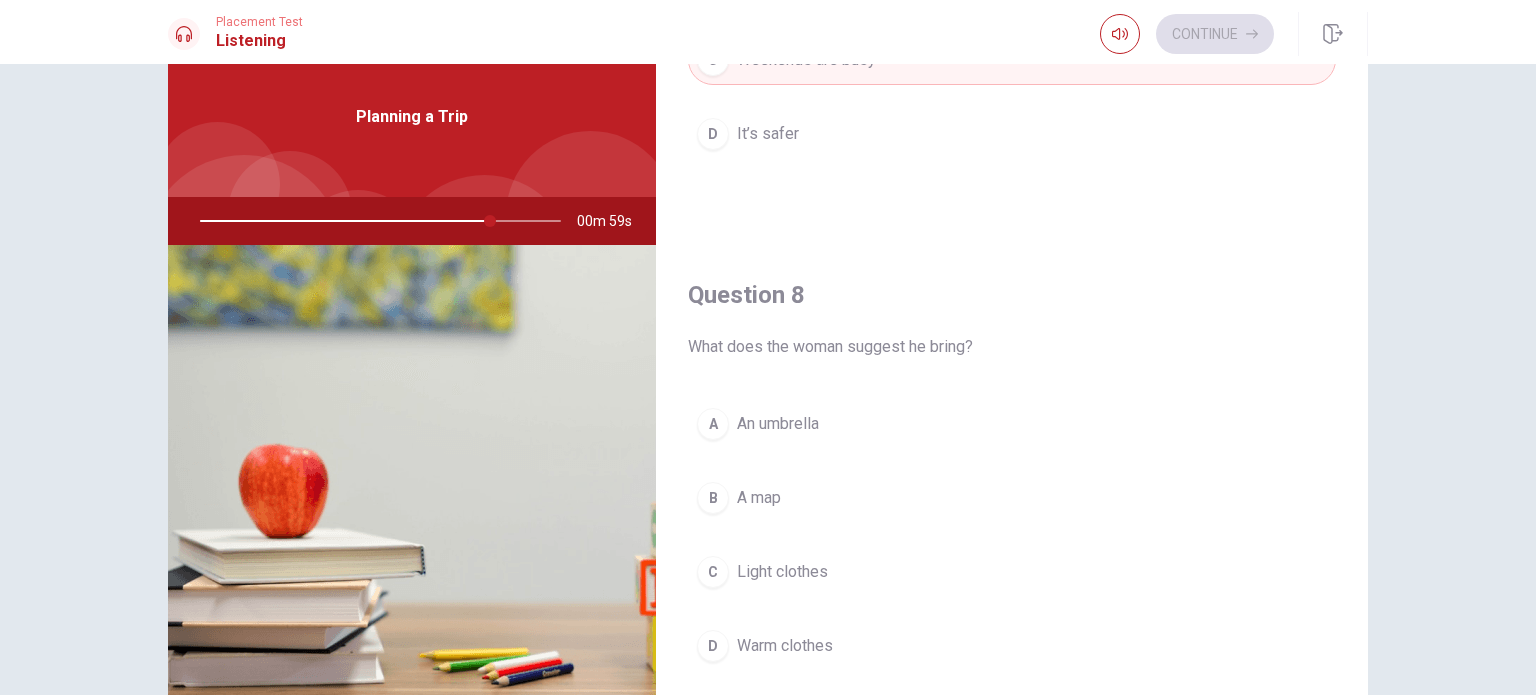 scroll, scrollTop: 0, scrollLeft: 0, axis: both 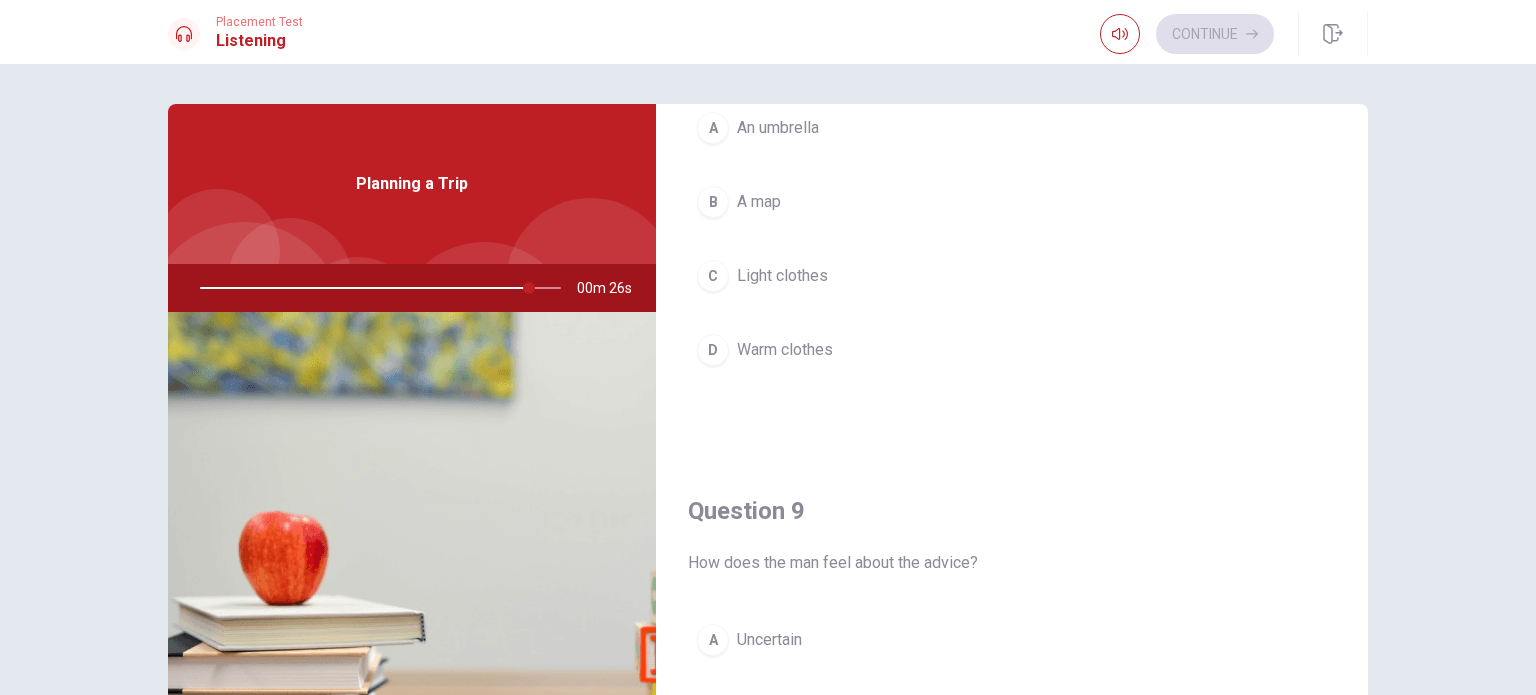 click on "C" at bounding box center (713, 276) 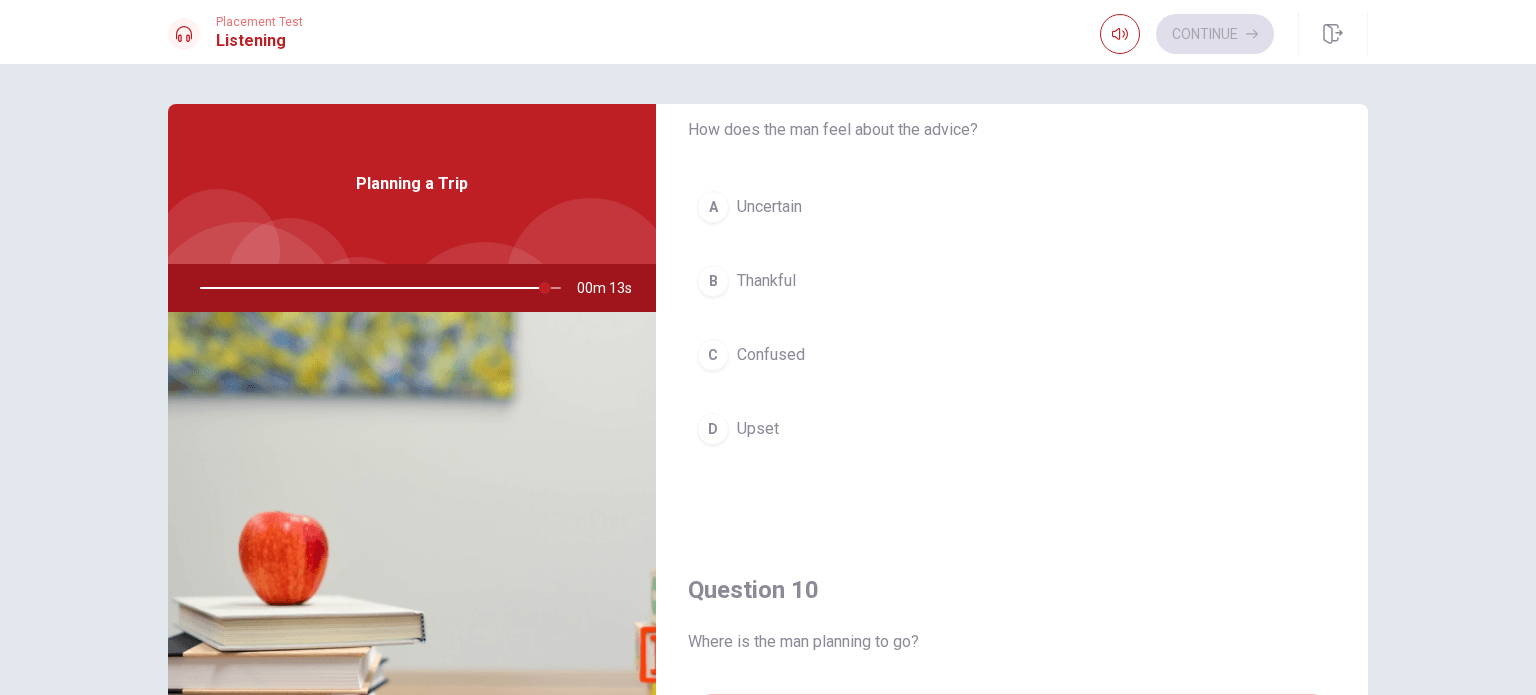 scroll, scrollTop: 1564, scrollLeft: 0, axis: vertical 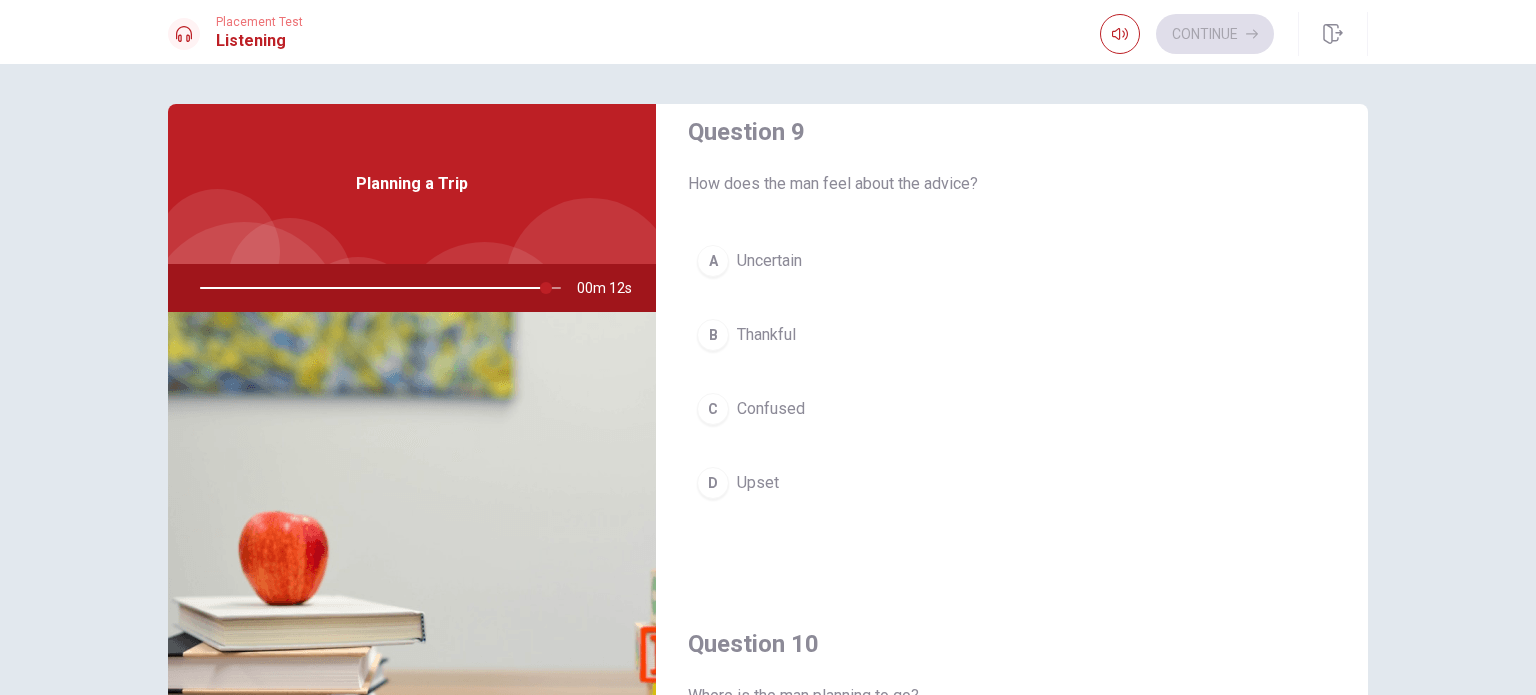 click on "B" at bounding box center (713, 335) 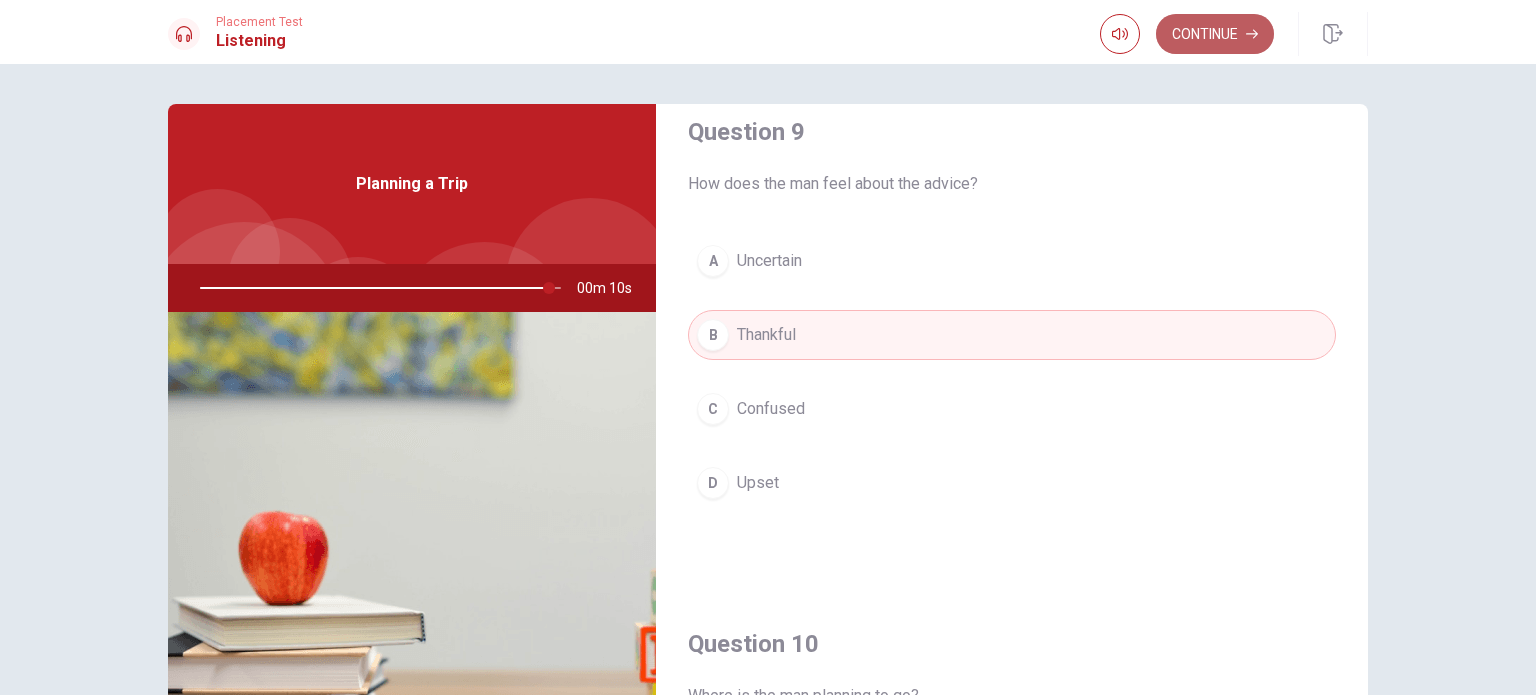 click on "Continue" at bounding box center [1215, 34] 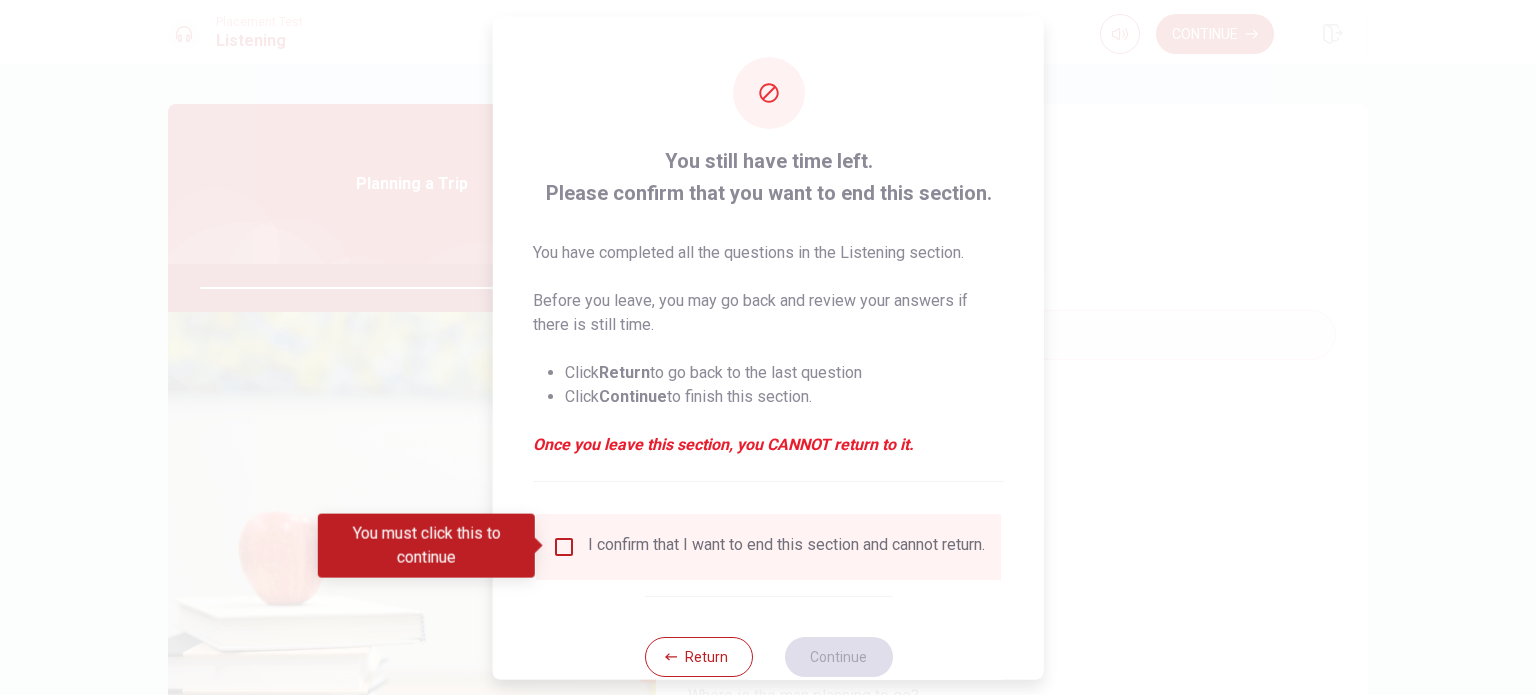 click at bounding box center [564, 546] 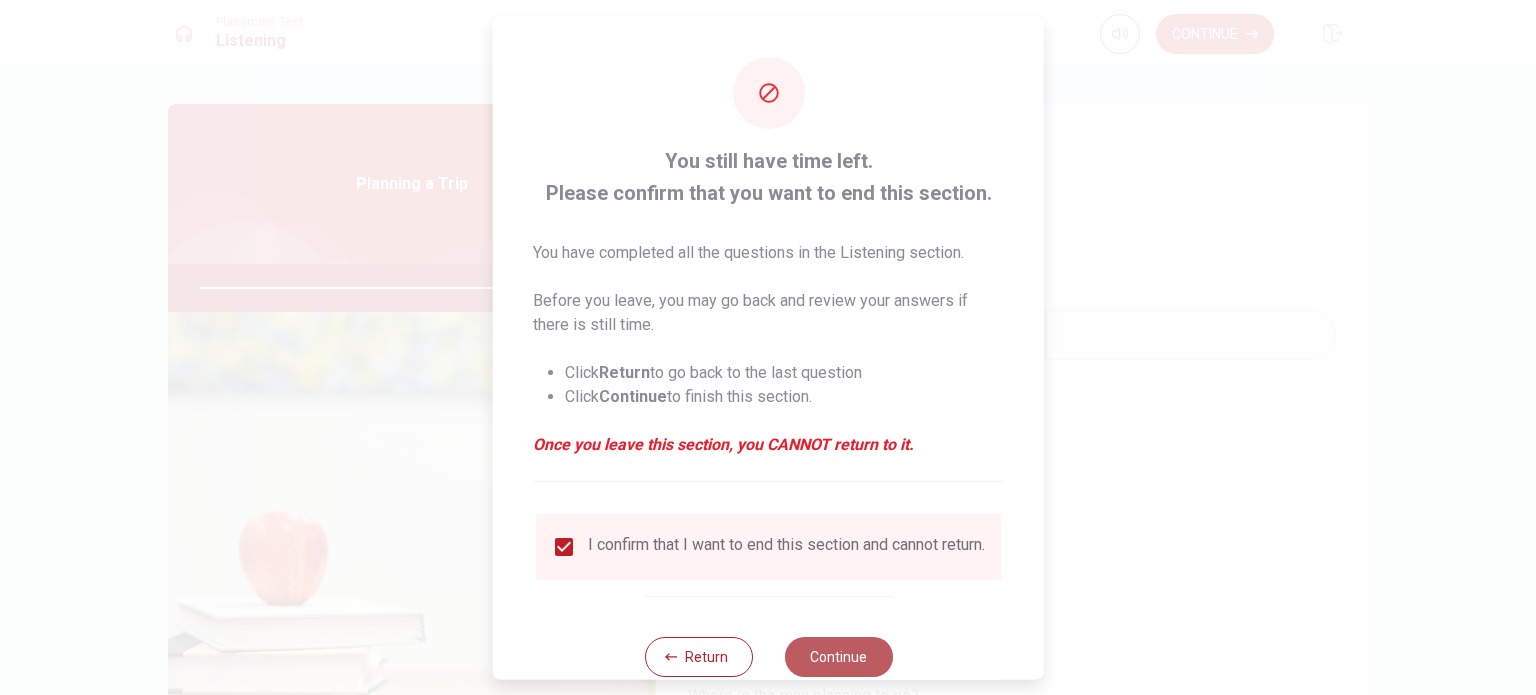 click on "Continue" at bounding box center (838, 656) 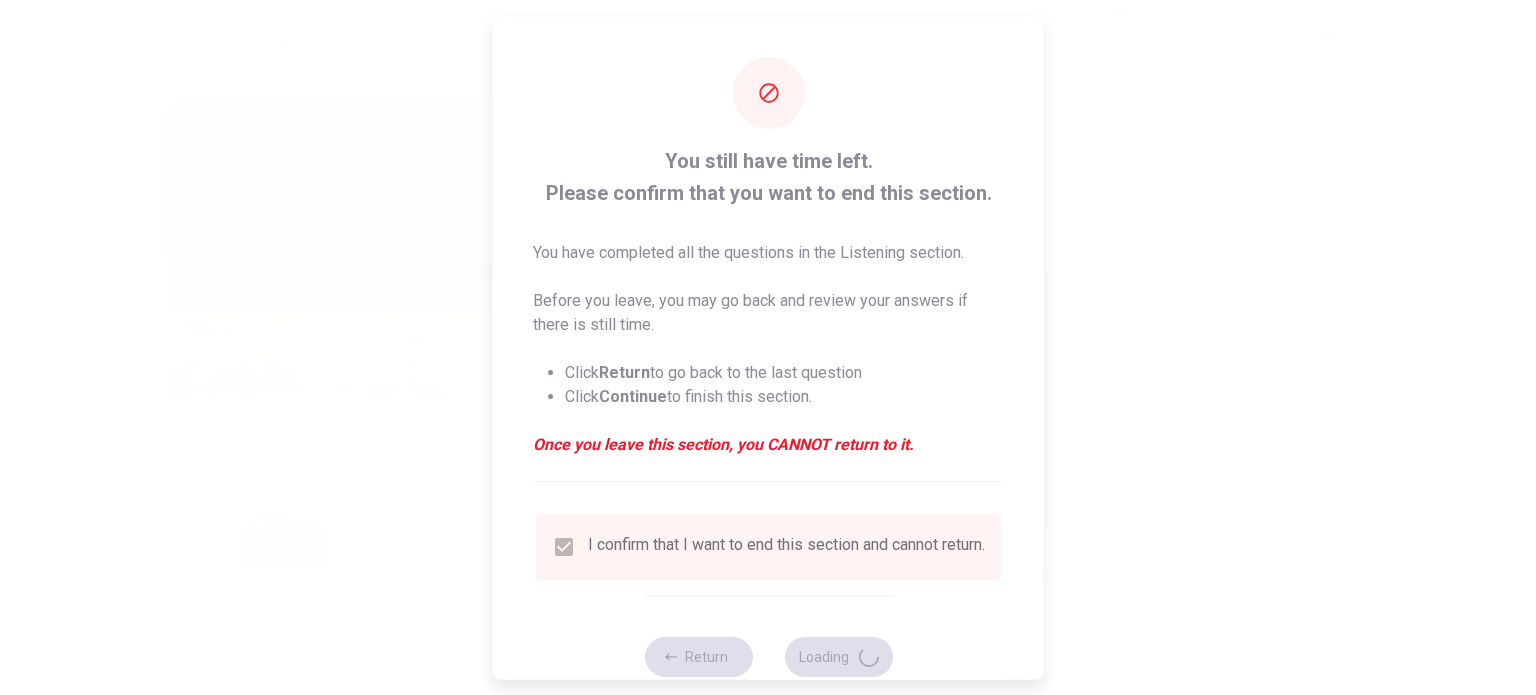 type on "99" 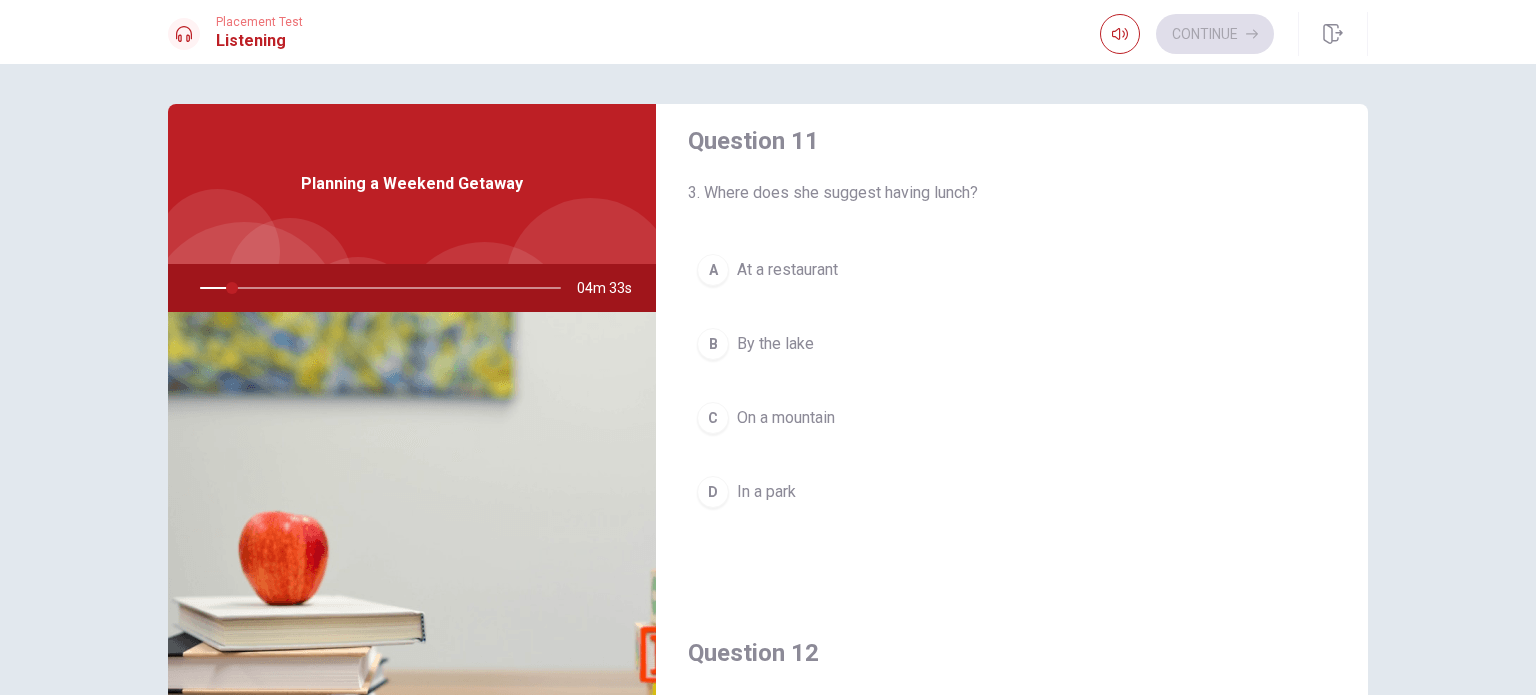scroll, scrollTop: 0, scrollLeft: 0, axis: both 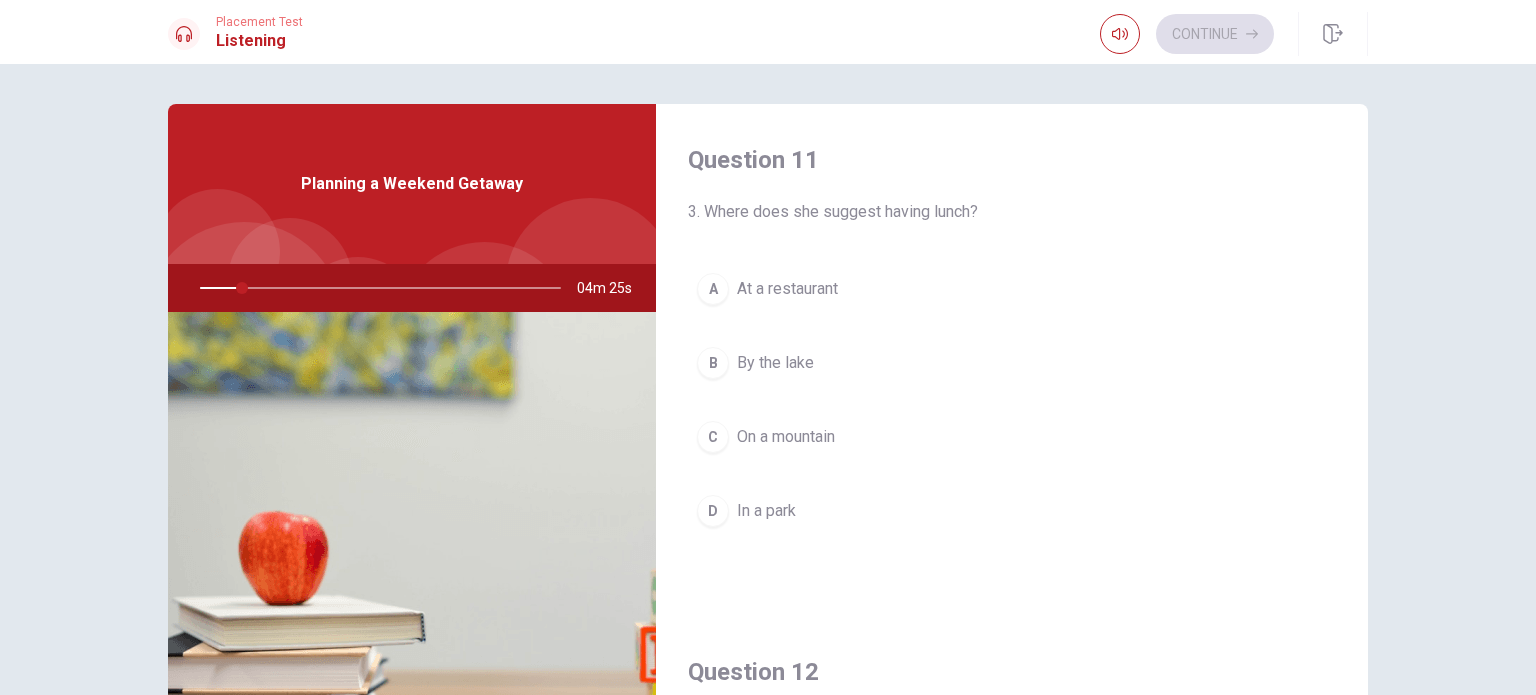click on "Planning a Weekend Getaway" at bounding box center (412, 184) 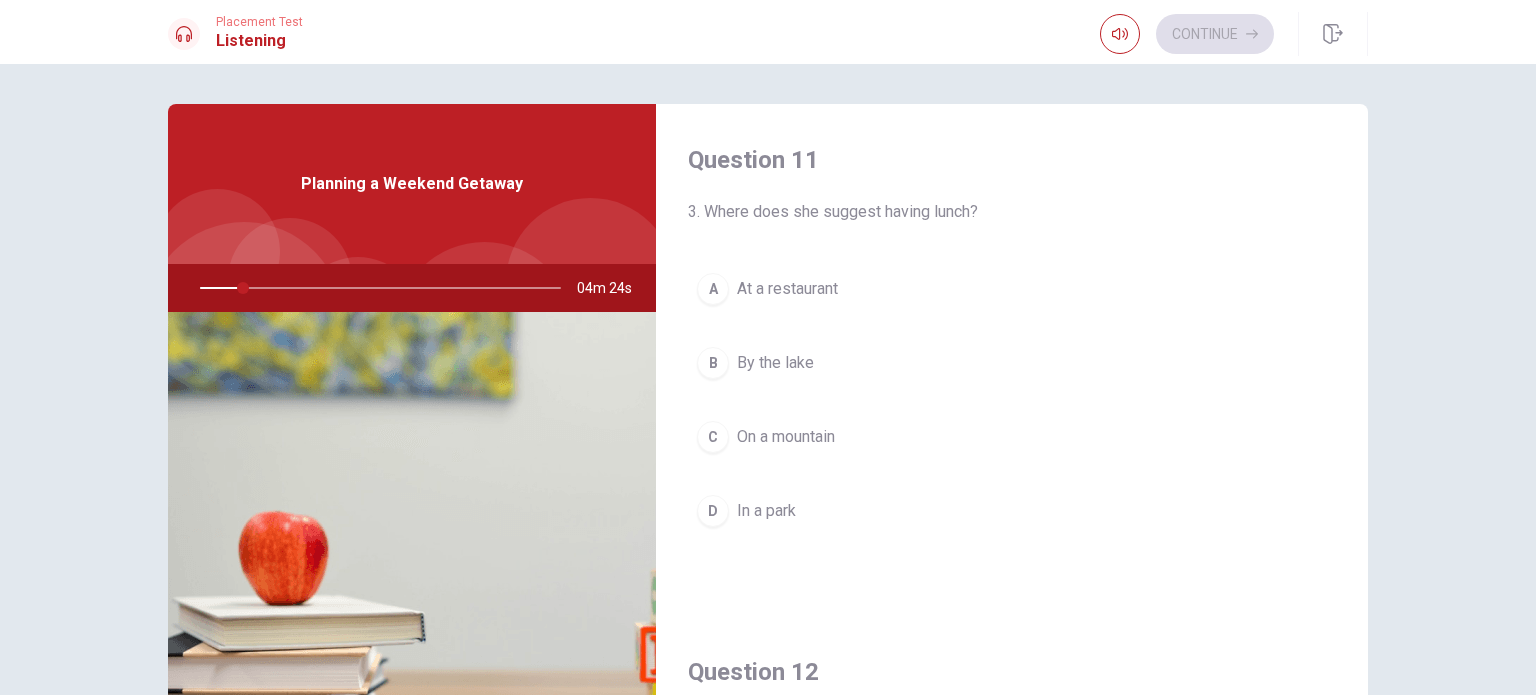 drag, startPoint x: 424, startPoint y: 178, endPoint x: 509, endPoint y: 184, distance: 85.2115 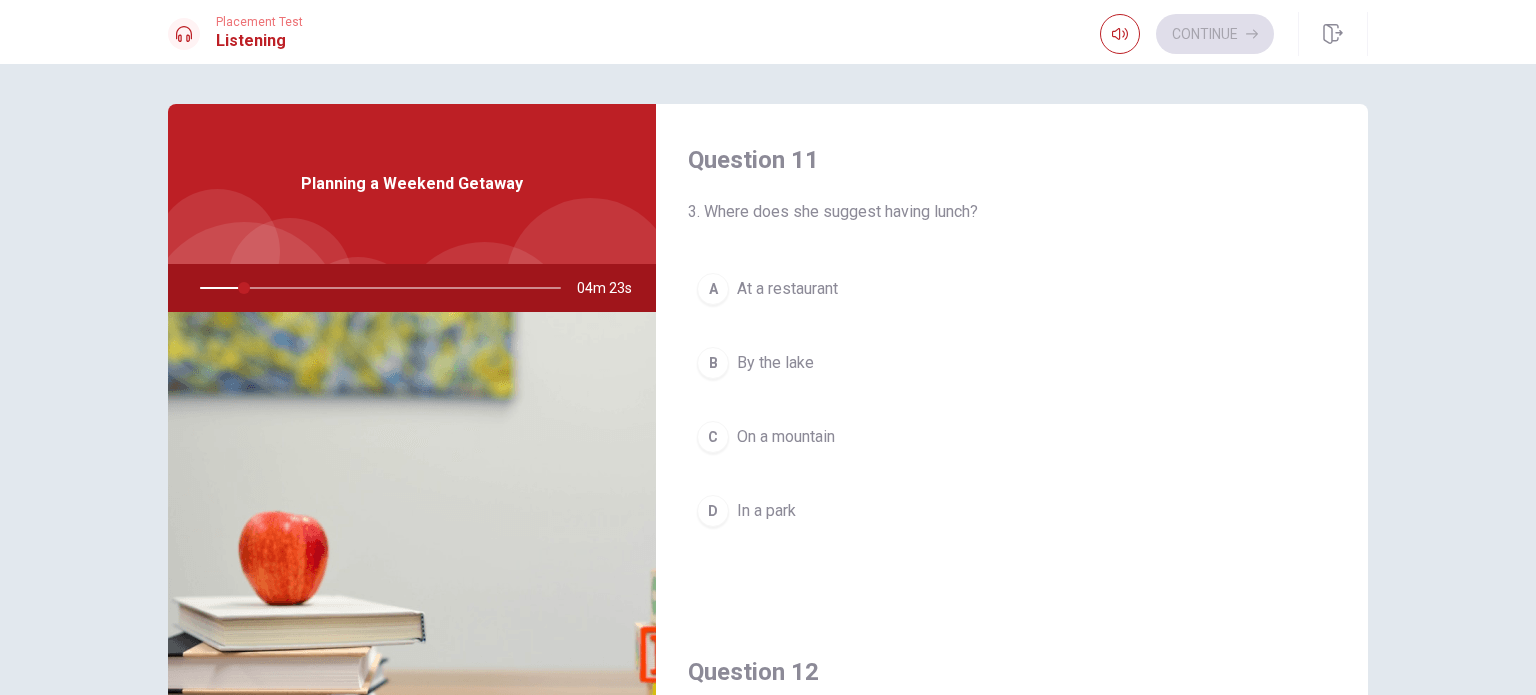 drag, startPoint x: 509, startPoint y: 184, endPoint x: 197, endPoint y: 186, distance: 312.0064 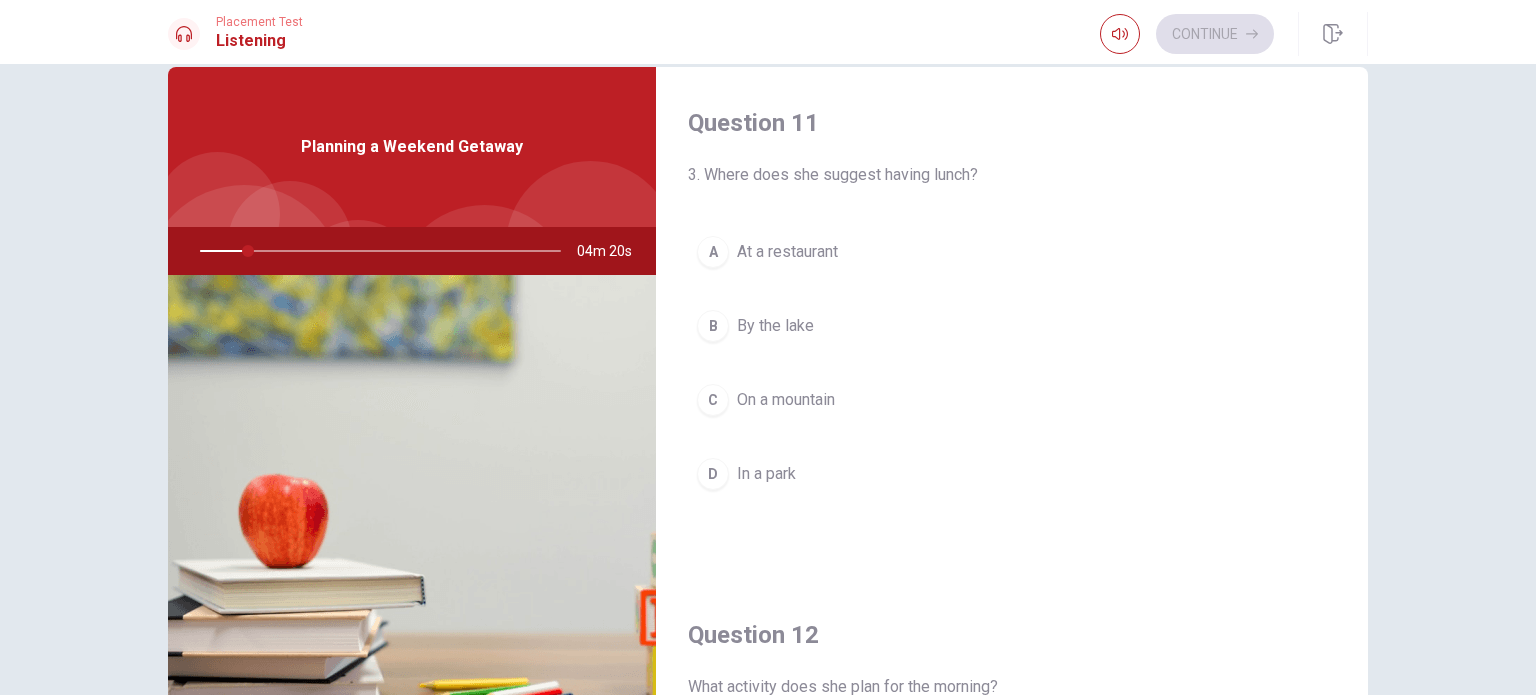 scroll, scrollTop: 36, scrollLeft: 0, axis: vertical 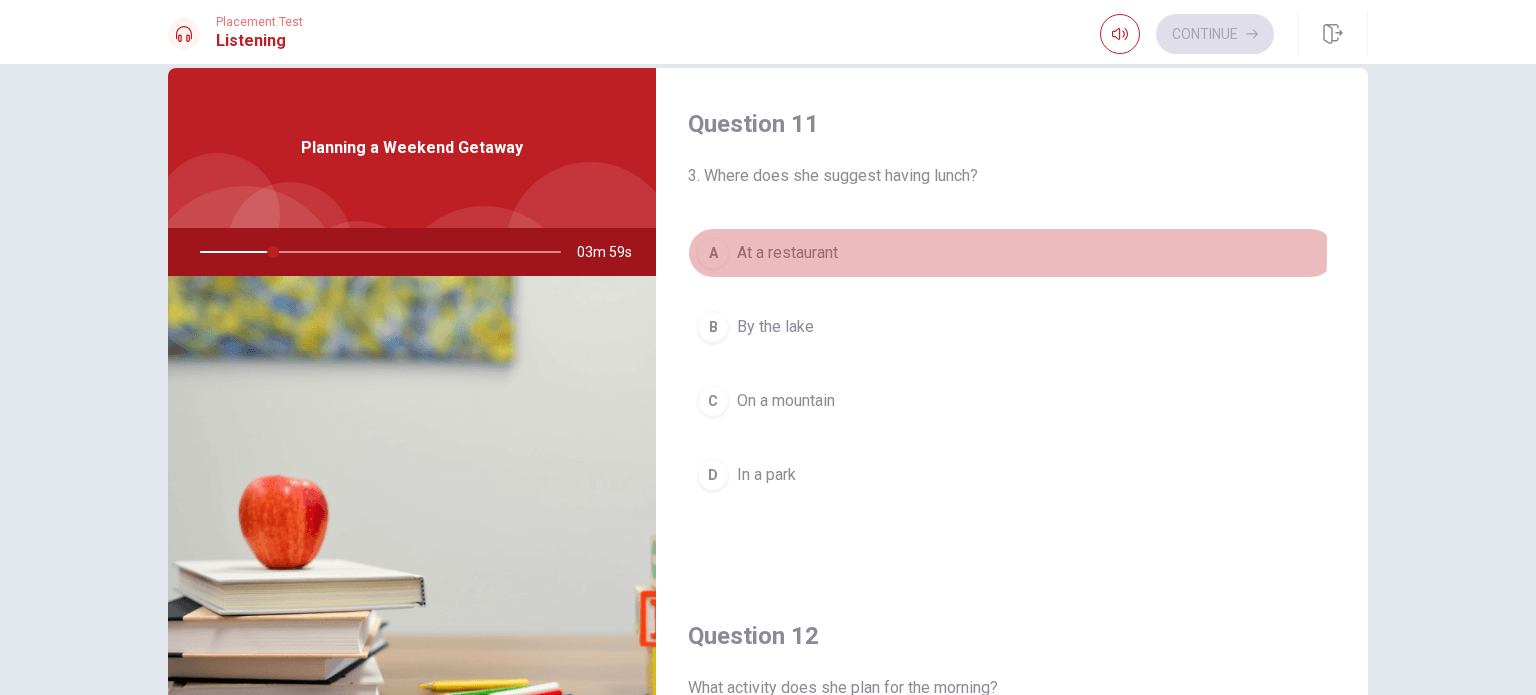click on "A" at bounding box center [713, 253] 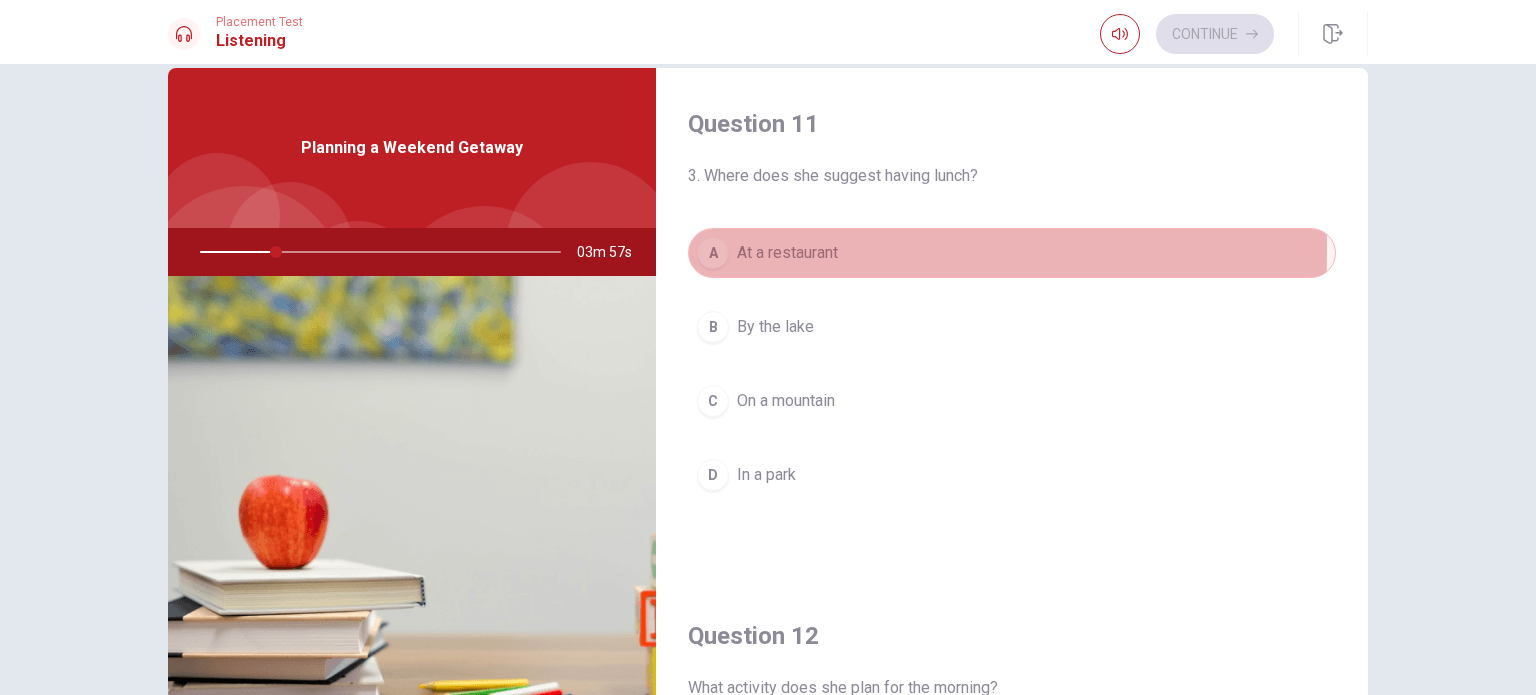 click on "A" at bounding box center (713, 253) 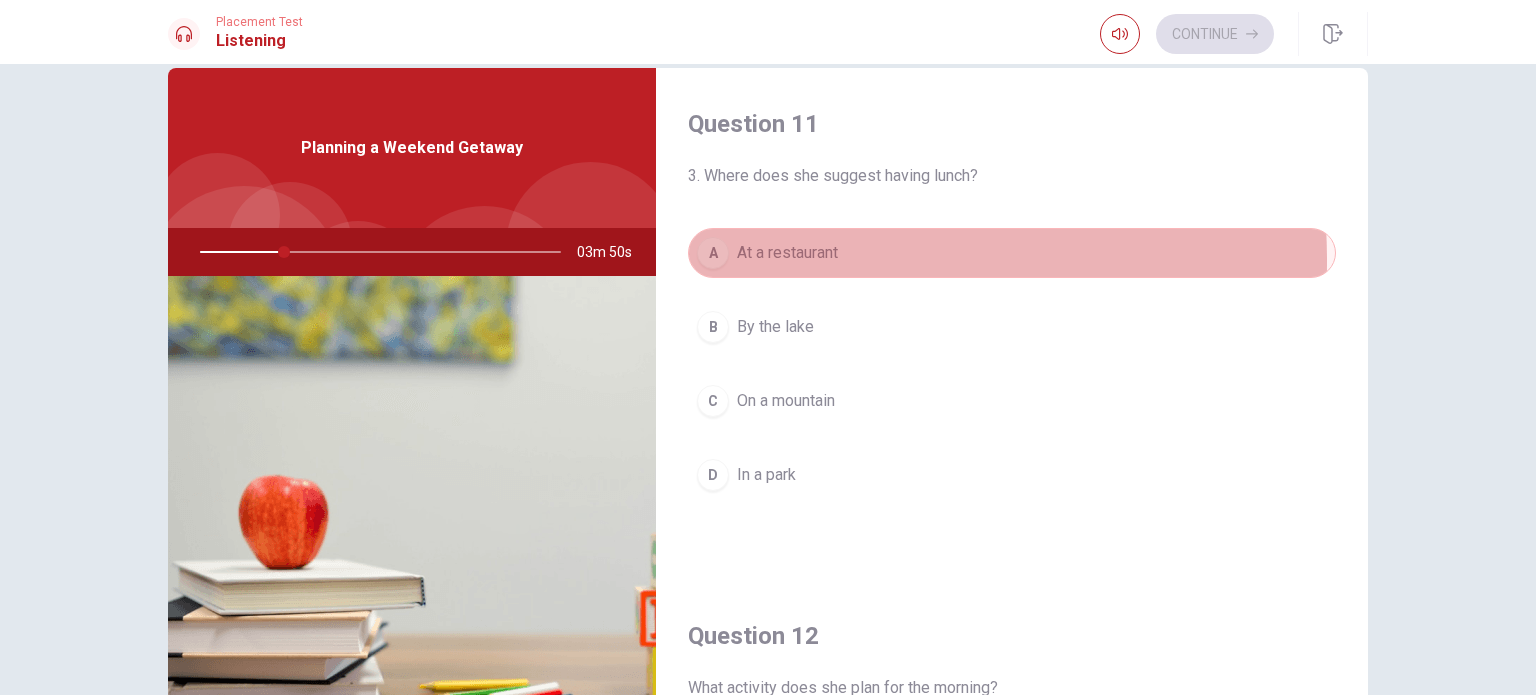 click on "A" at bounding box center [713, 253] 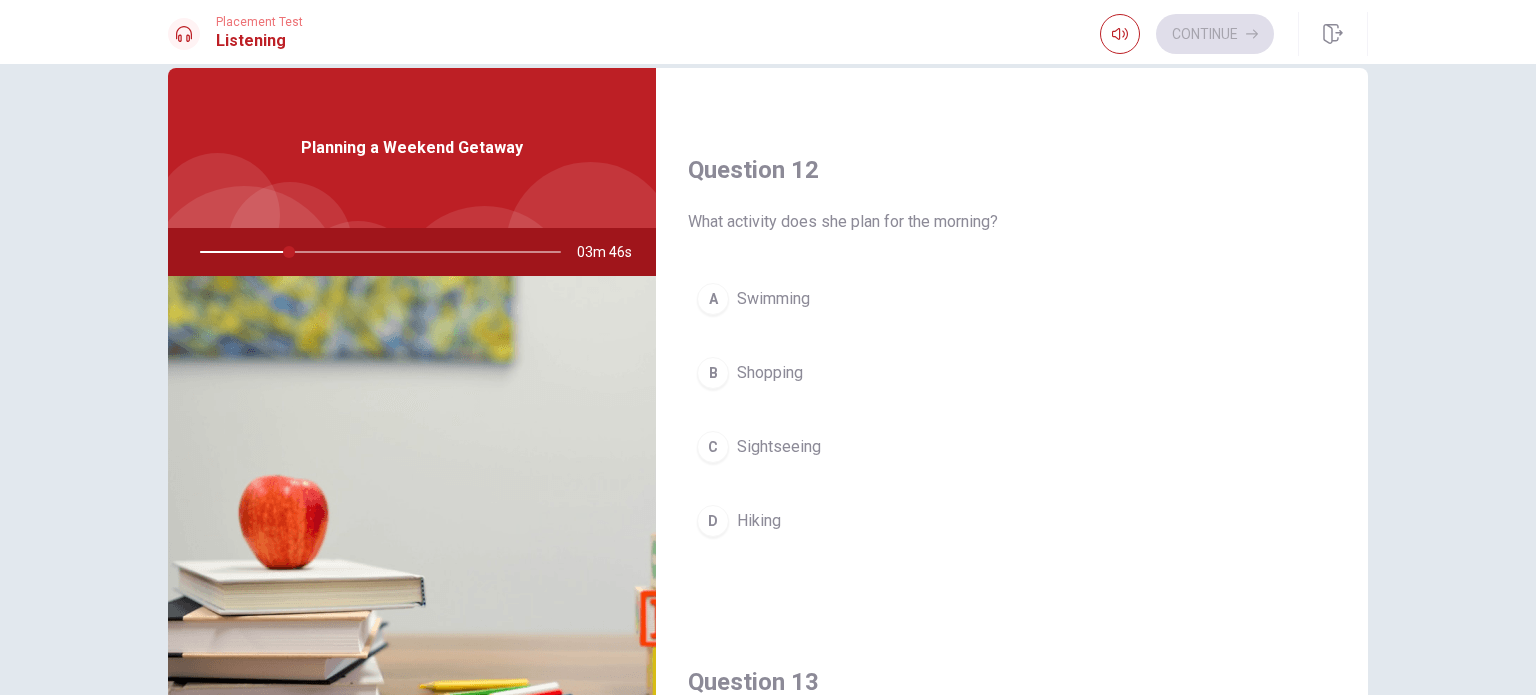 scroll, scrollTop: 463, scrollLeft: 0, axis: vertical 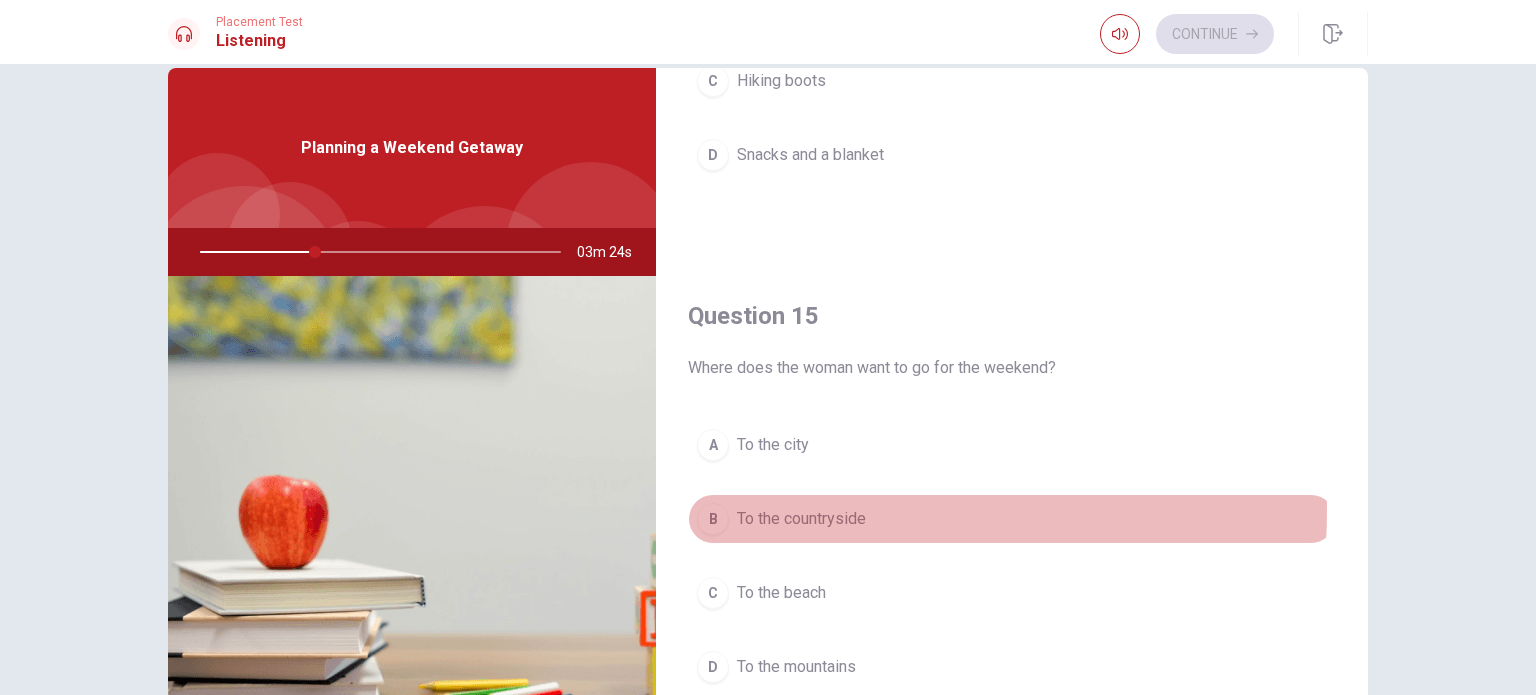 click on "B To the countryside" at bounding box center (1012, 519) 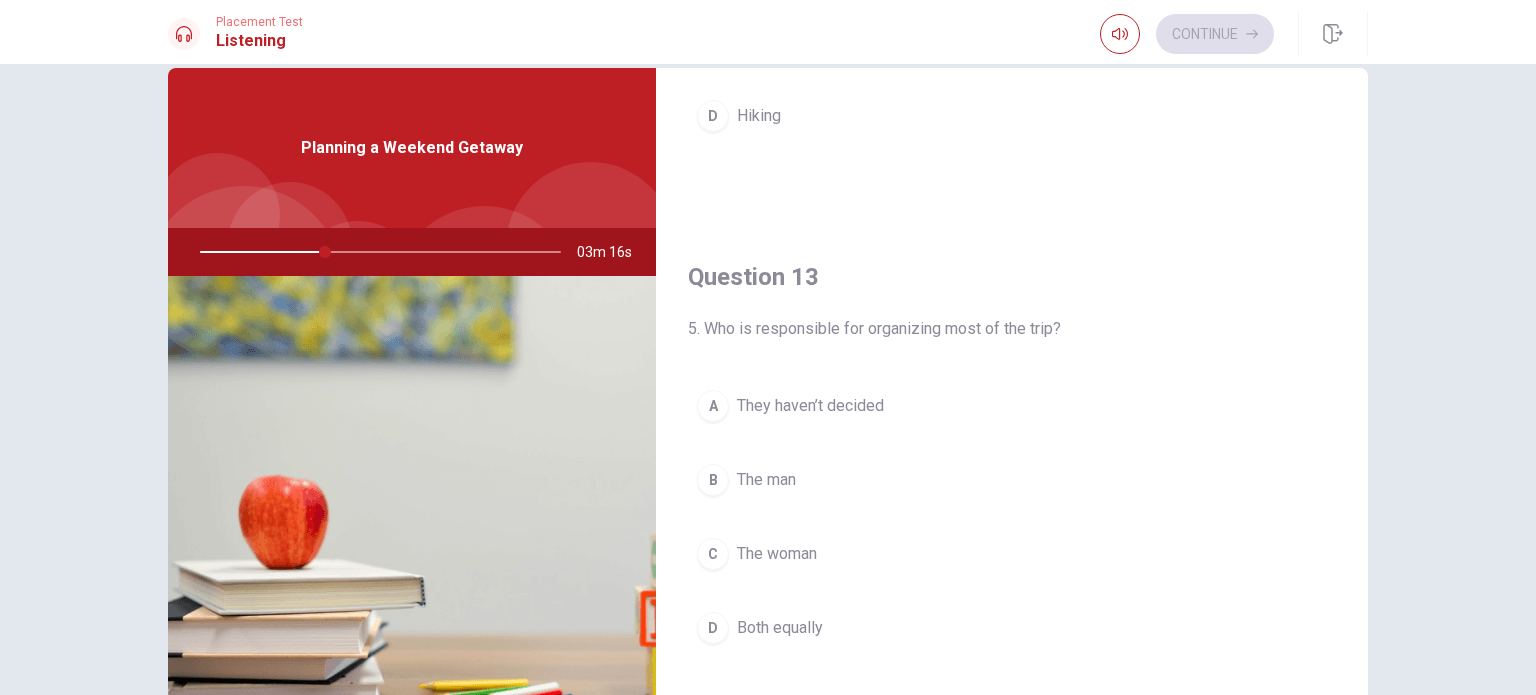 scroll, scrollTop: 868, scrollLeft: 0, axis: vertical 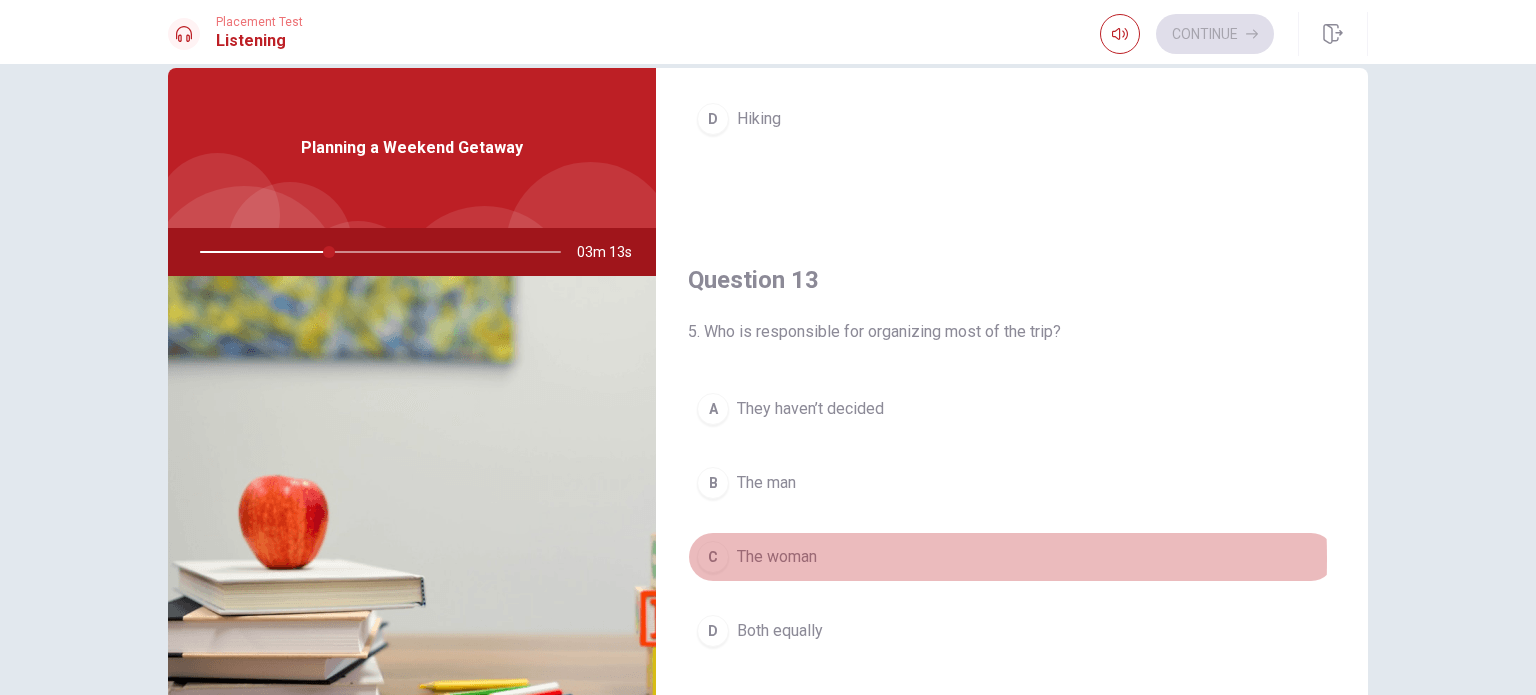 click on "C" at bounding box center (713, 557) 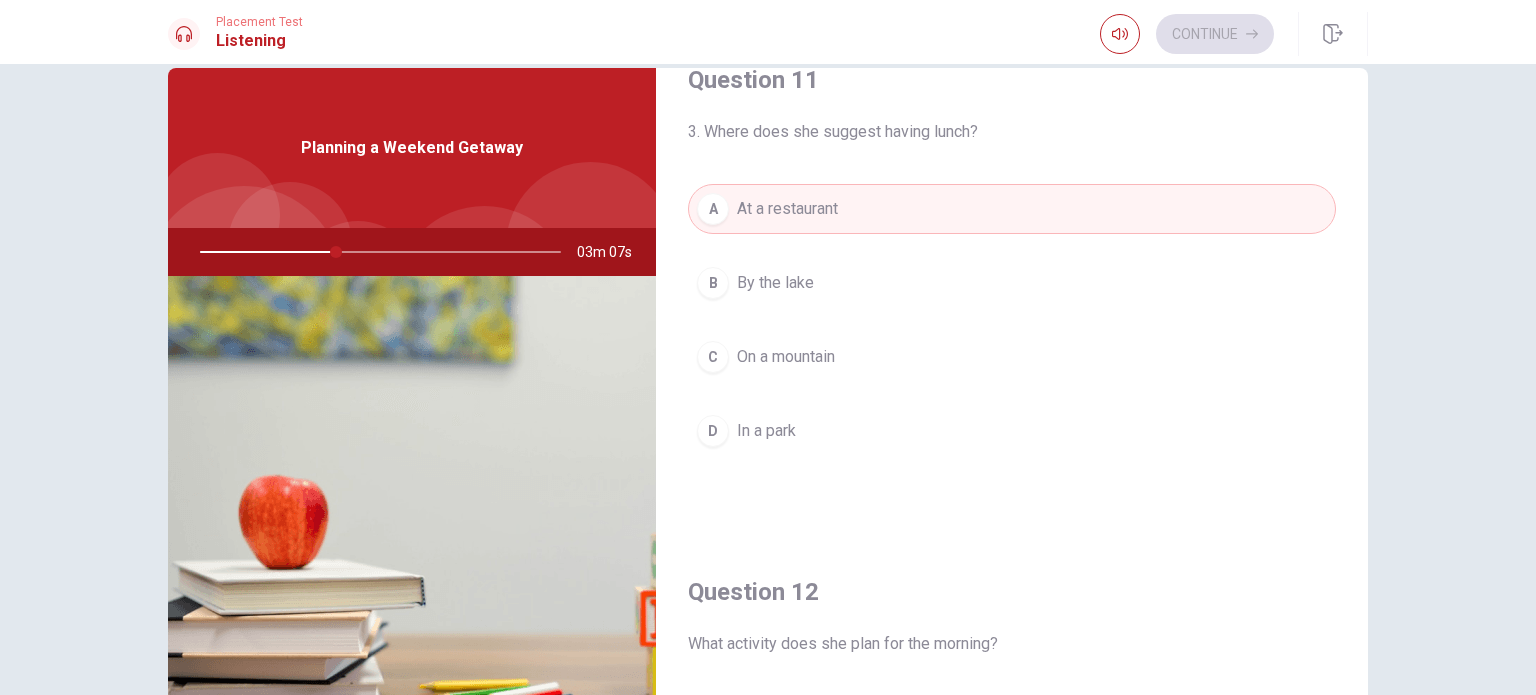 scroll, scrollTop: 0, scrollLeft: 0, axis: both 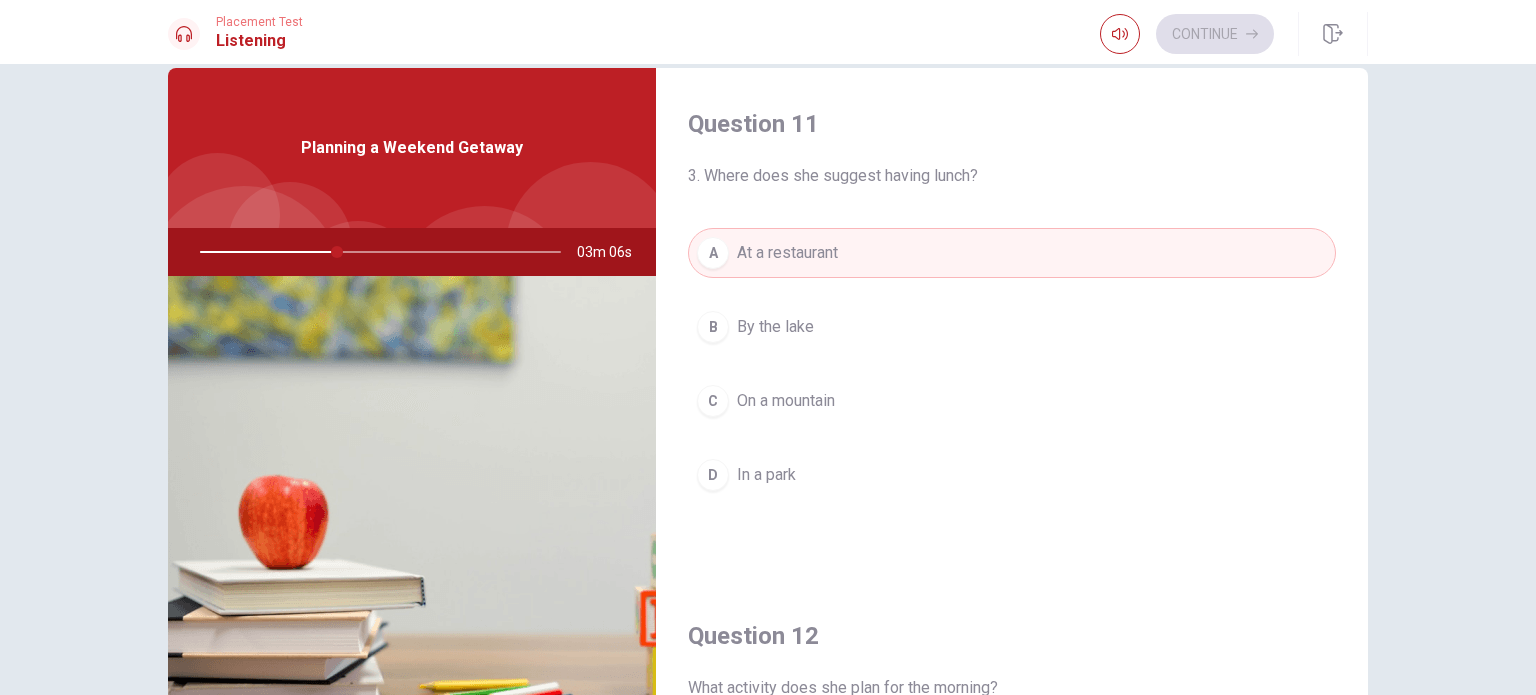 drag, startPoint x: 1362, startPoint y: 408, endPoint x: 1324, endPoint y: 169, distance: 242.00206 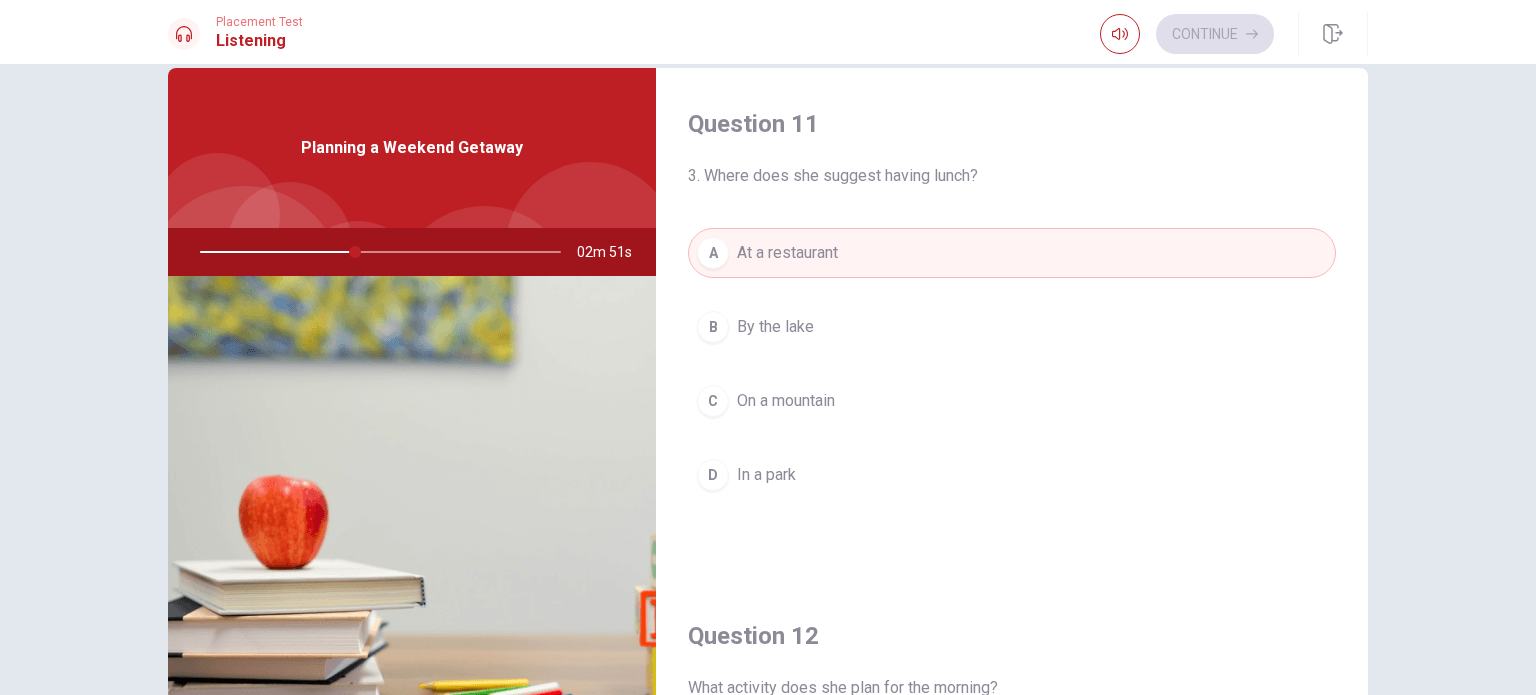 click on "By the lake" at bounding box center (775, 327) 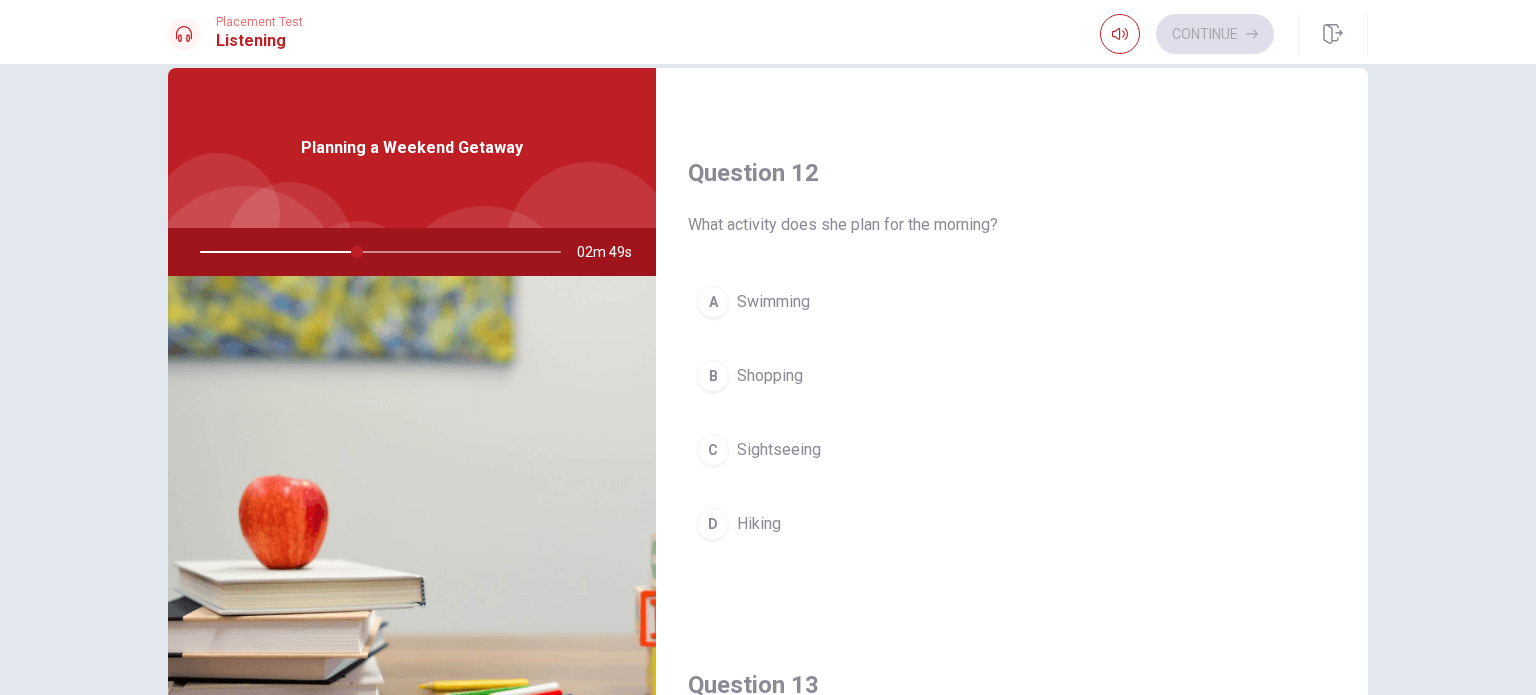 scroll, scrollTop: 476, scrollLeft: 0, axis: vertical 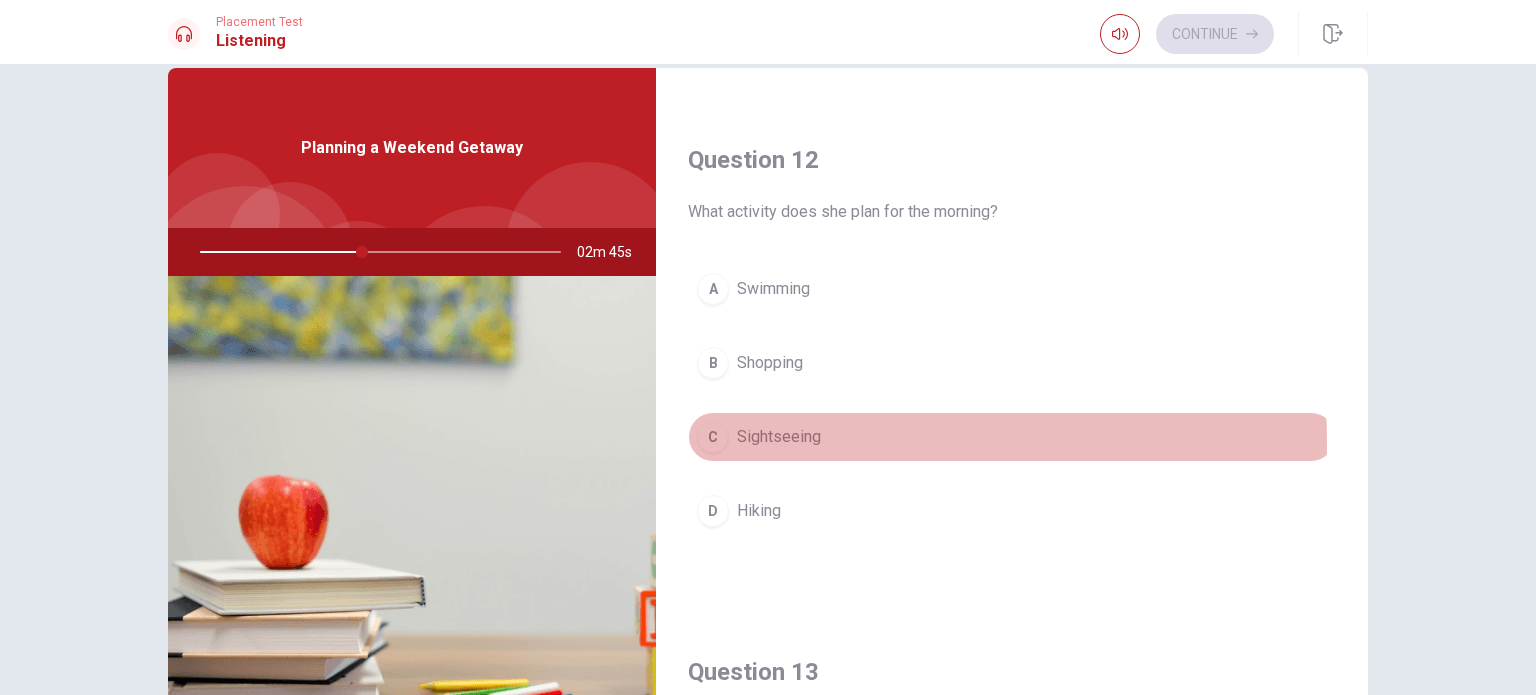 click on "Sightseeing" at bounding box center (779, 437) 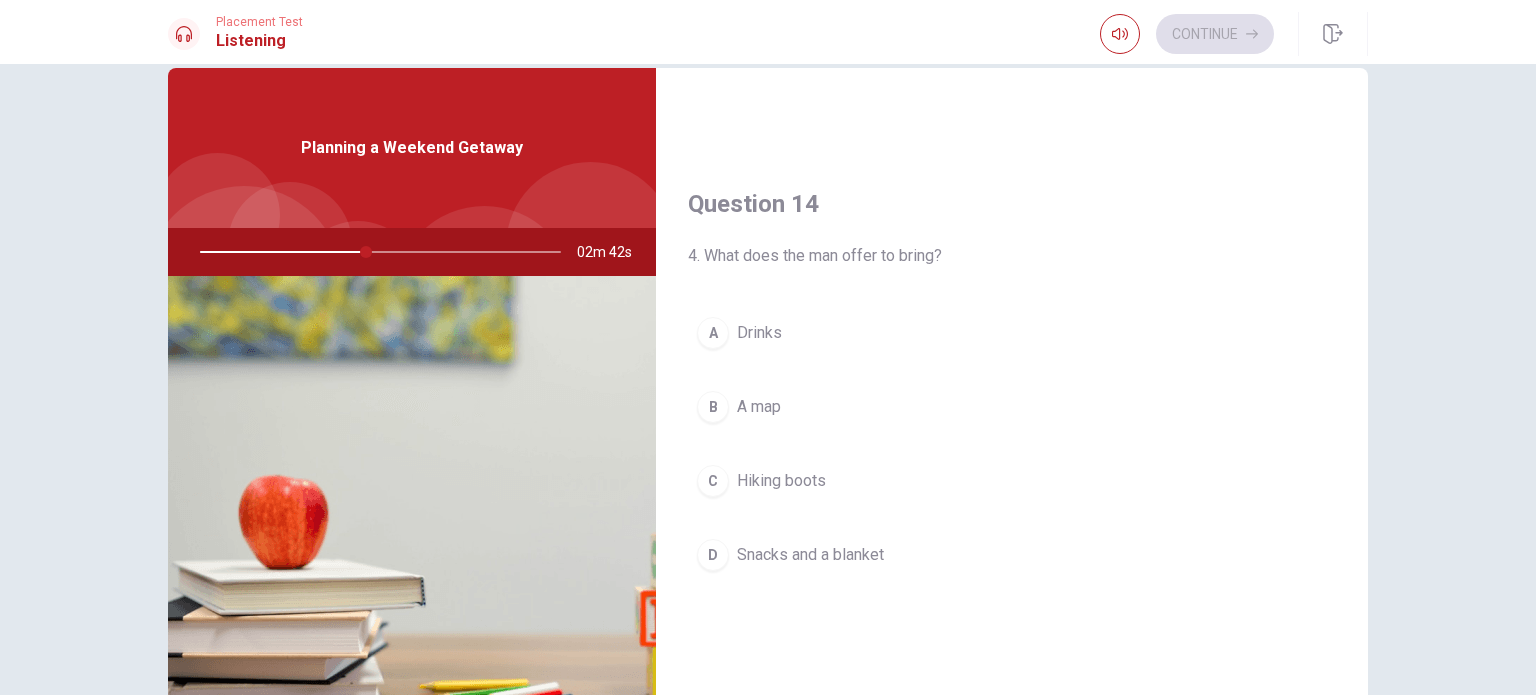scroll, scrollTop: 1462, scrollLeft: 0, axis: vertical 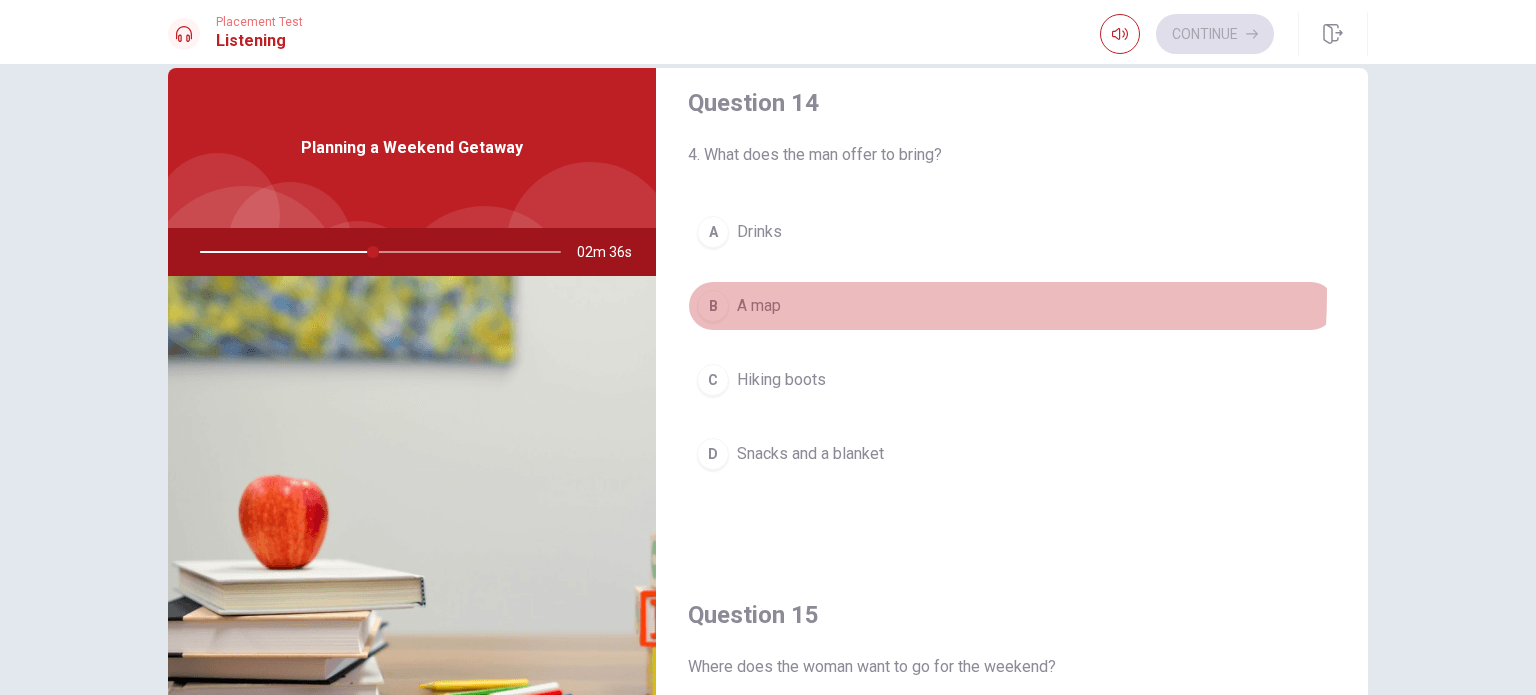 click on "B A map" at bounding box center (1012, 306) 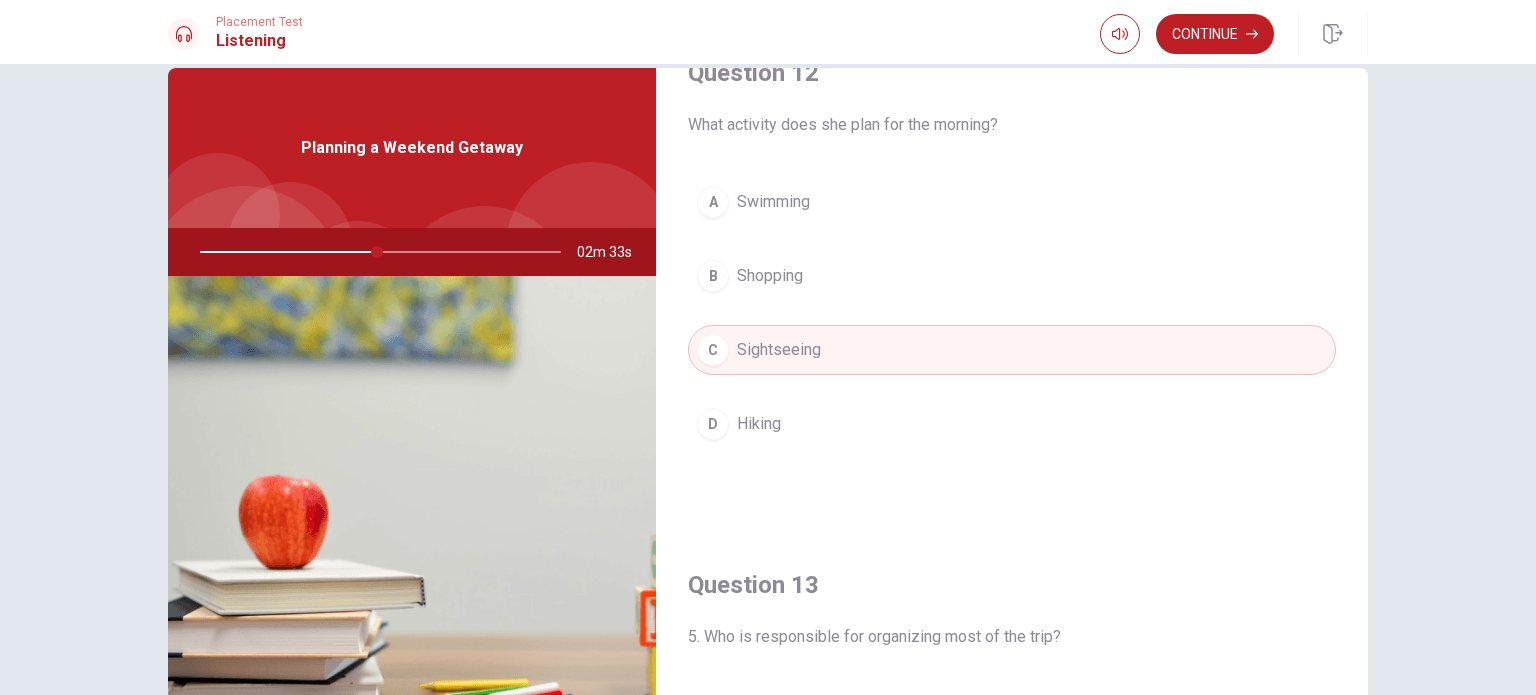 scroll, scrollTop: 0, scrollLeft: 0, axis: both 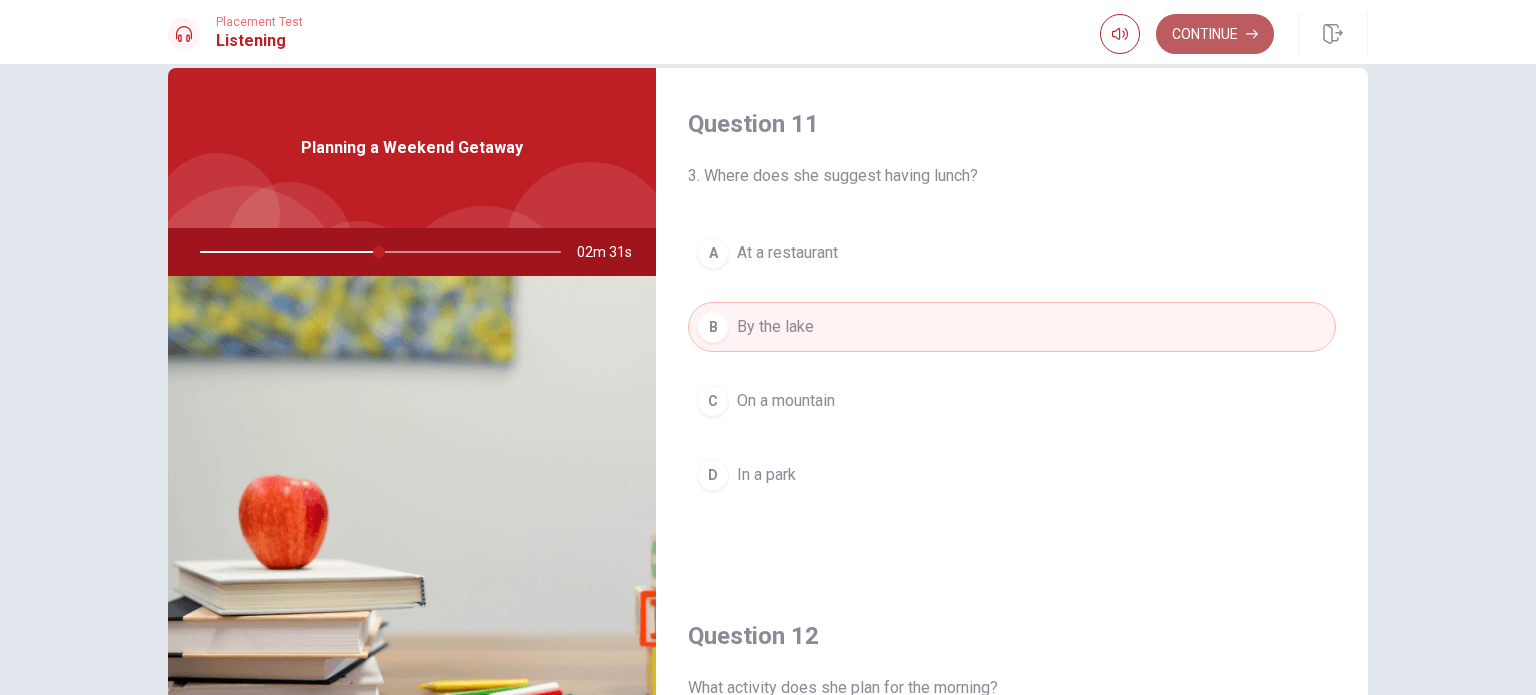 click on "Continue" at bounding box center [1215, 34] 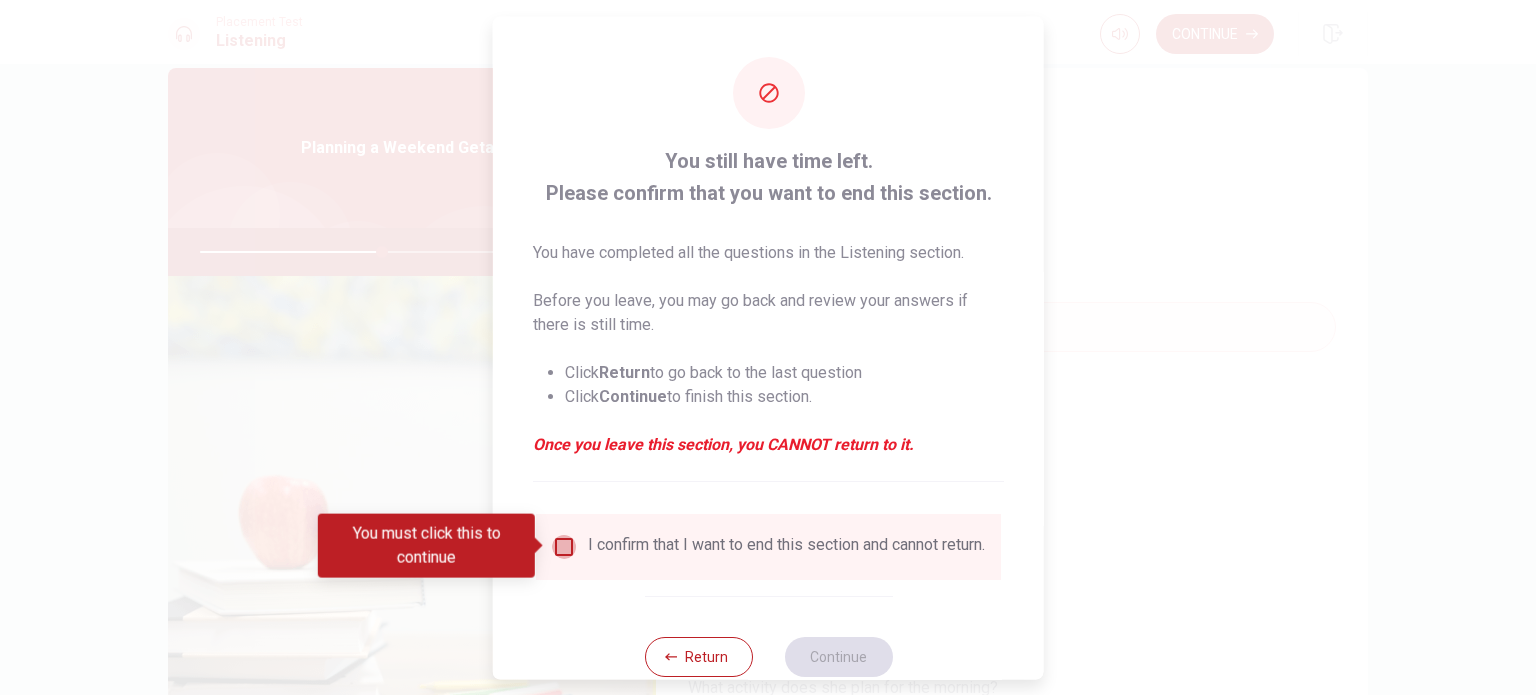 click at bounding box center (564, 546) 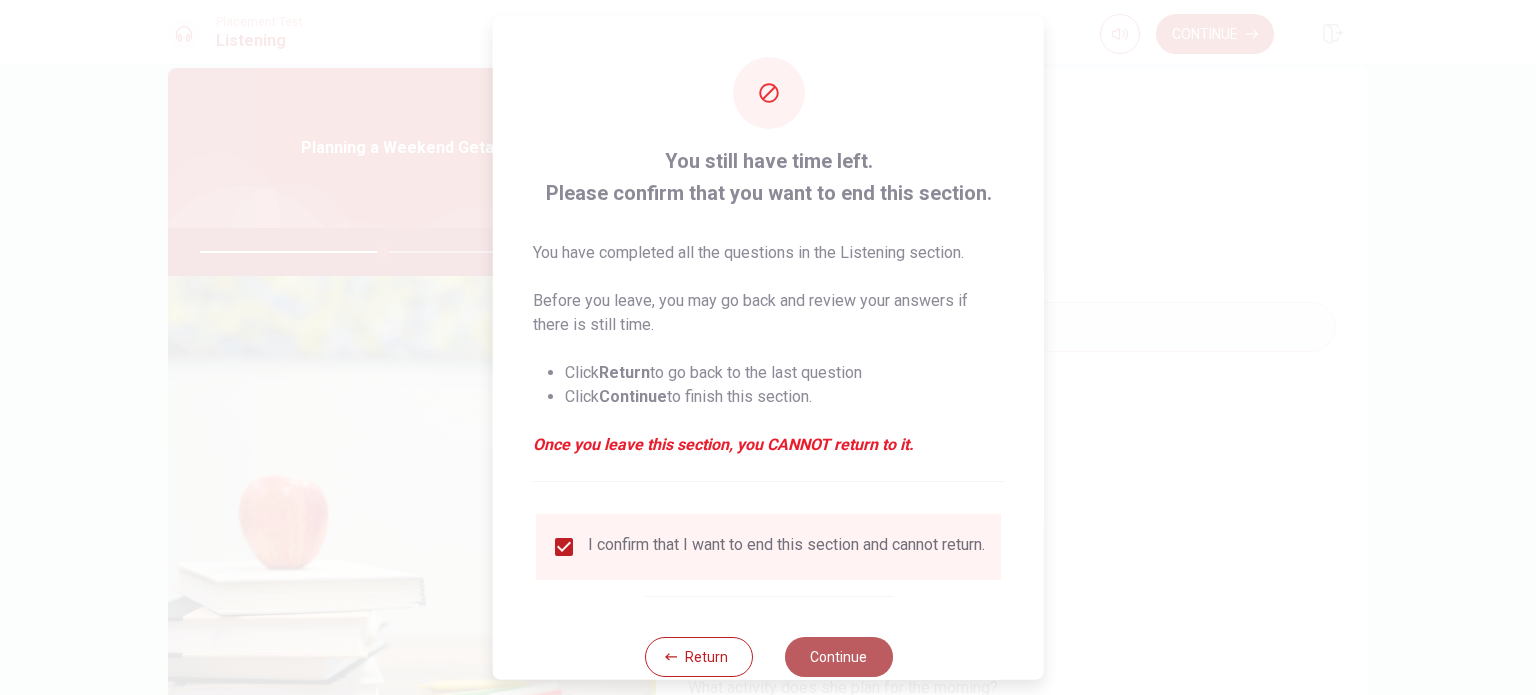 click on "Continue" at bounding box center [838, 656] 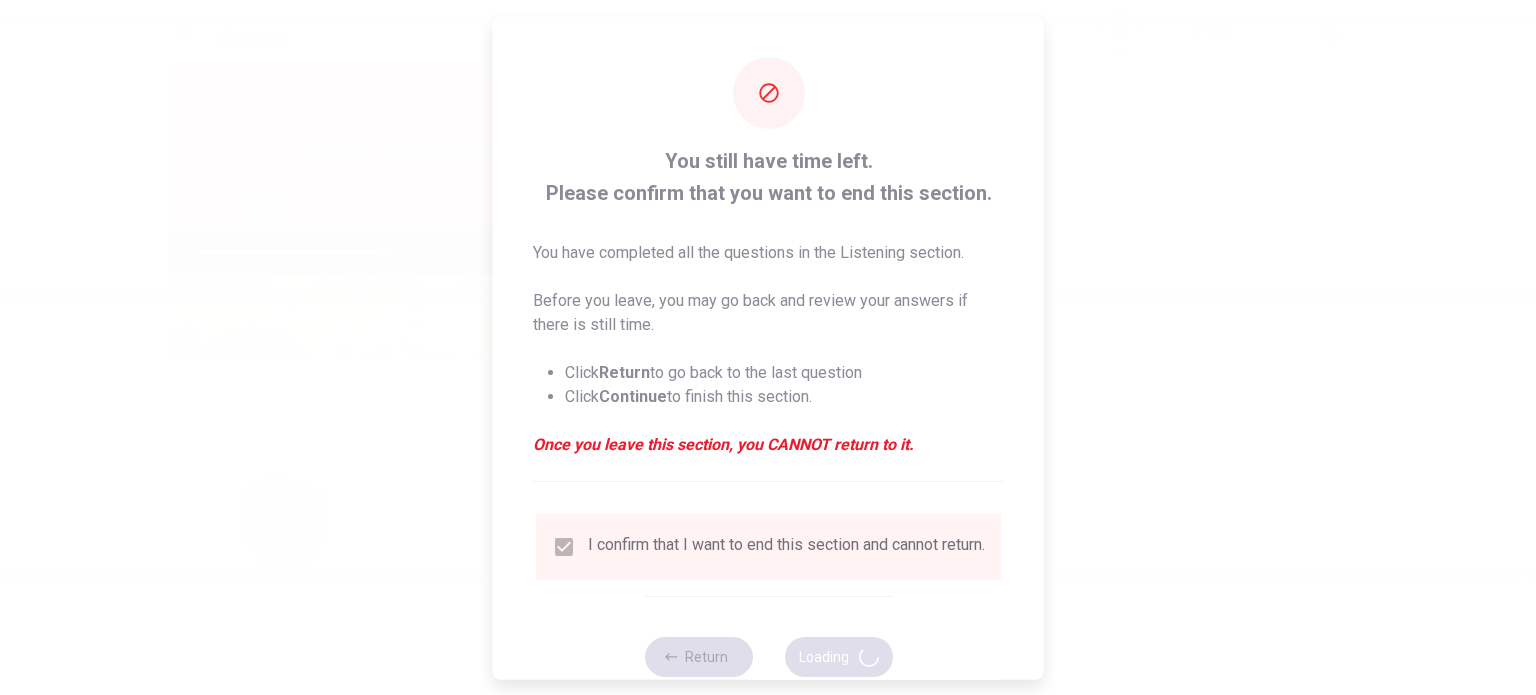type on "51" 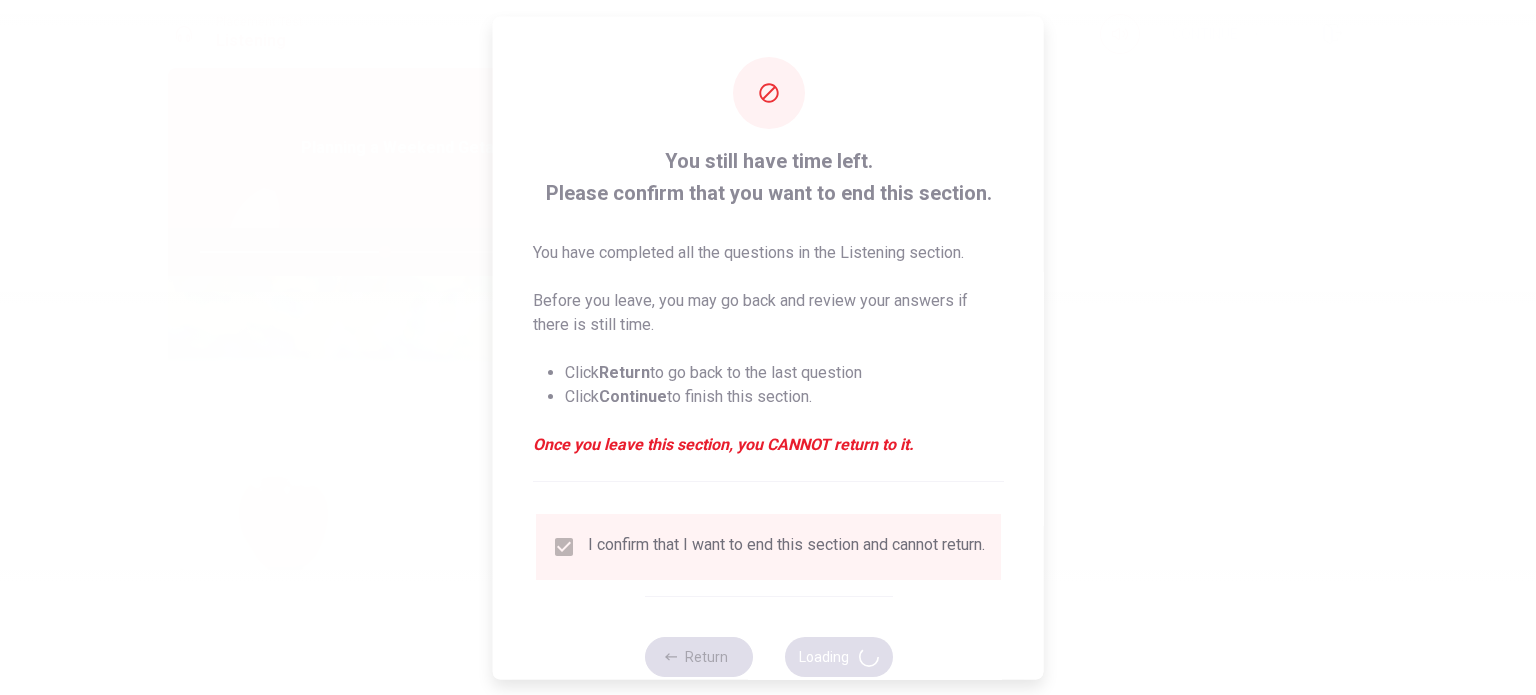 scroll, scrollTop: 0, scrollLeft: 0, axis: both 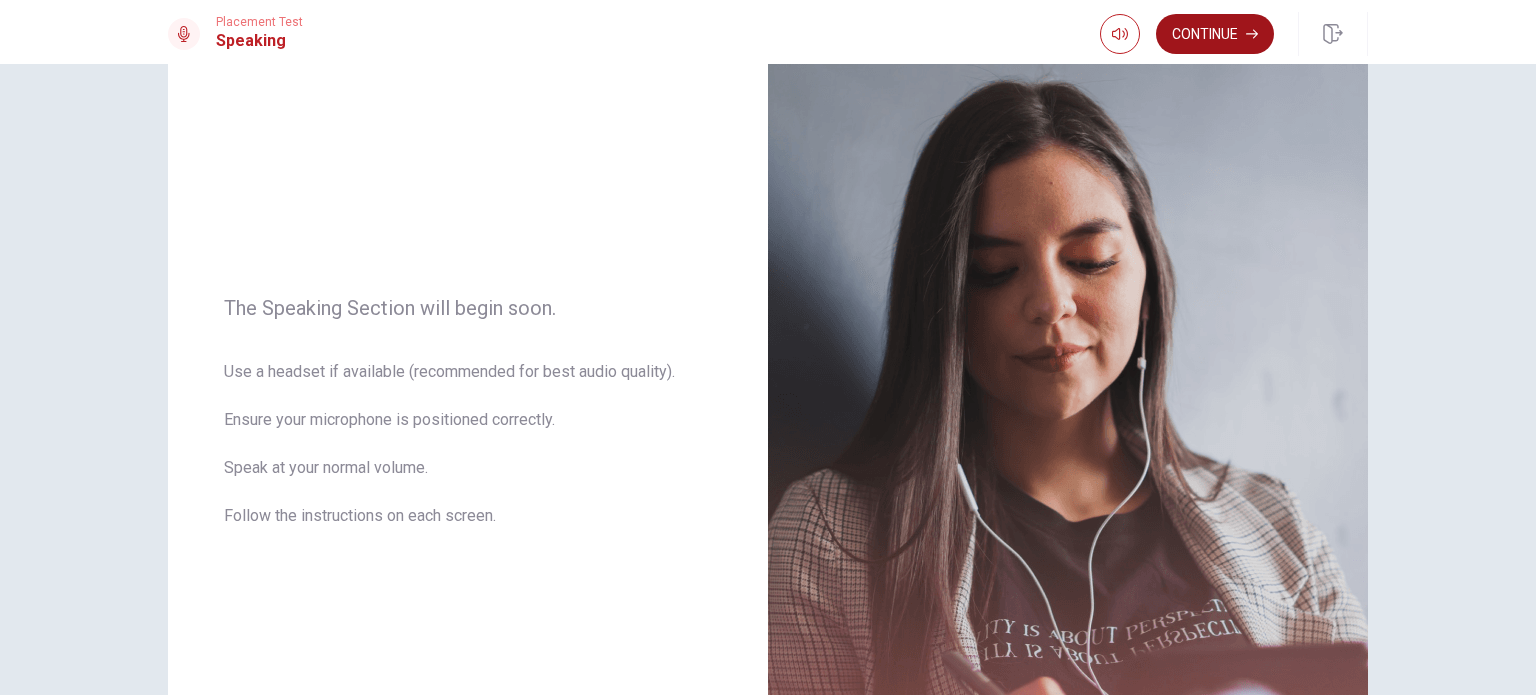 click on "Continue" at bounding box center [1215, 34] 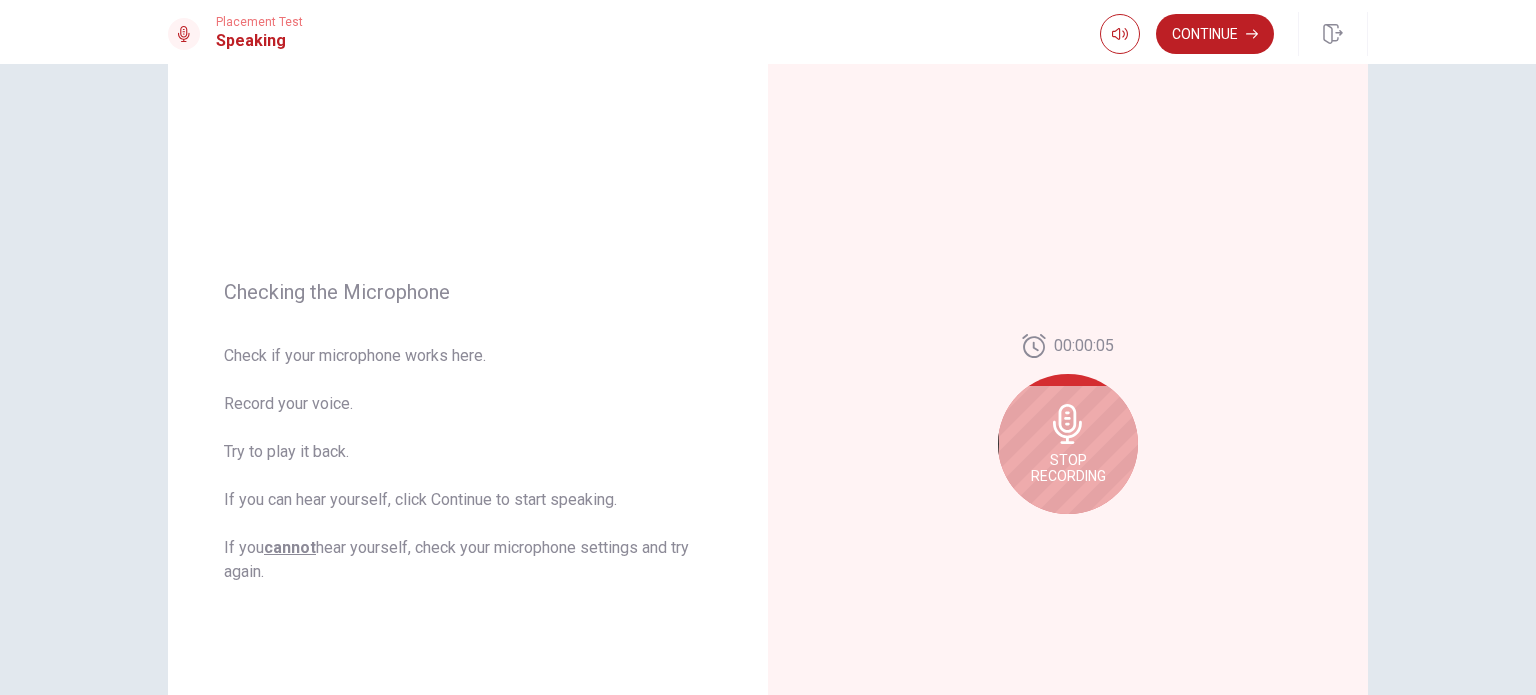 scroll, scrollTop: 76, scrollLeft: 0, axis: vertical 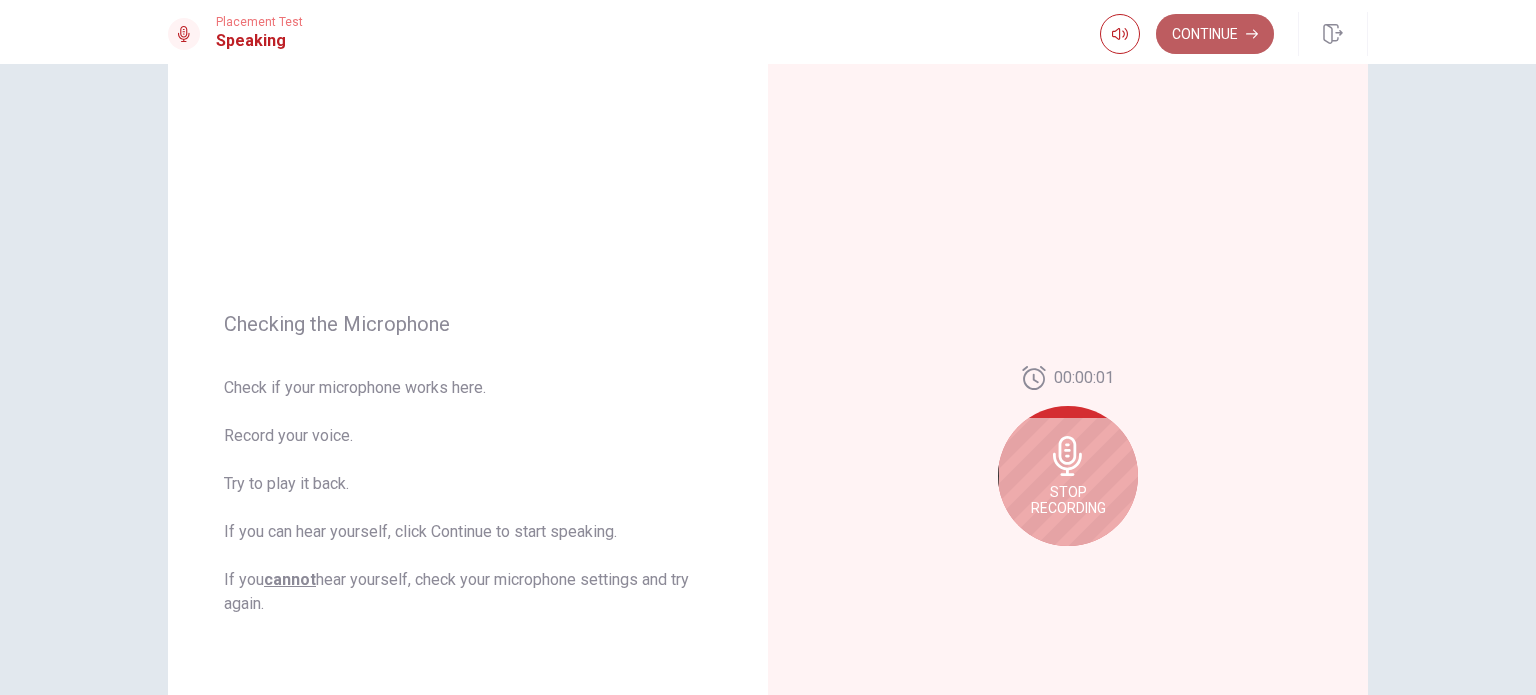 click on "Continue" at bounding box center (1215, 34) 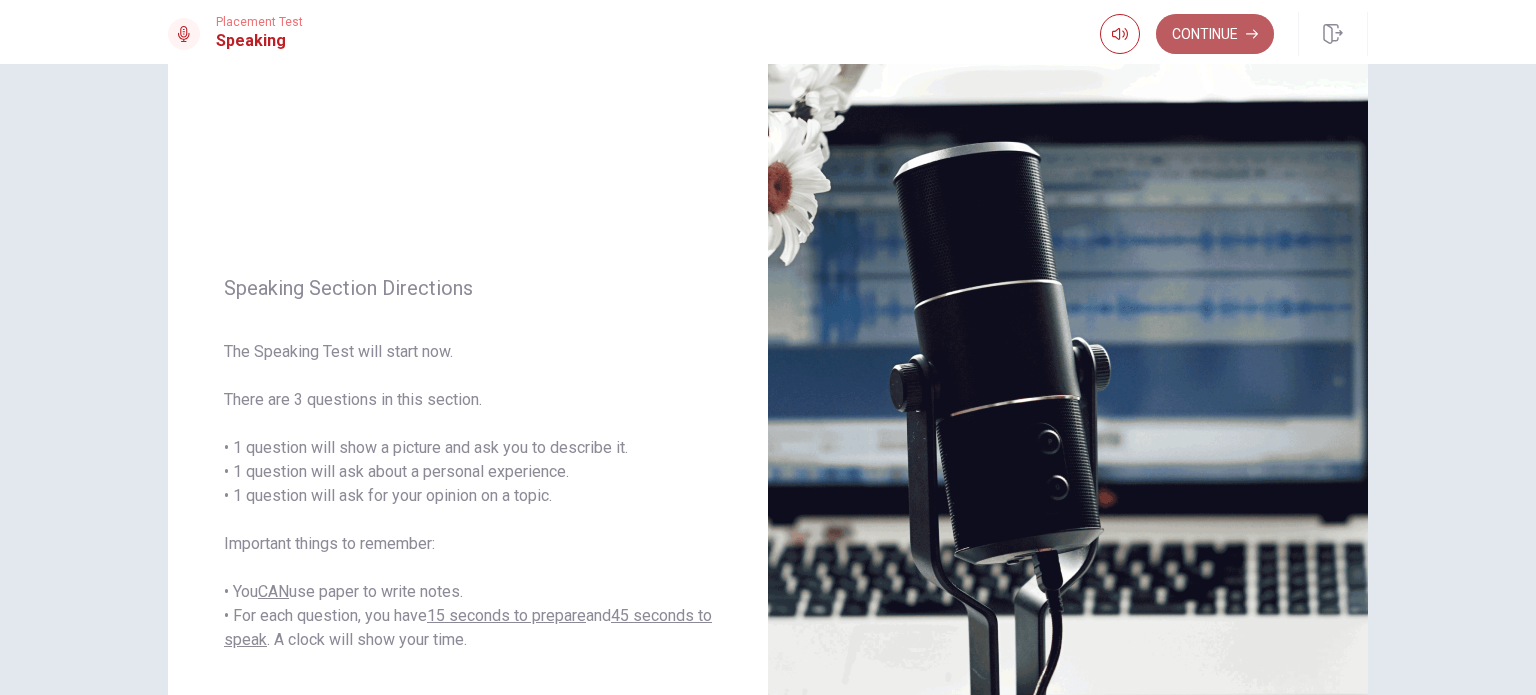 click 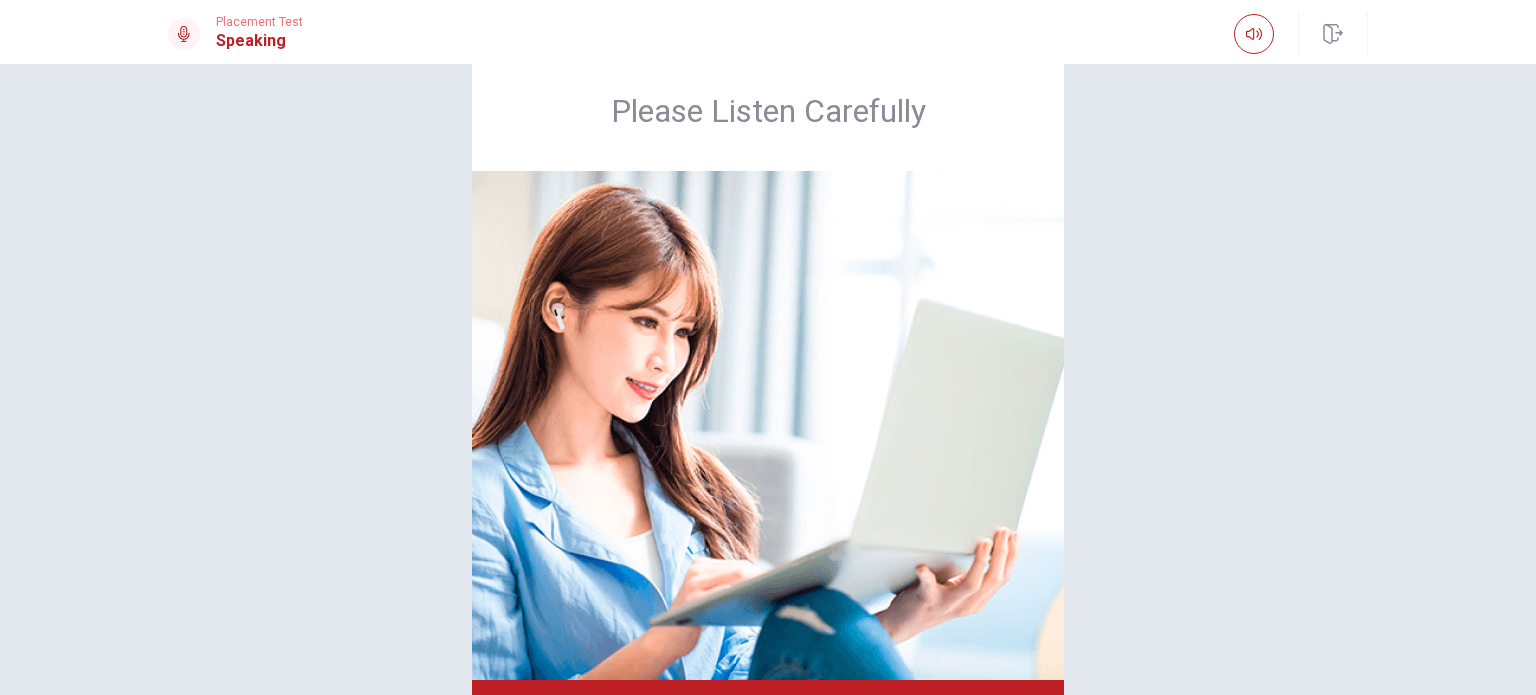 scroll, scrollTop: 49, scrollLeft: 0, axis: vertical 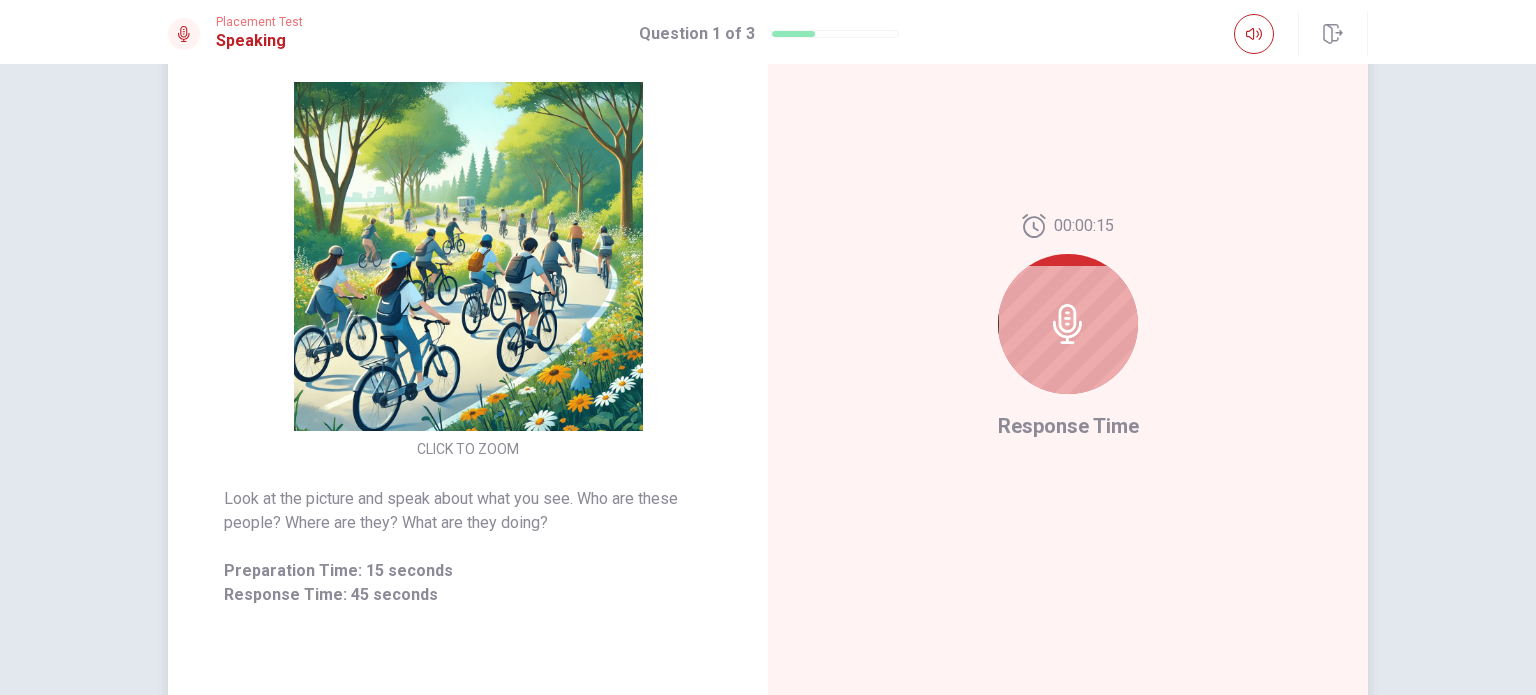 click 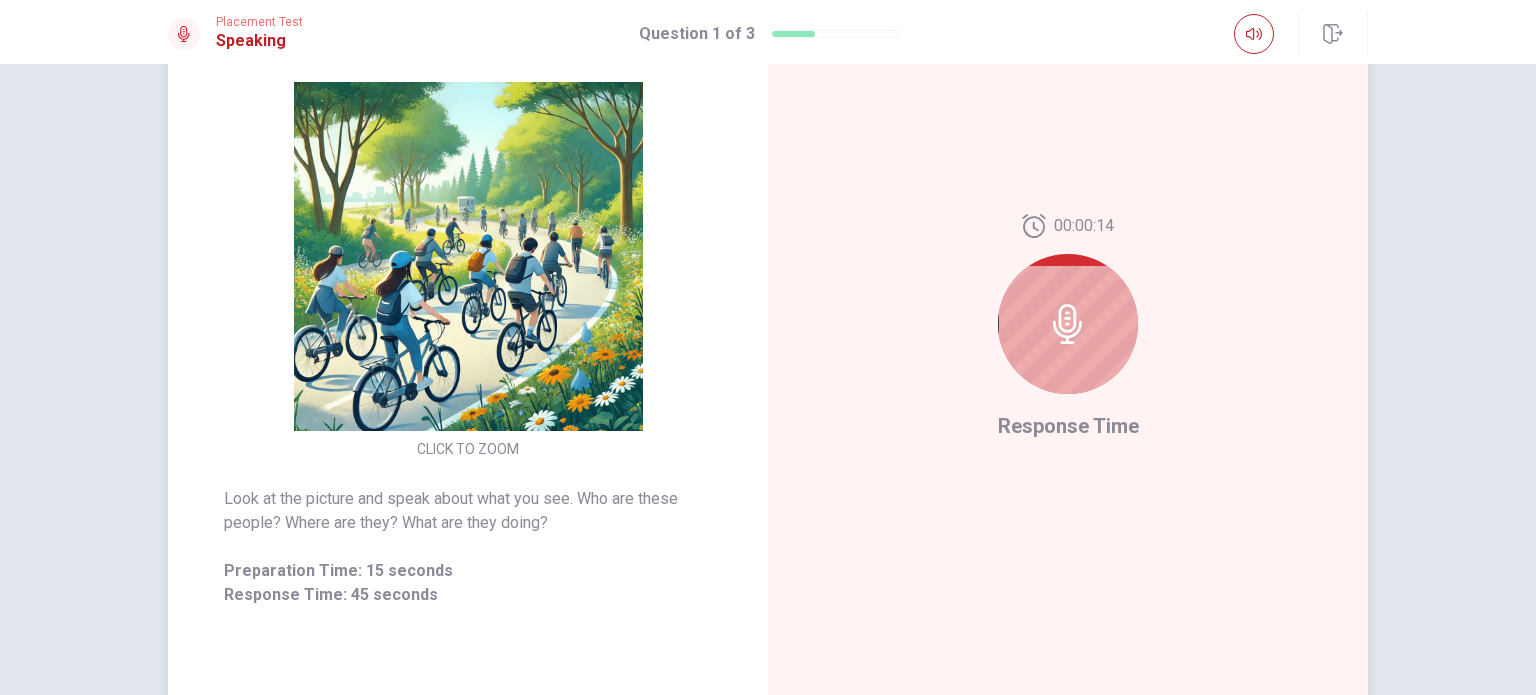 click 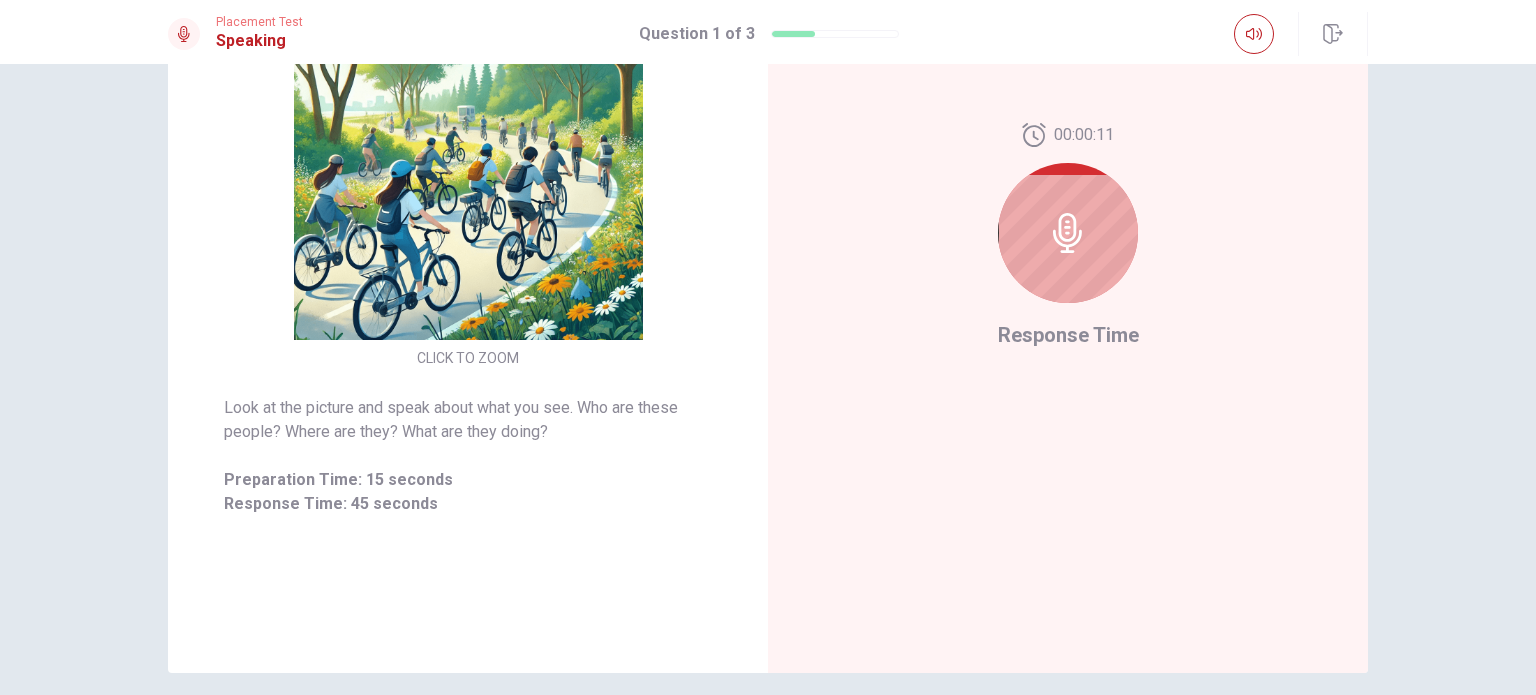 scroll, scrollTop: 299, scrollLeft: 0, axis: vertical 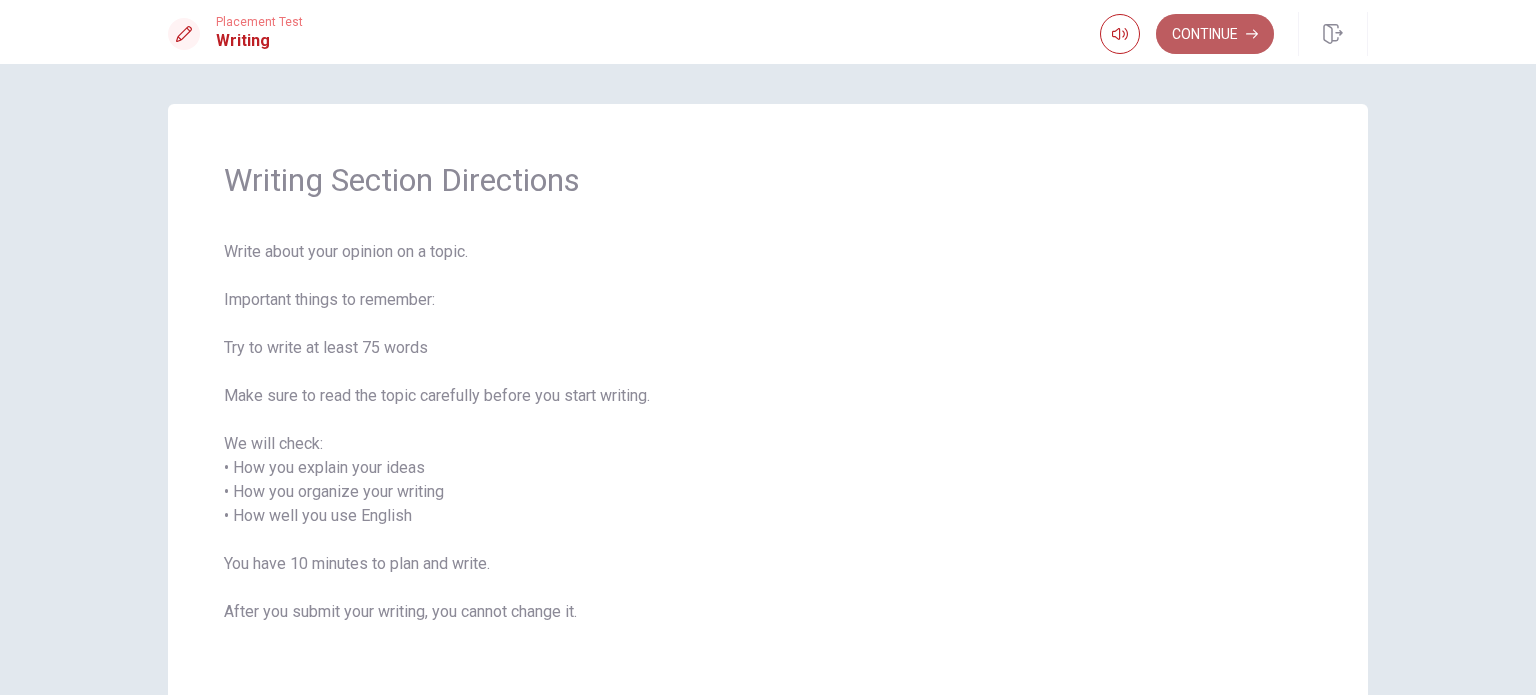 click on "Continue" at bounding box center (1215, 34) 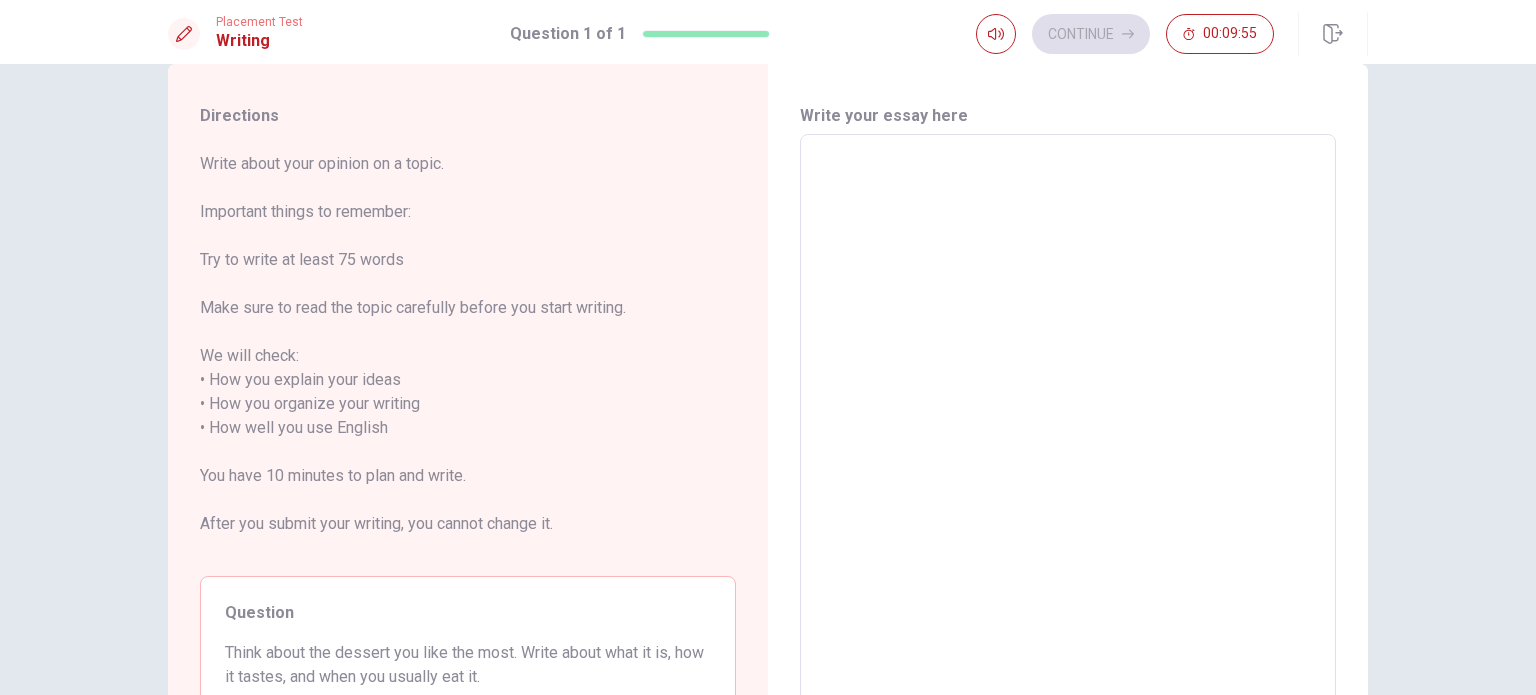 scroll, scrollTop: 0, scrollLeft: 0, axis: both 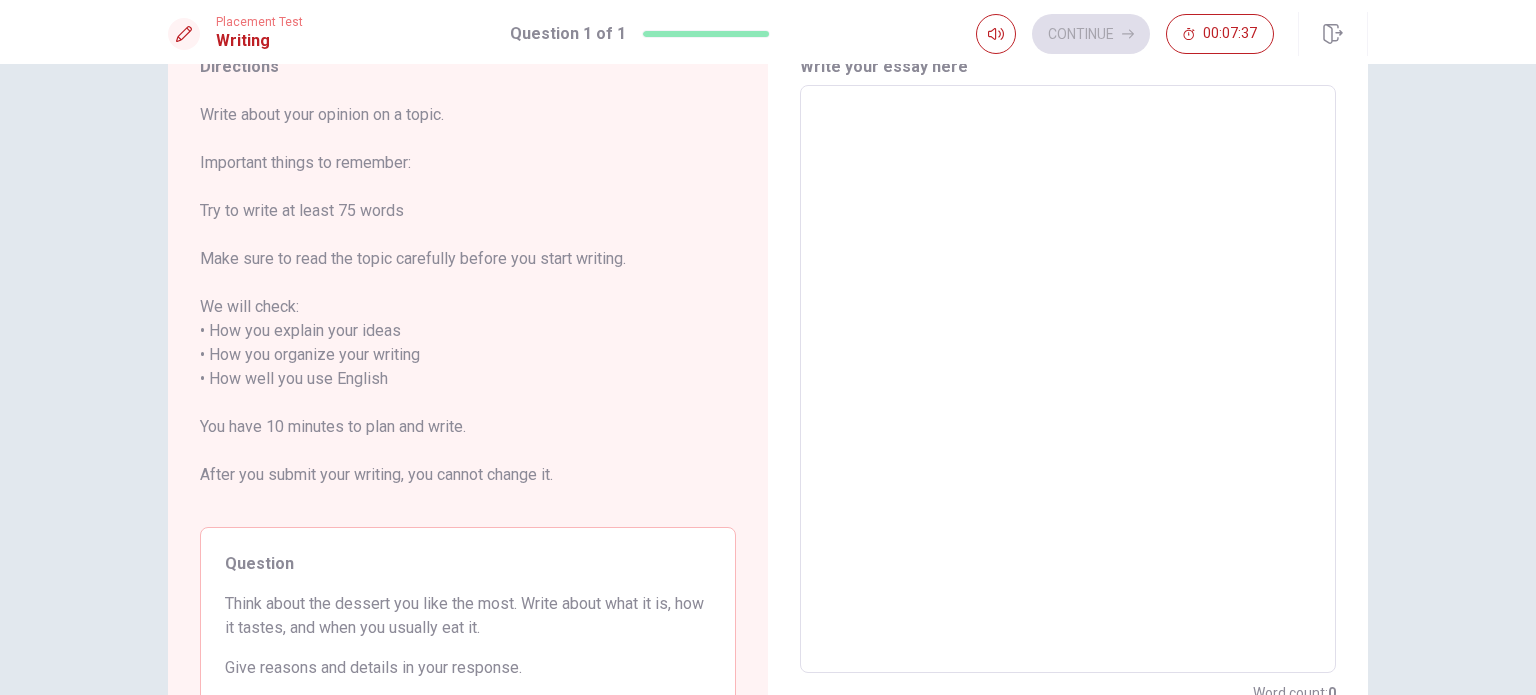 click on "Directions Write about your opinion on a topic.
Important things to remember:
Try to write at least 75 words
Make sure to read the topic carefully before you start writing.
We will check:
• How you explain your ideas
• How you organize your writing
• How well you use English
You have 10 minutes to plan and write.
After you submit your writing, you cannot change it.  Question Think about the dessert you like the most. Write about what it is, how it tastes, and when you usually eat it.  Give reasons and details in your response. Write your essay here x ​ Word count :  0 © Copyright  2025" at bounding box center (768, 379) 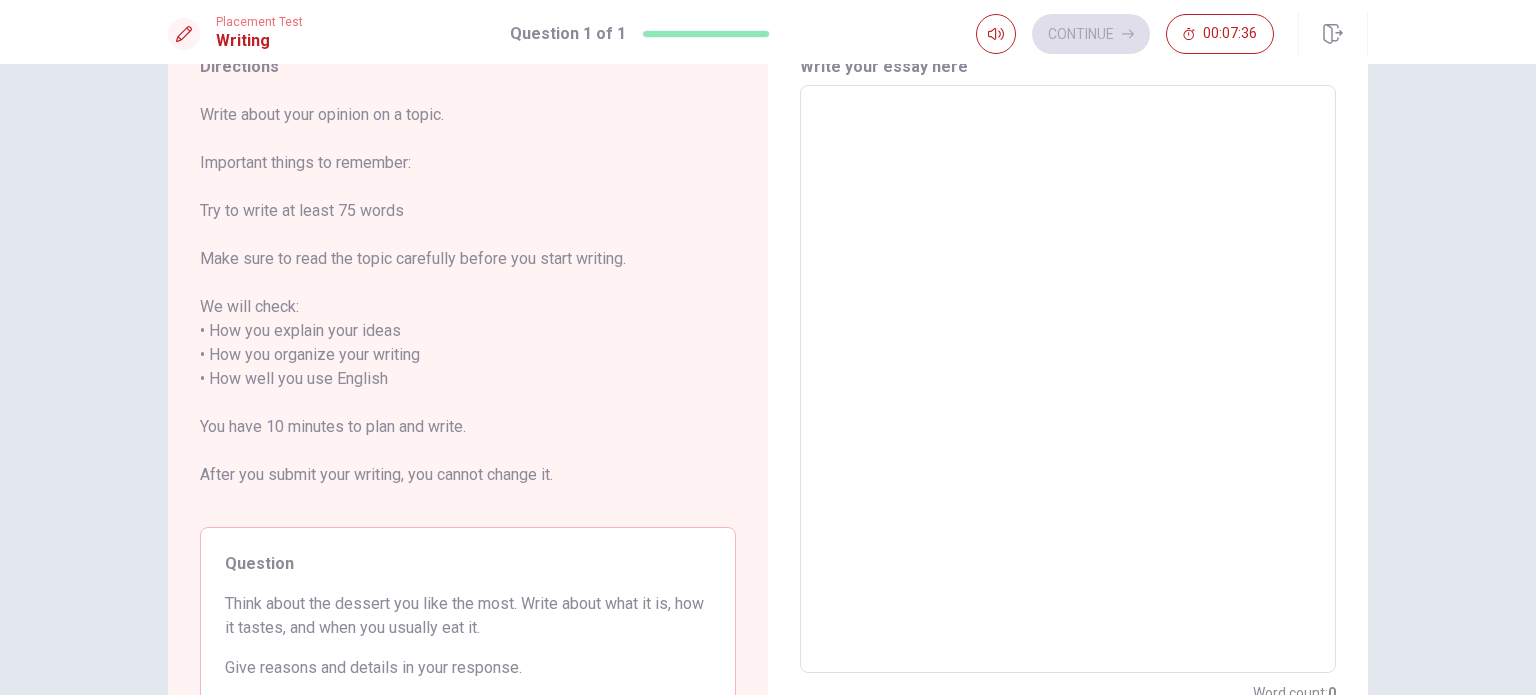 click at bounding box center [1068, 379] 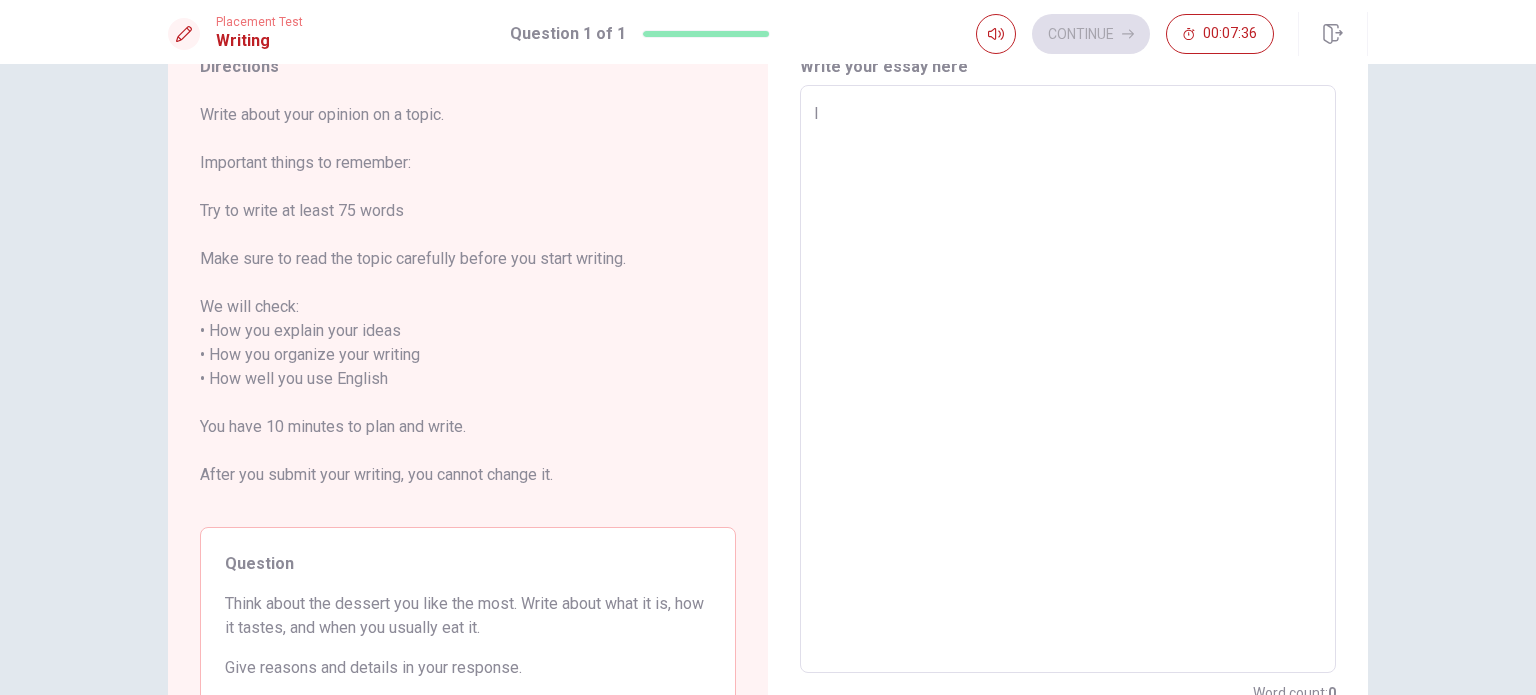type on "x" 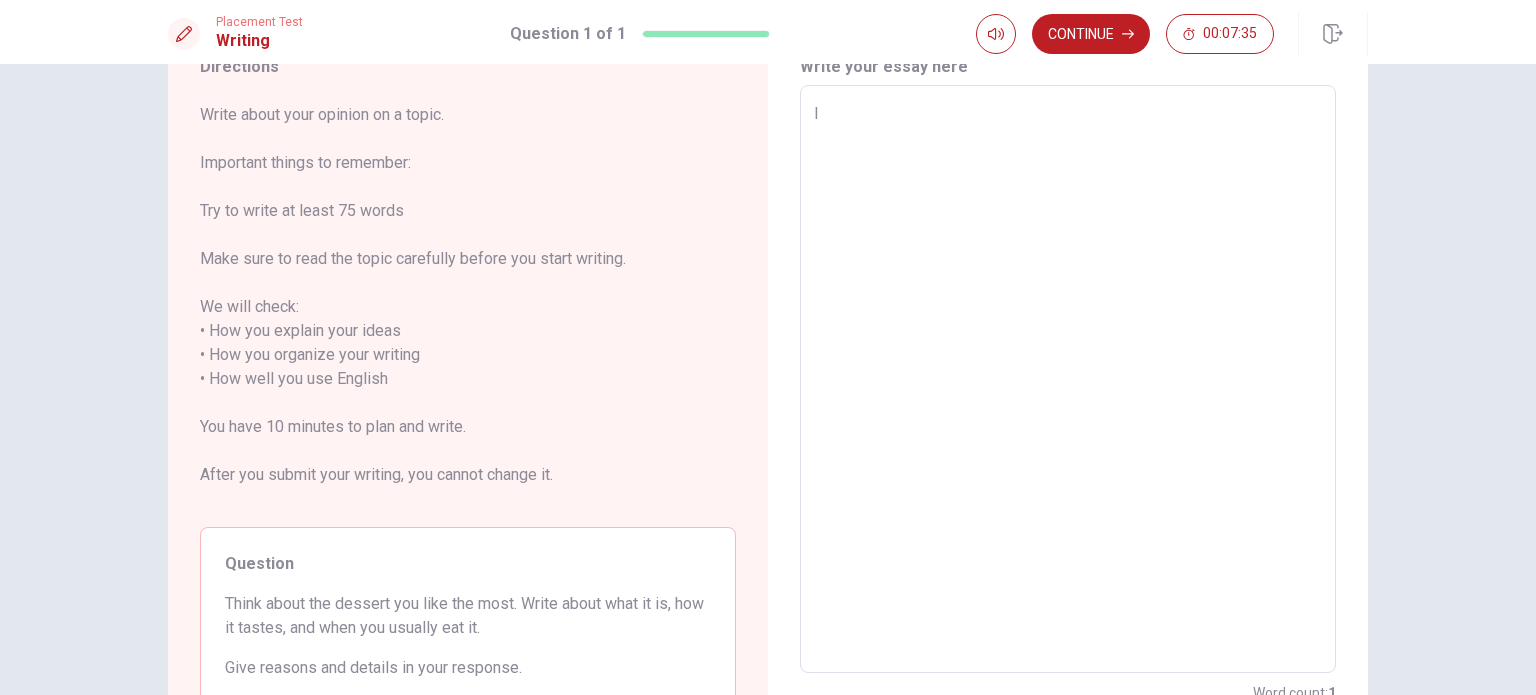 type on "I l" 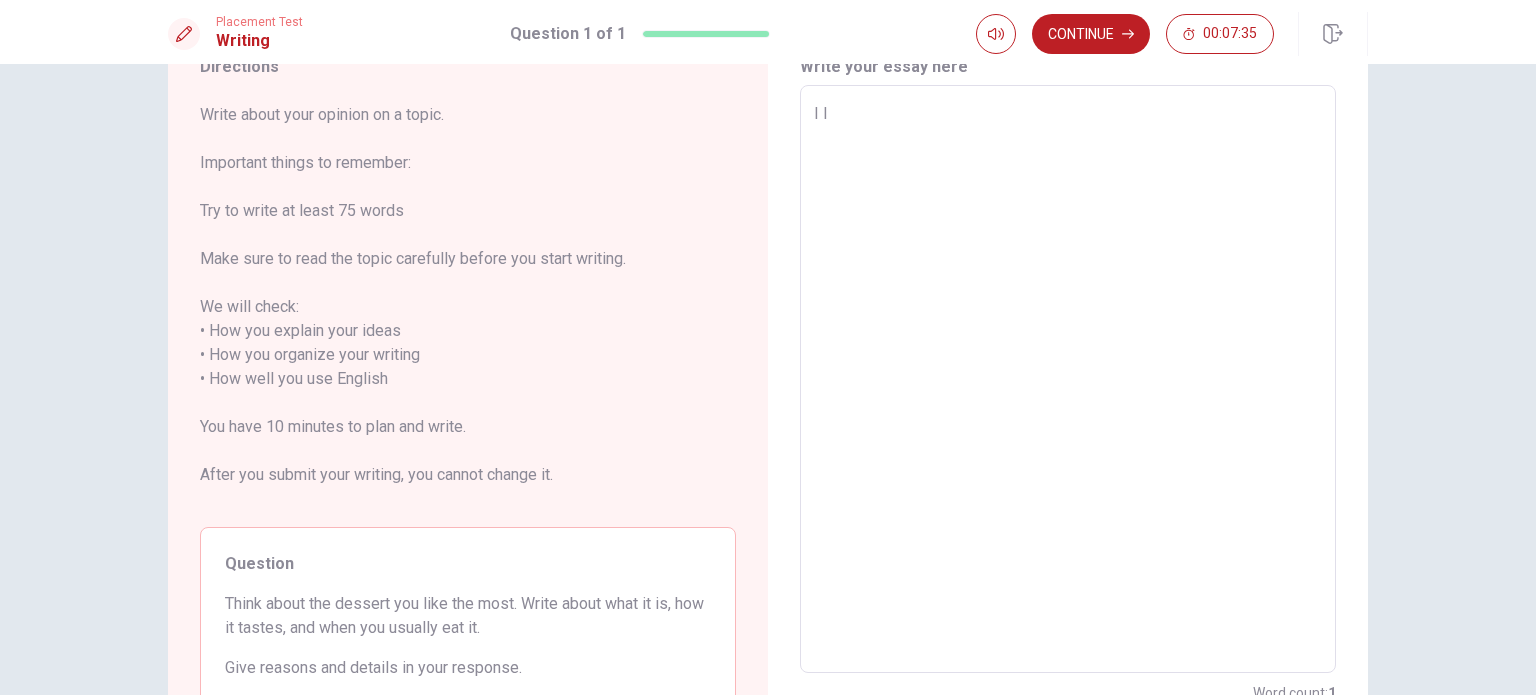 type on "x" 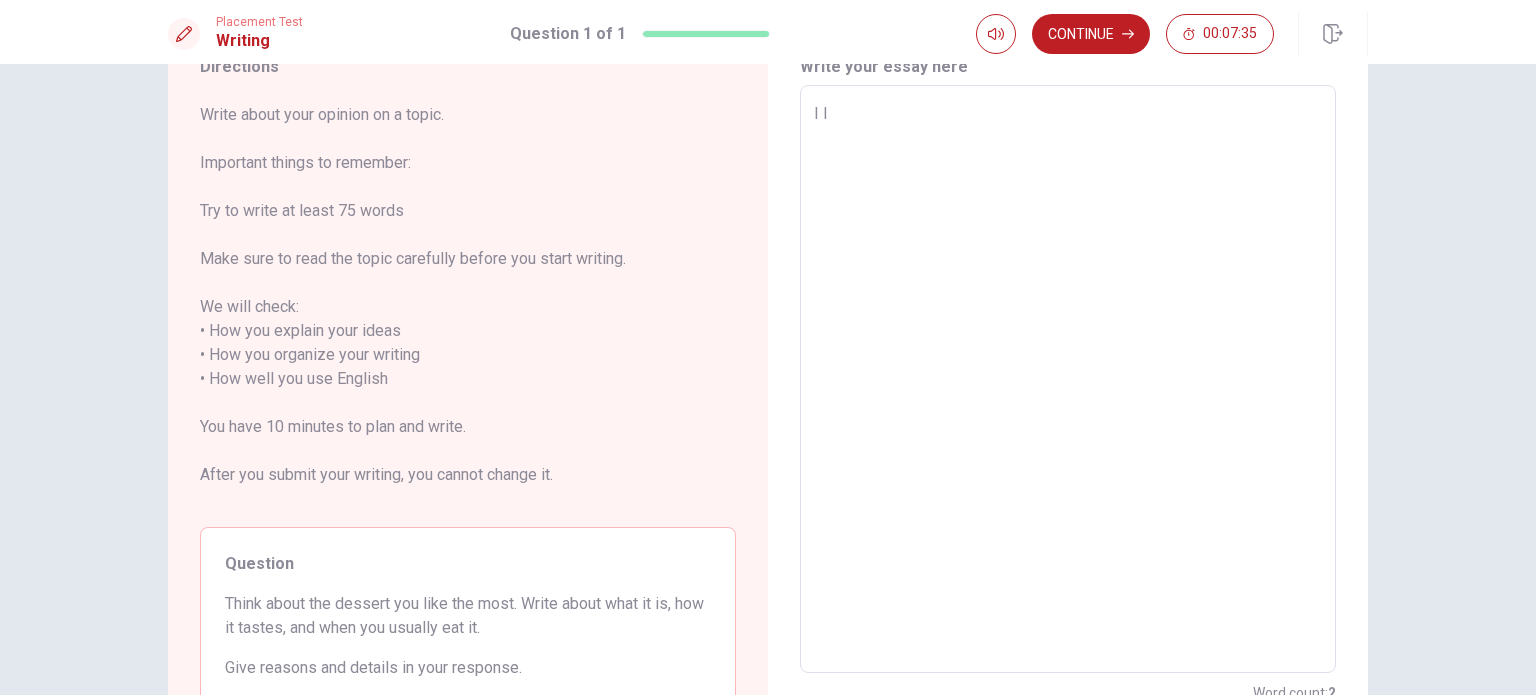 type on "I li" 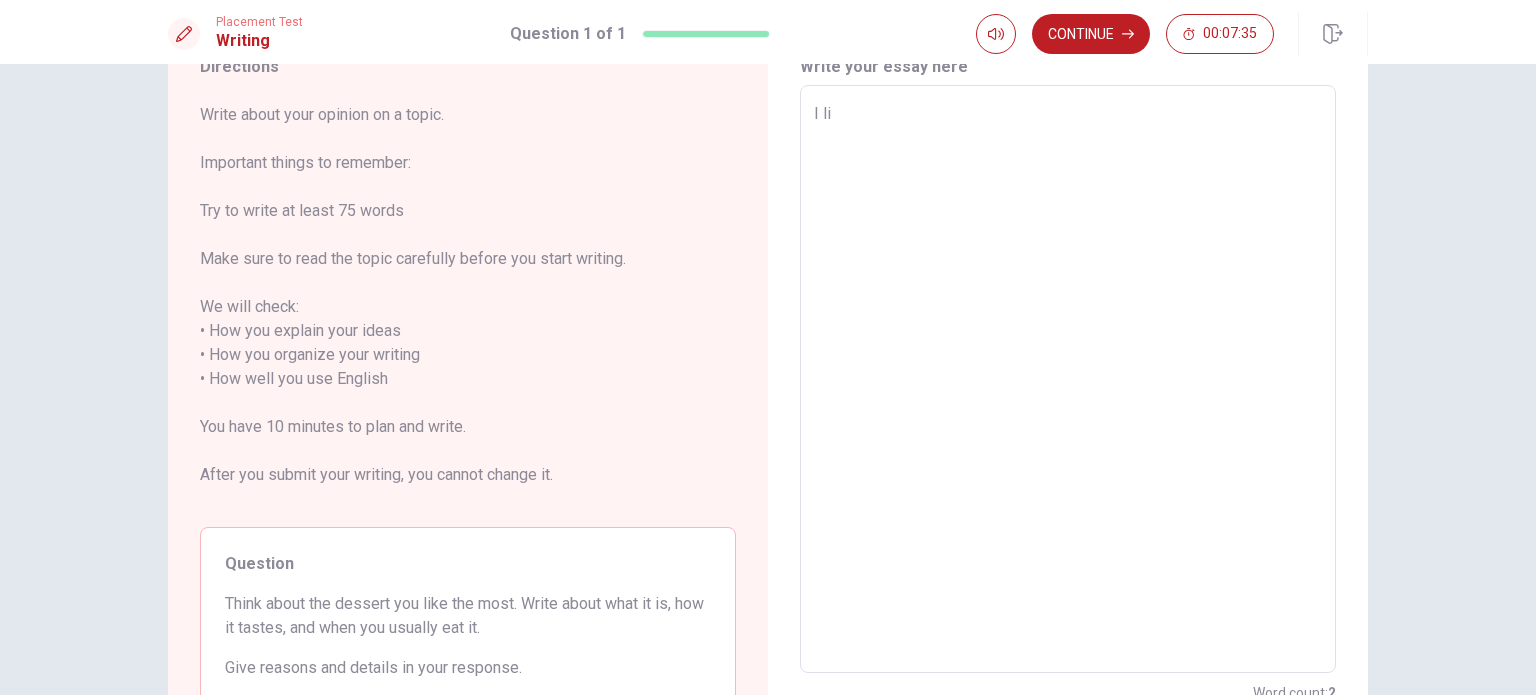 type on "x" 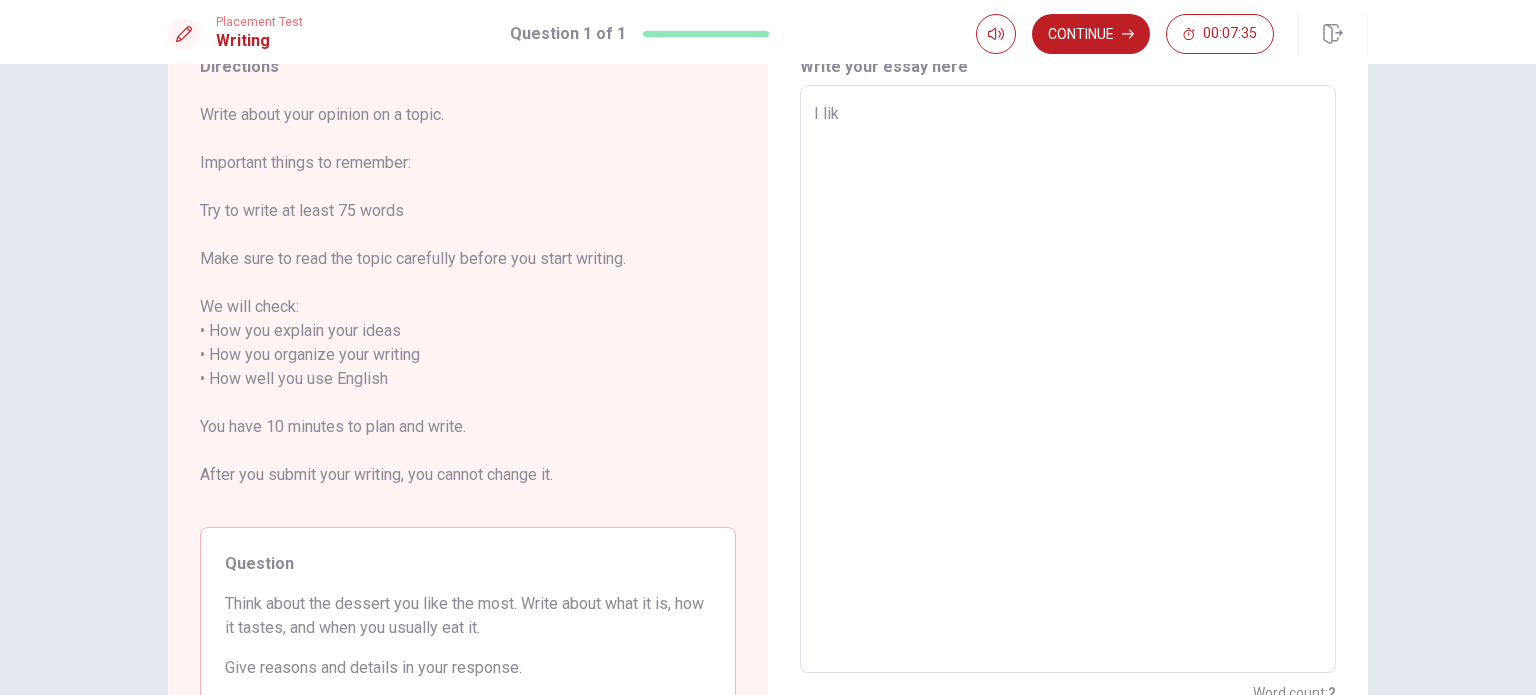 type on "x" 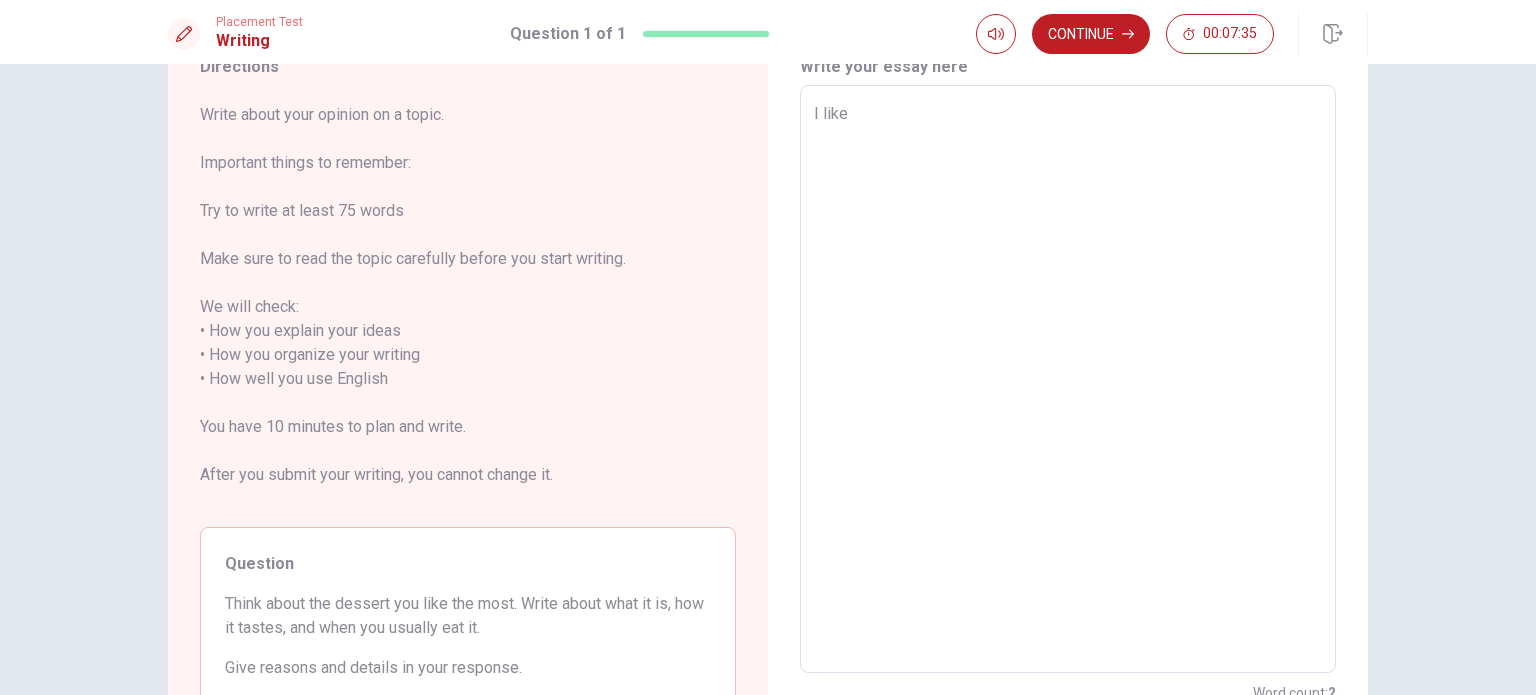 type on "x" 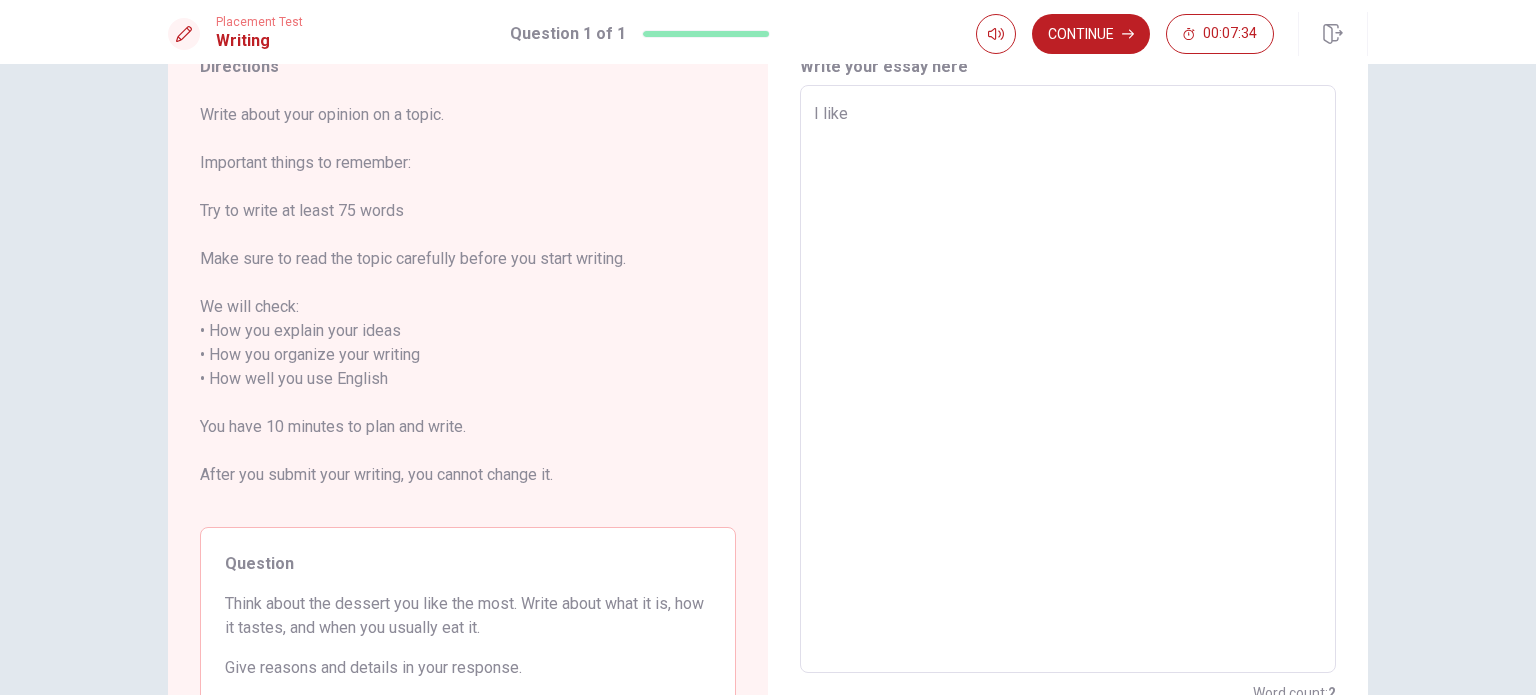 type on "I like m" 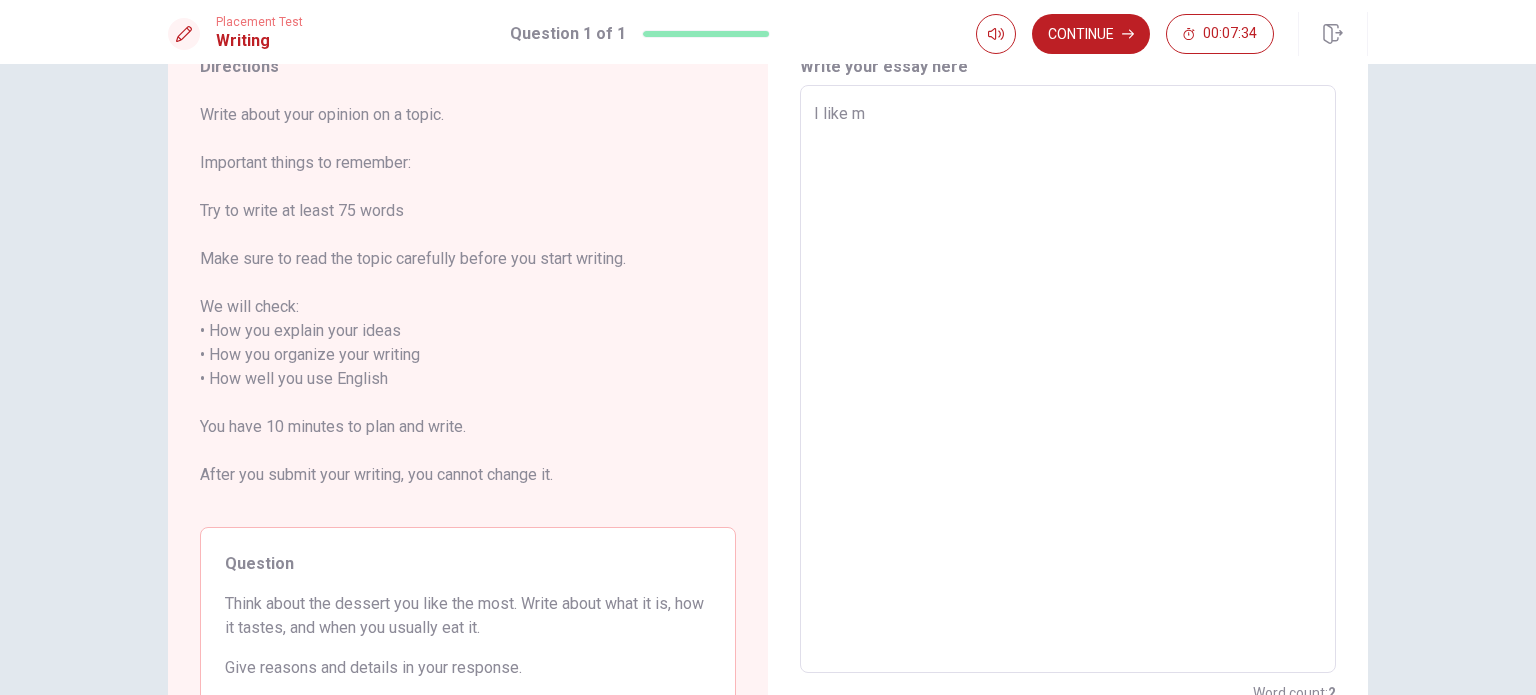 type on "x" 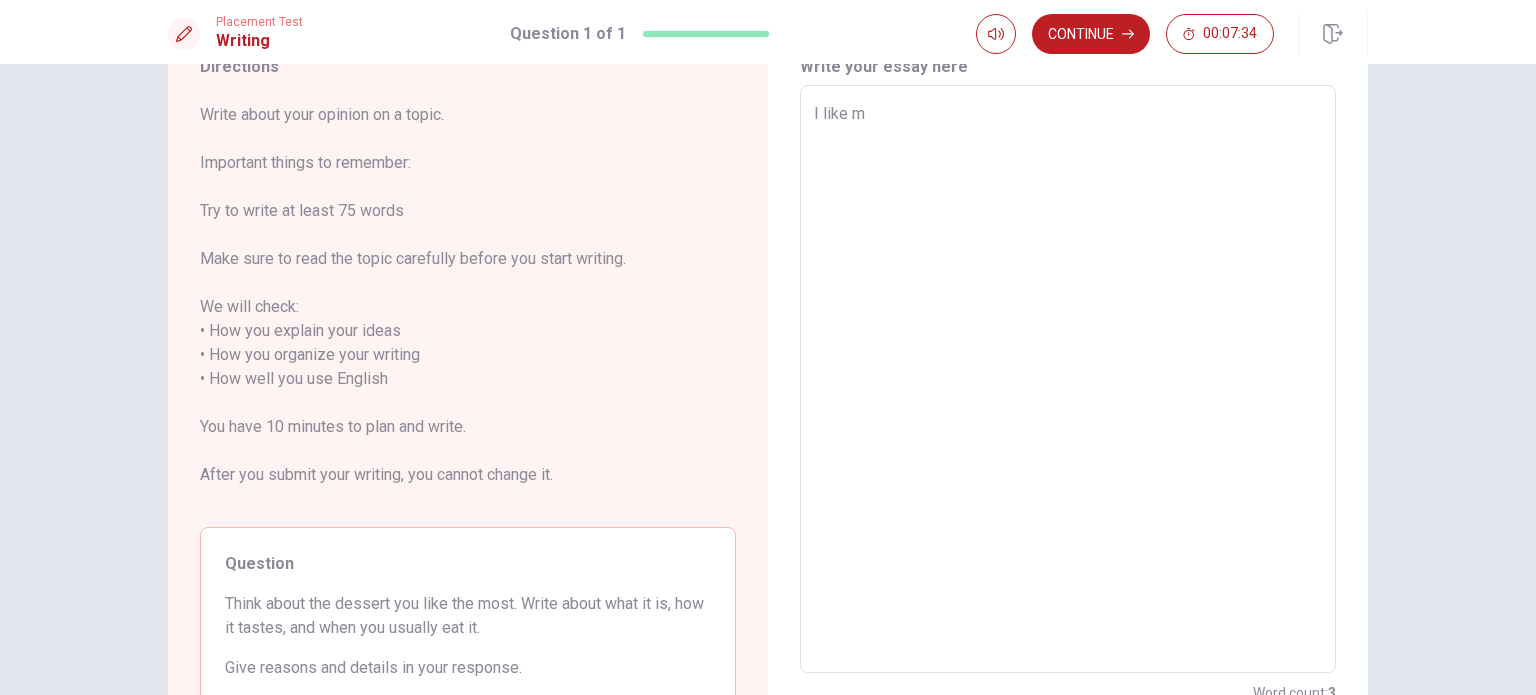 type on "I like ma" 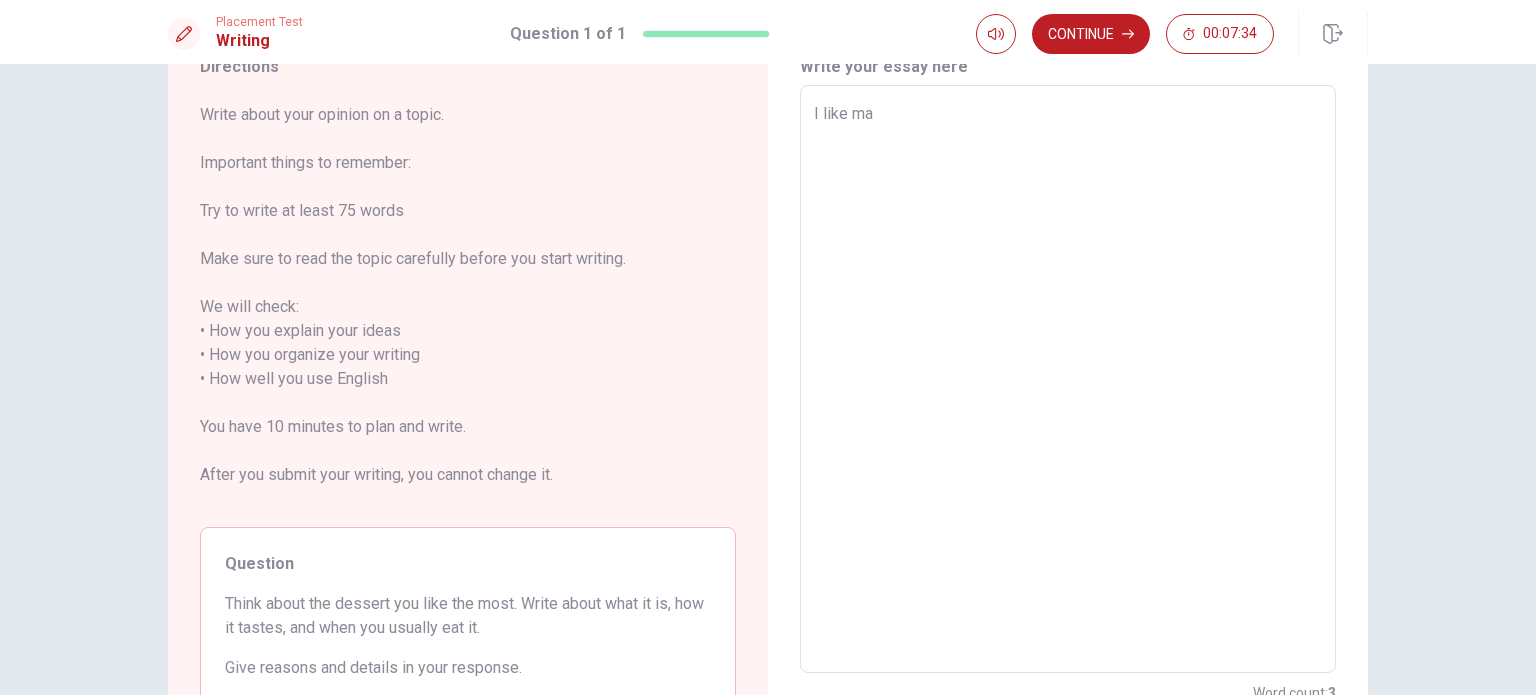 type on "x" 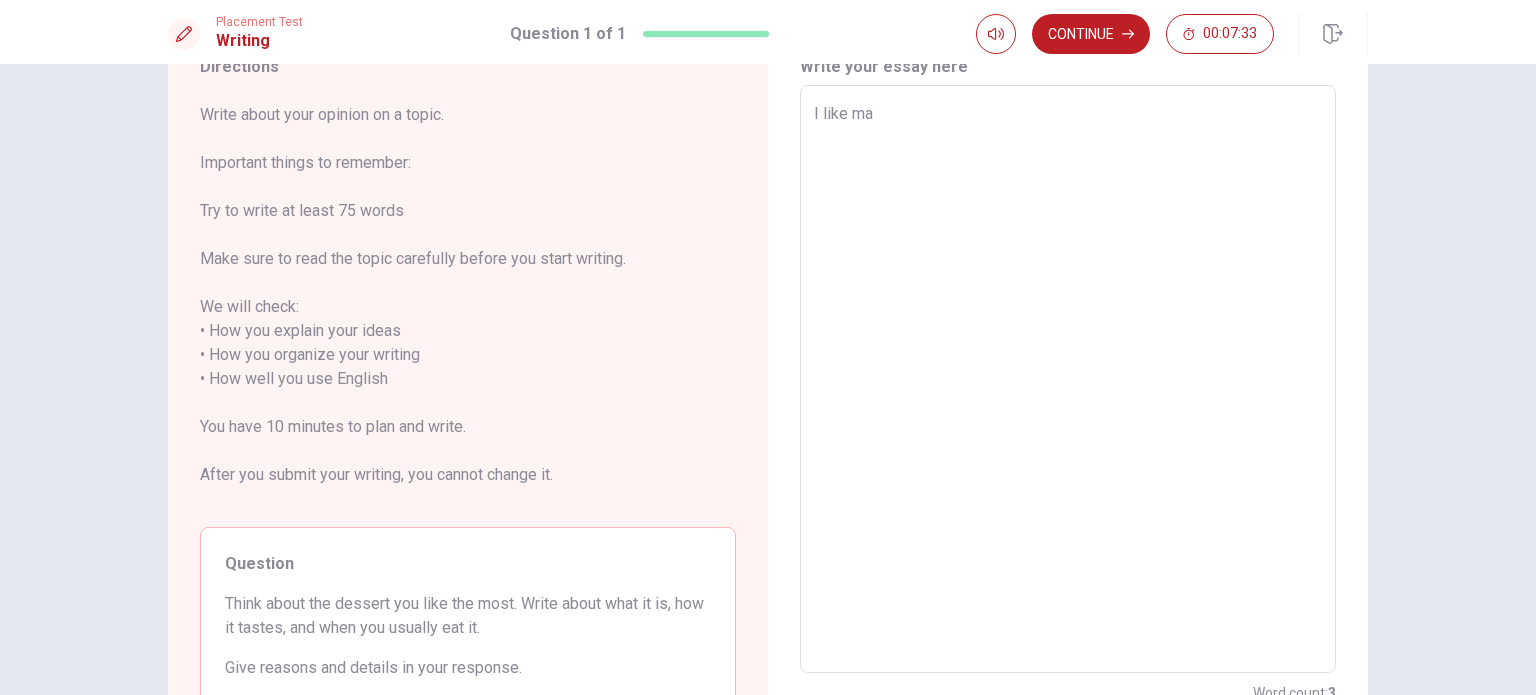 type on "I like man" 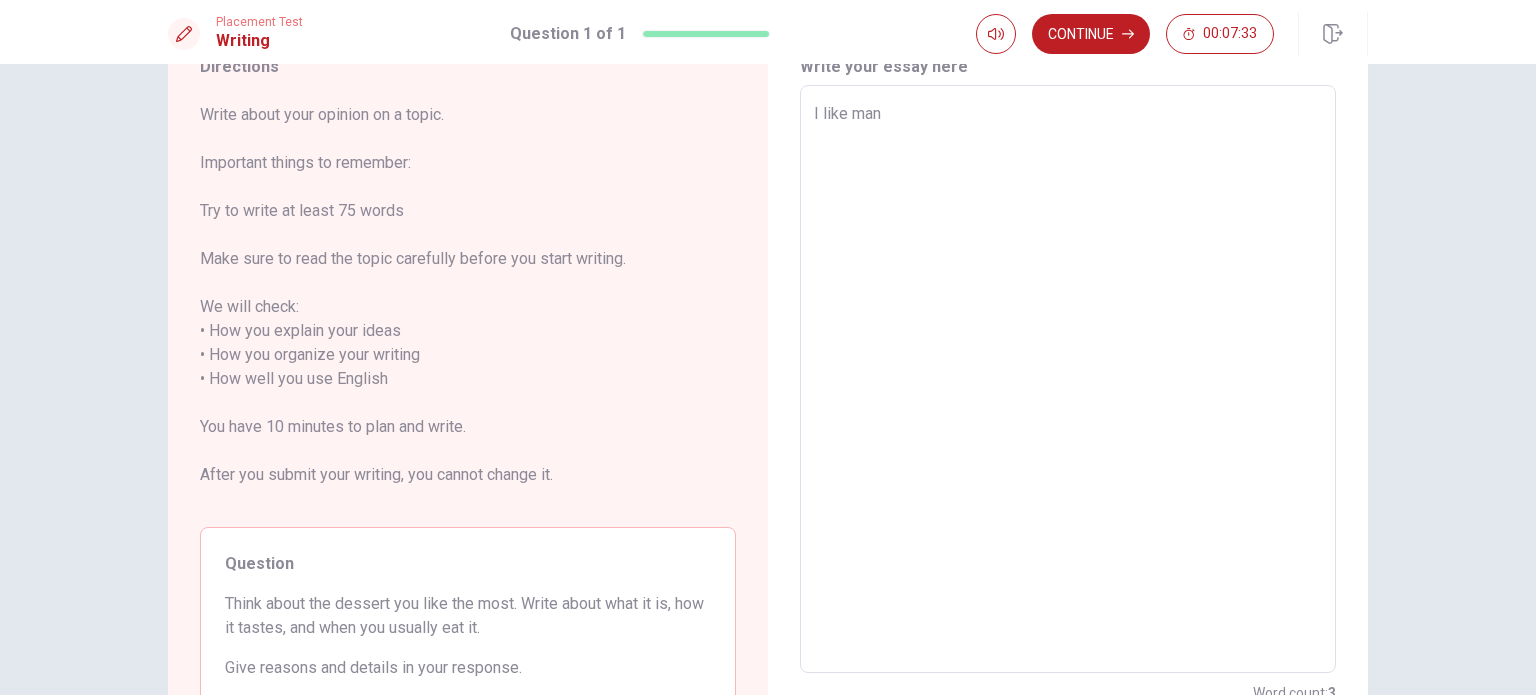 type on "x" 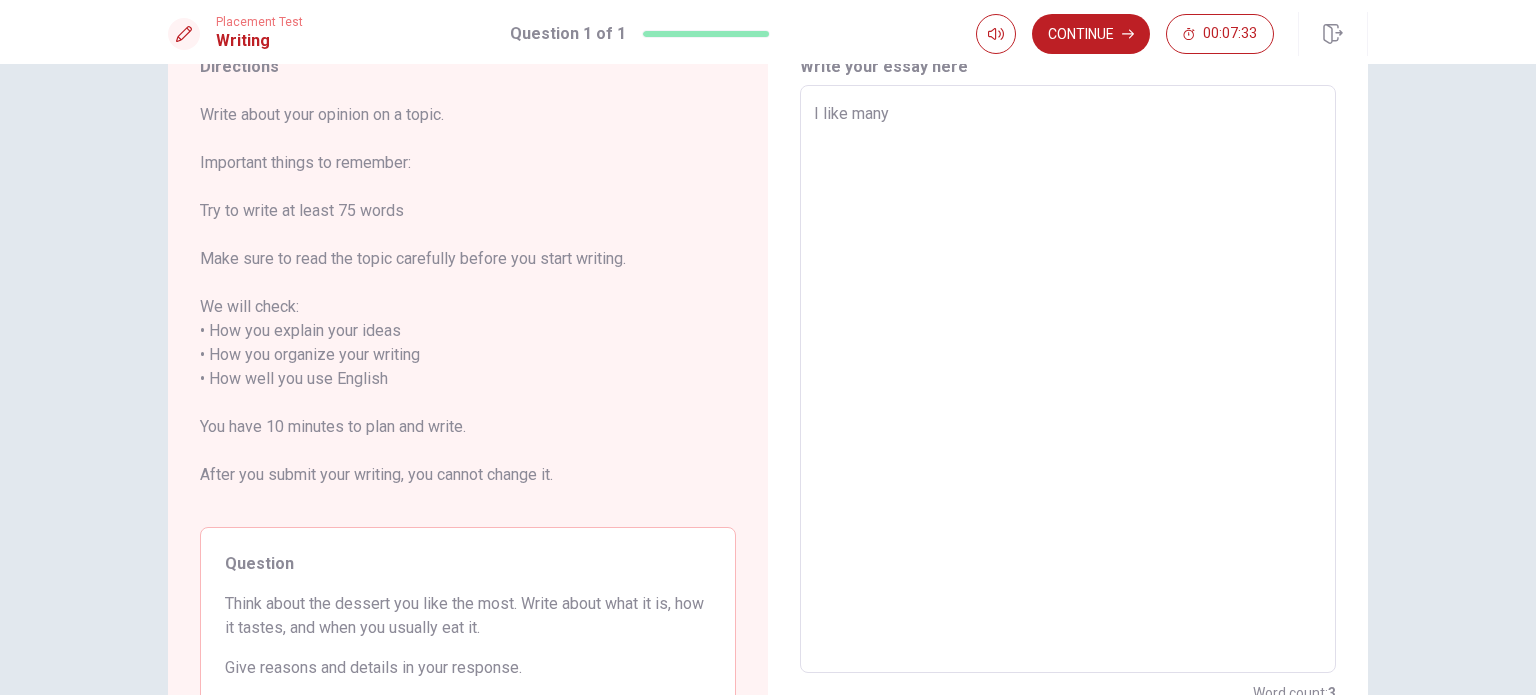 type on "x" 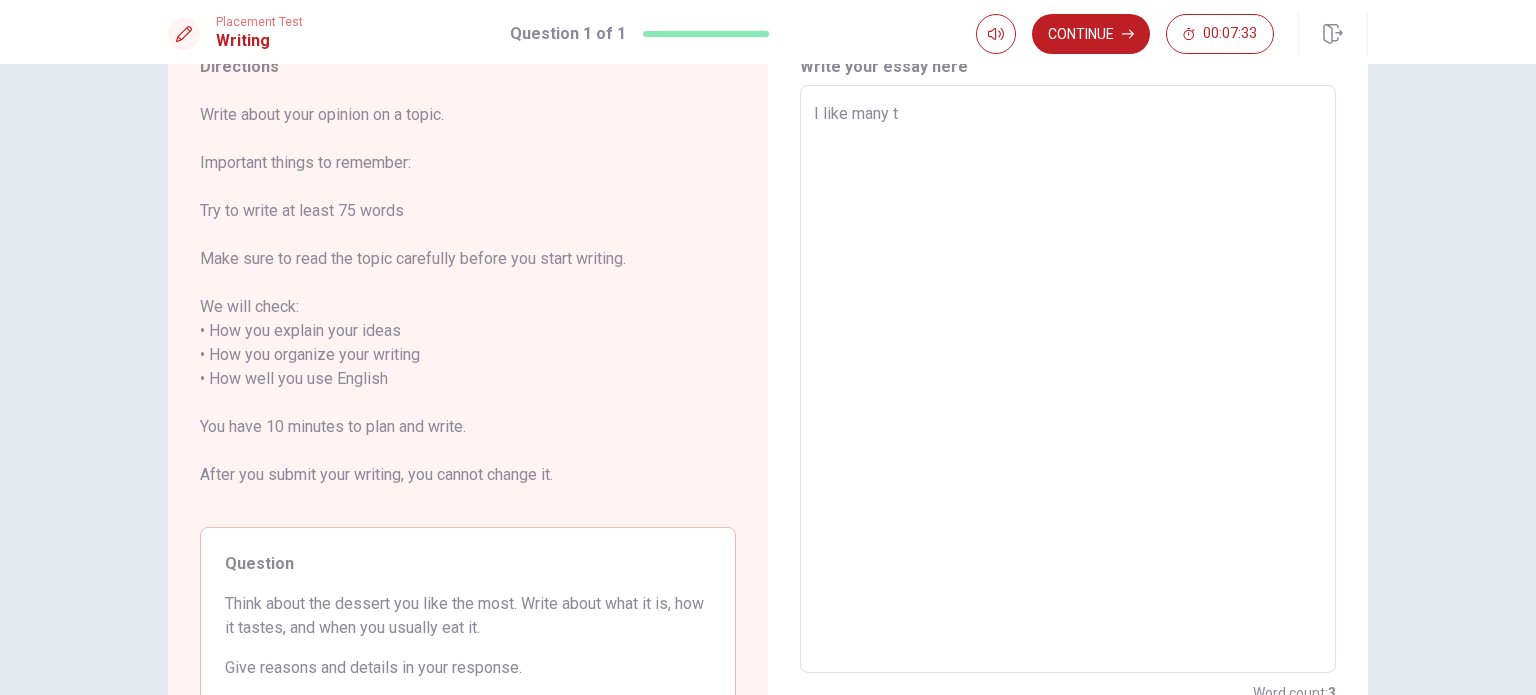 type on "x" 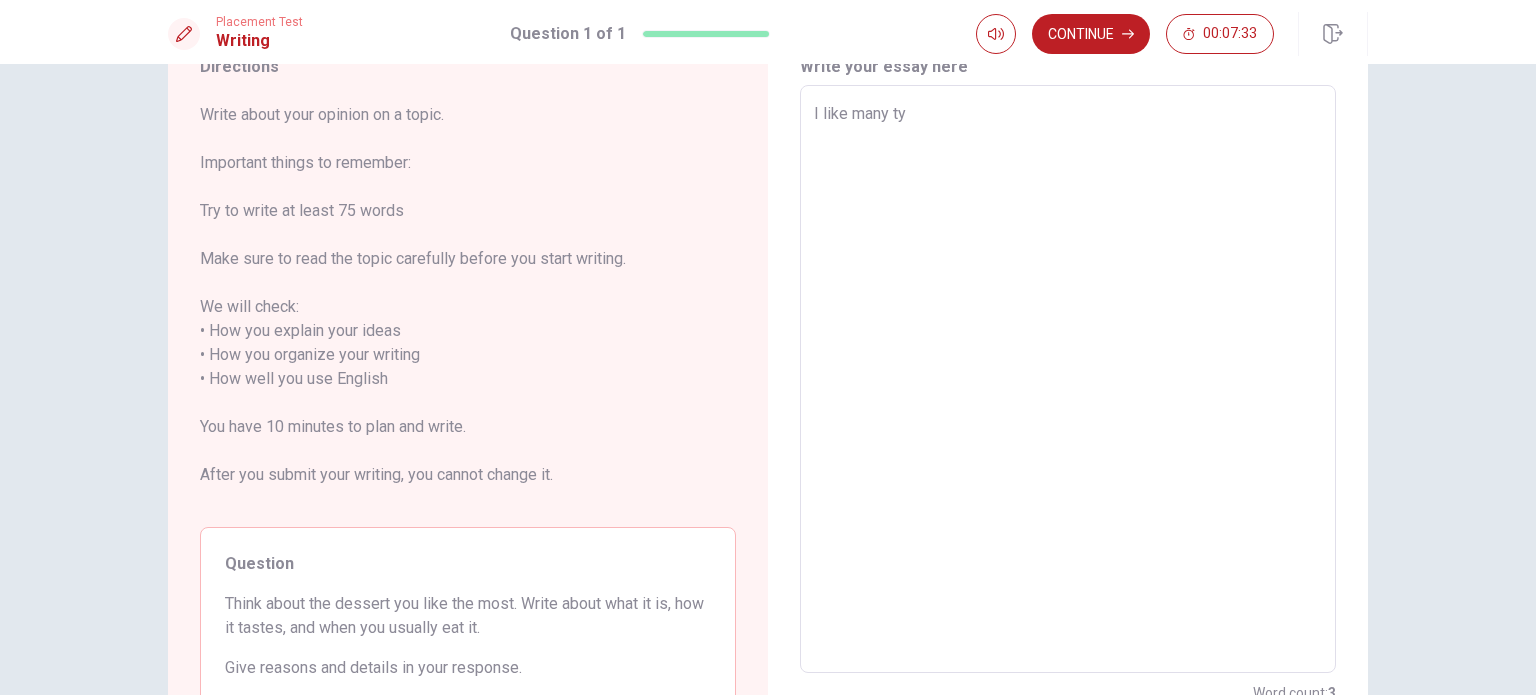 type on "x" 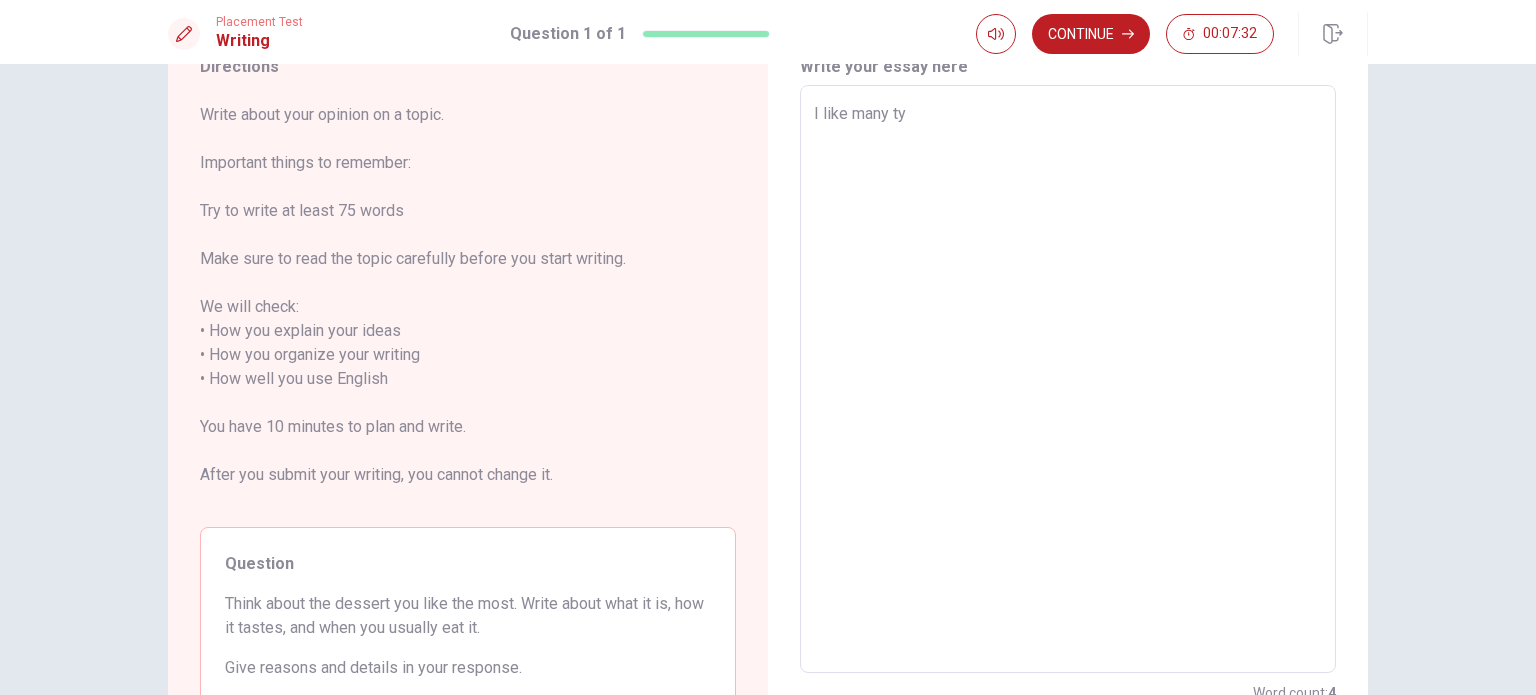 type on "I like many tyo" 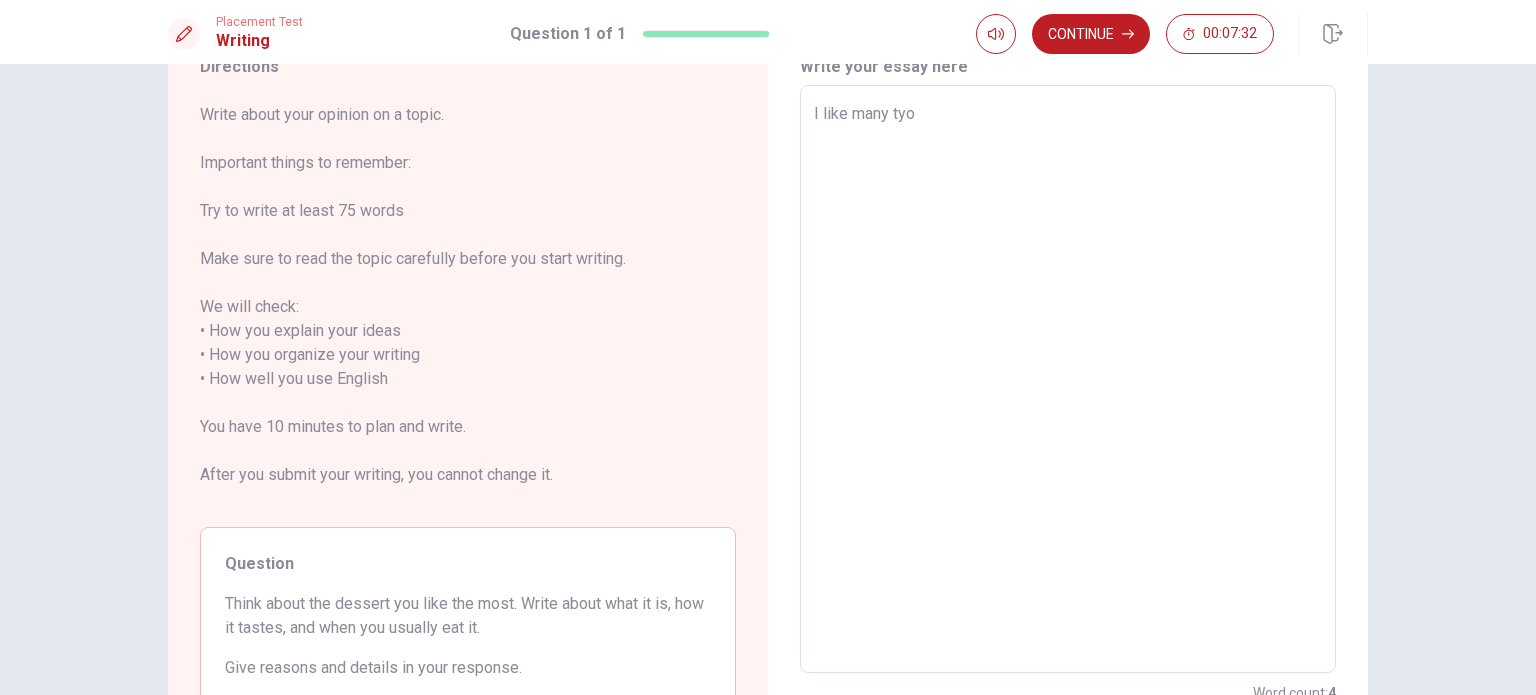 type on "x" 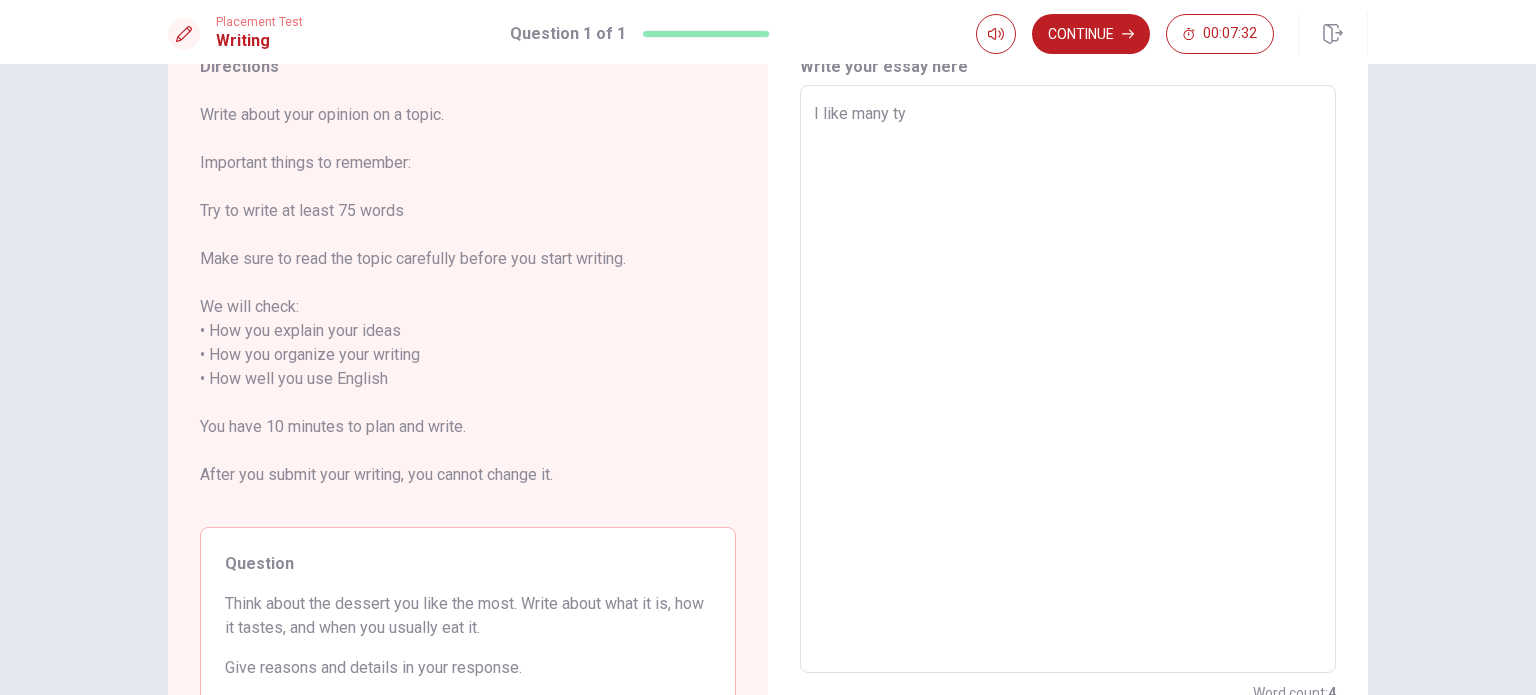 type on "x" 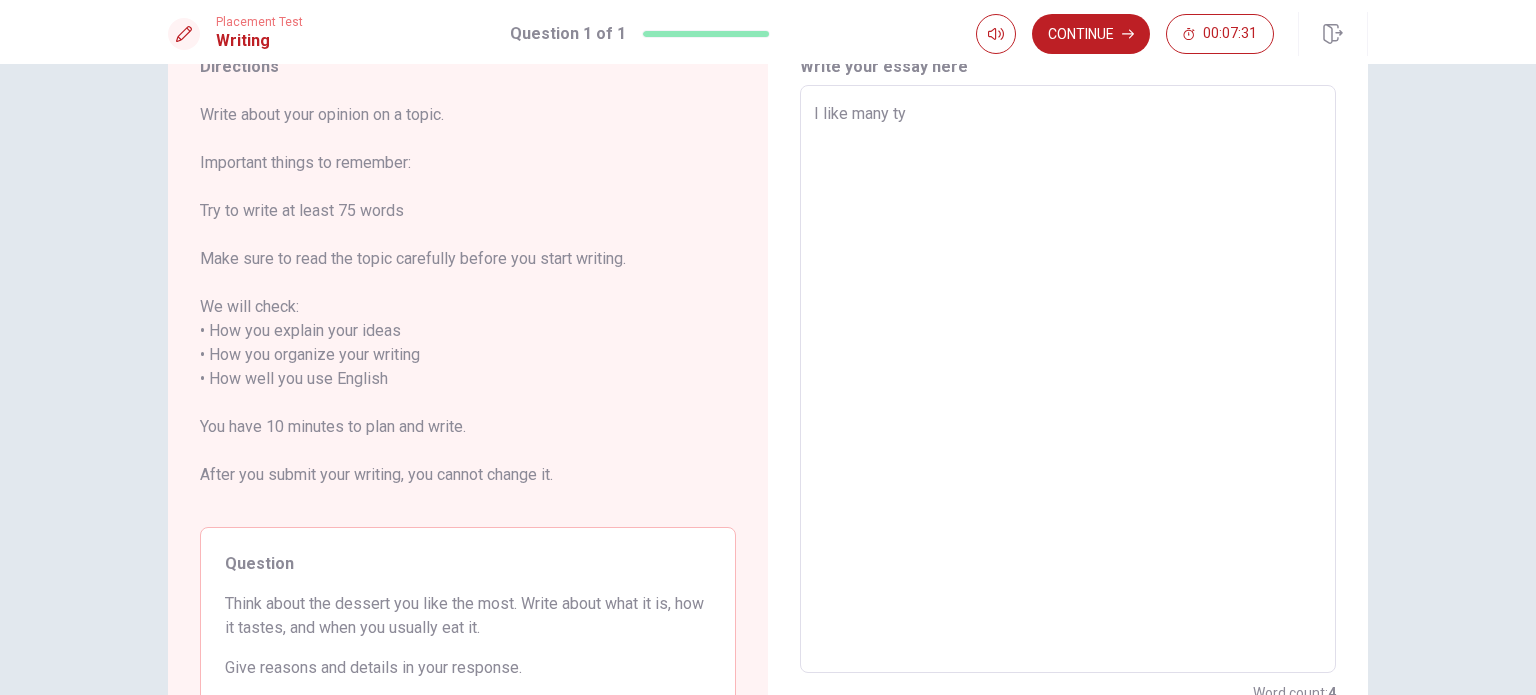type on "I like many typ" 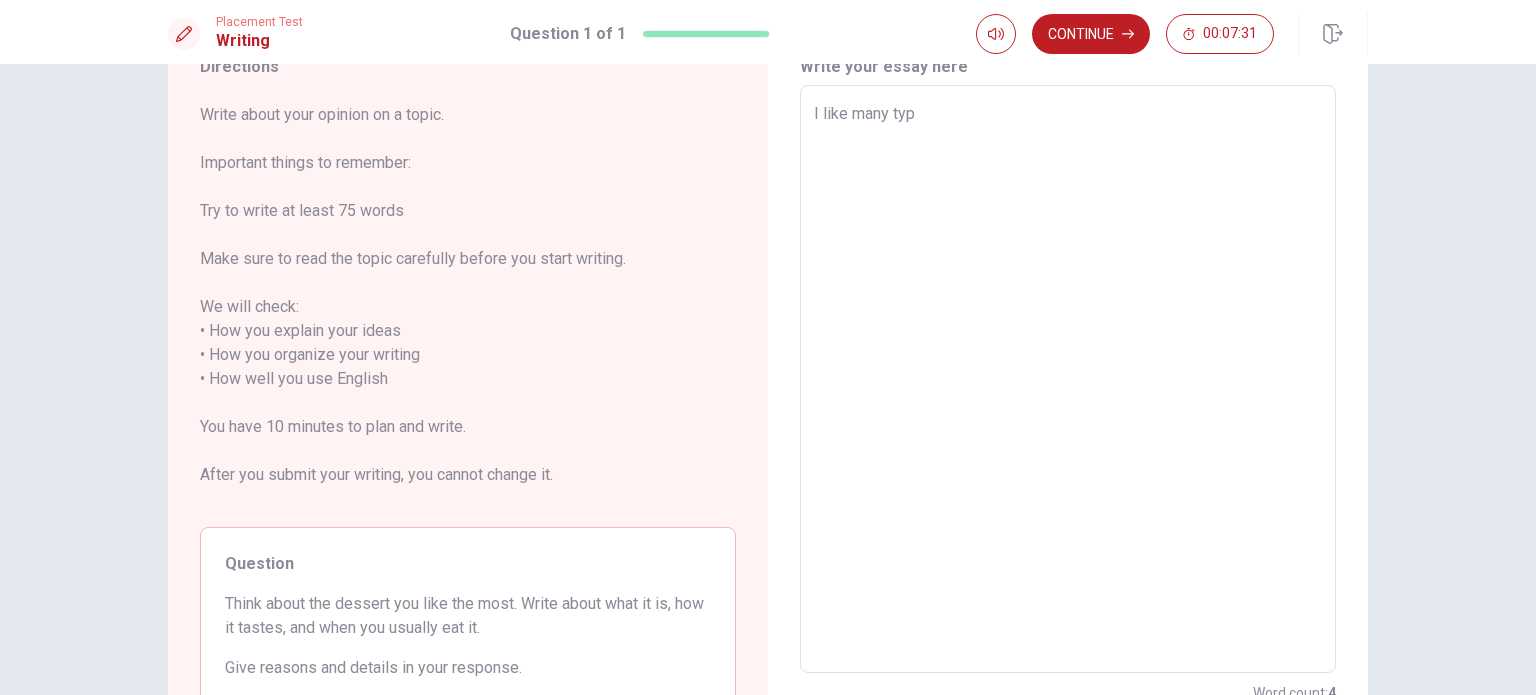 type on "x" 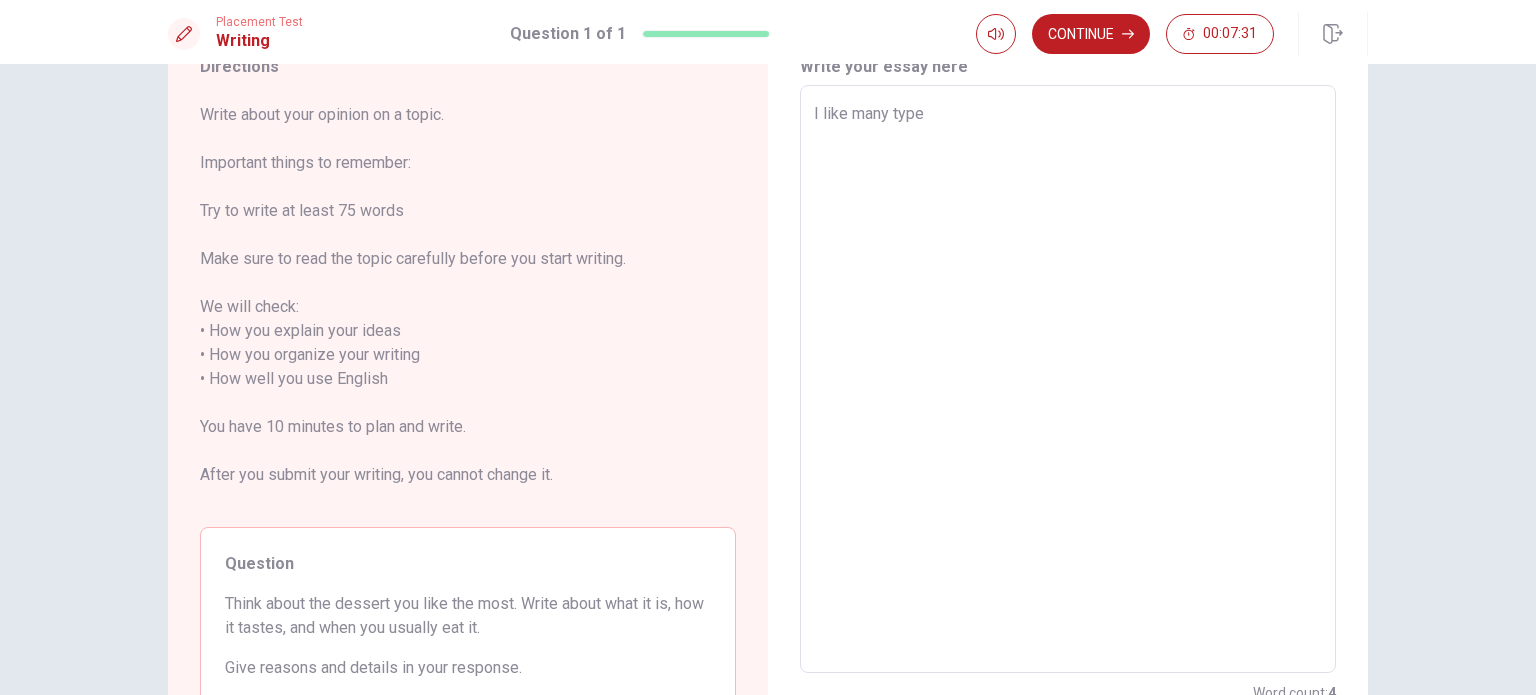 type on "x" 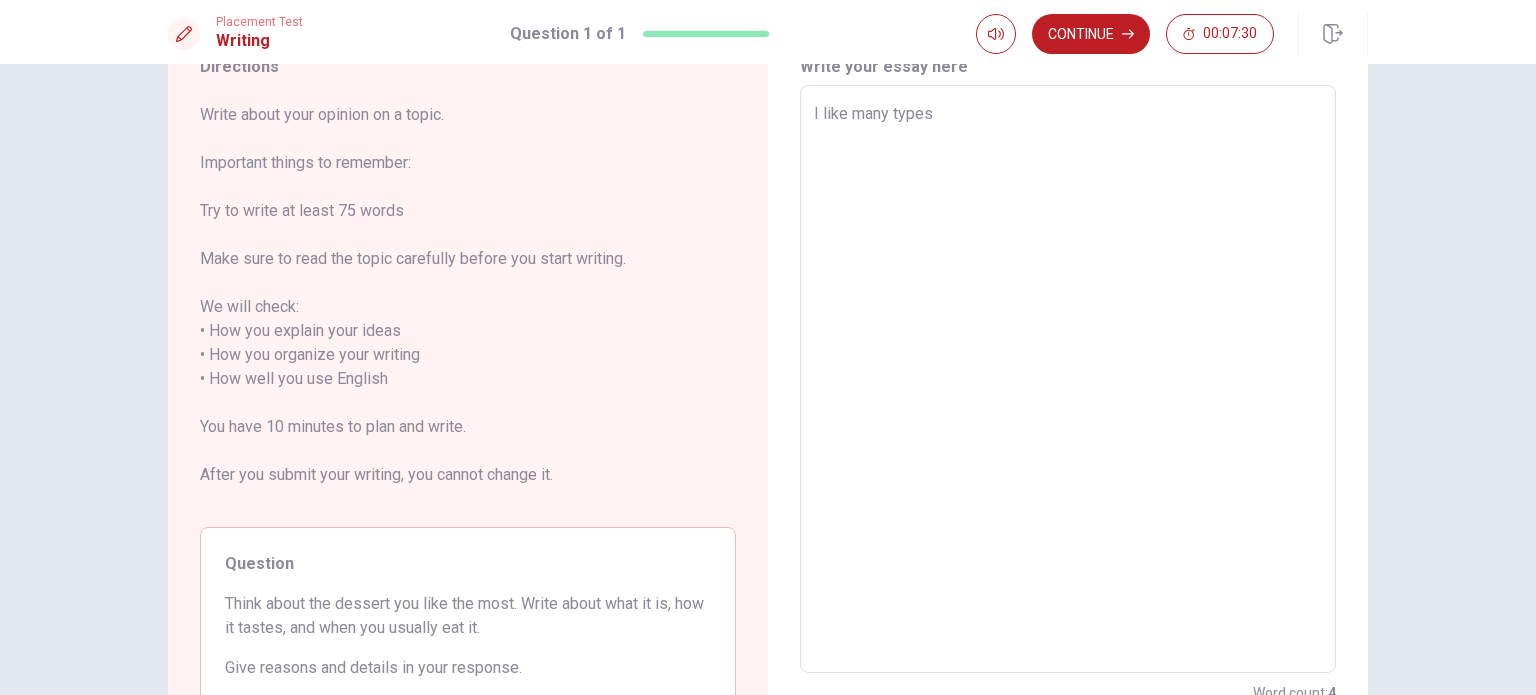 type on "x" 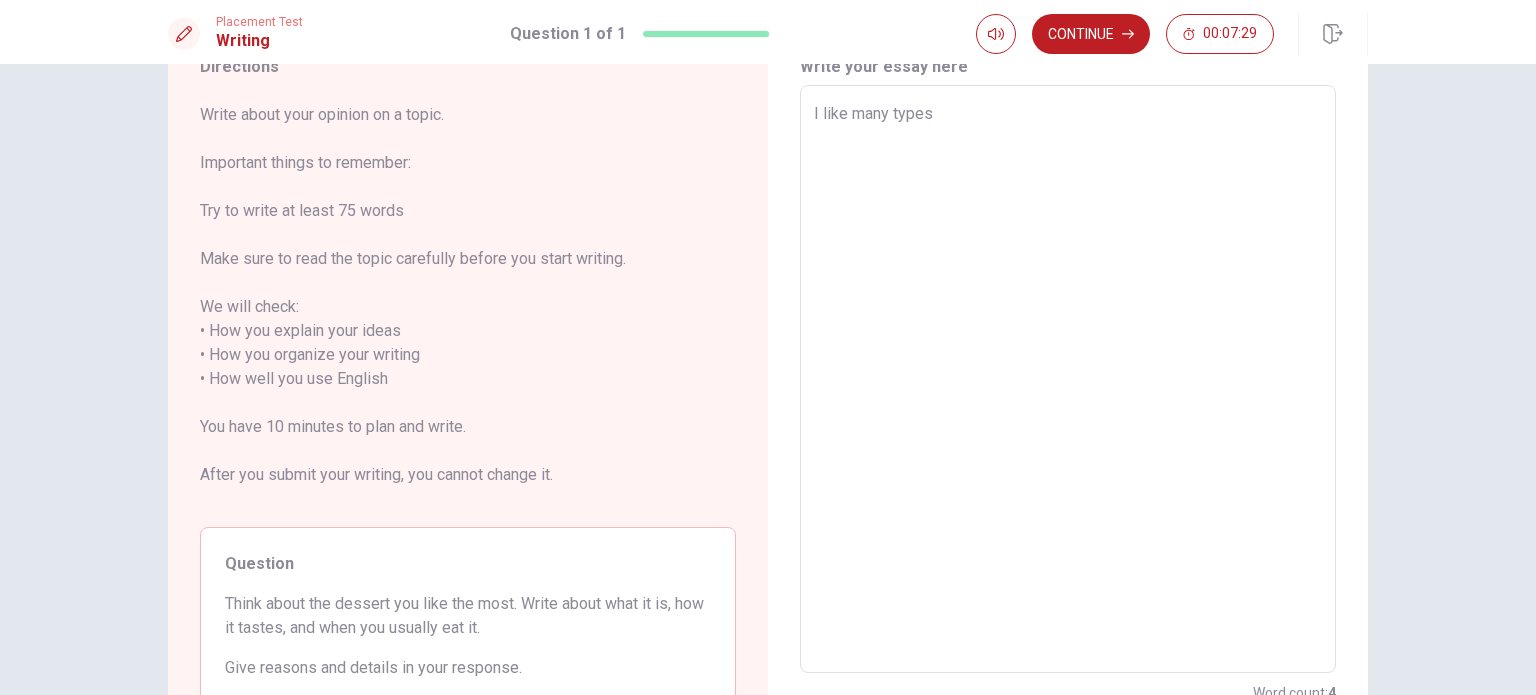 type on "I like many types" 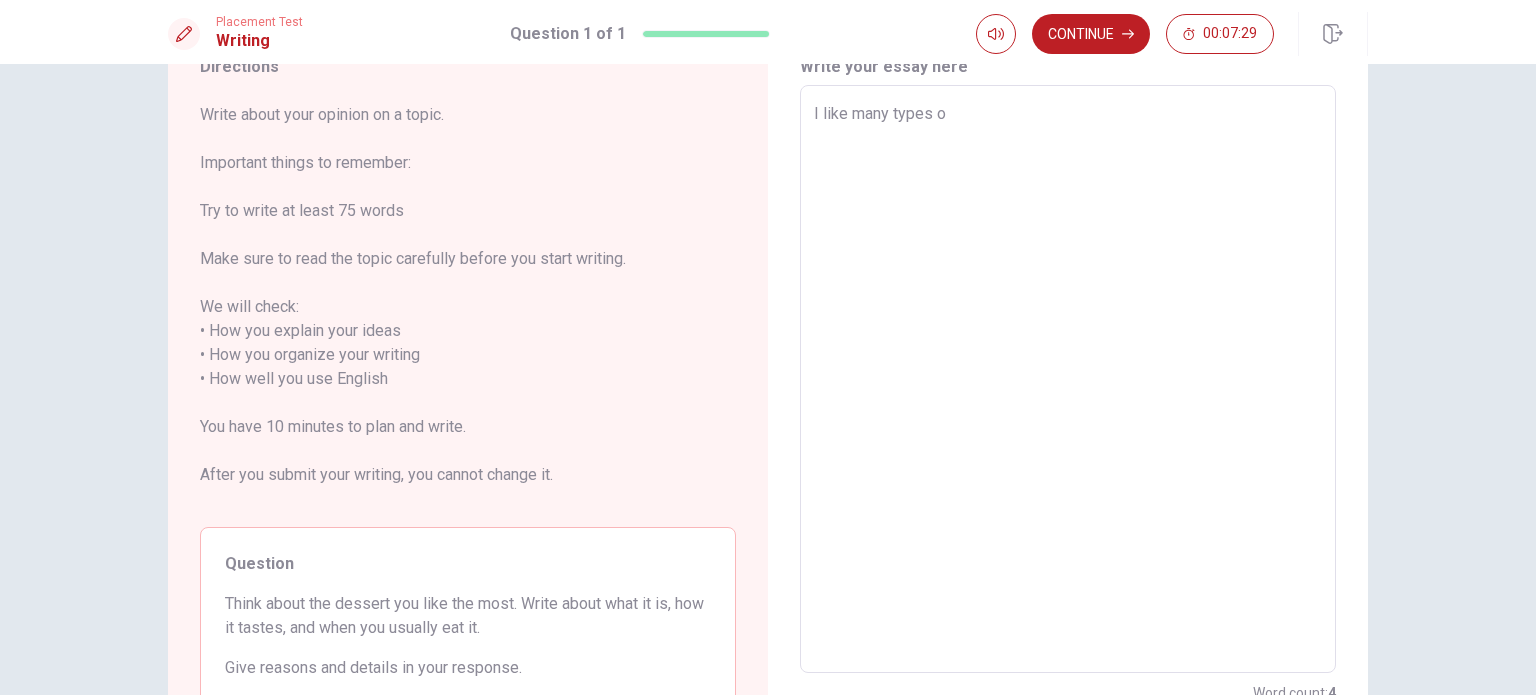 type on "x" 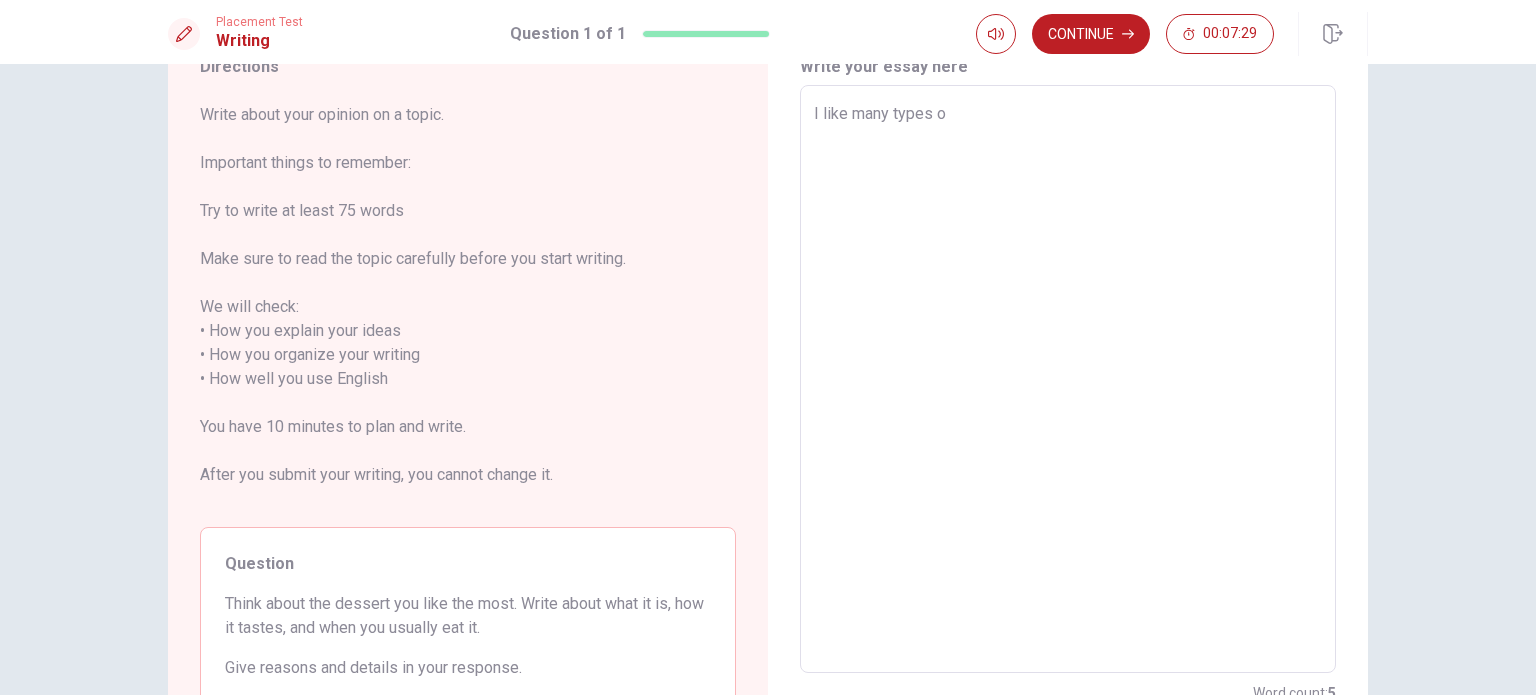 type on "I like many types of" 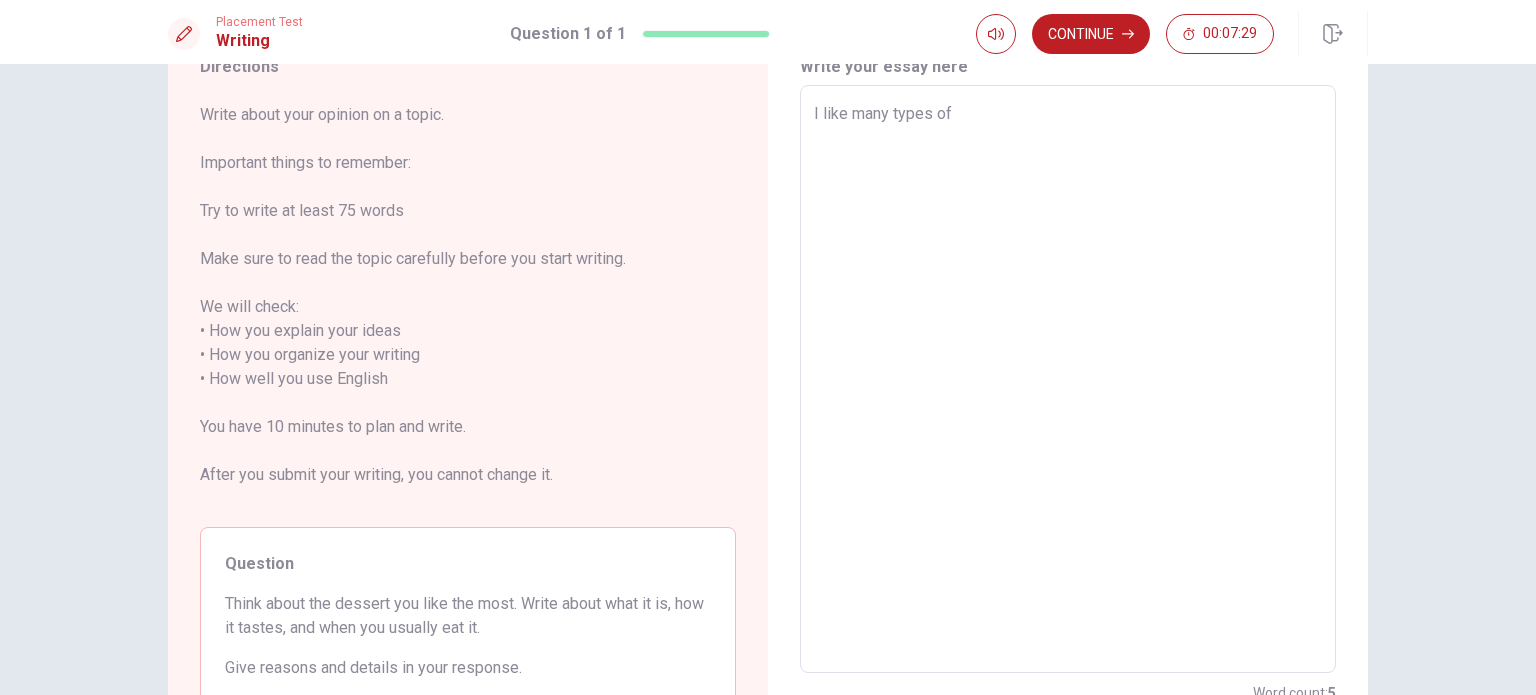 type on "x" 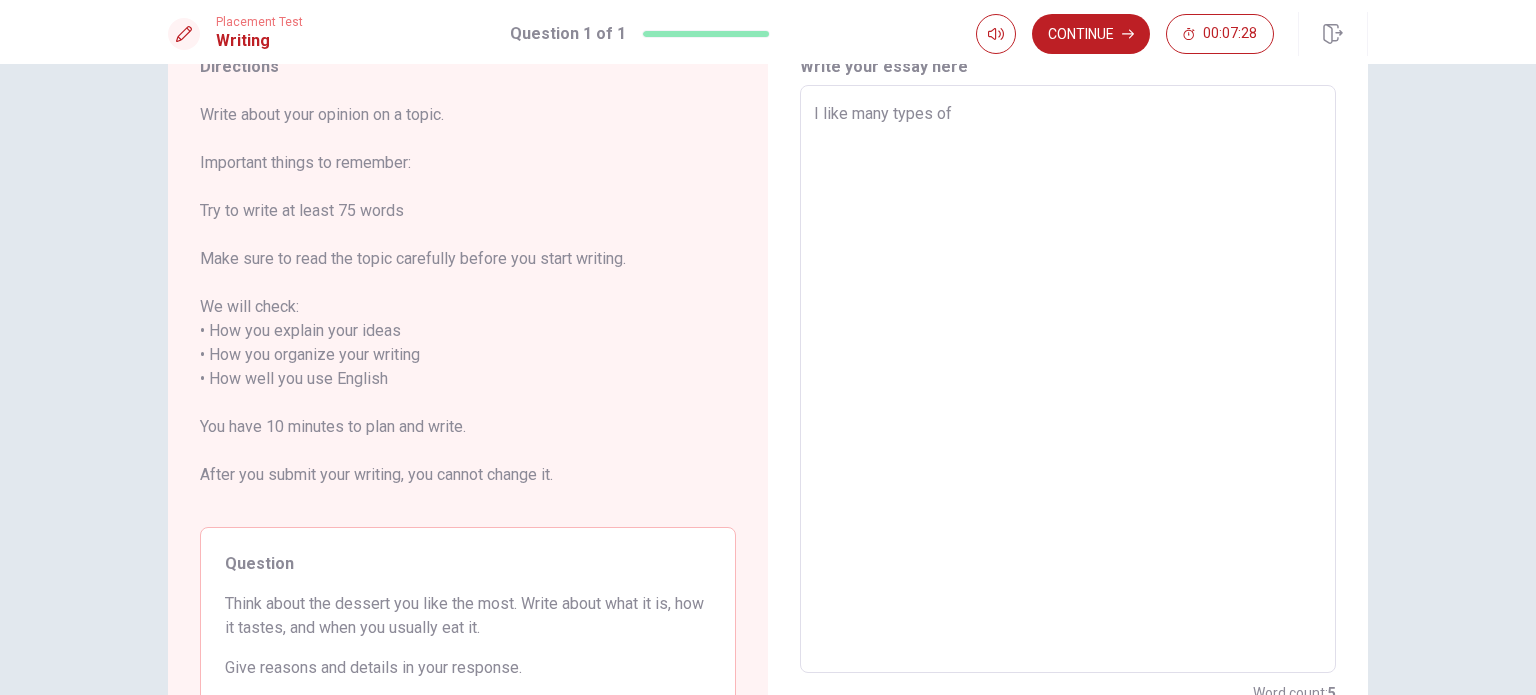 type on "I like many types of d" 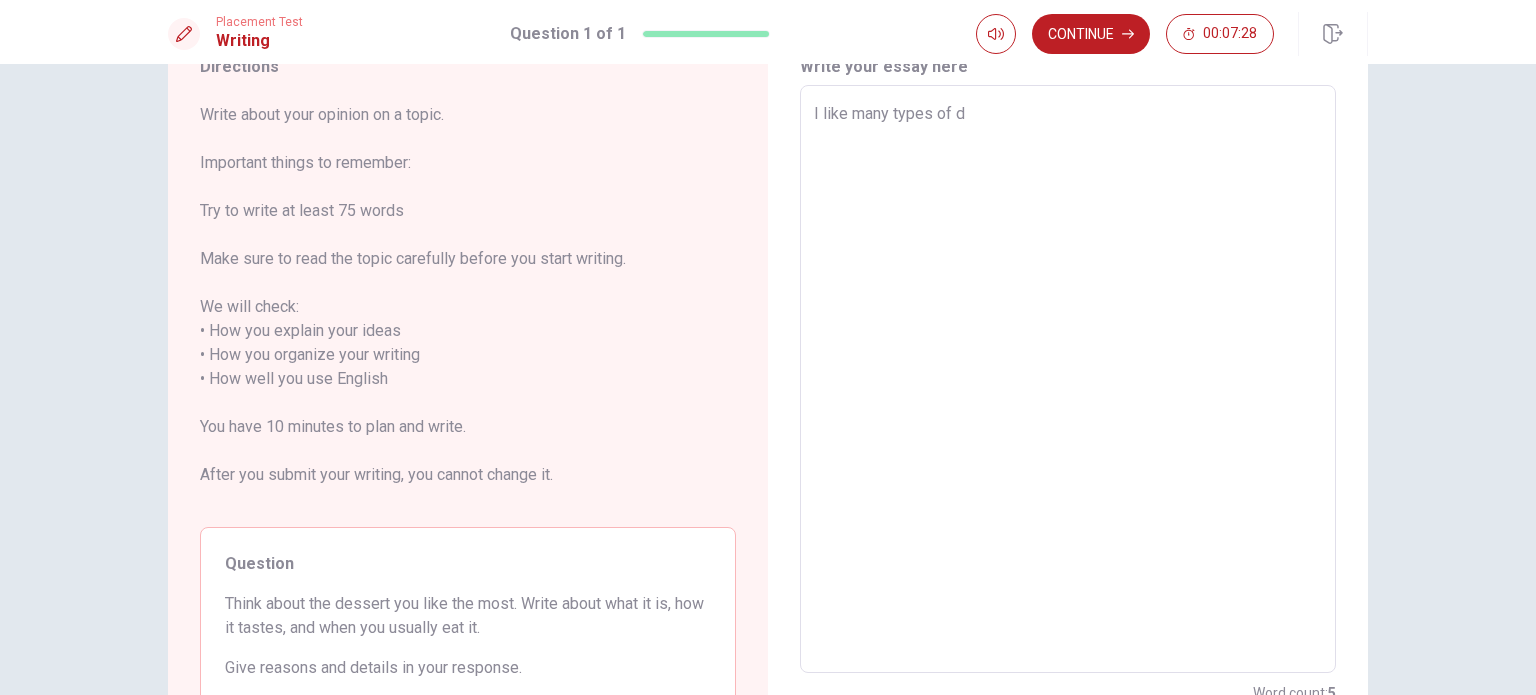 type on "x" 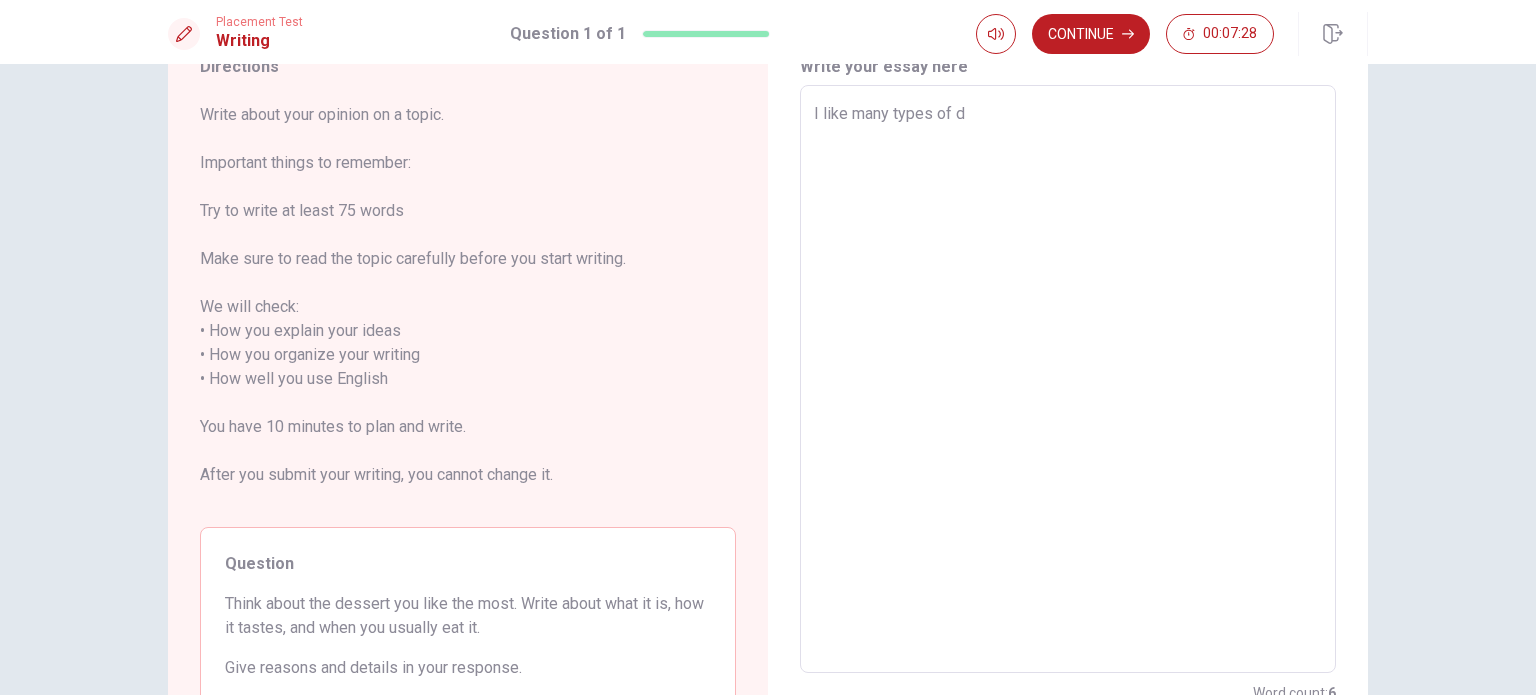 type on "I like many types of de" 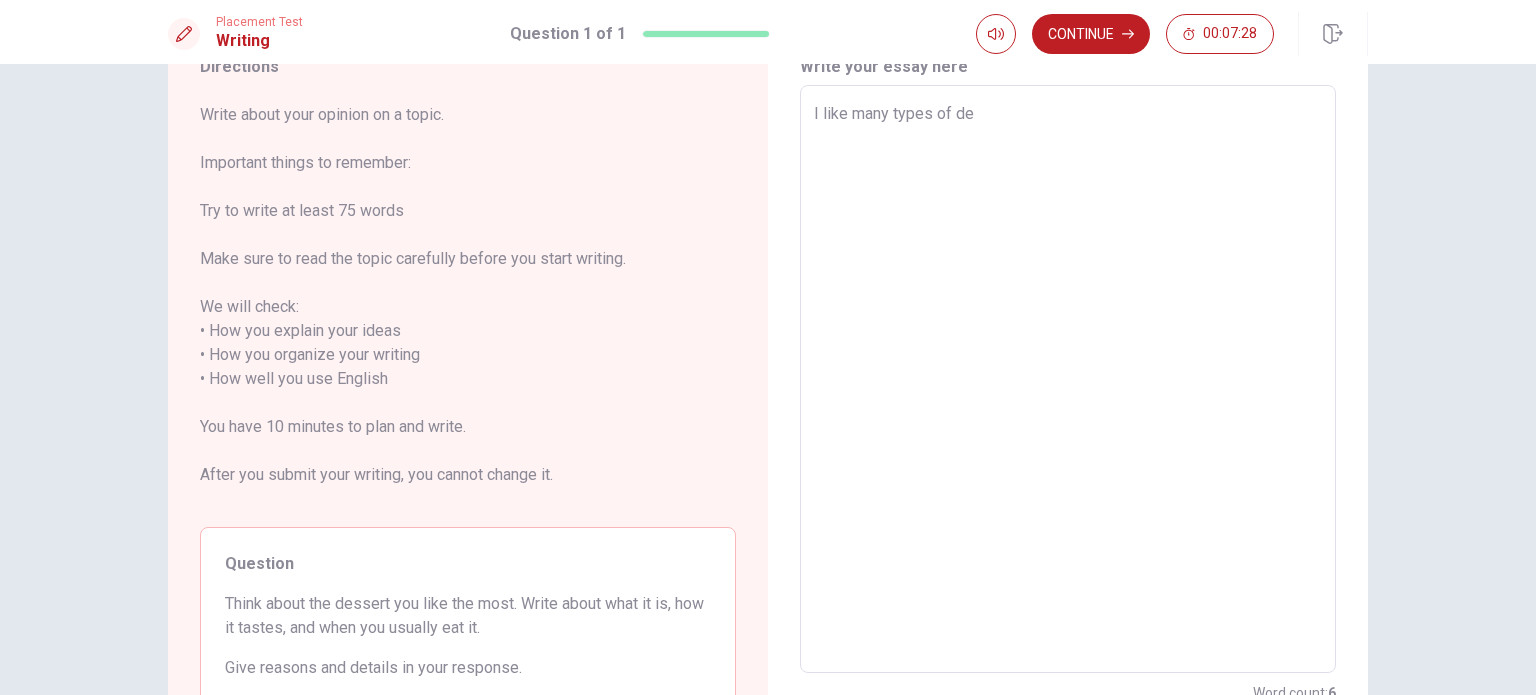type on "x" 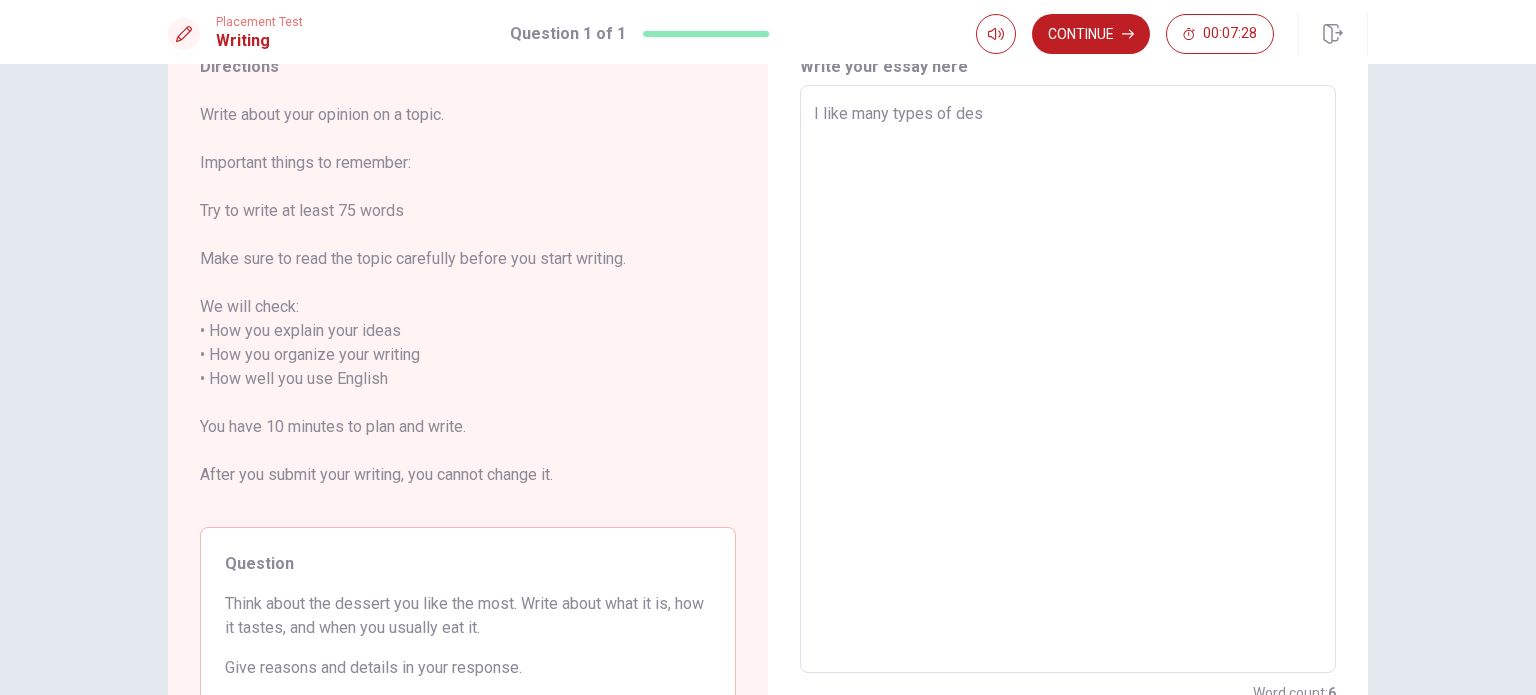 type on "x" 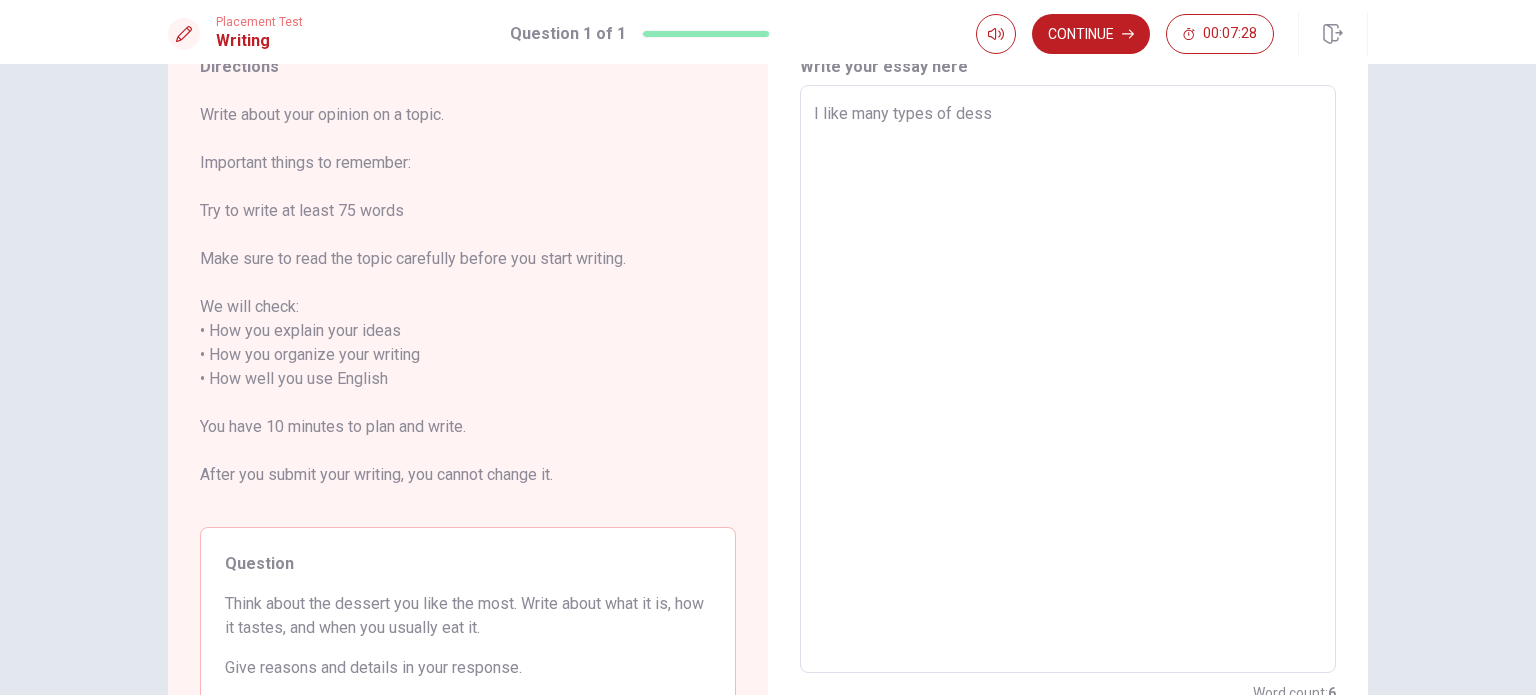 type on "x" 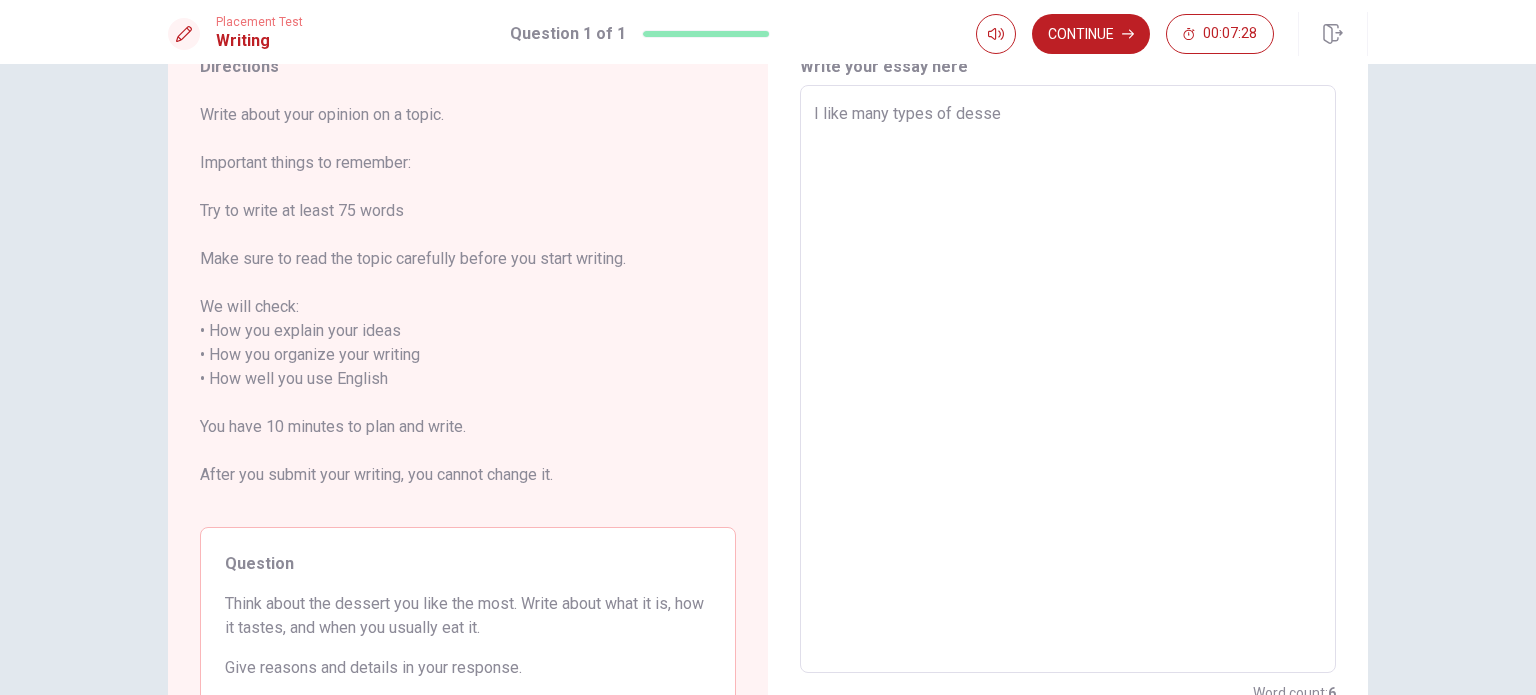 type on "x" 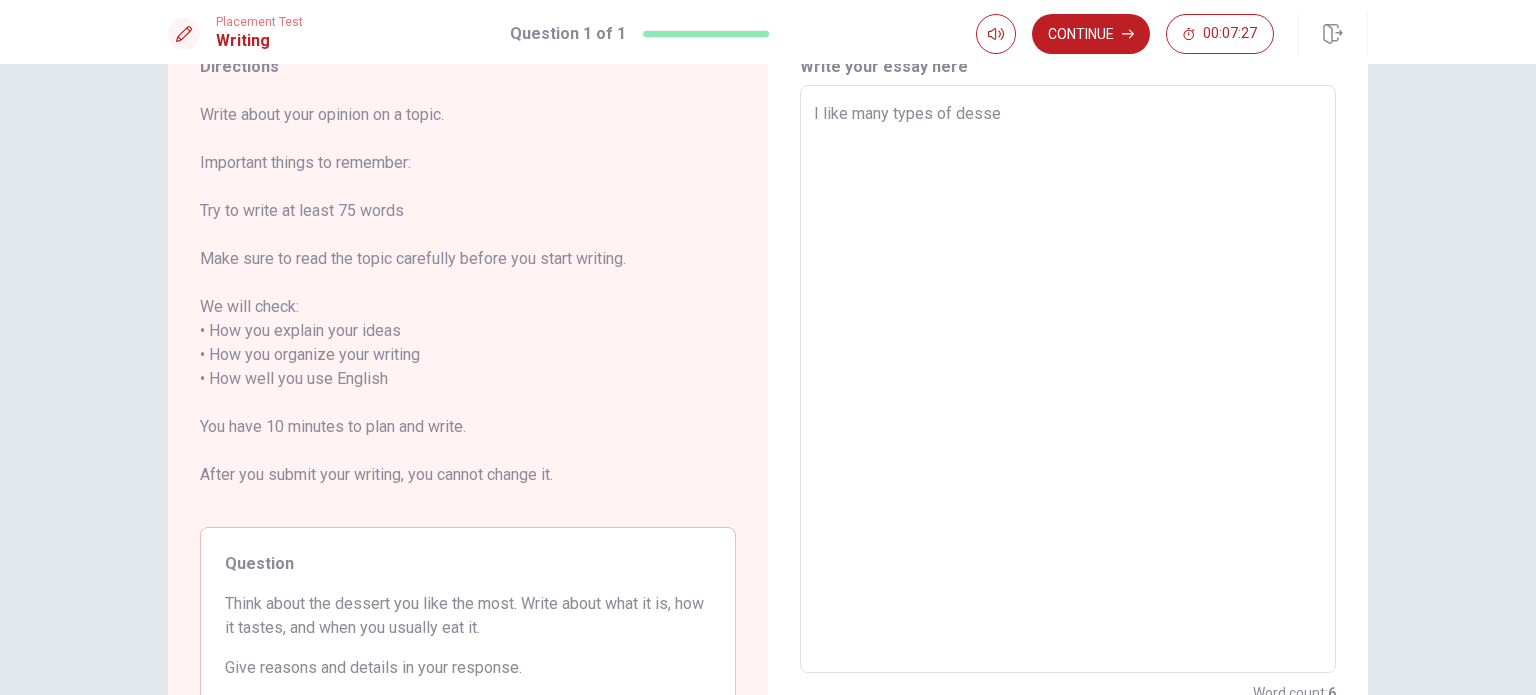 type on "I like many types of [PERSON_NAME]" 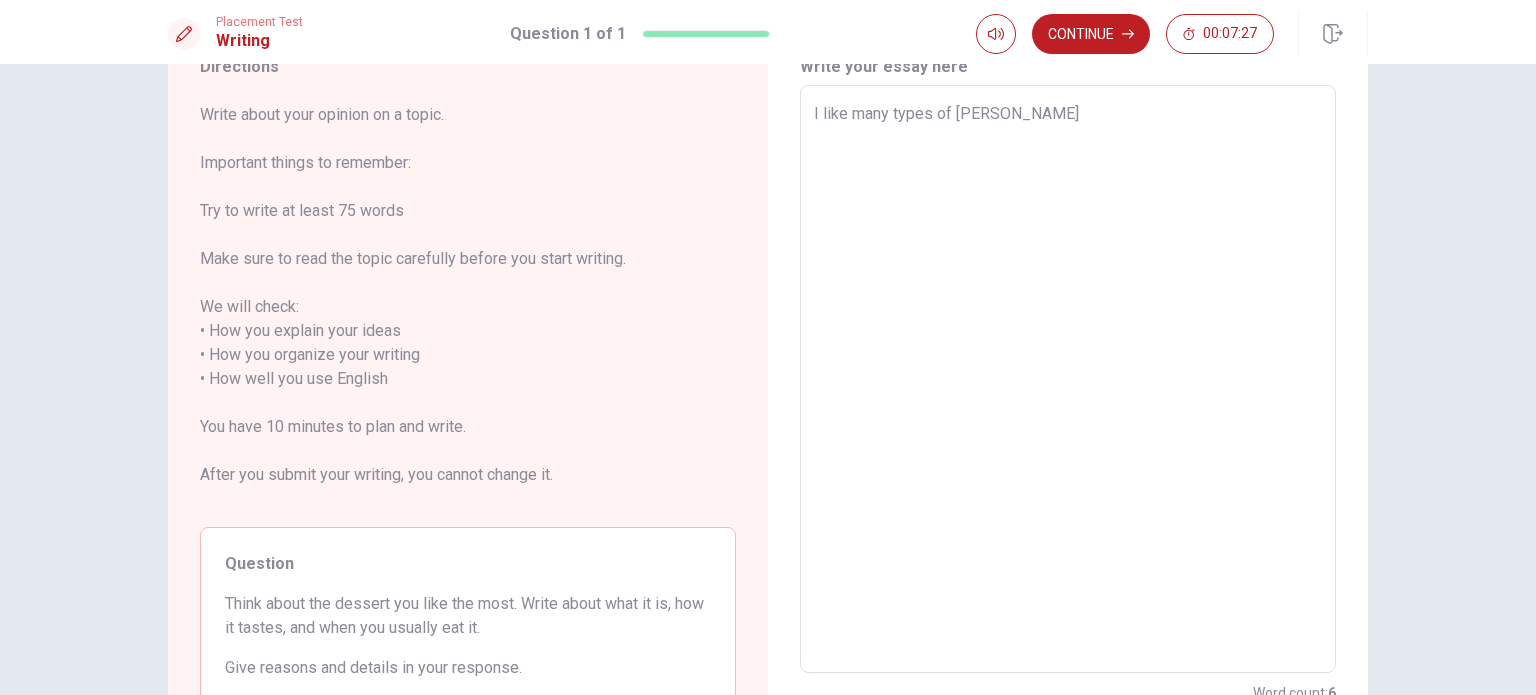 type on "x" 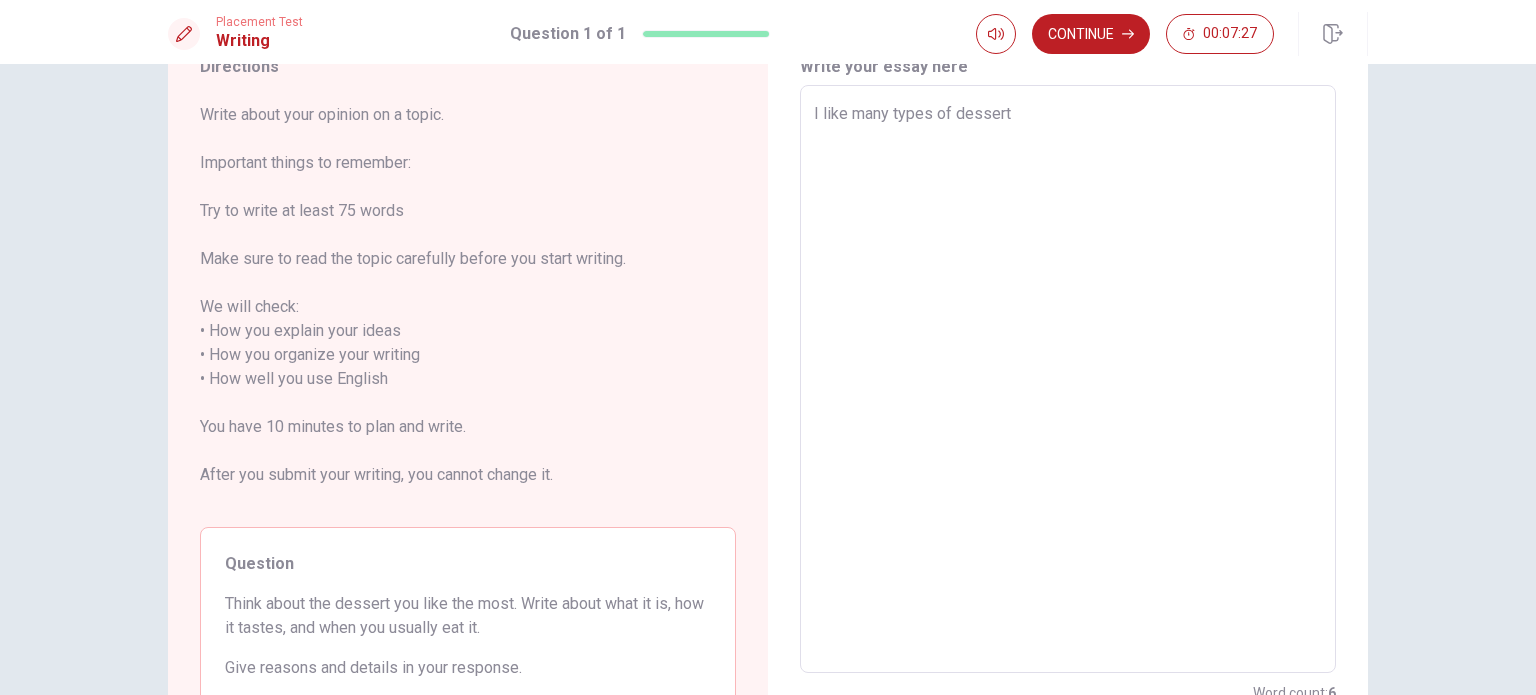 type on "x" 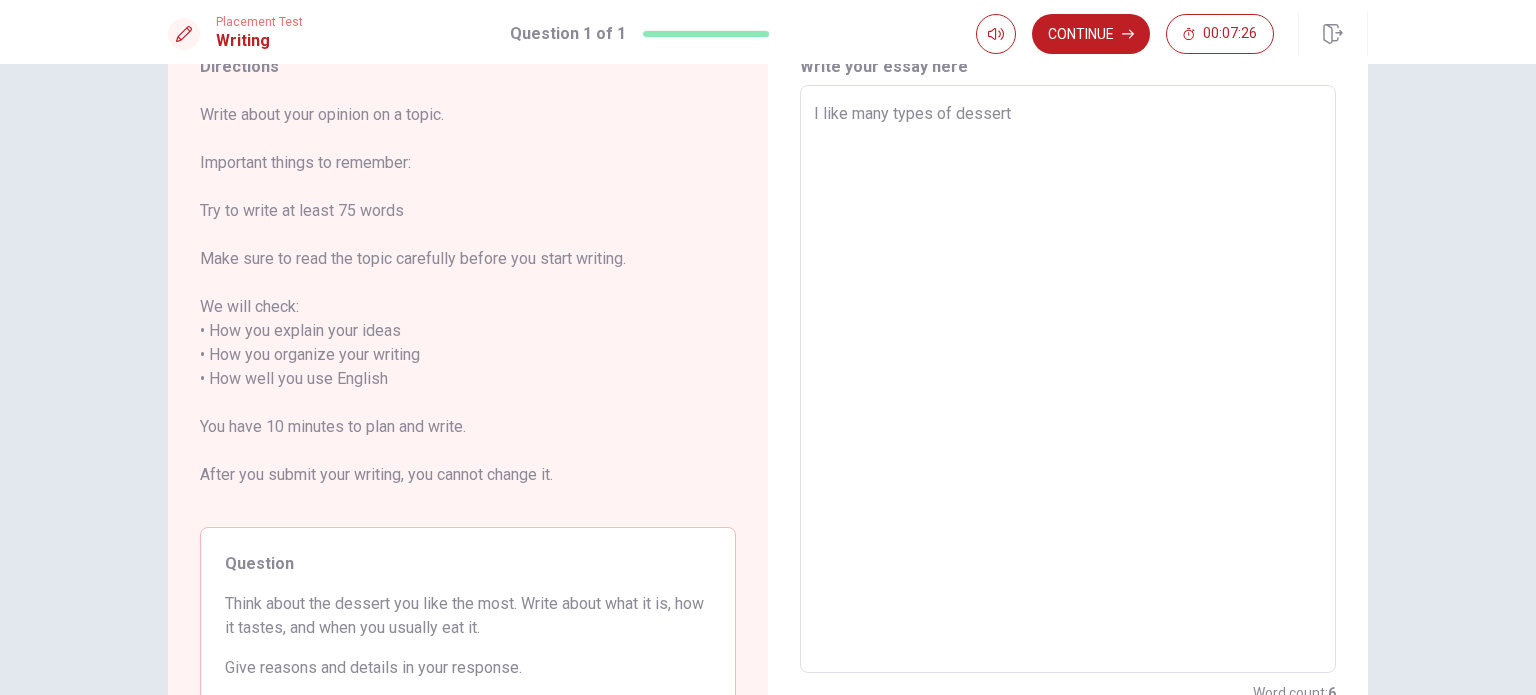 type on "I like many types of desserts" 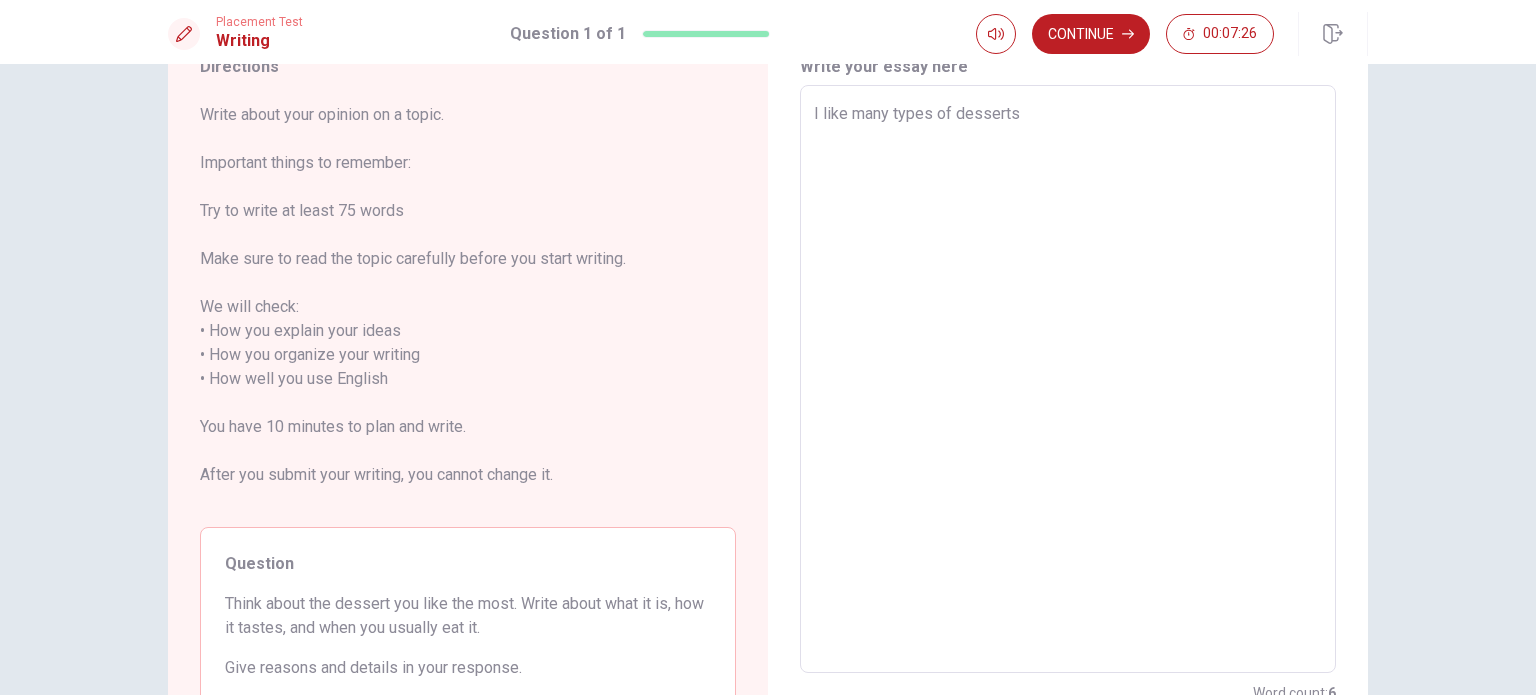 type on "x" 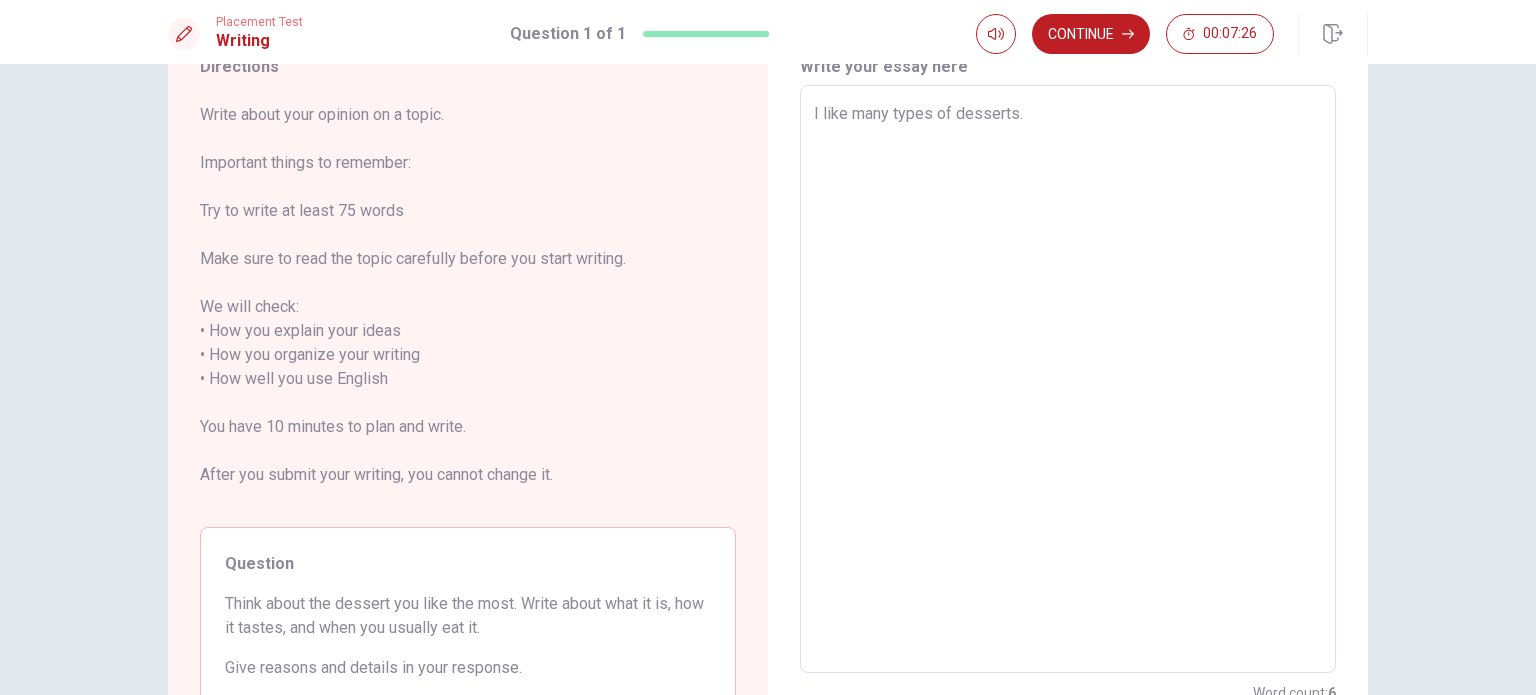 type on "x" 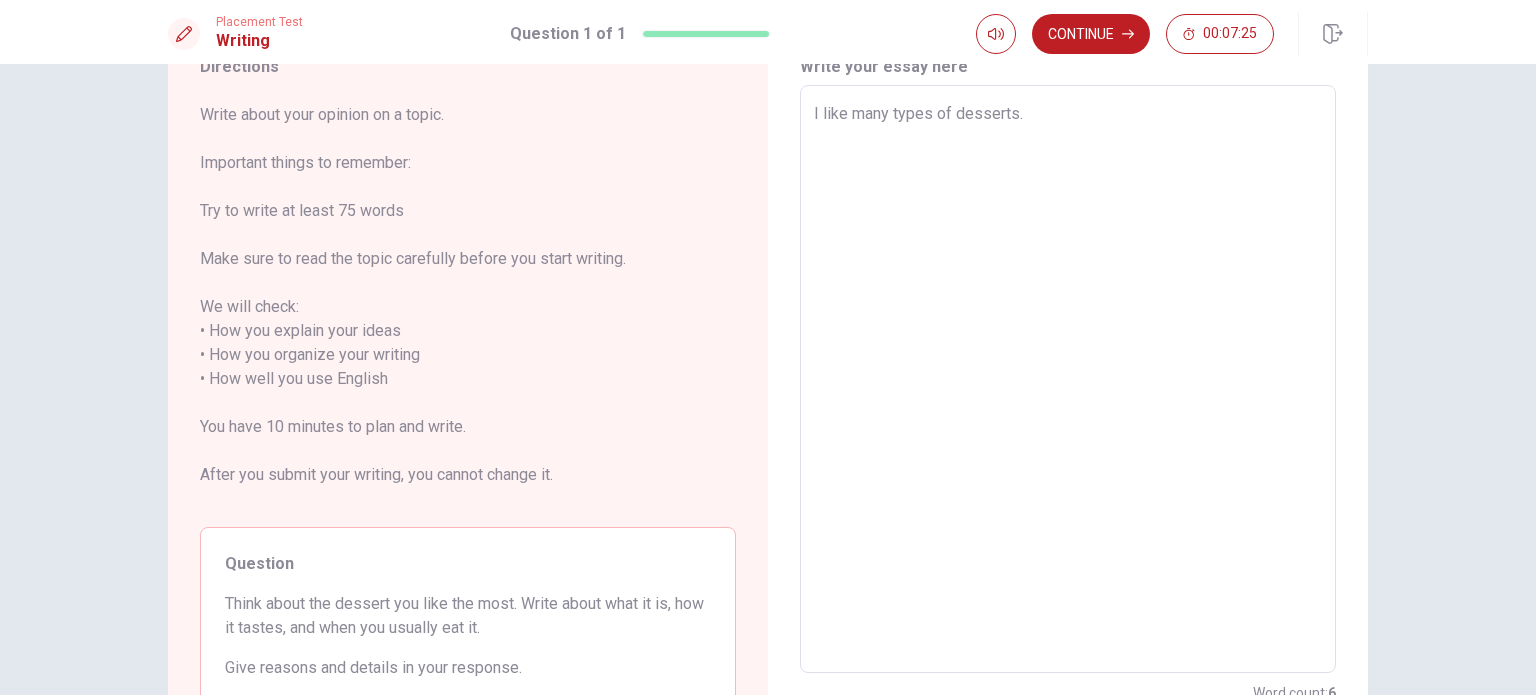 type on "I like many types of desserts. I" 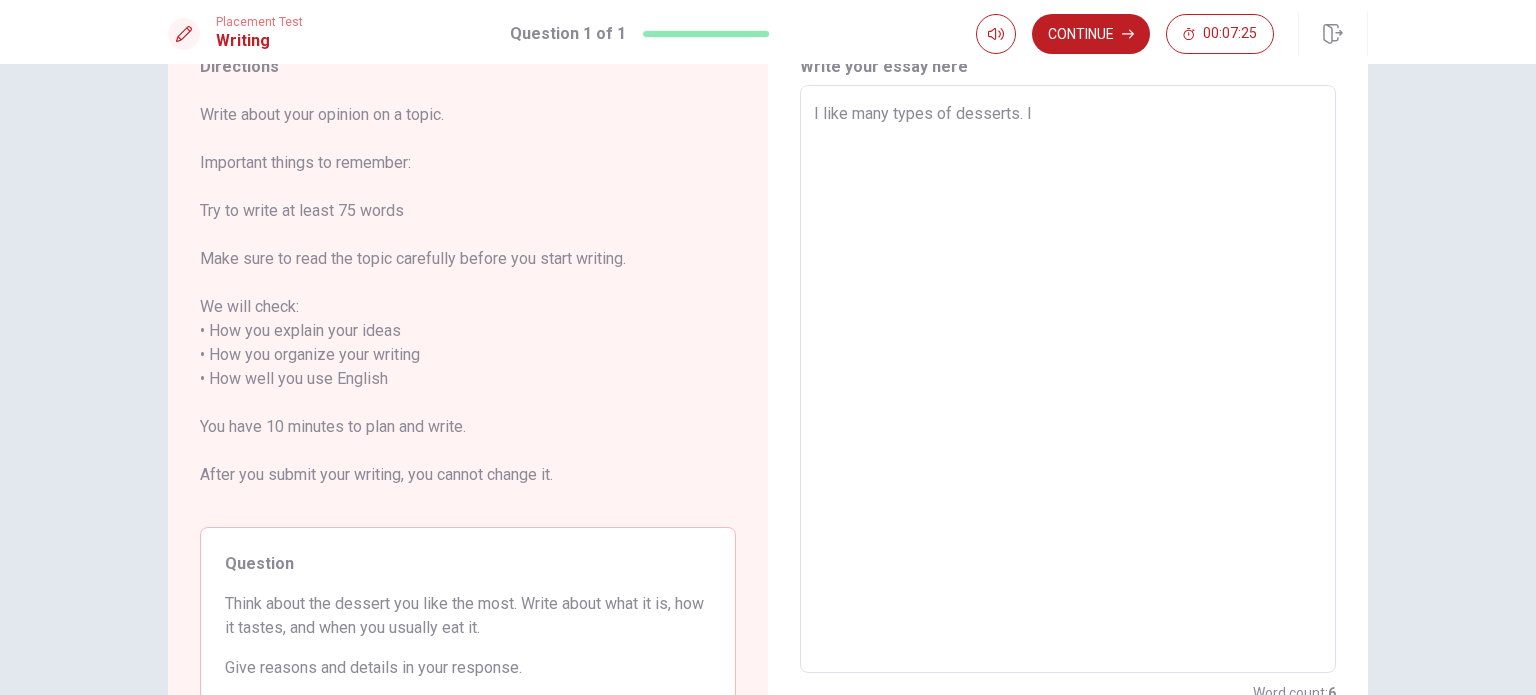 type on "x" 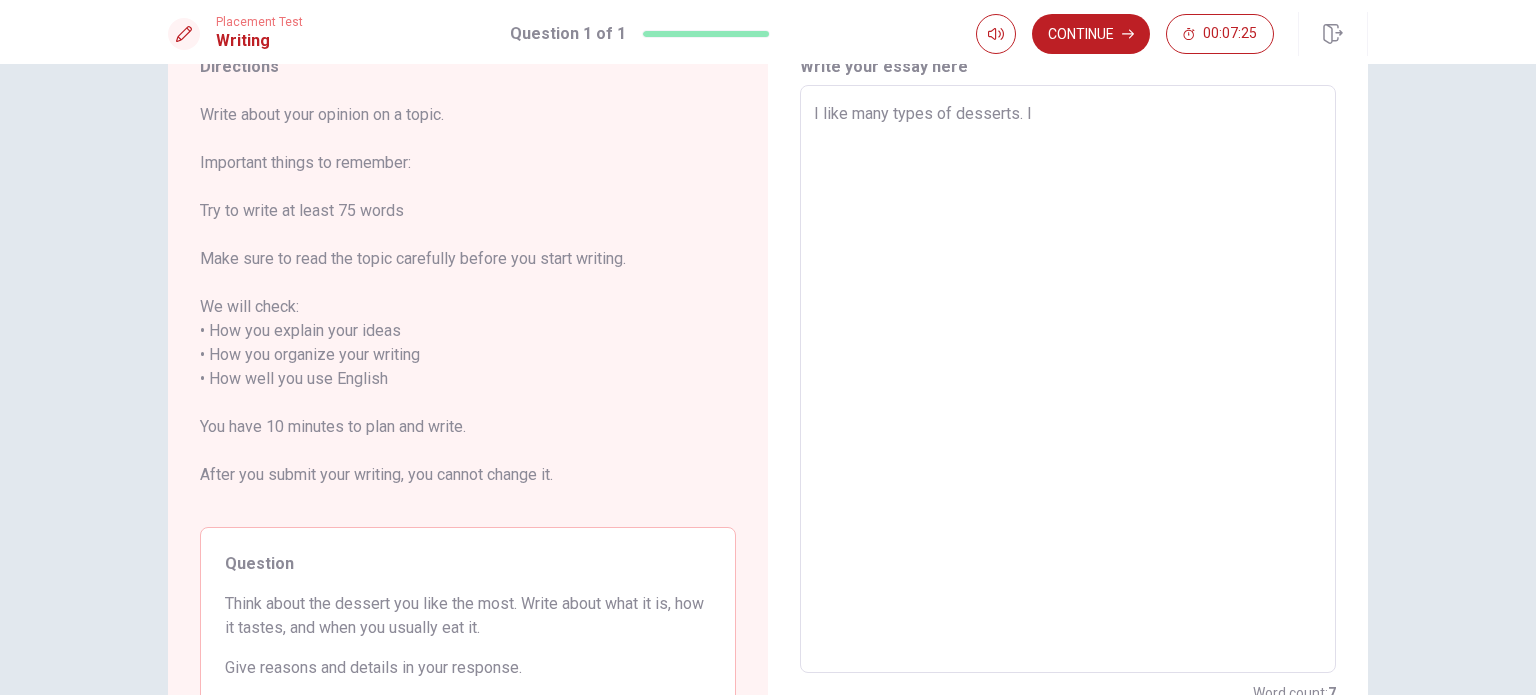 type on "I like many types of desserts. In" 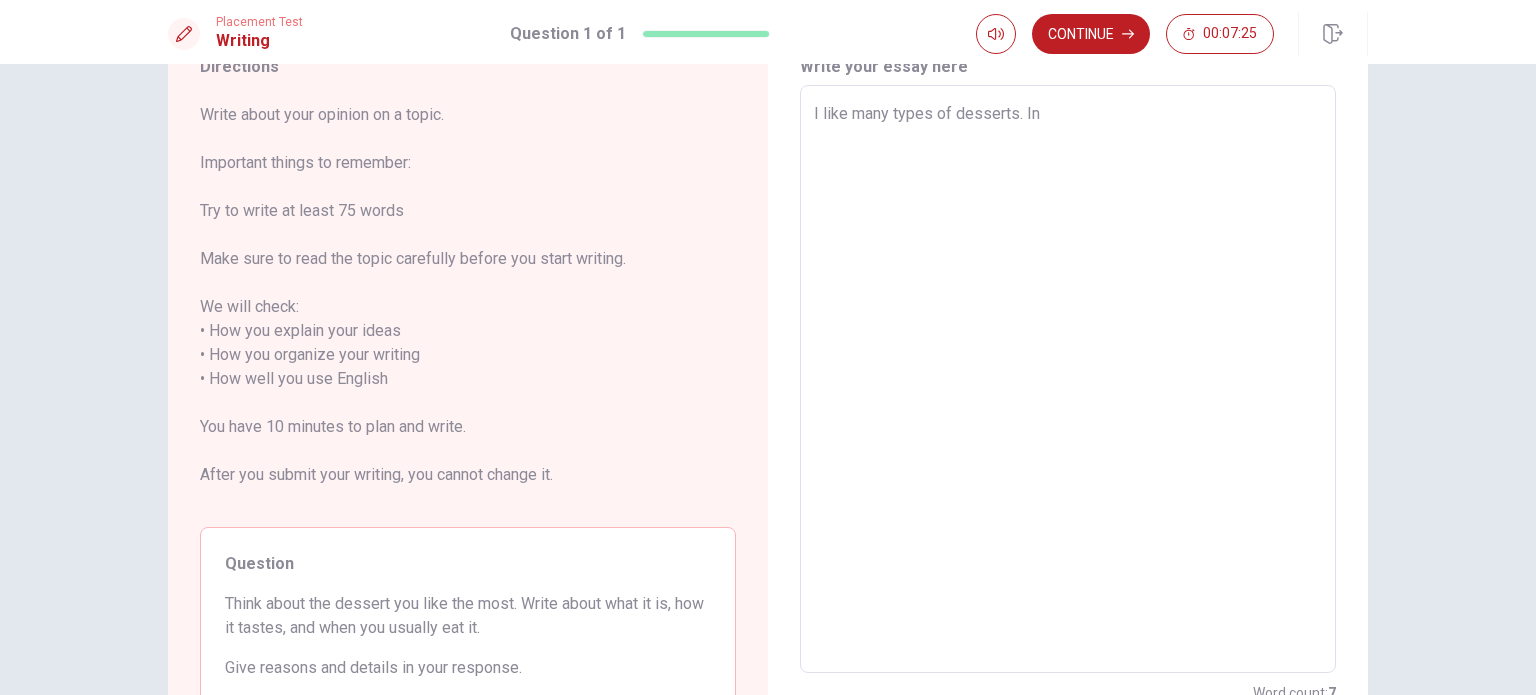 type on "x" 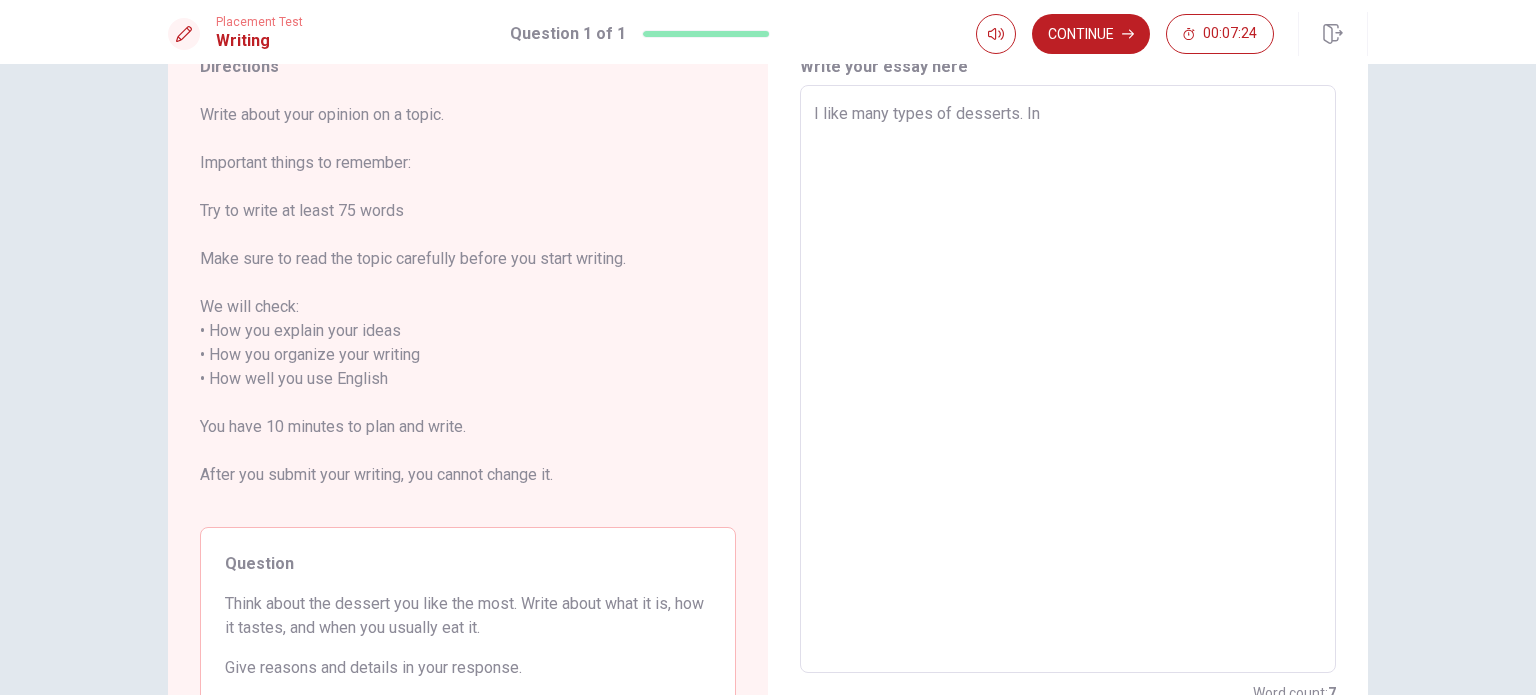 type on "I like many types of desserts. In B" 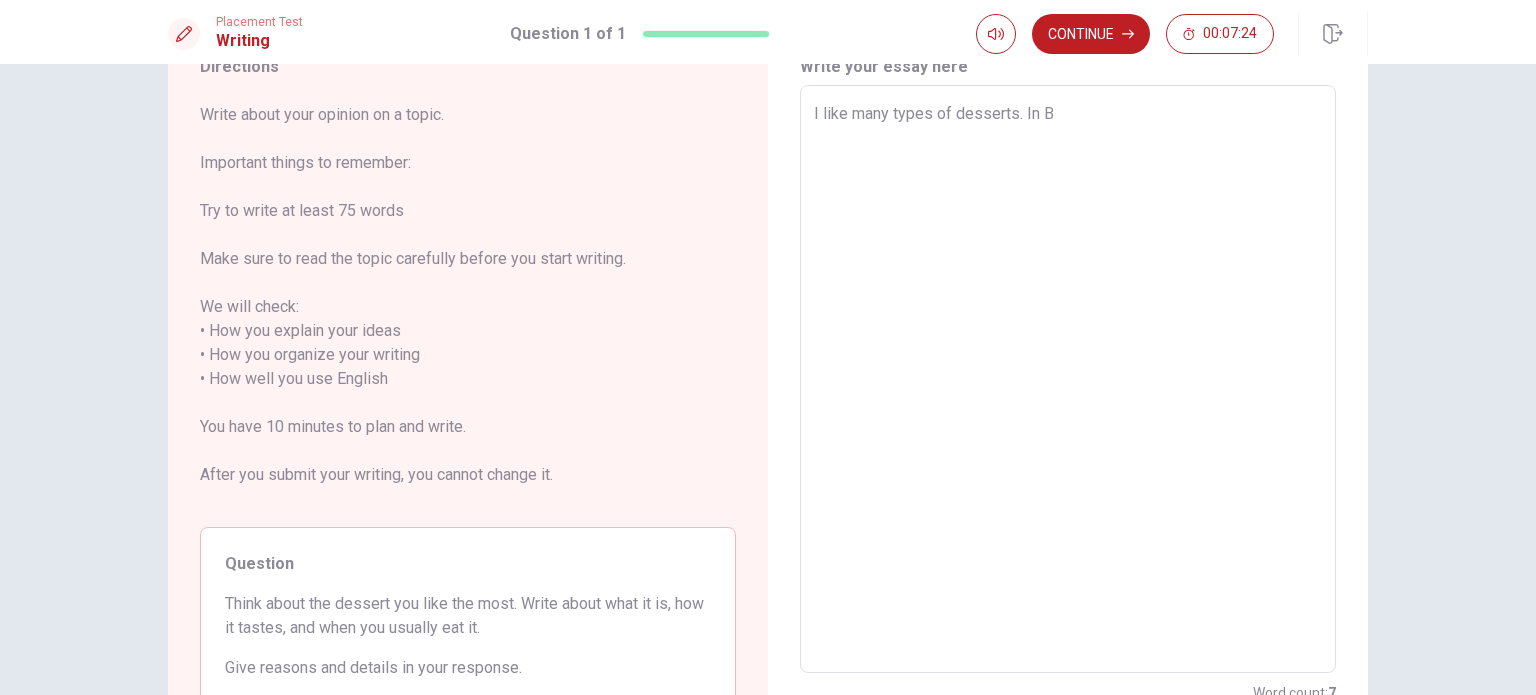 type on "x" 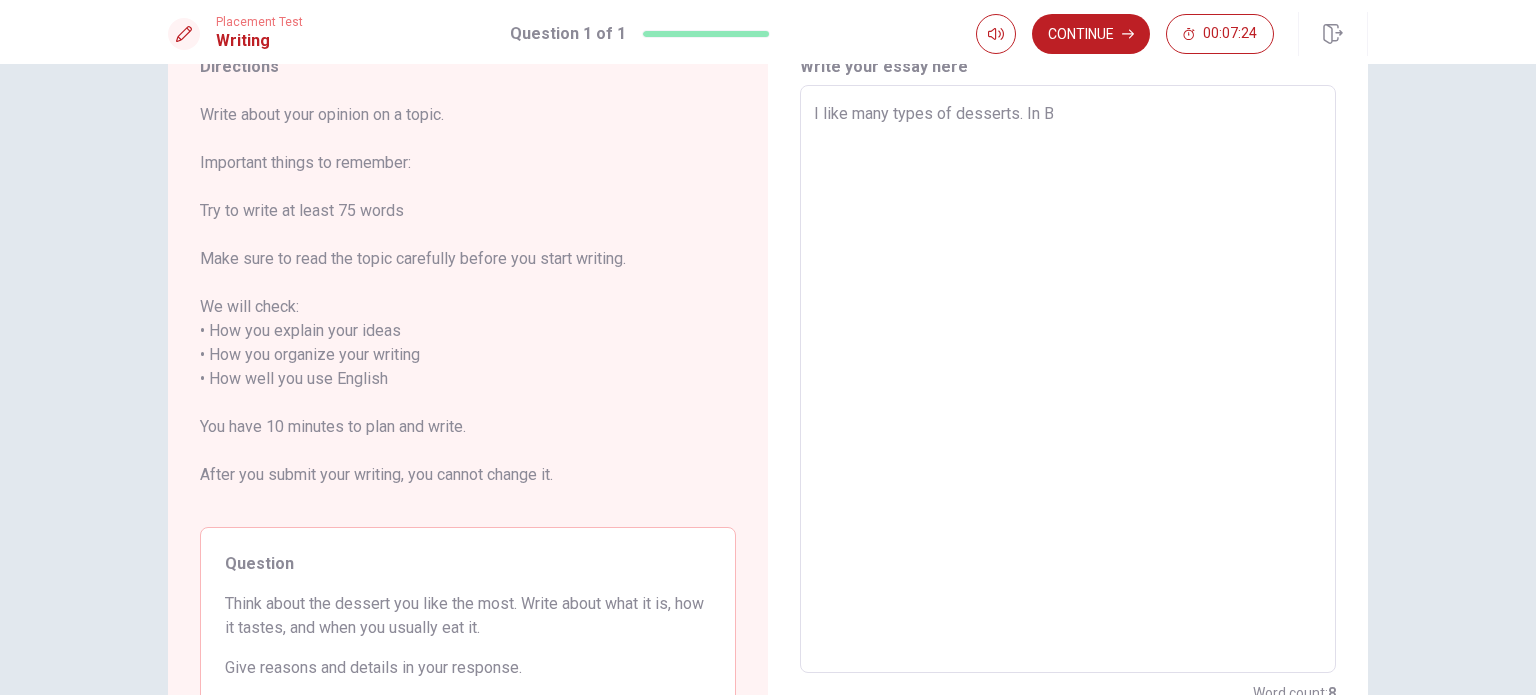 type on "I like many types of desserts. In Br" 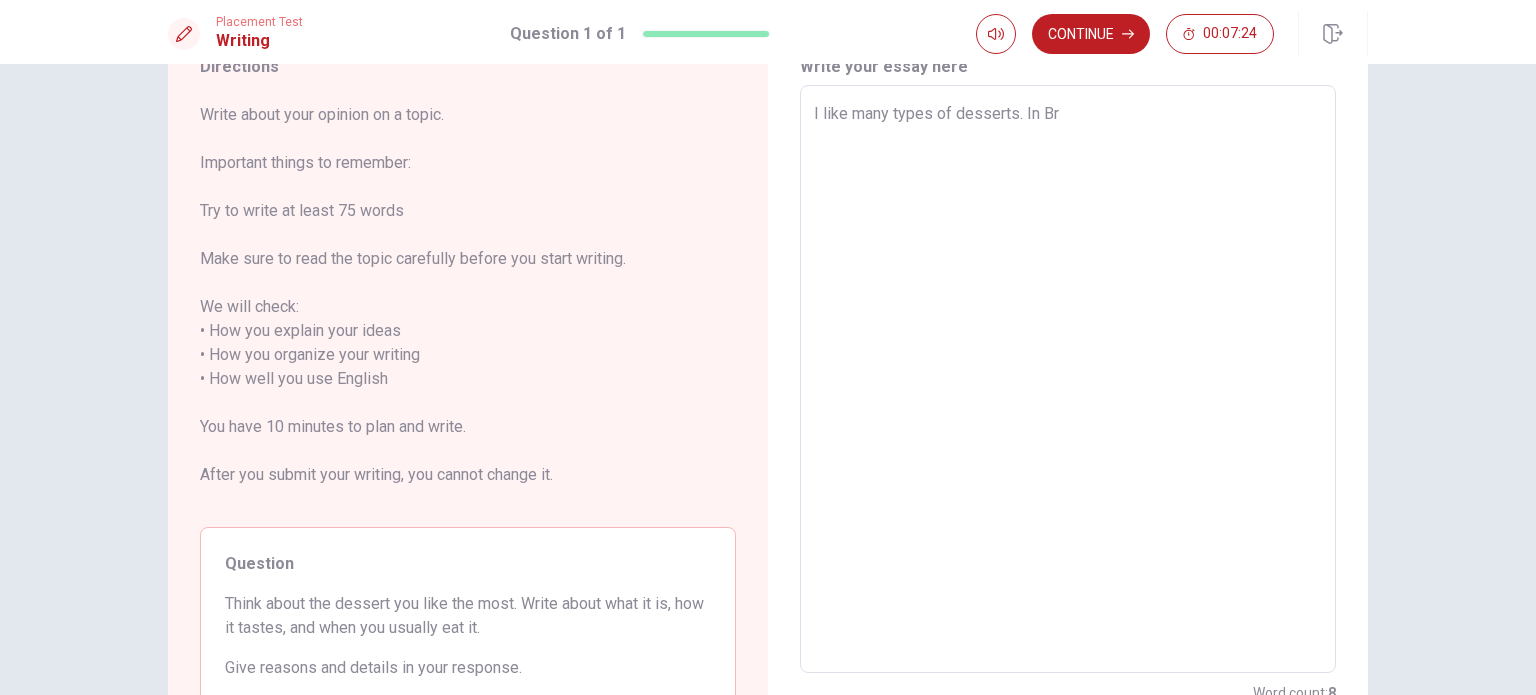 type on "x" 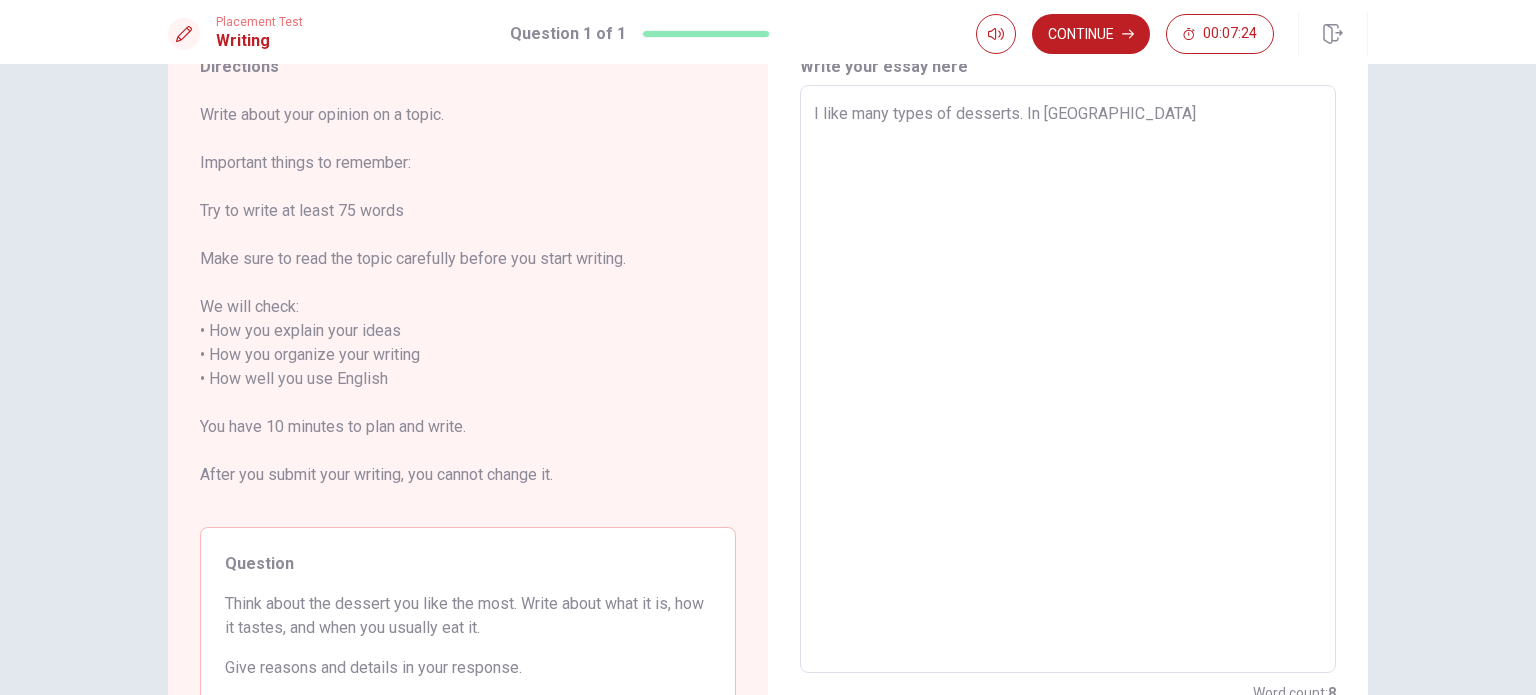 type on "x" 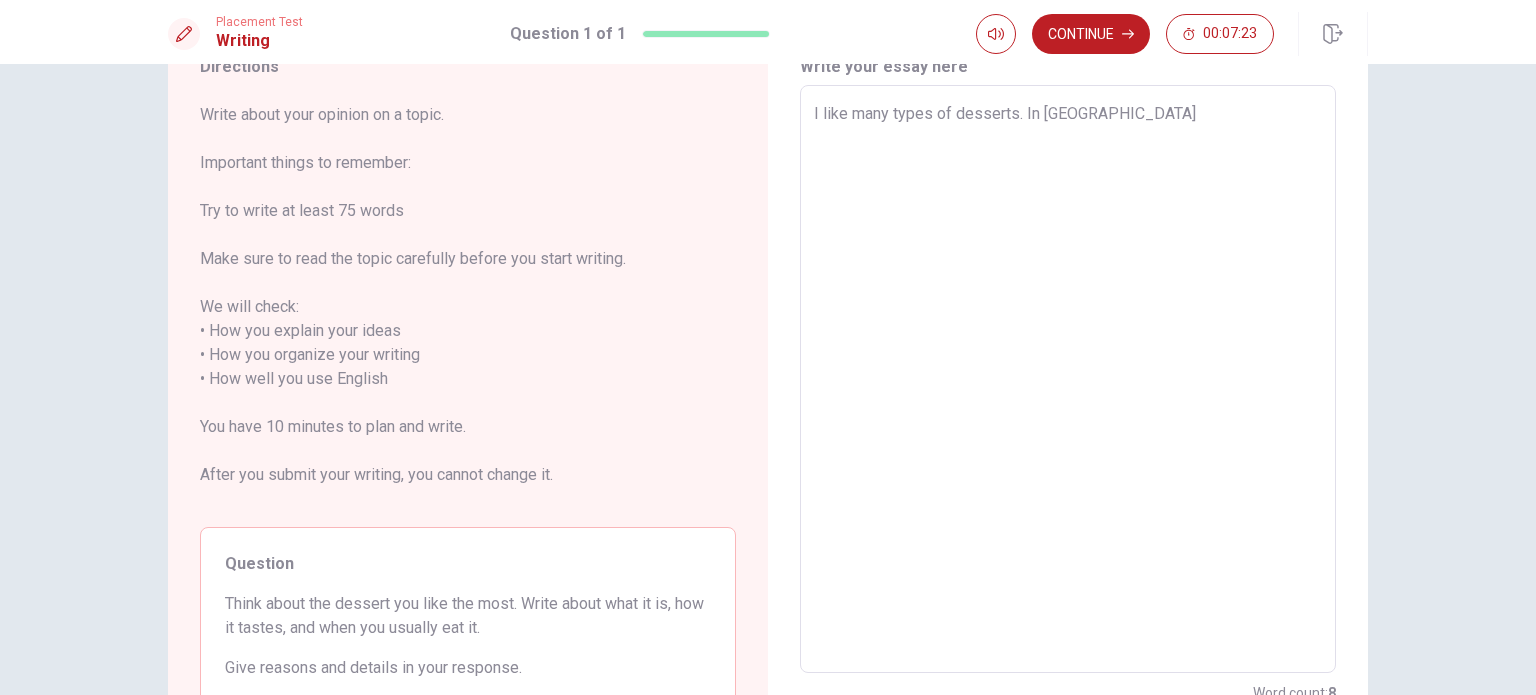 type on "I like many types of desserts. In [GEOGRAPHIC_DATA]" 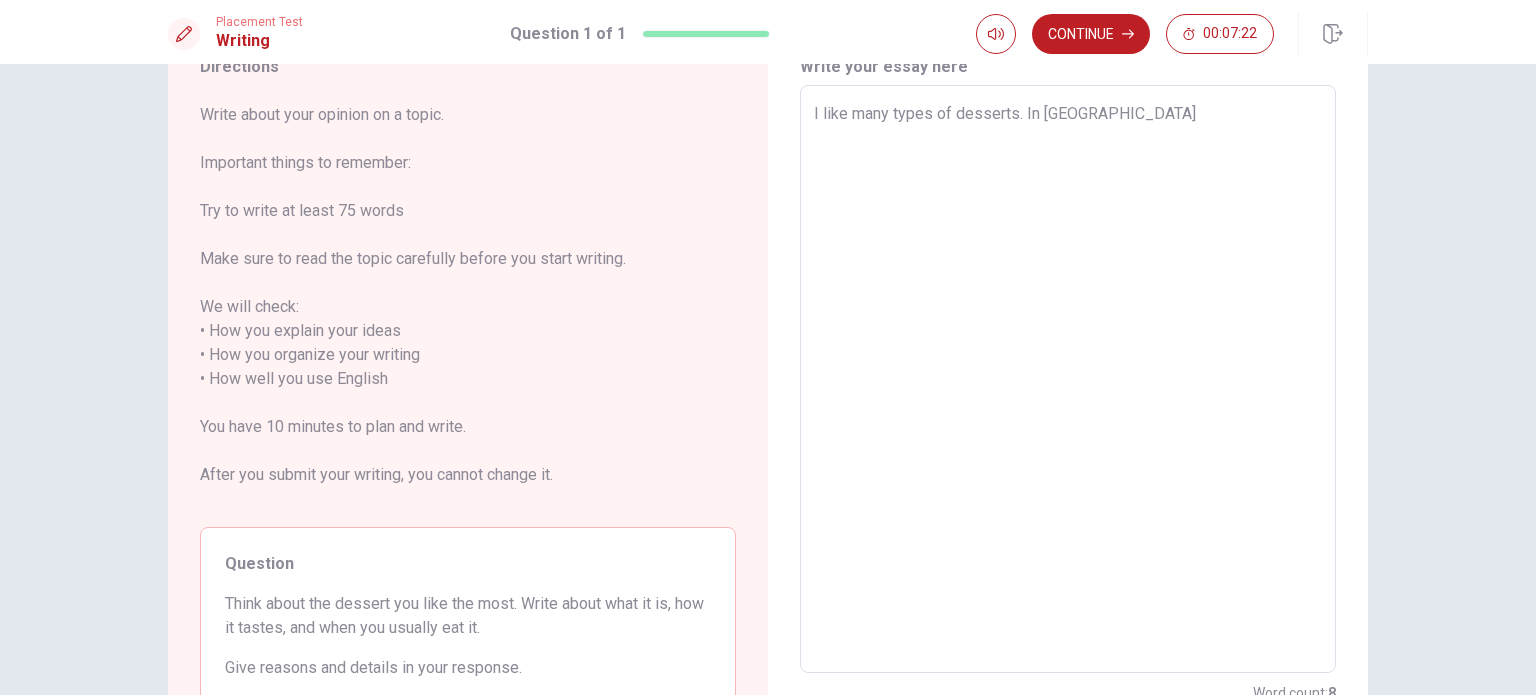 type on "I like many types of desserts. In [GEOGRAPHIC_DATA]" 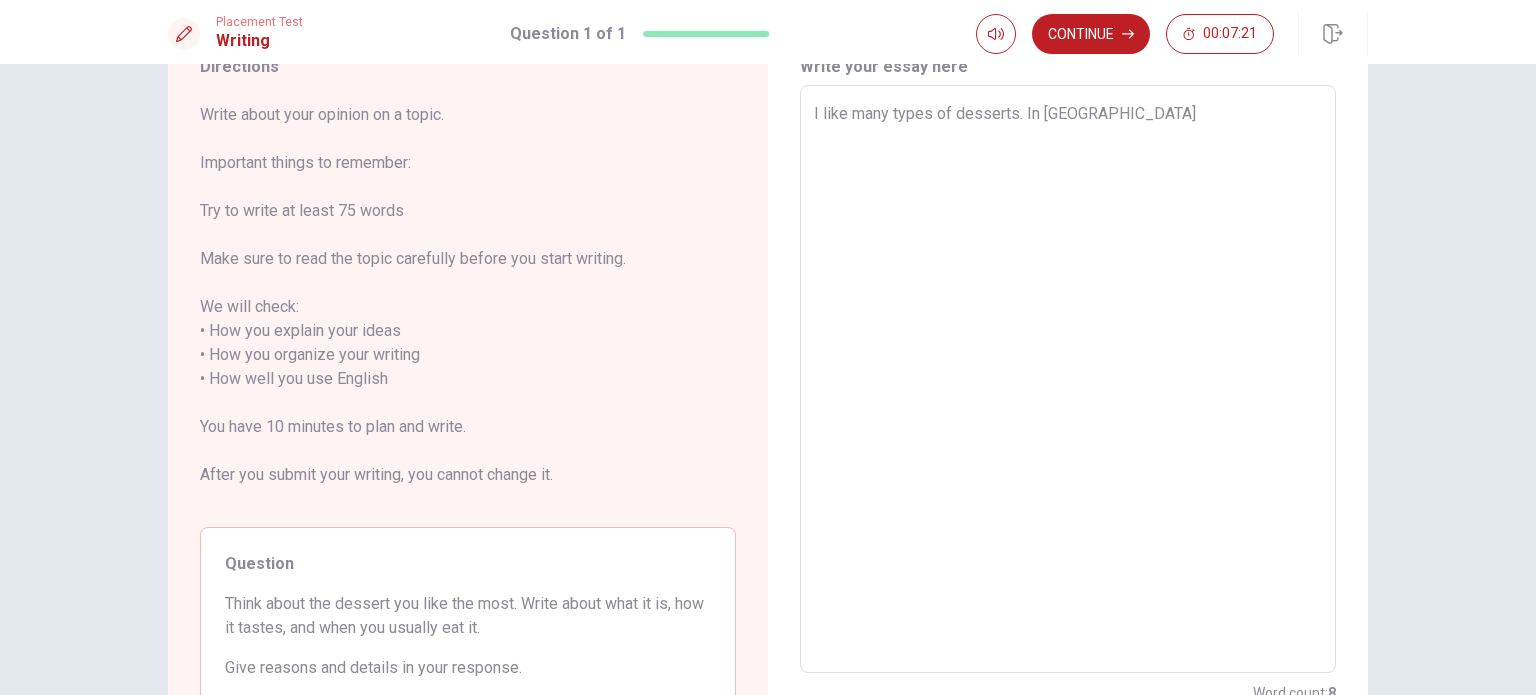 type on "I like many types of desserts. In [GEOGRAPHIC_DATA]" 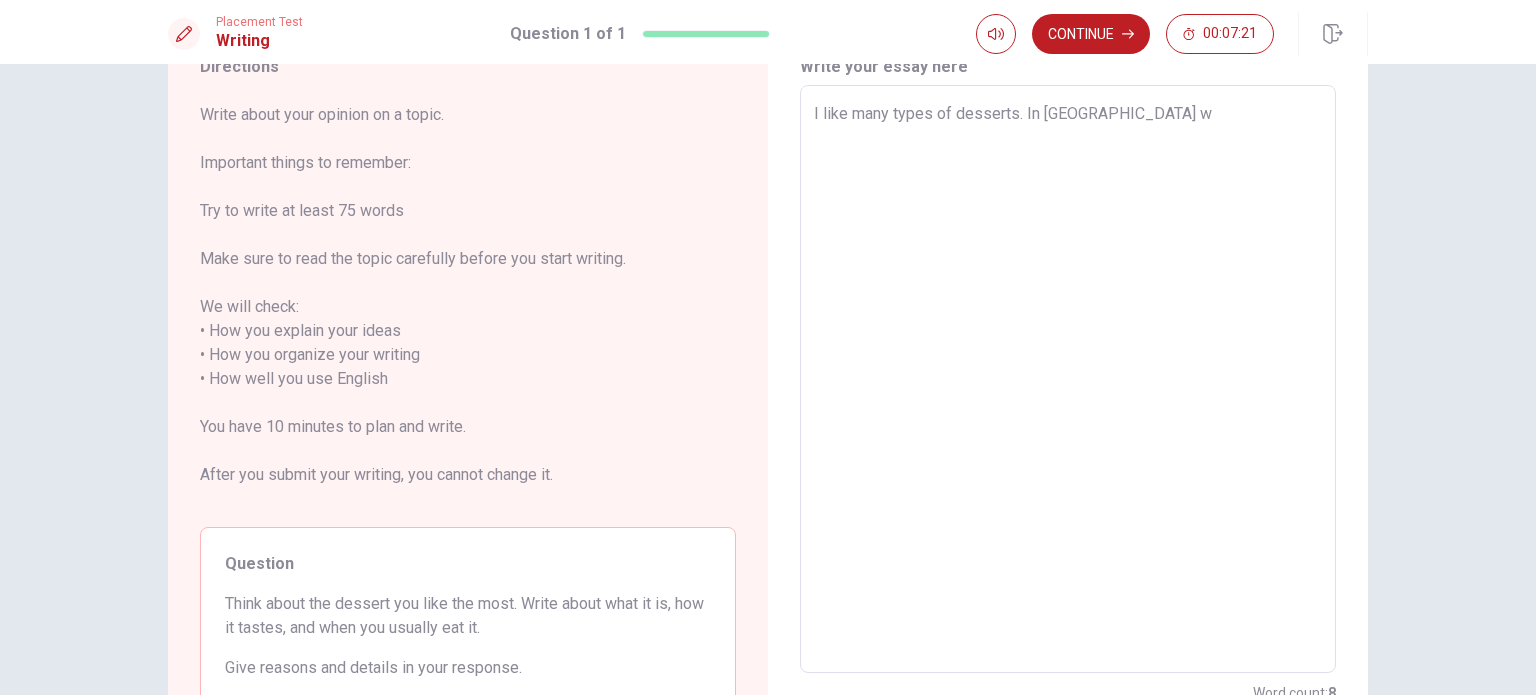 type on "x" 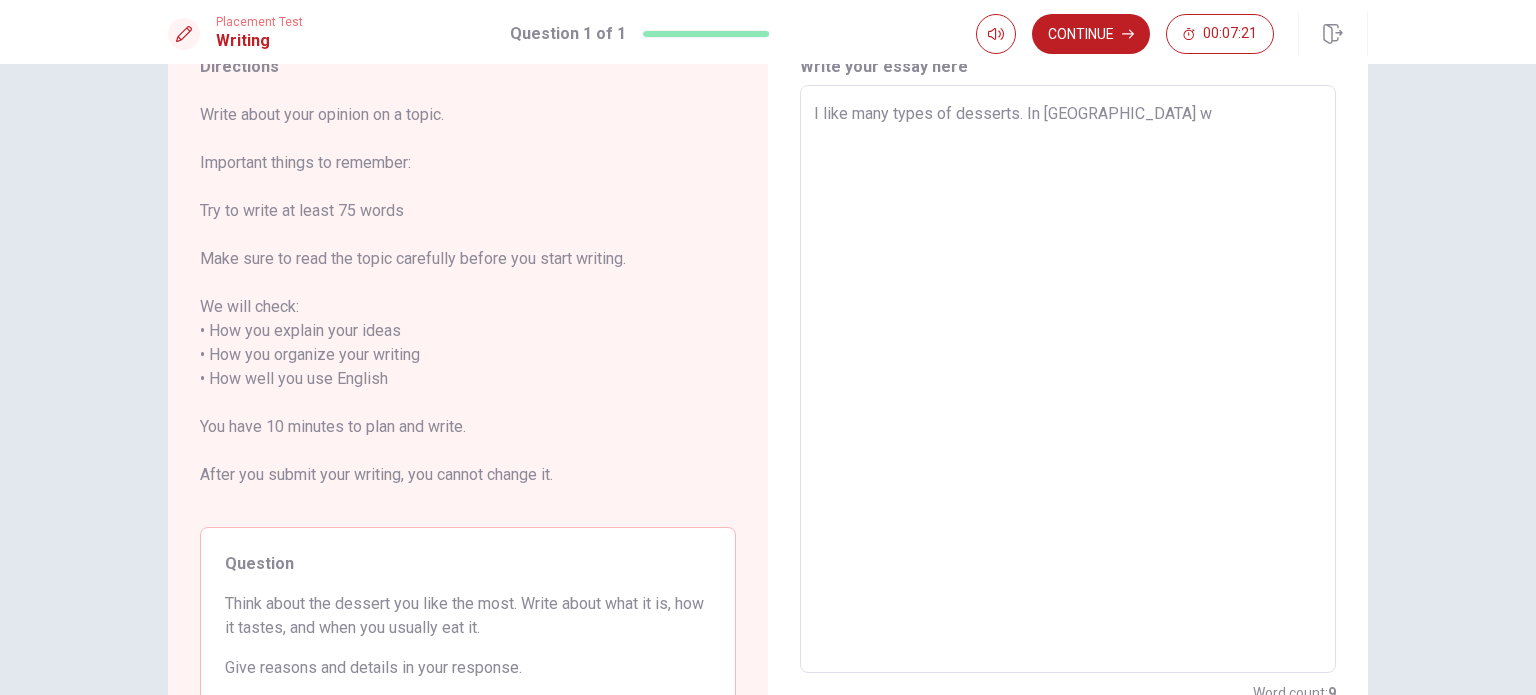type on "I like many types of desserts. In [GEOGRAPHIC_DATA] we" 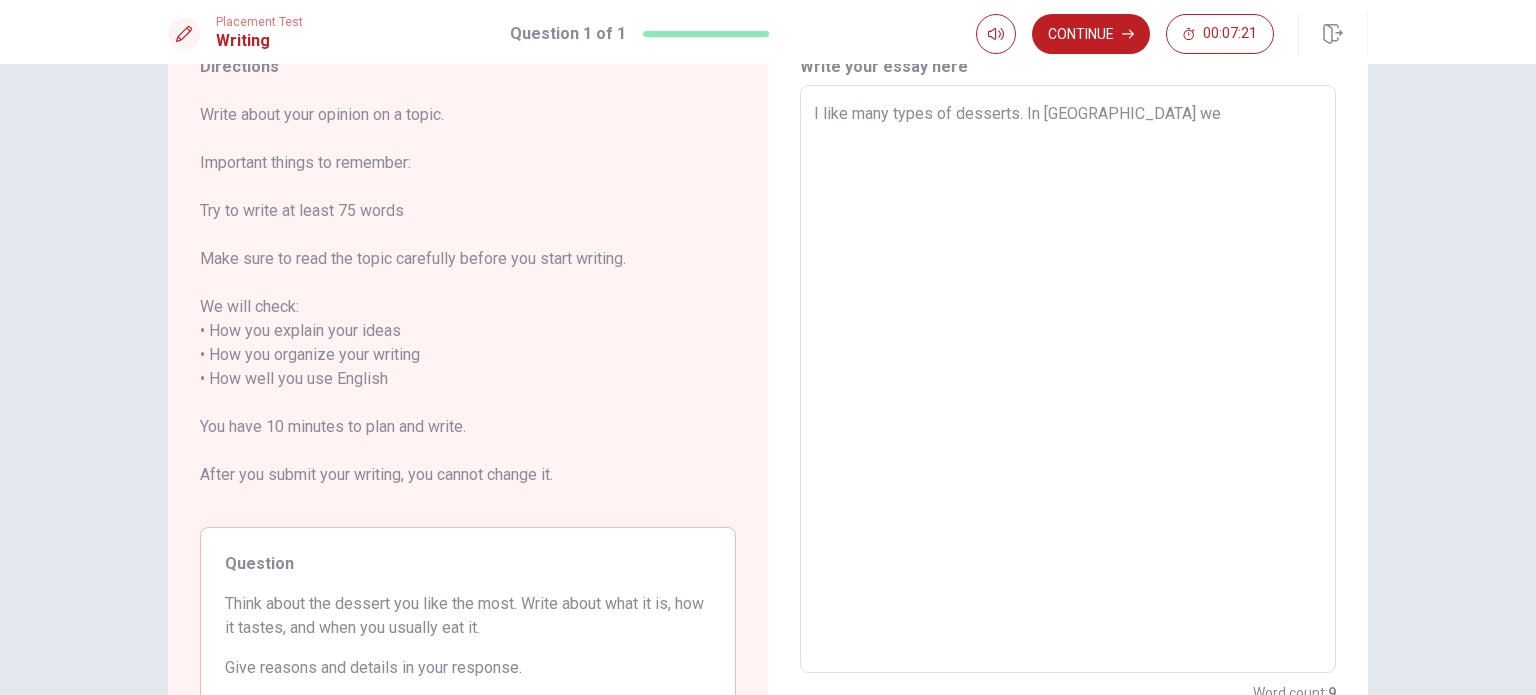 type on "x" 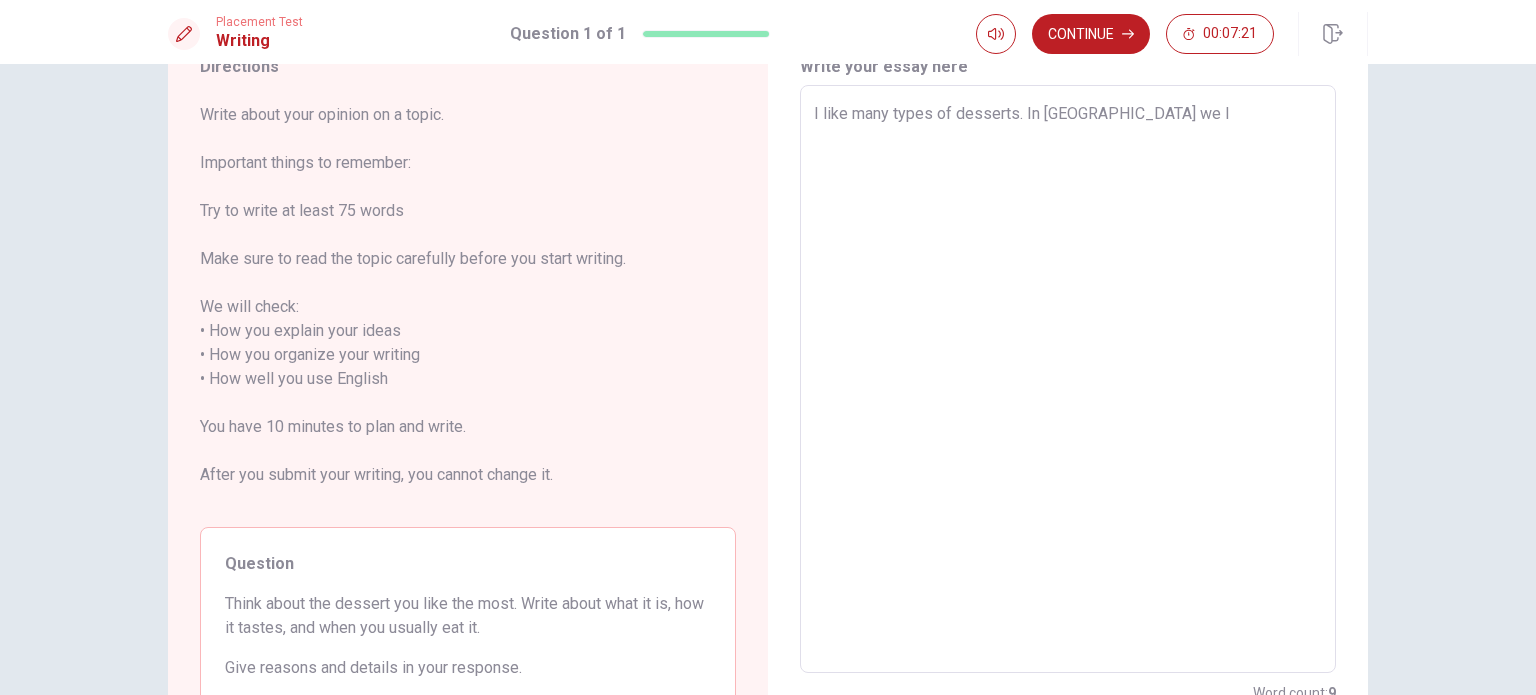 type on "x" 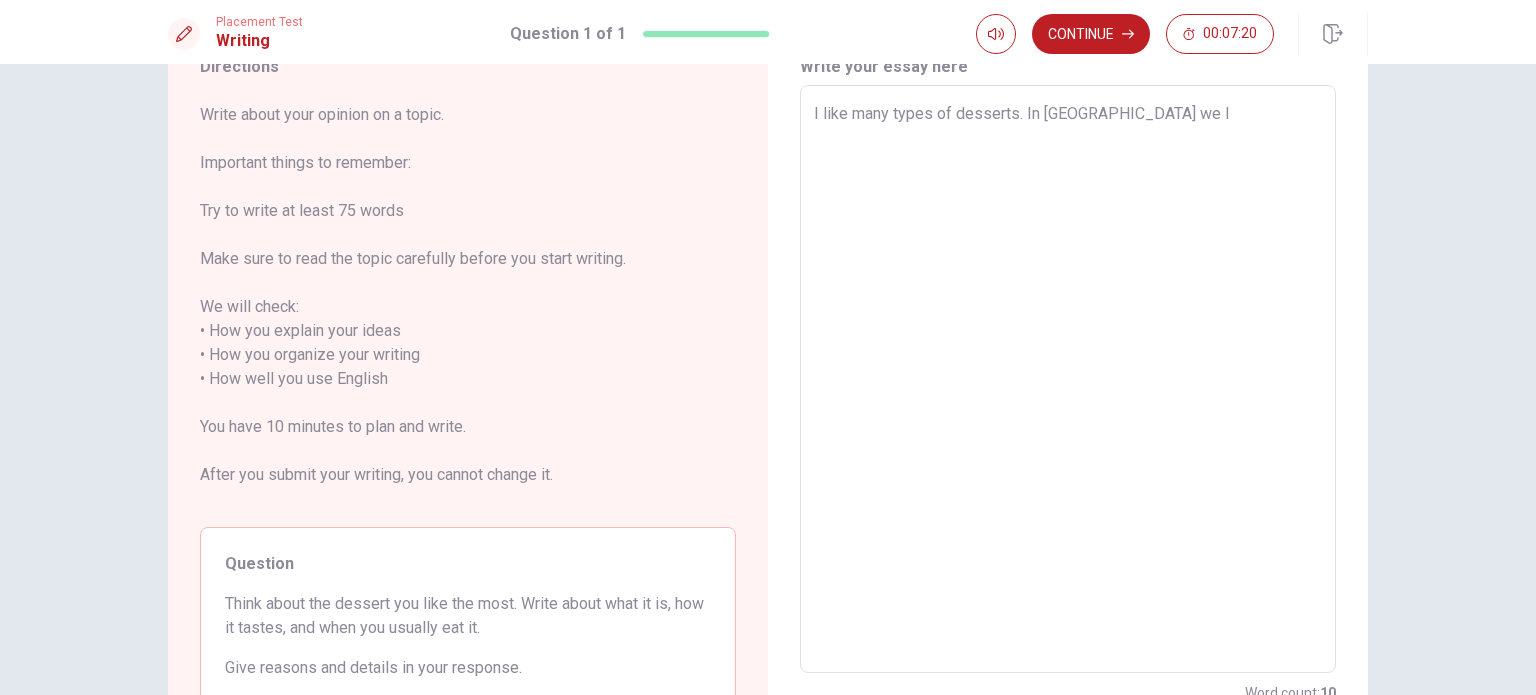type on "I like many types of desserts. In [GEOGRAPHIC_DATA] we li" 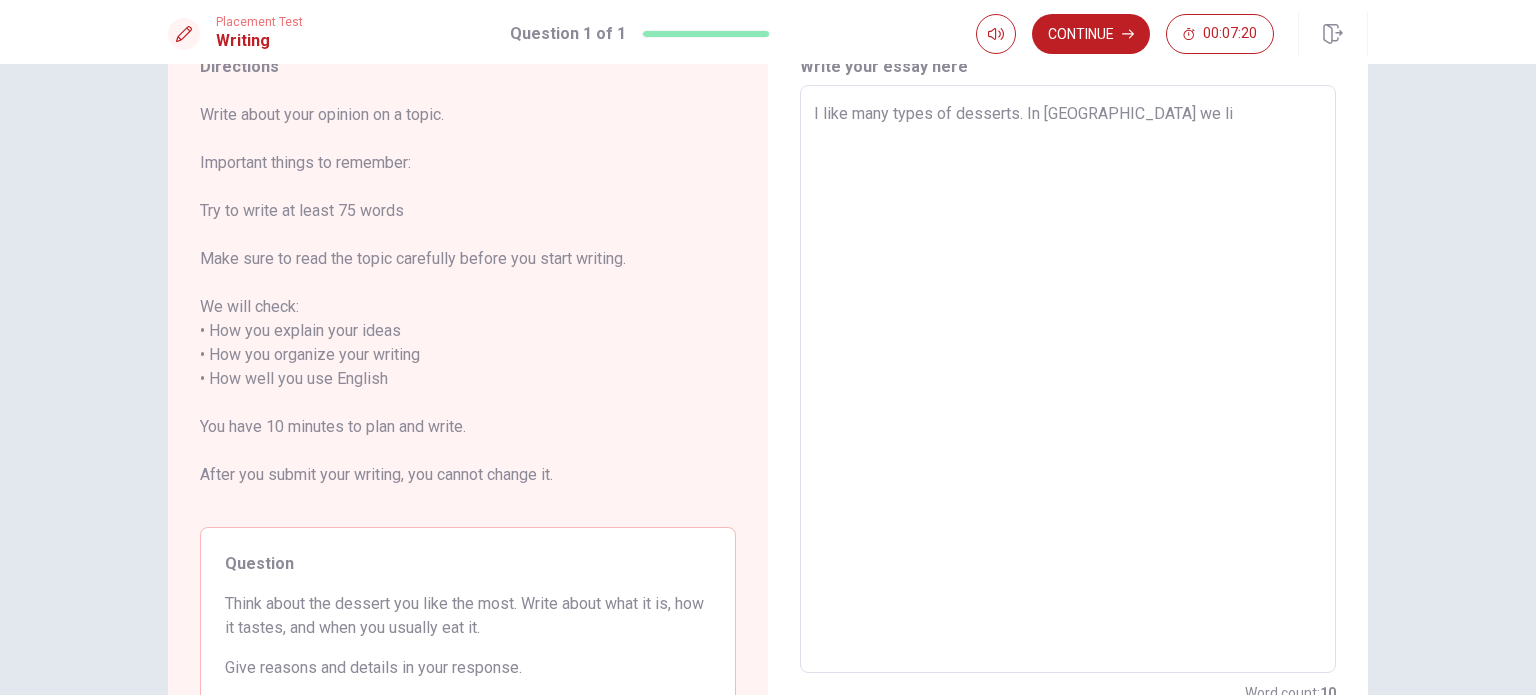 type on "x" 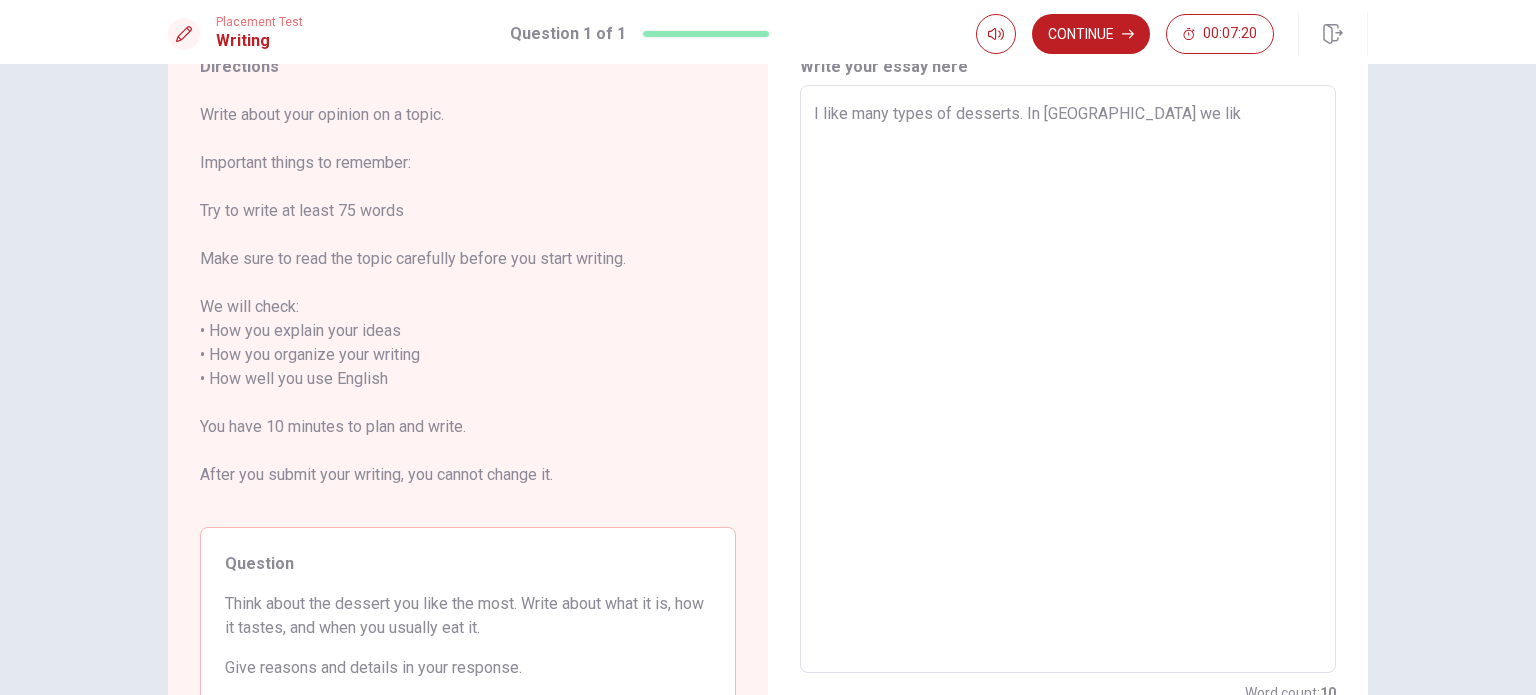 type on "x" 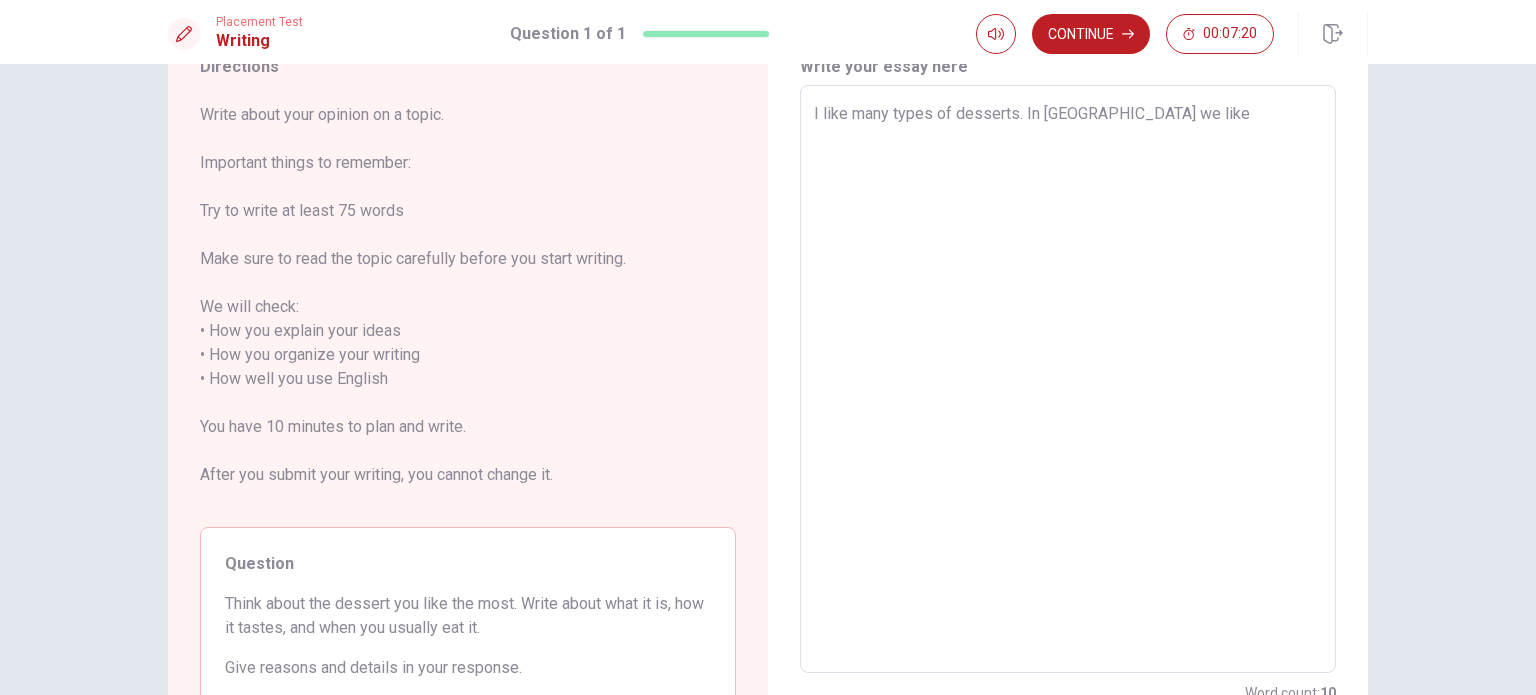 type on "x" 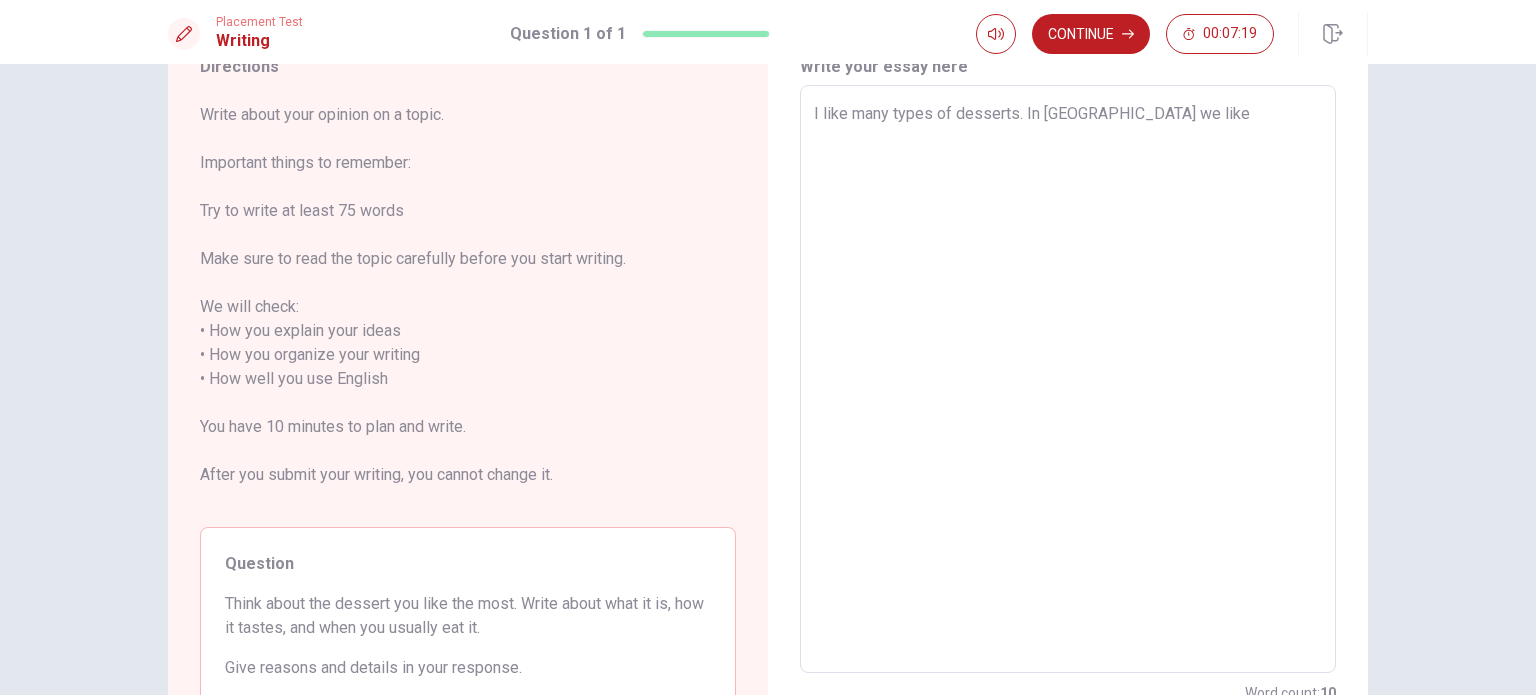 type on "I like many types of desserts. In [GEOGRAPHIC_DATA] we likes" 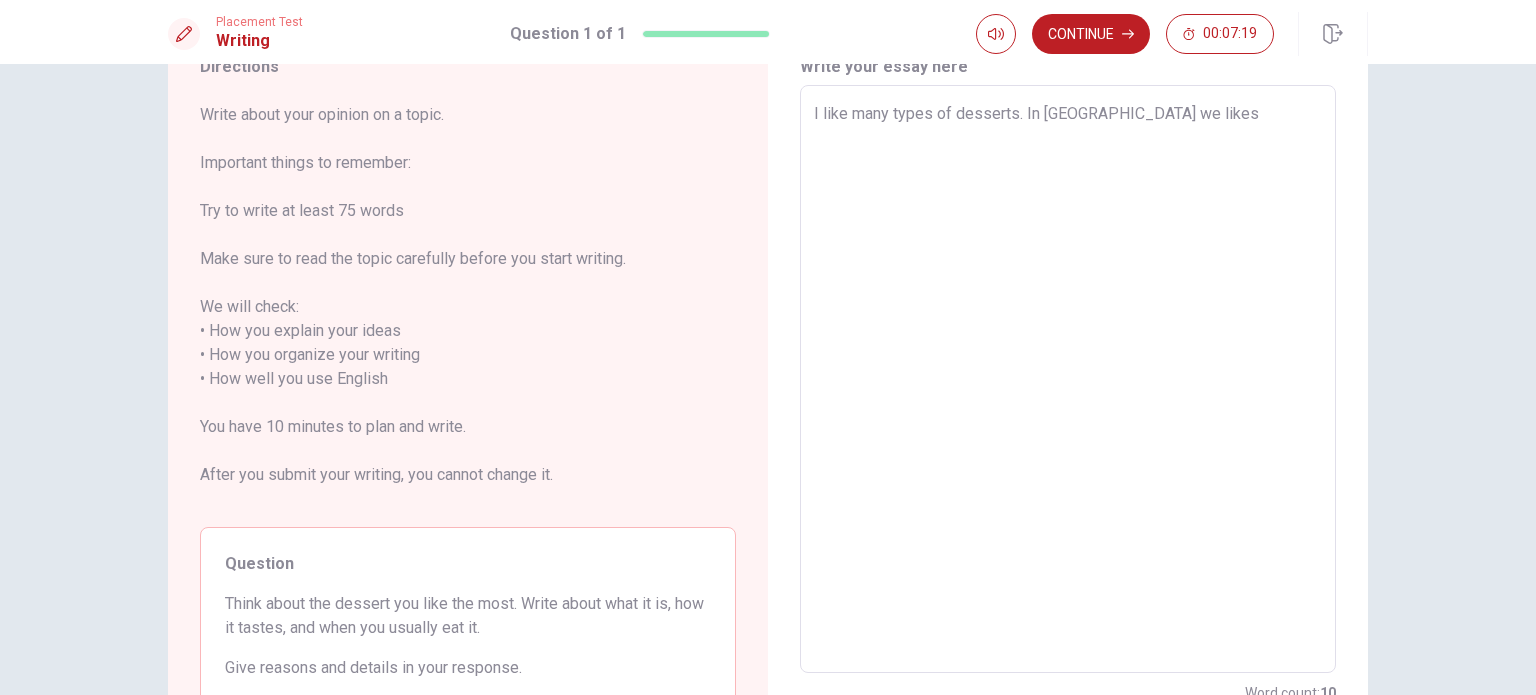 type on "x" 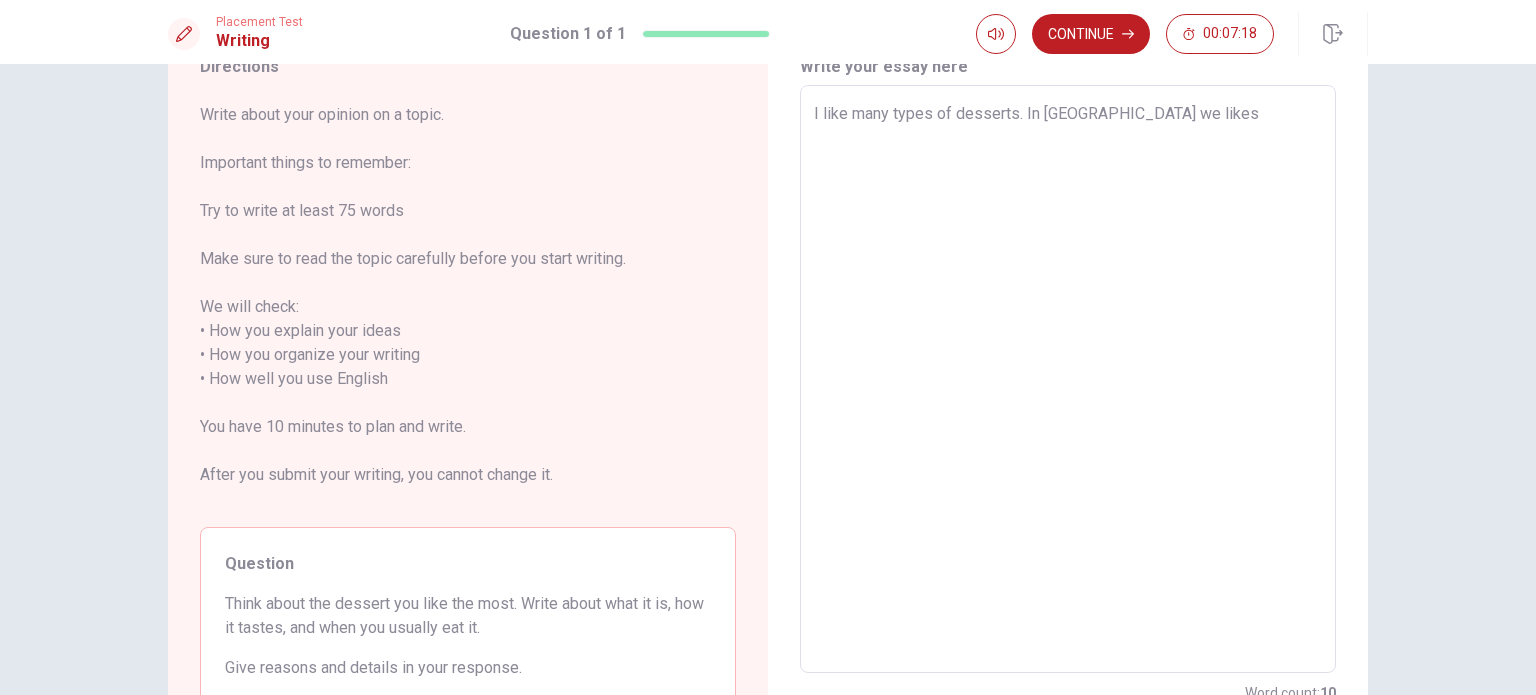 type on "I like many types of desserts. In [GEOGRAPHIC_DATA] we like" 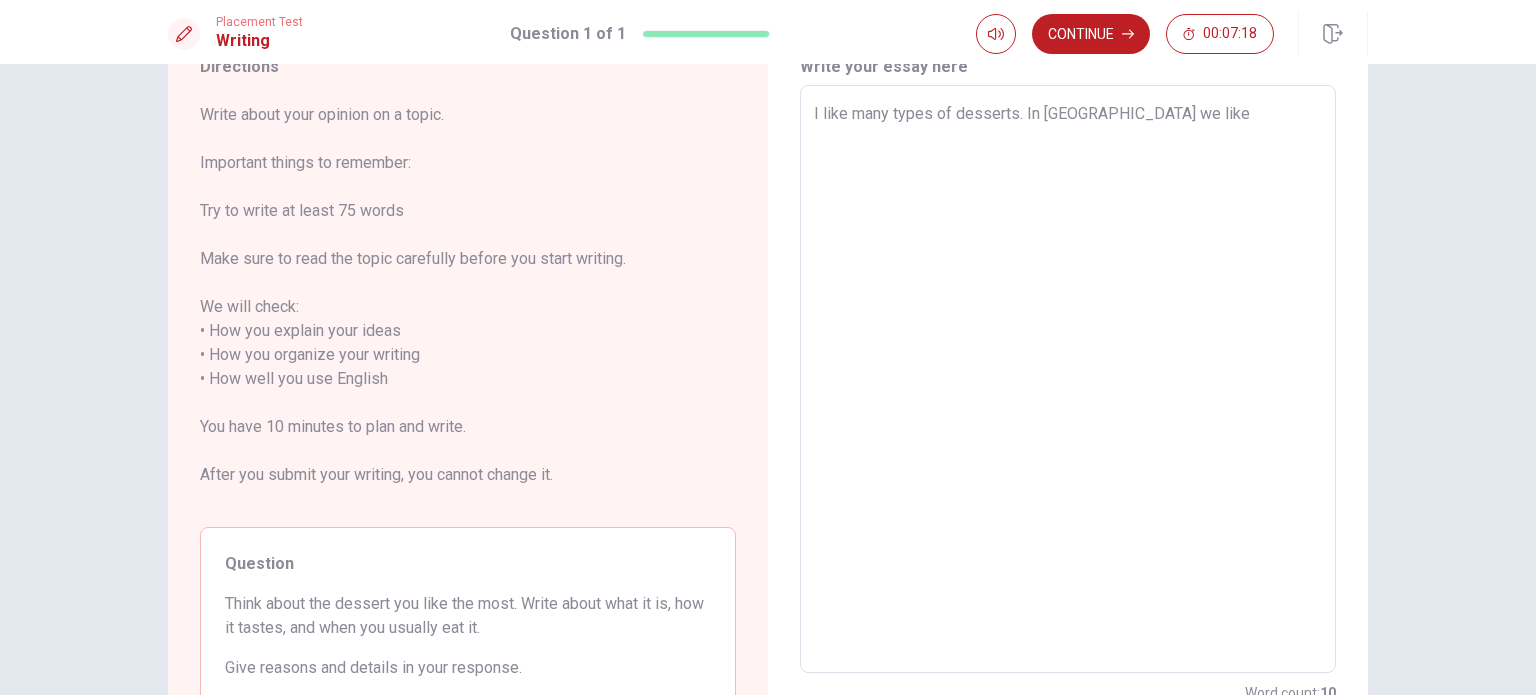 type on "x" 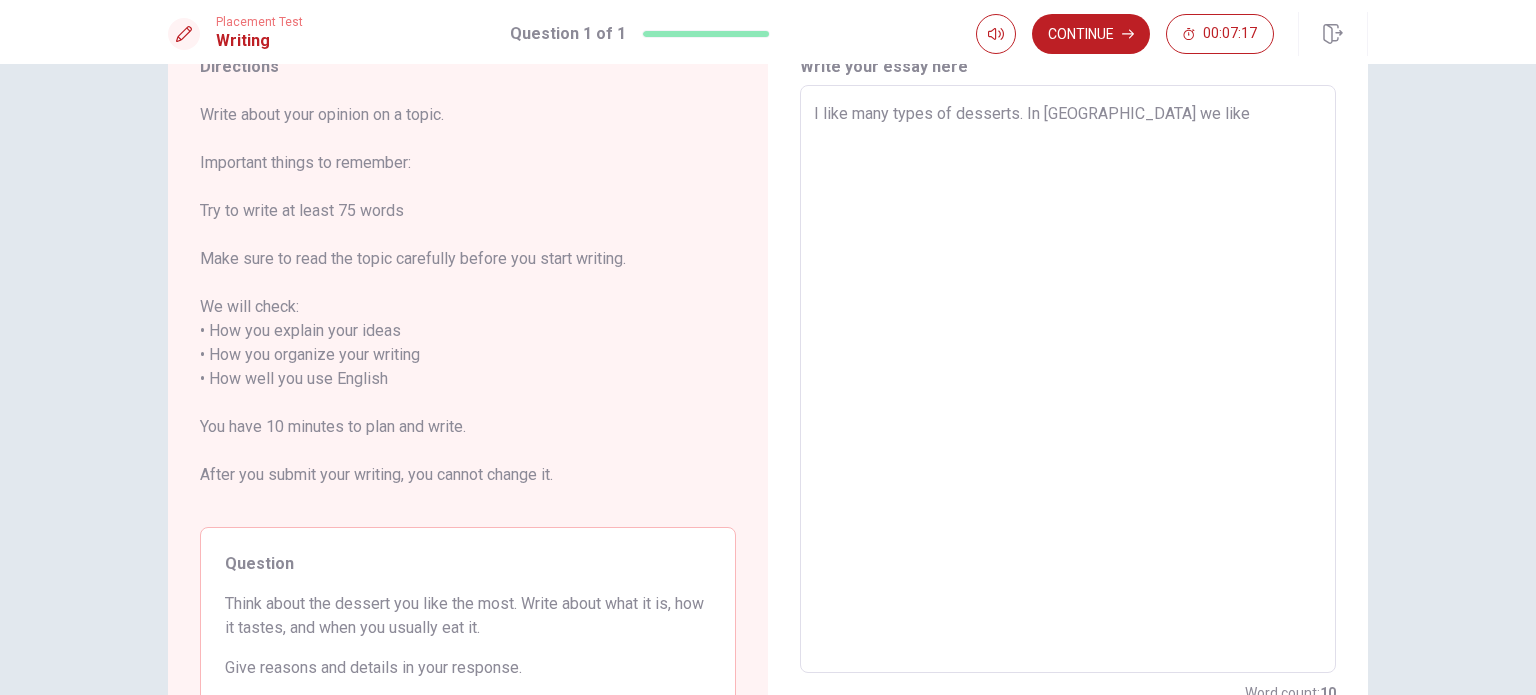 type on "I like many types of desserts. In [GEOGRAPHIC_DATA] we like t" 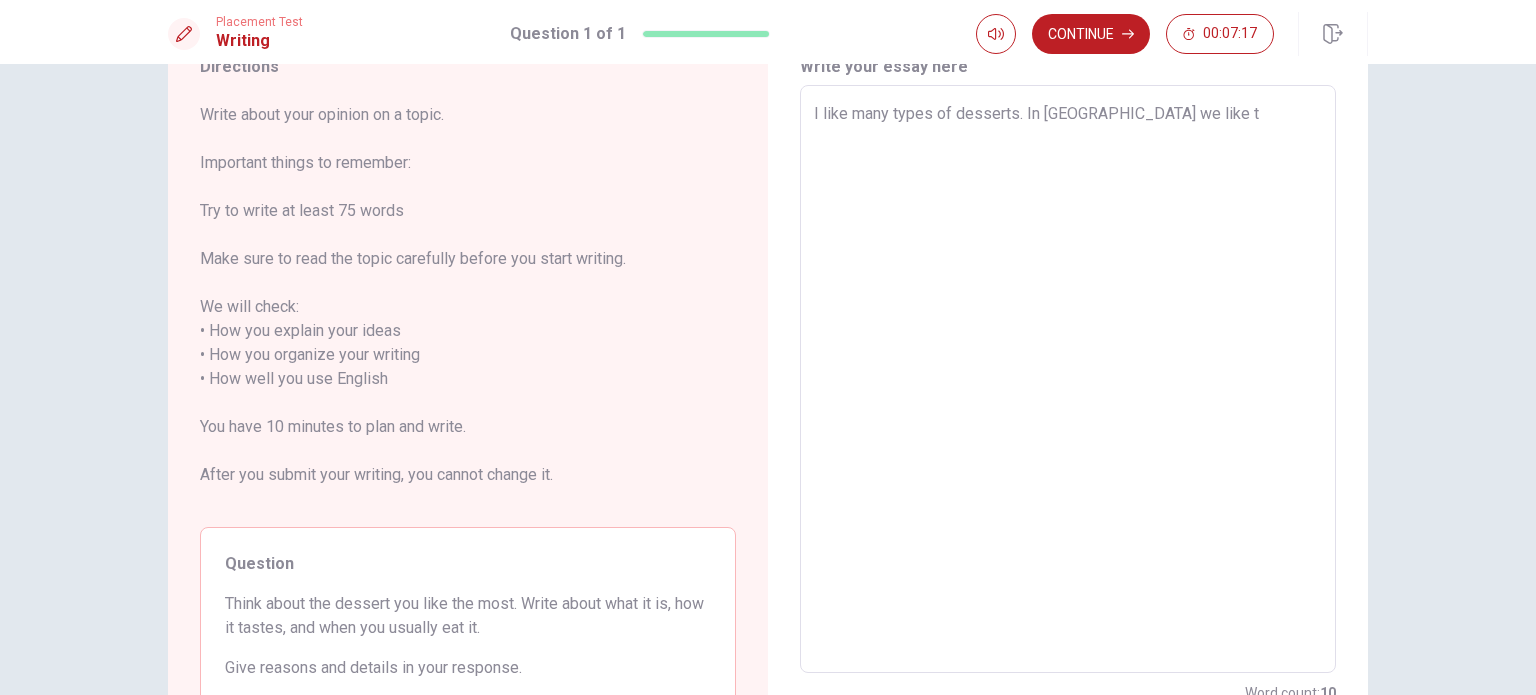 type on "x" 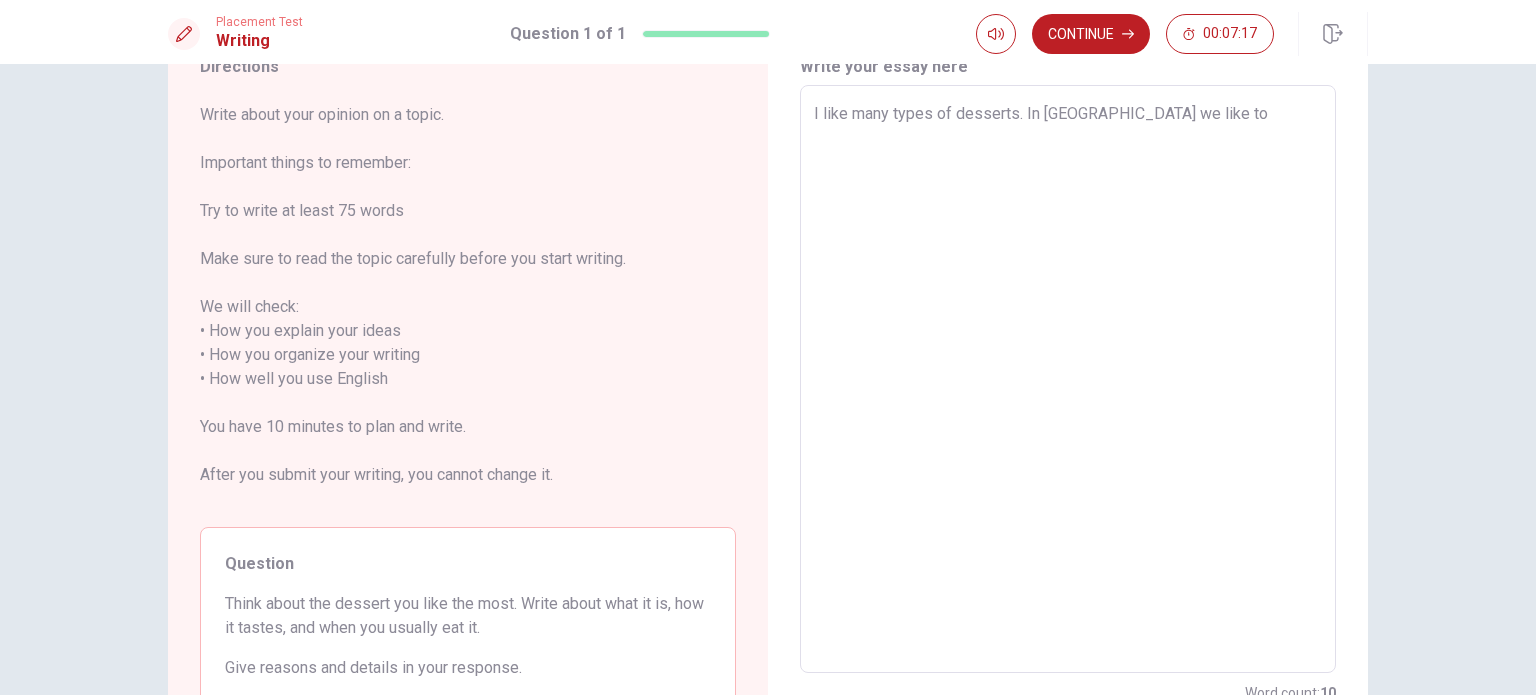 type on "x" 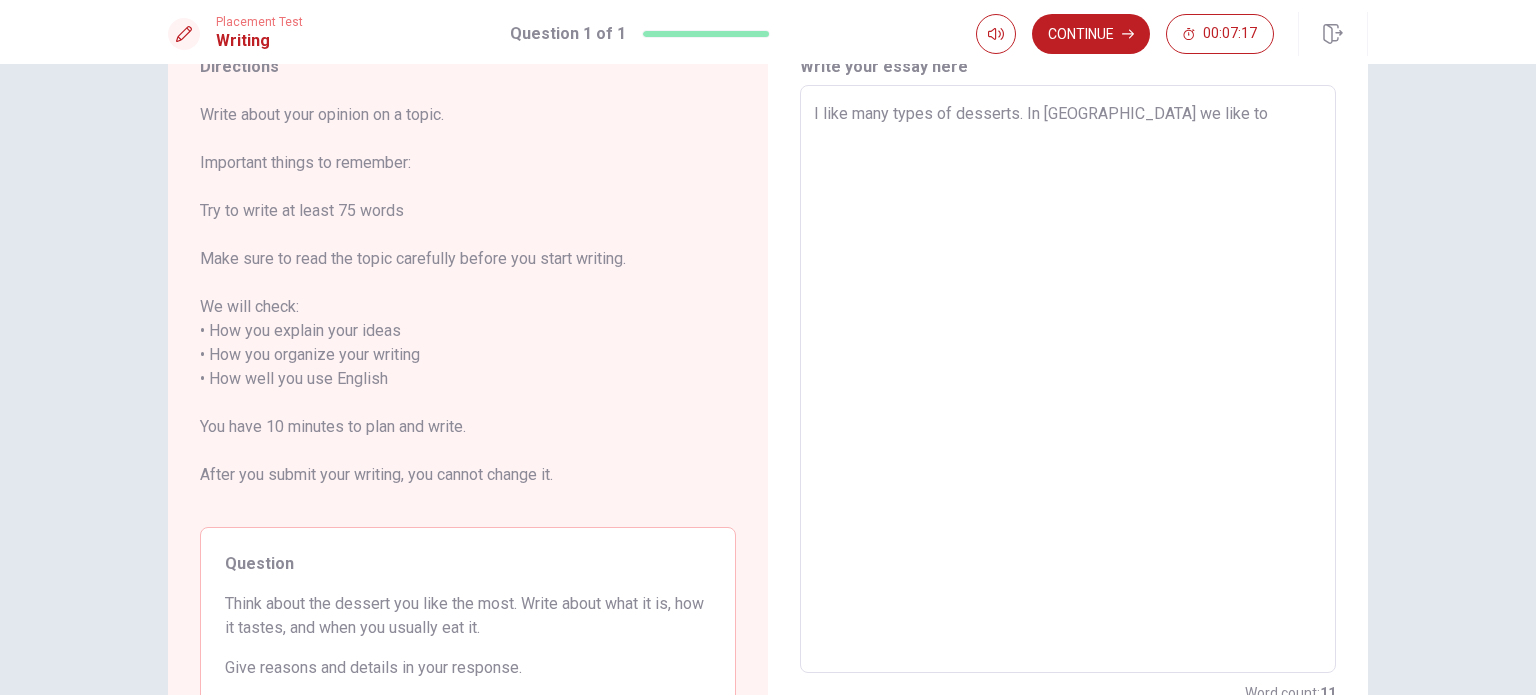 type on "I like many types of desserts. In [GEOGRAPHIC_DATA] we like to" 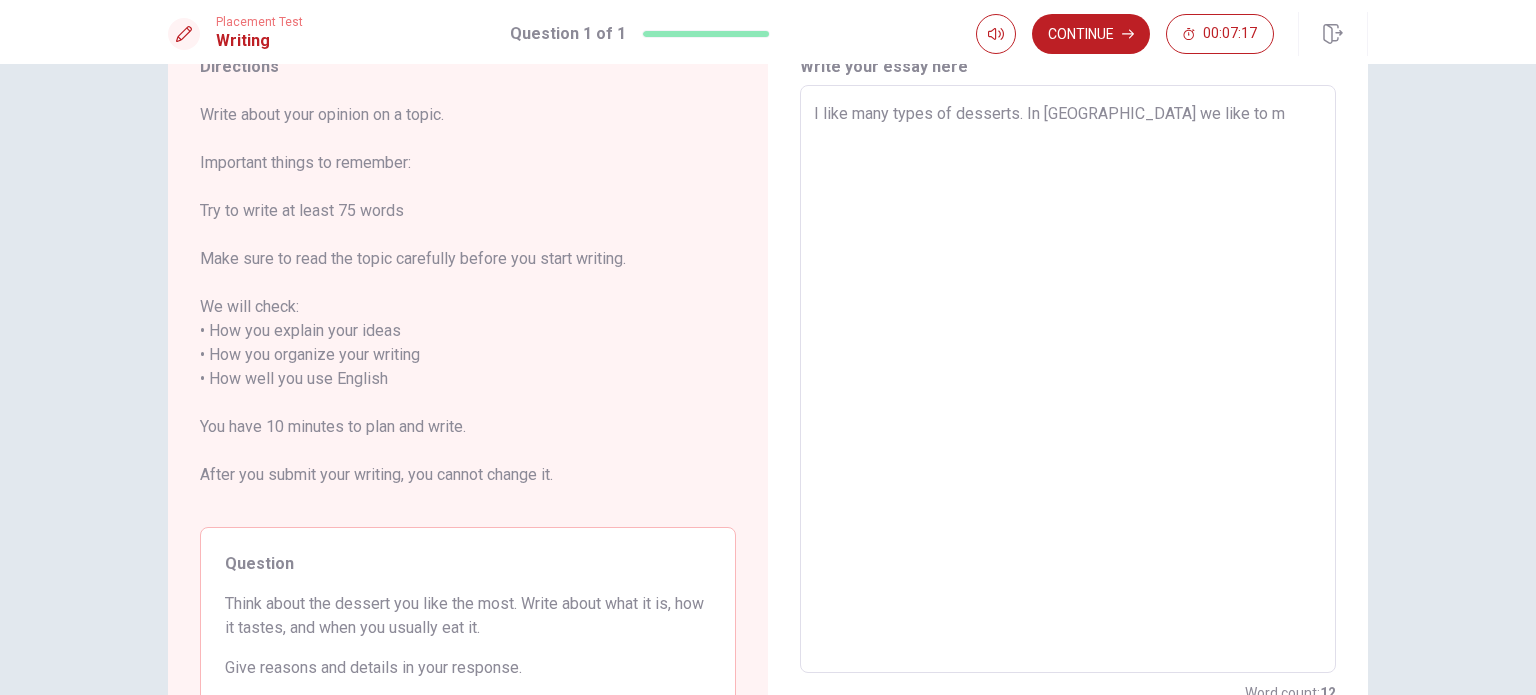 type on "x" 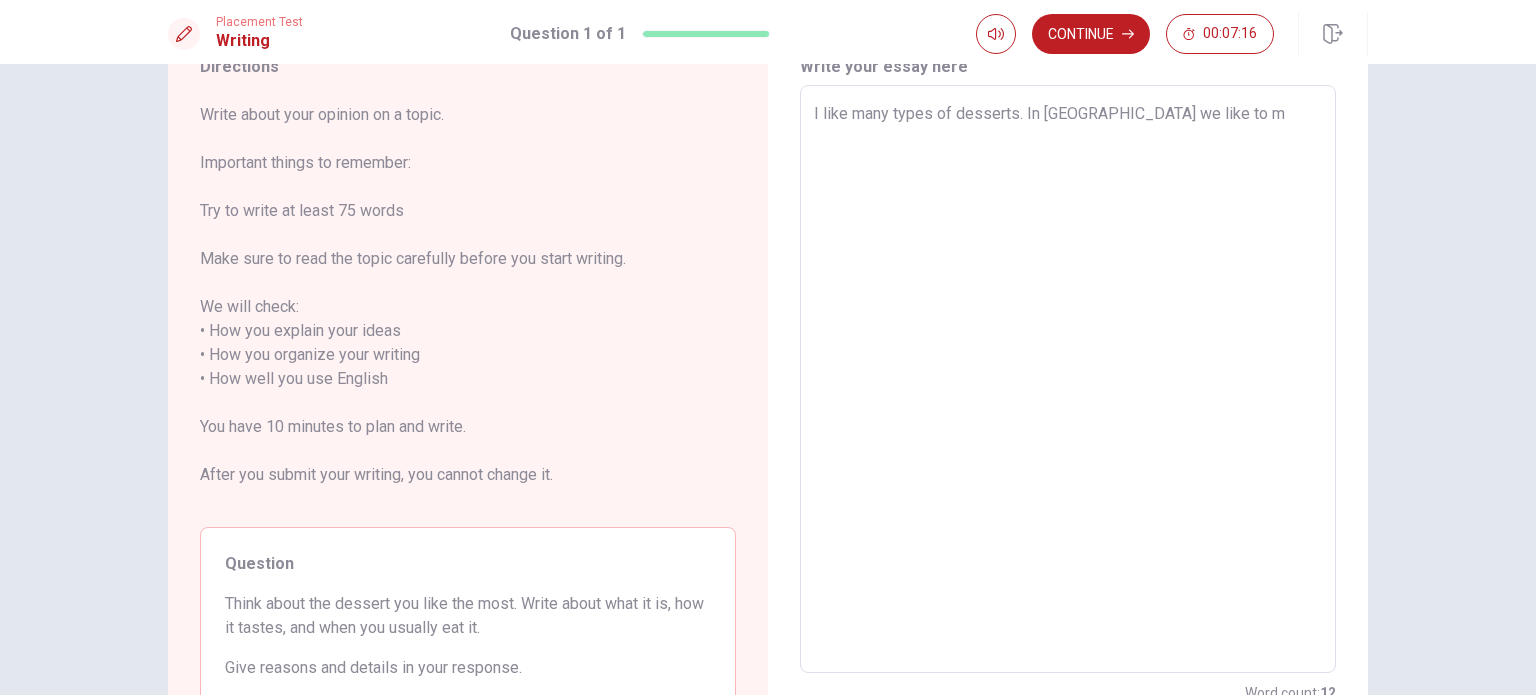 type on "I like many types of desserts. In [GEOGRAPHIC_DATA] we like to ma" 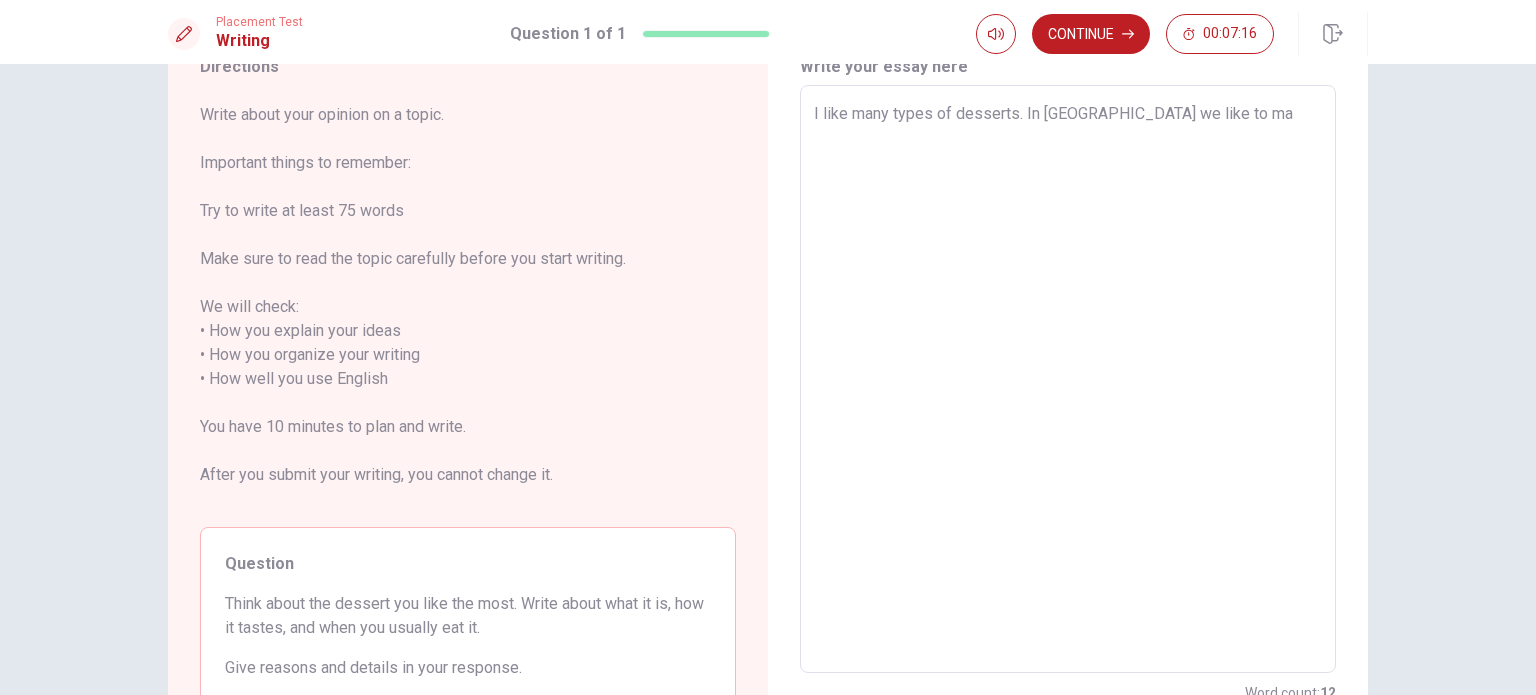 type on "x" 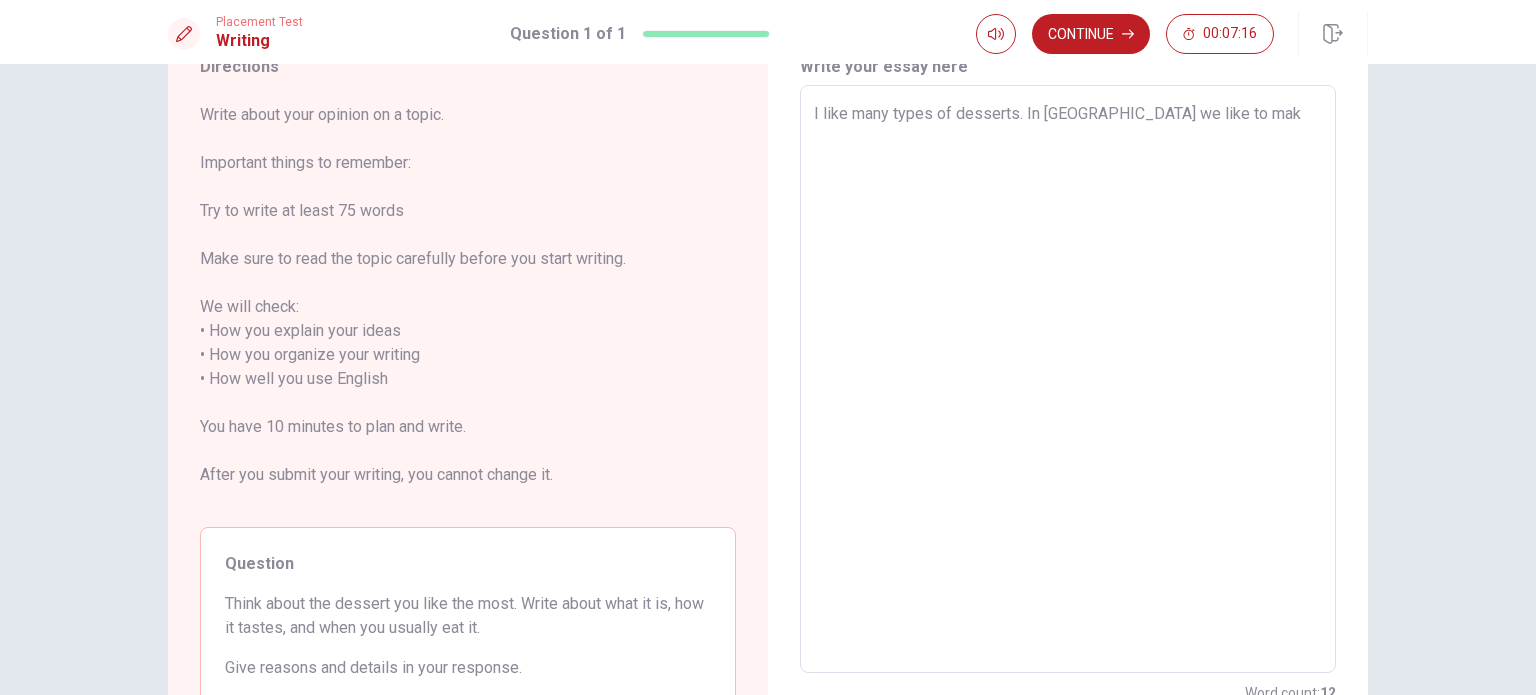 type on "x" 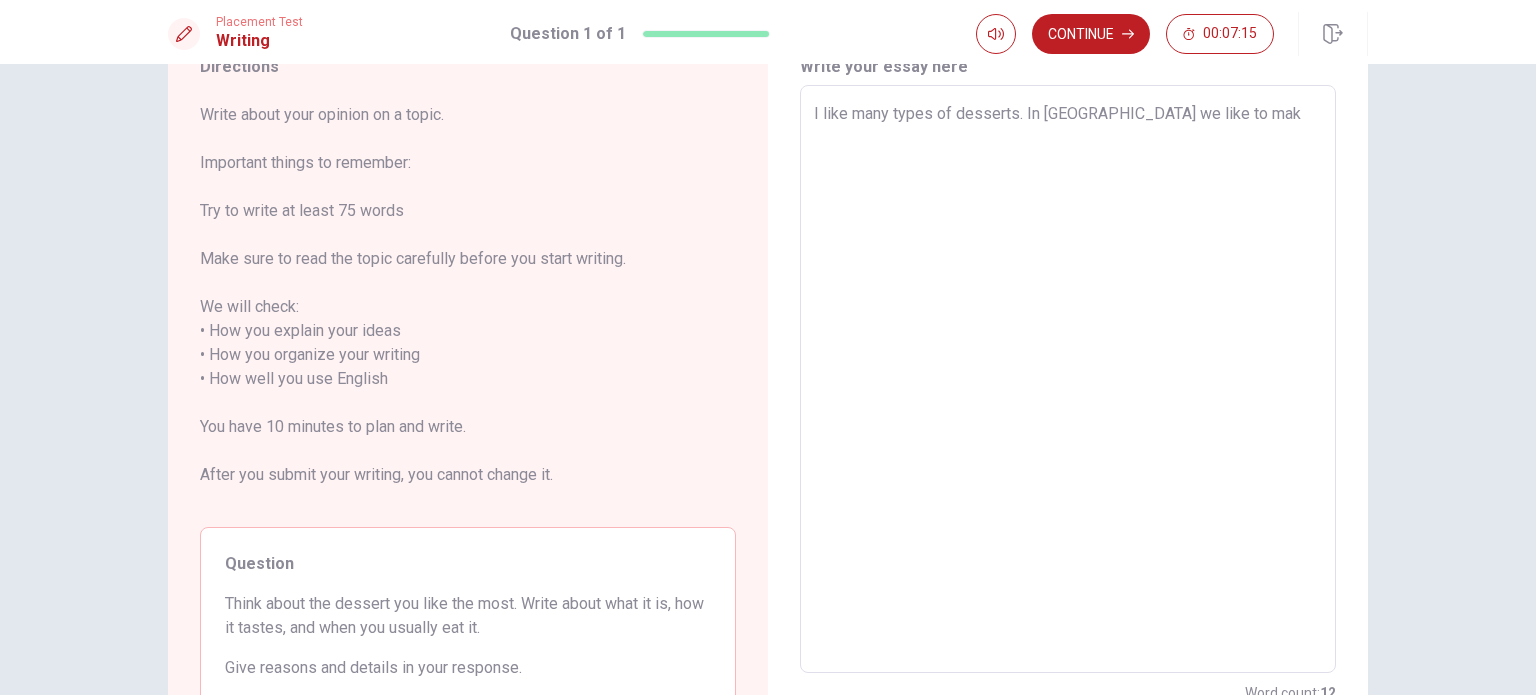 type on "I like many types of desserts. In [GEOGRAPHIC_DATA] we like to make" 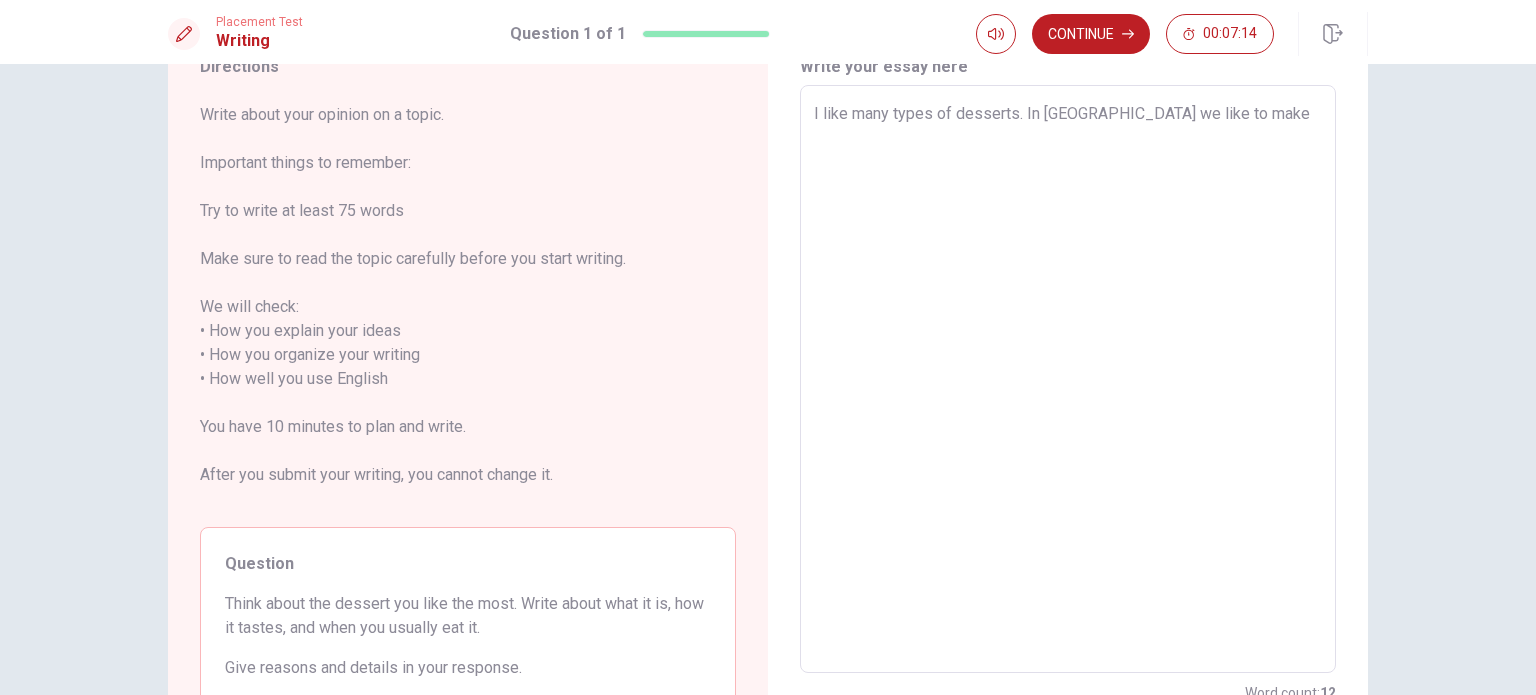 type on "x" 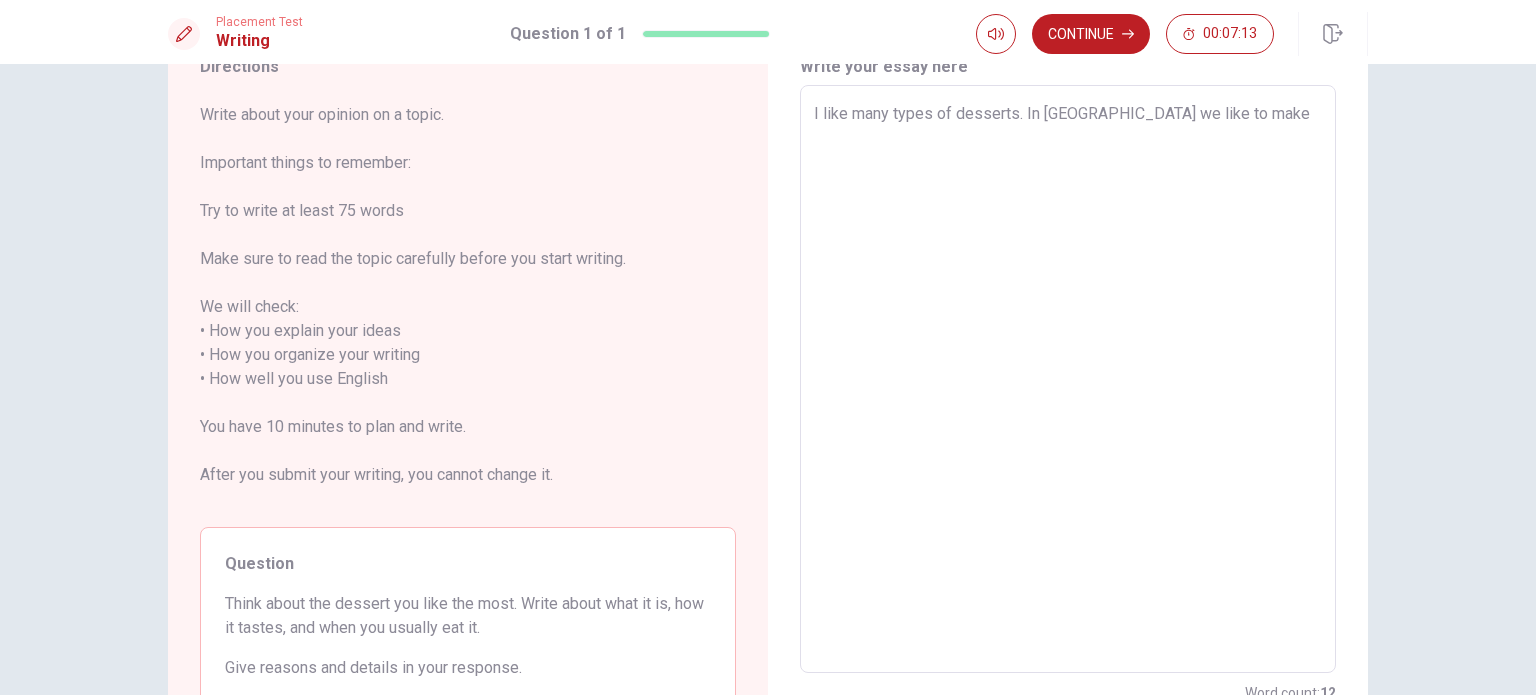type on "I like many types of desserts. In [GEOGRAPHIC_DATA] we like to make" 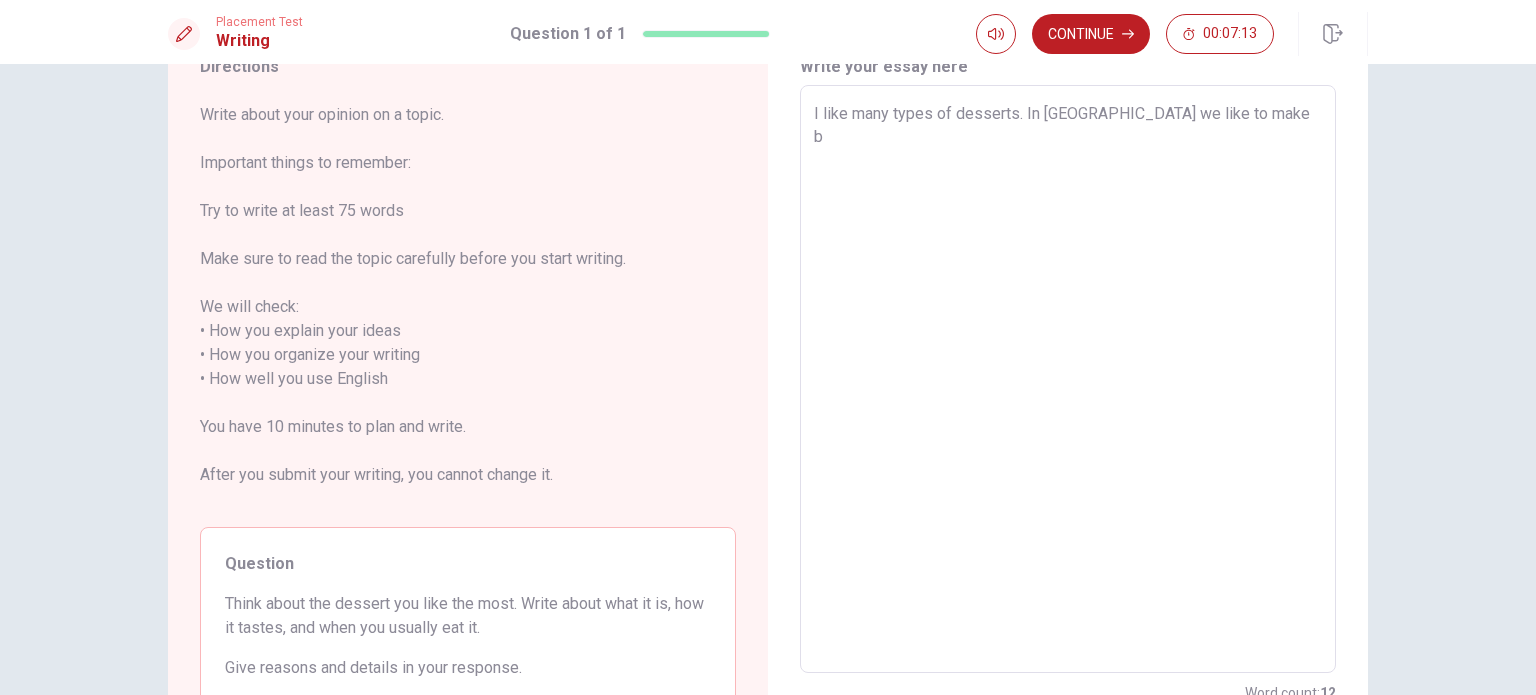 type on "x" 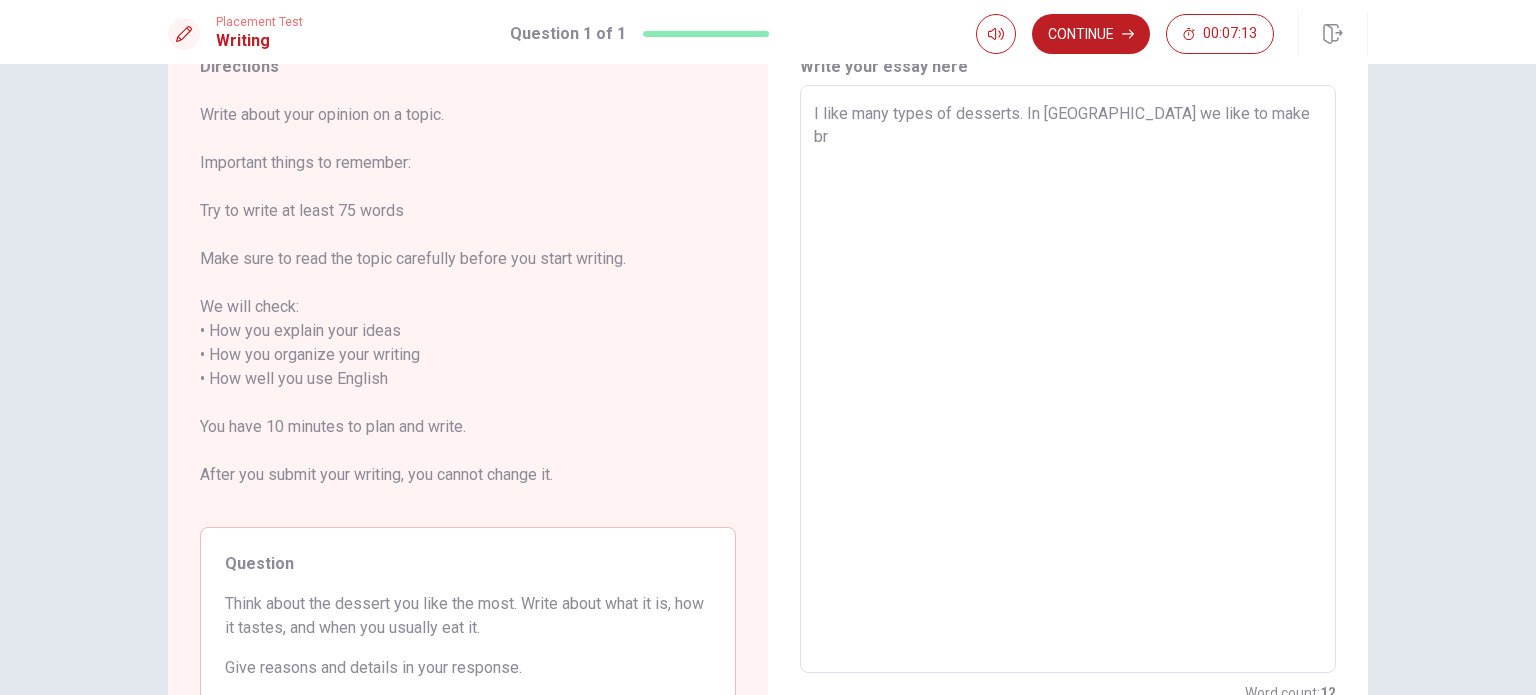 type on "x" 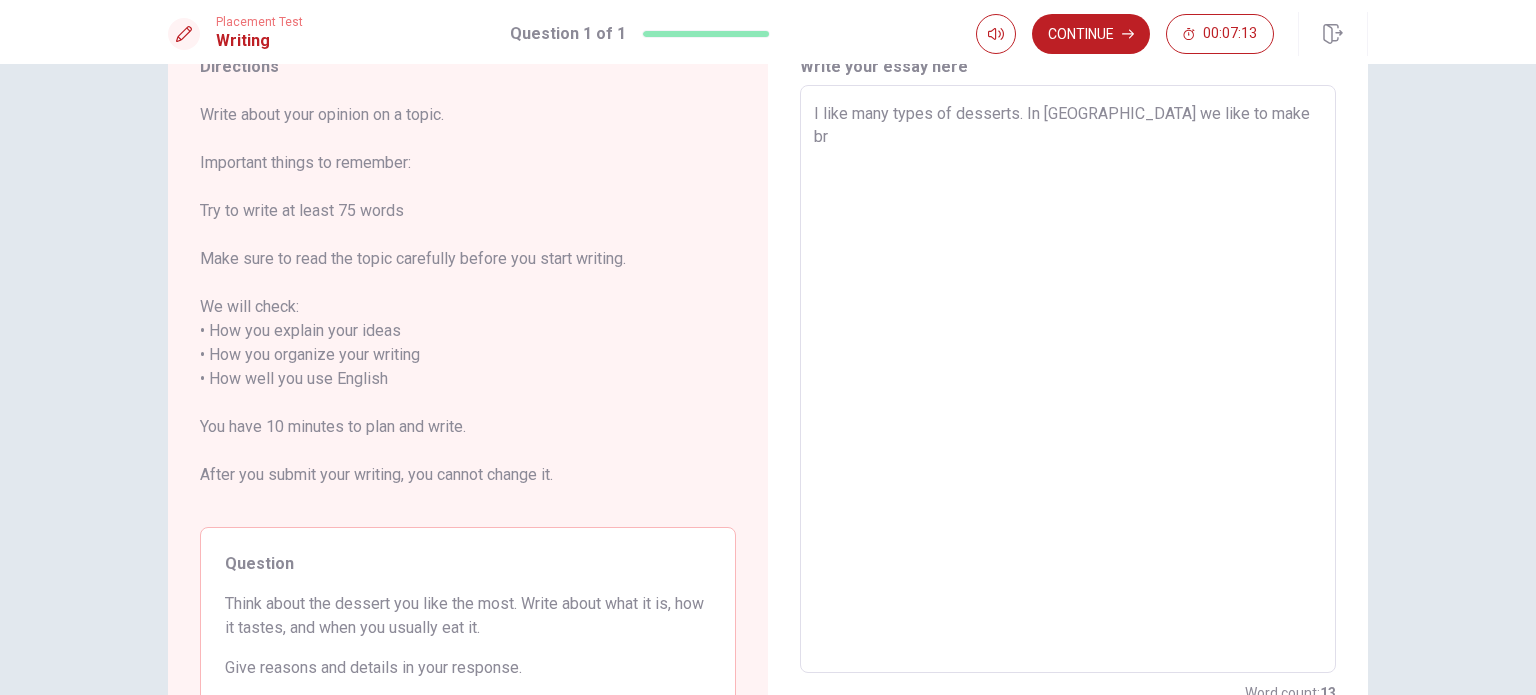 type on "I like many types of desserts. In [GEOGRAPHIC_DATA] we like to make bri" 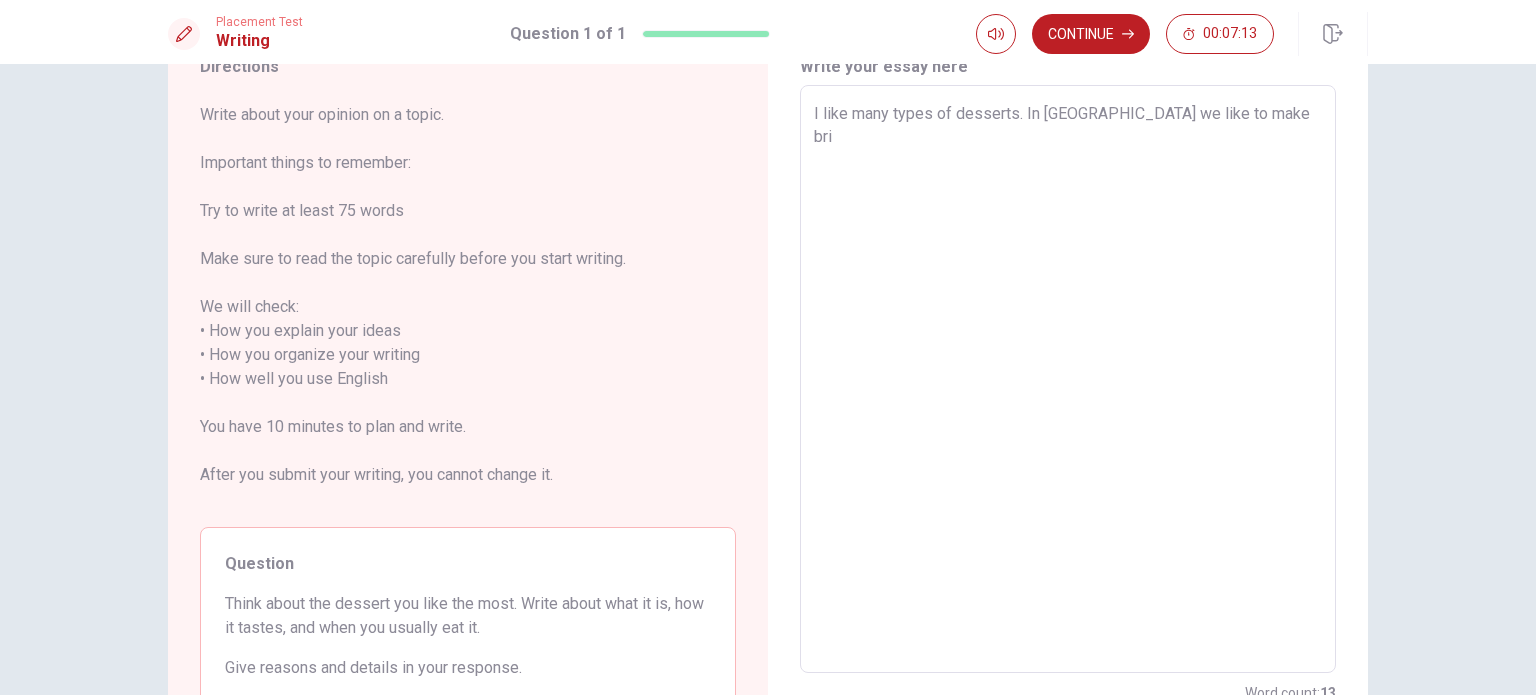 type on "x" 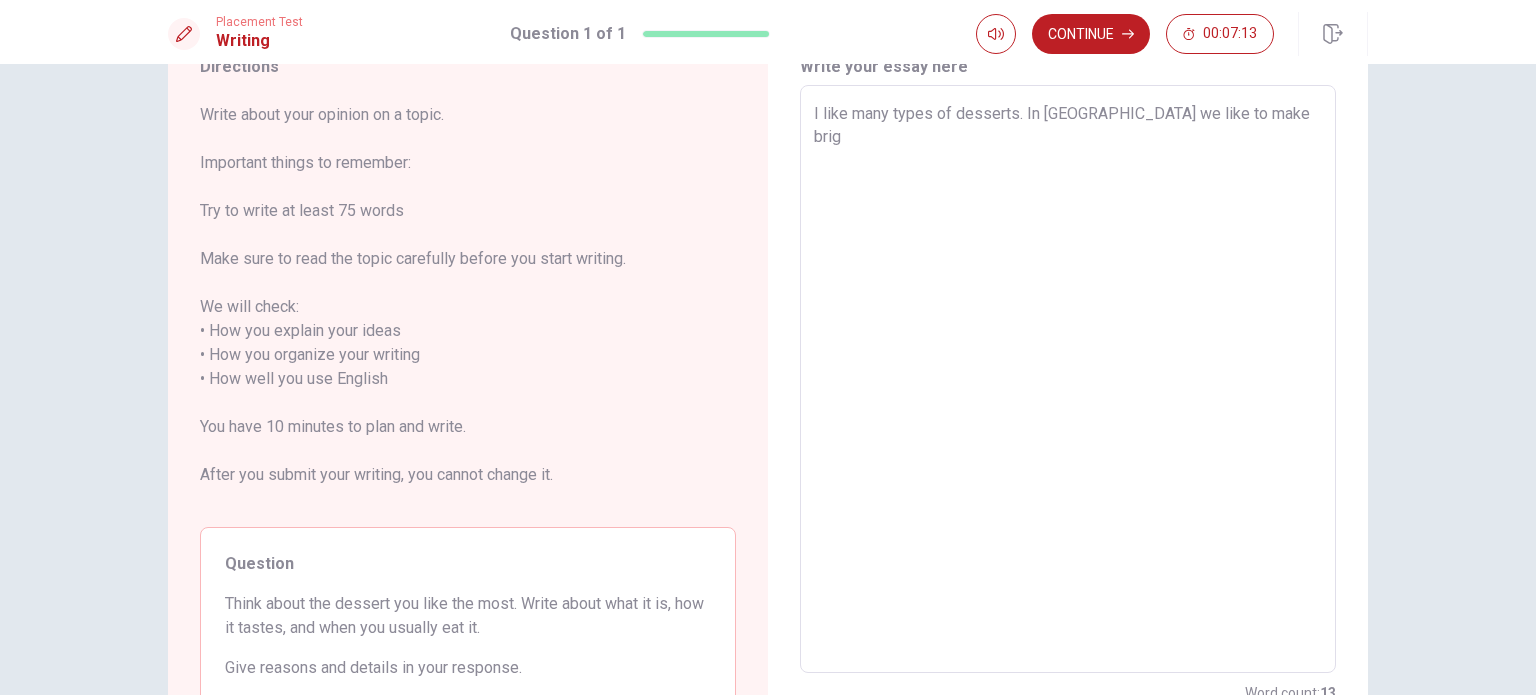 type on "x" 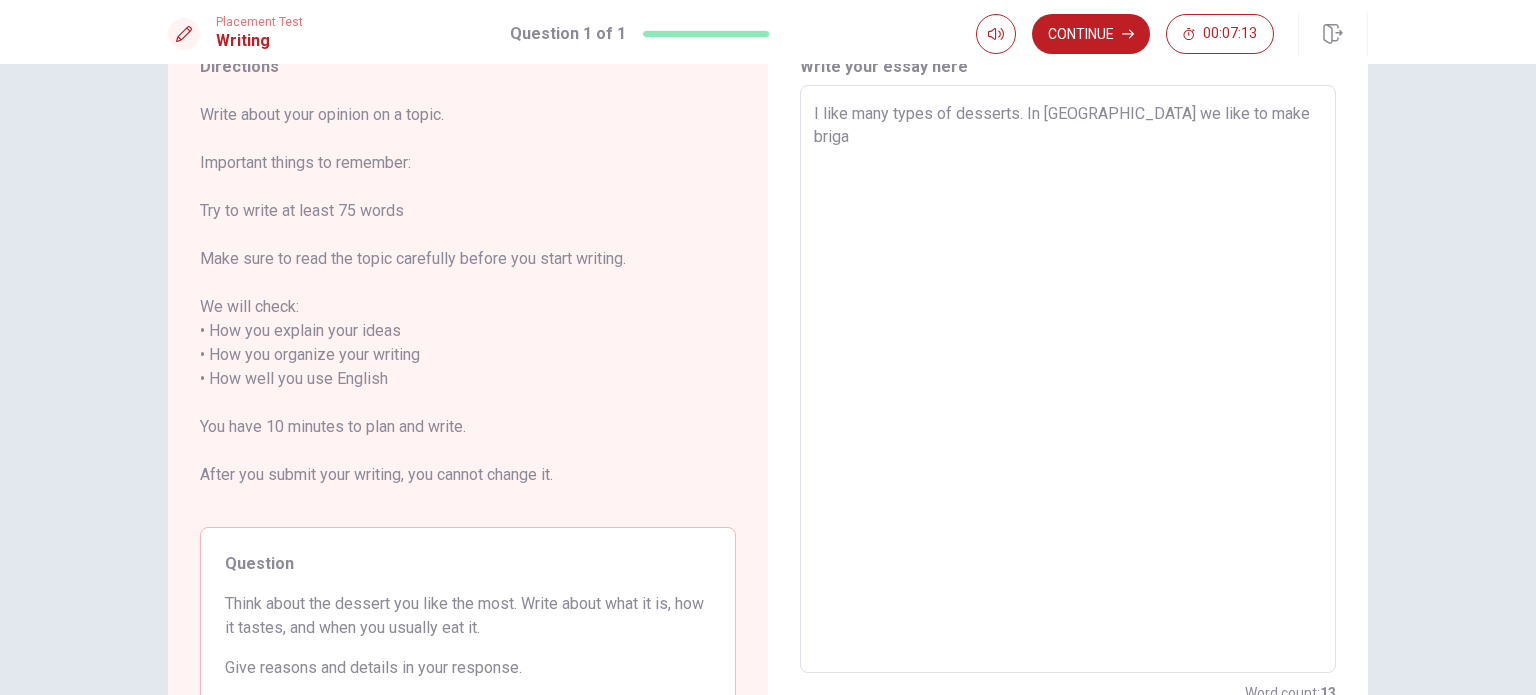type on "x" 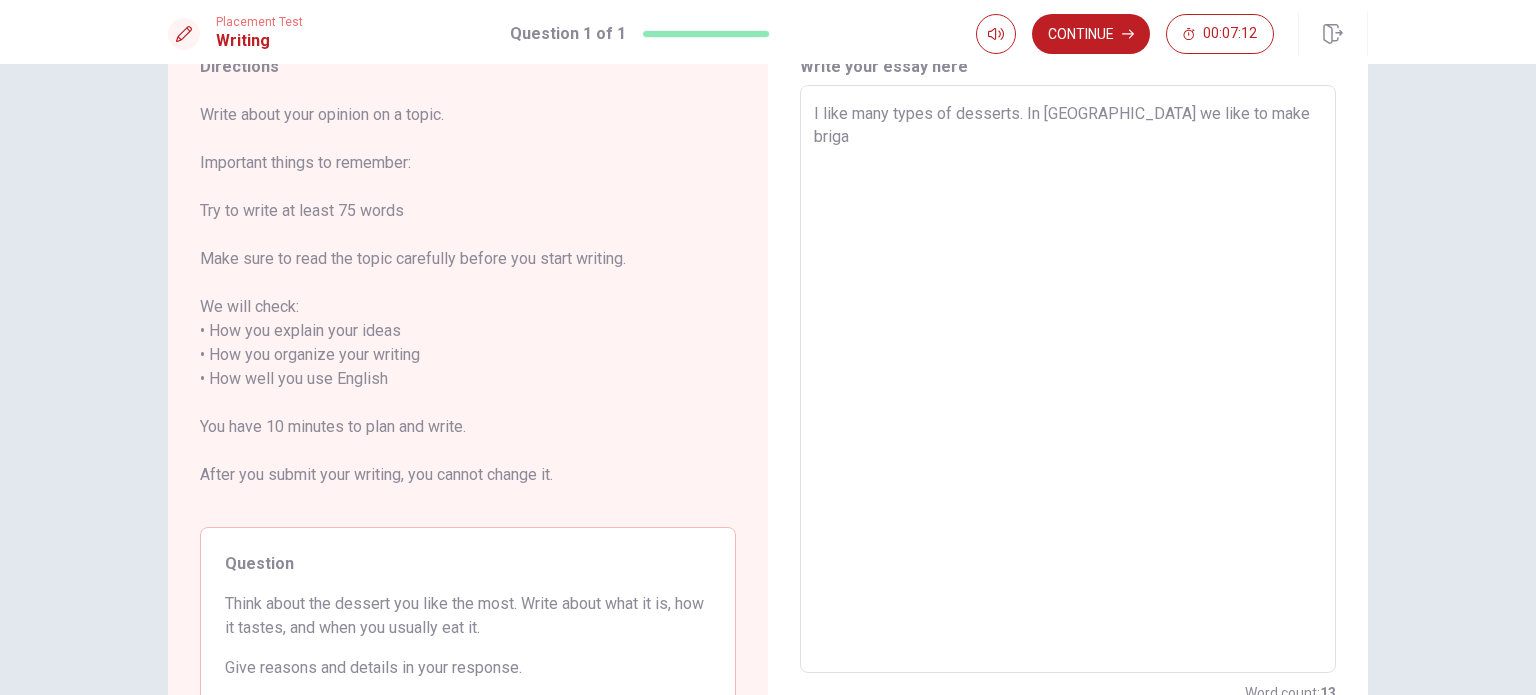 type on "I like many types of desserts. In [GEOGRAPHIC_DATA] we like to make brigad" 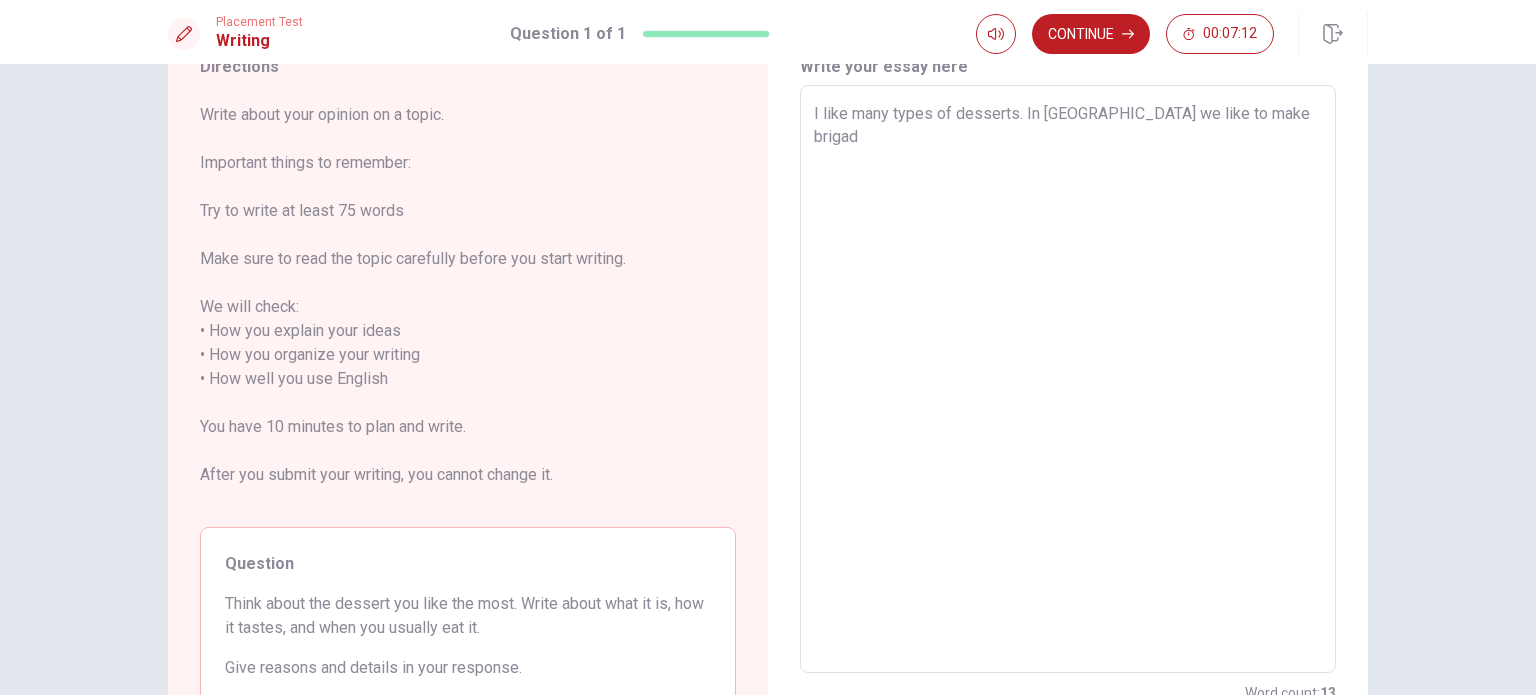 type on "x" 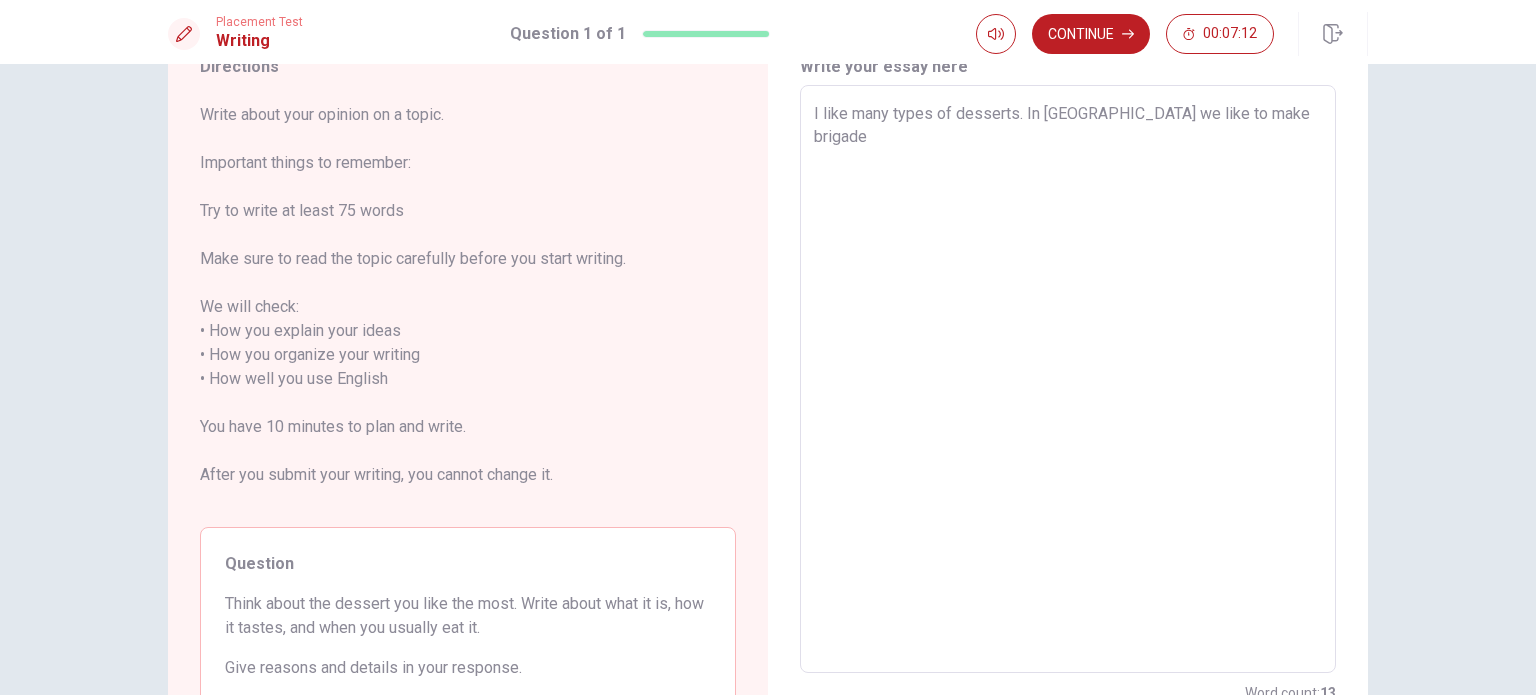 type on "x" 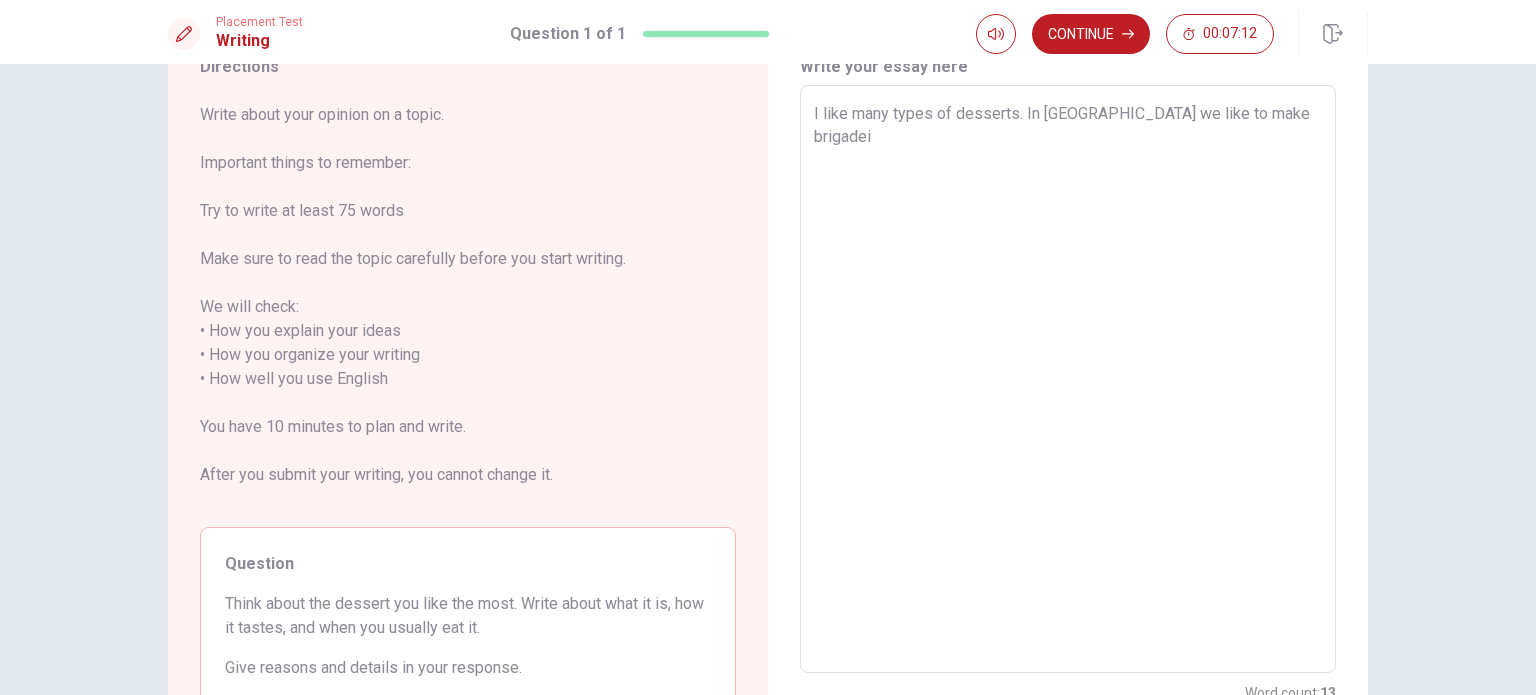type on "x" 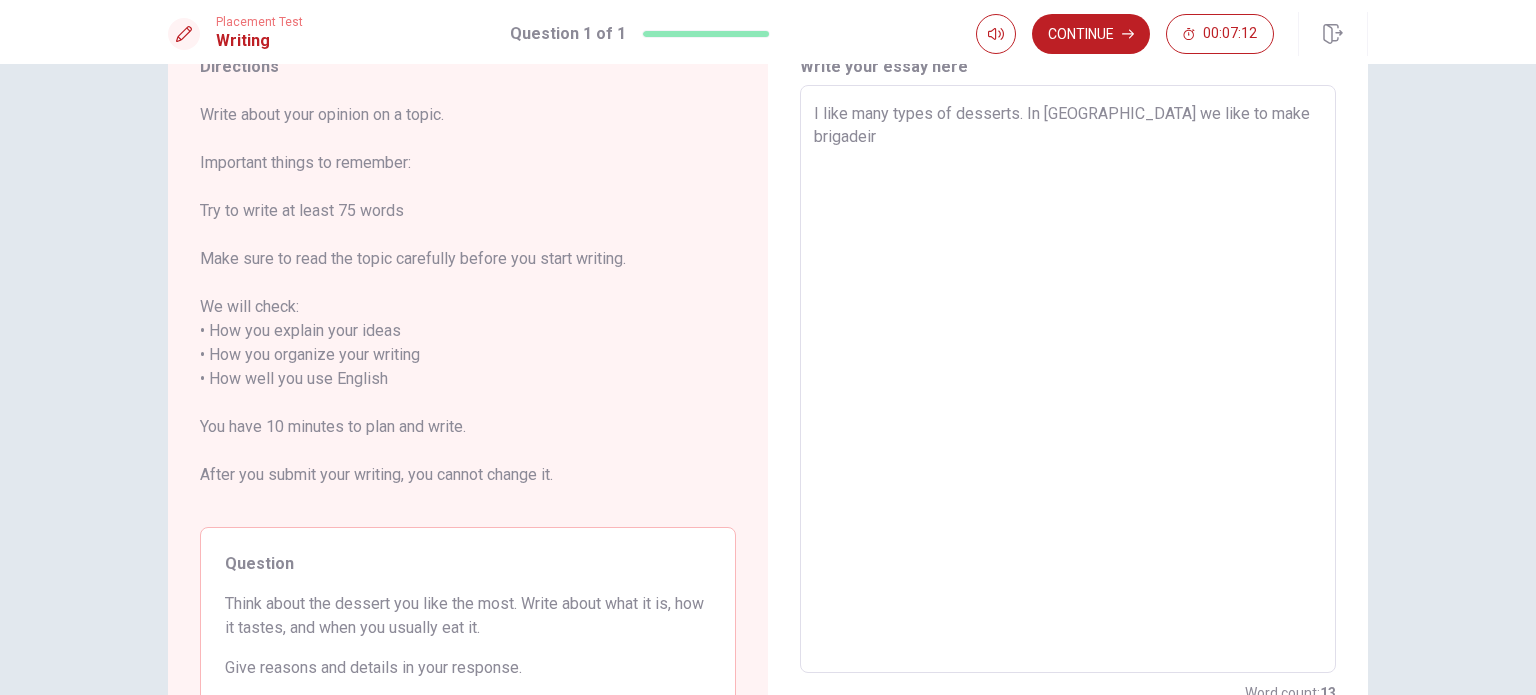 type on "x" 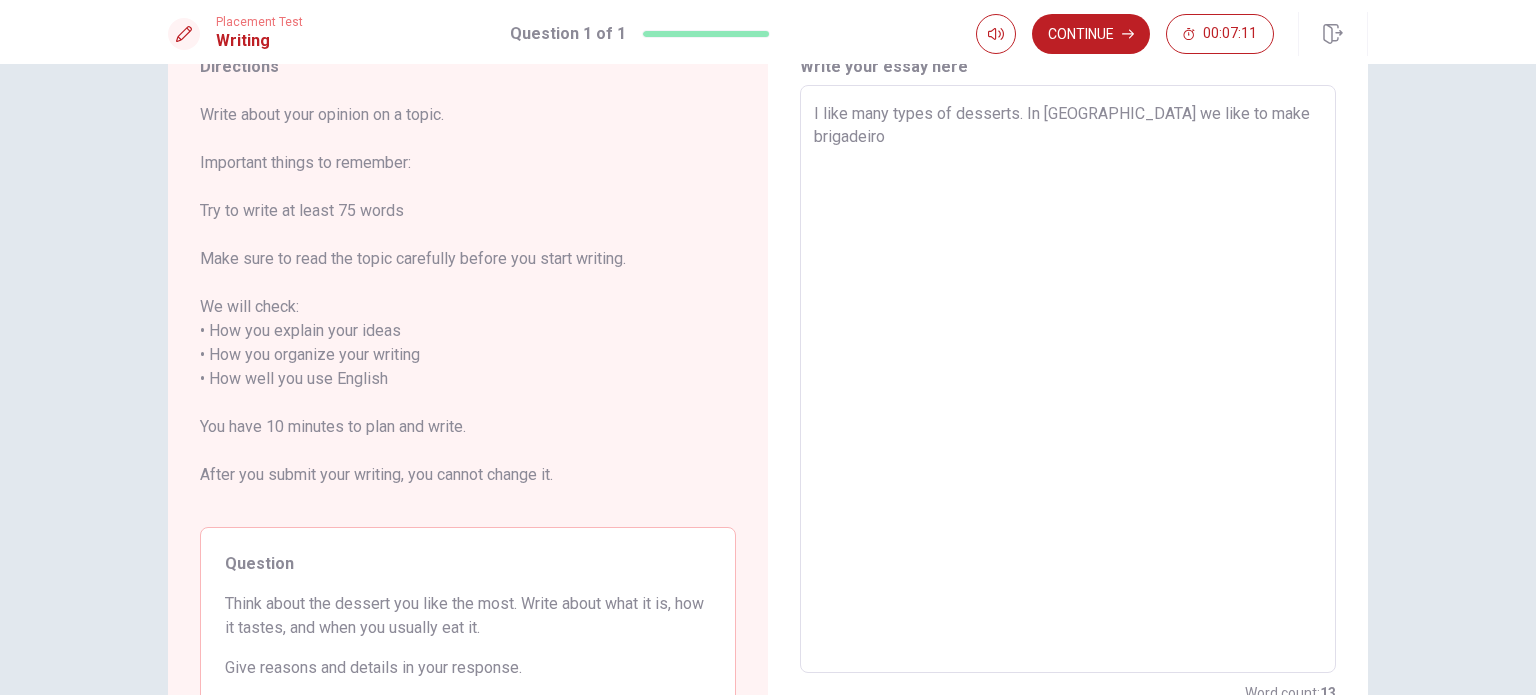 type on "x" 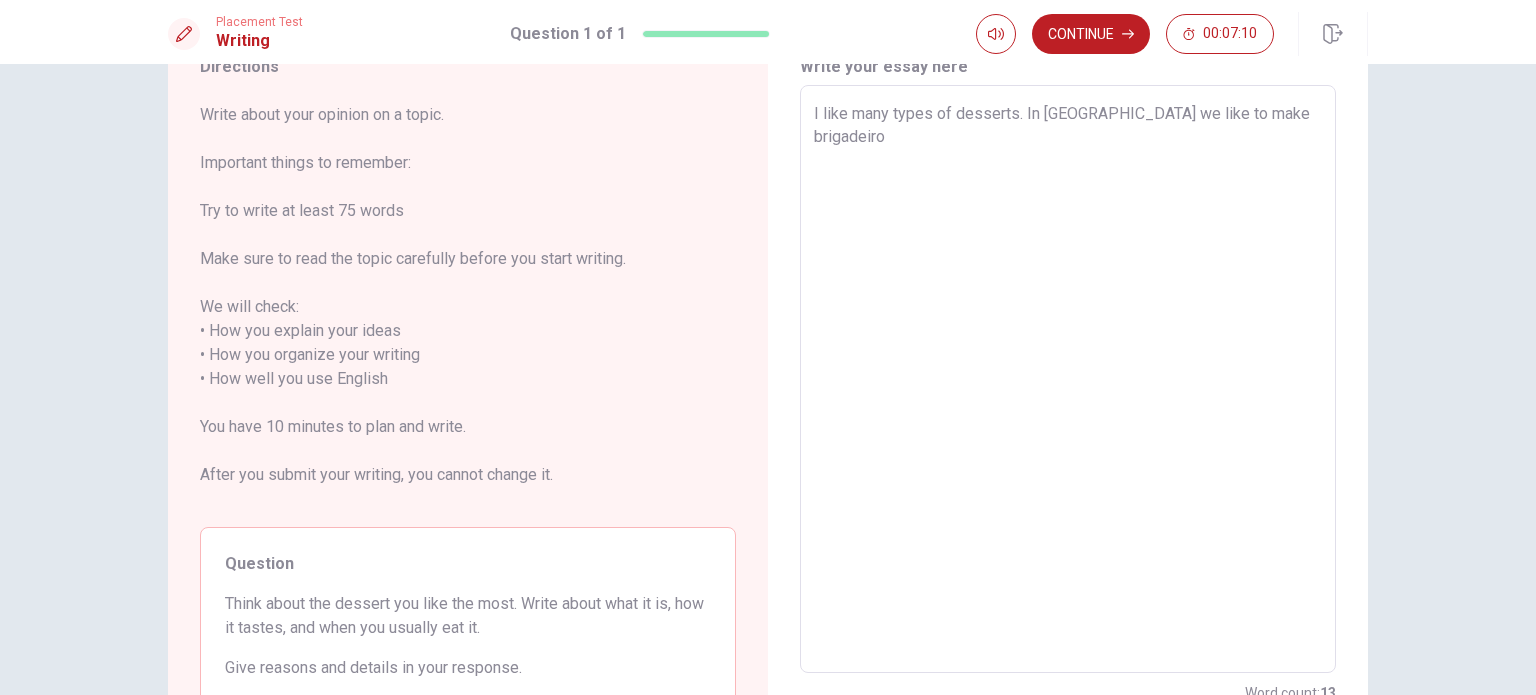 type on "I like many types of desserts. In [GEOGRAPHIC_DATA] we like to make brigadeiro," 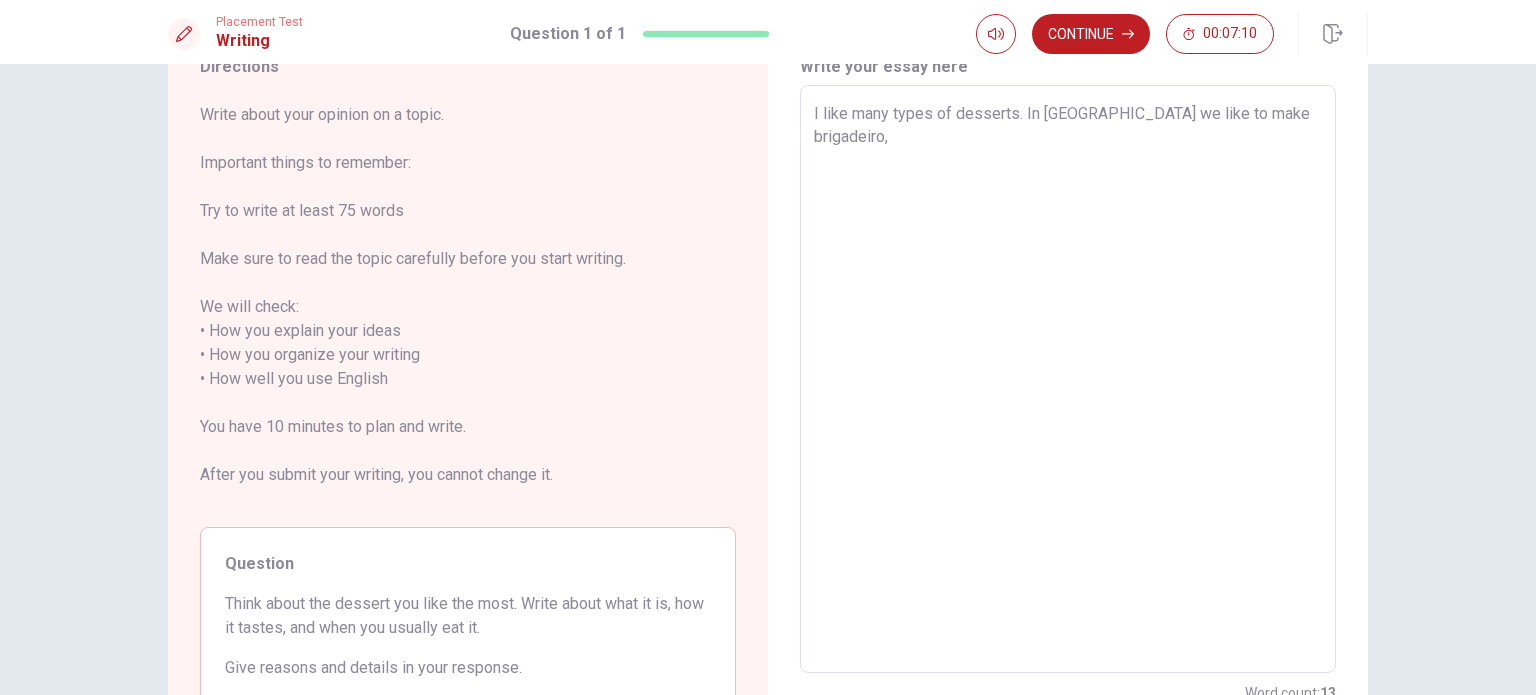 type on "x" 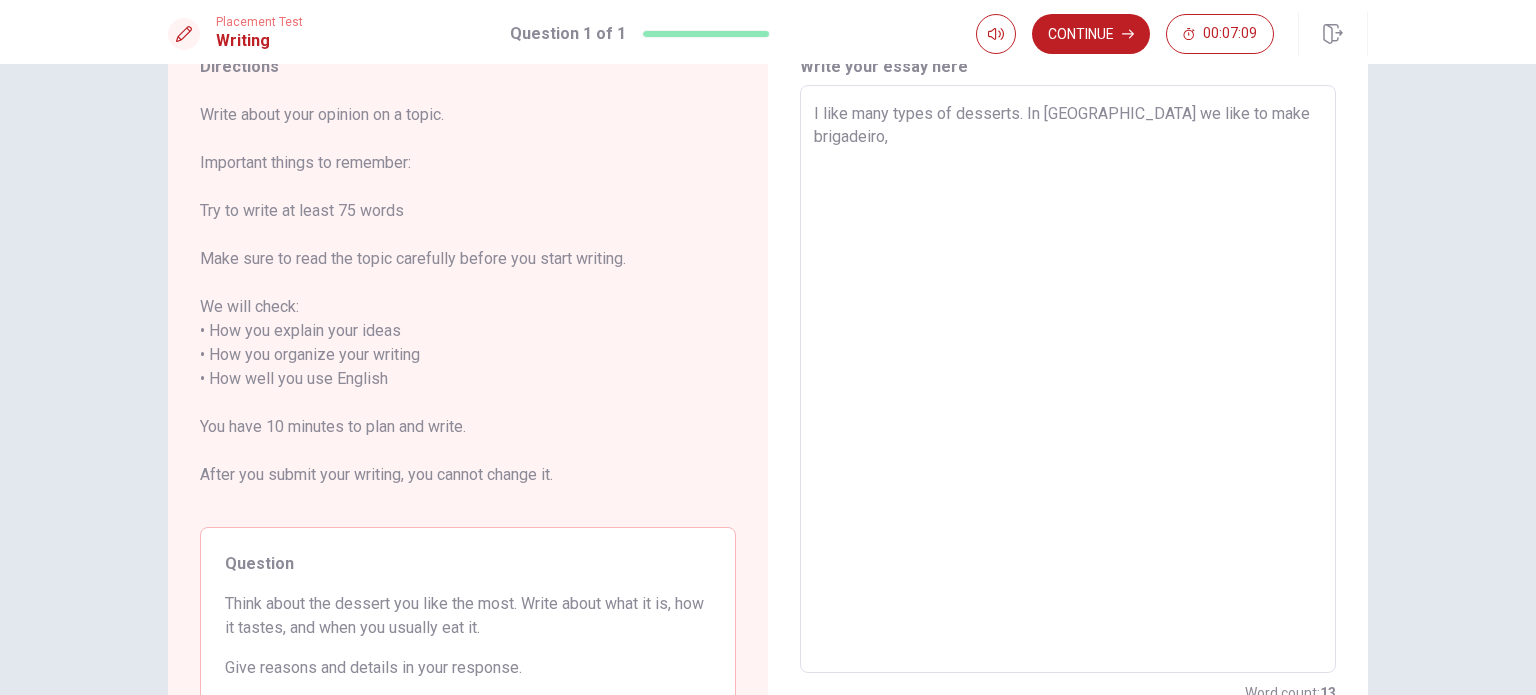 type on "I like many types of desserts. In [GEOGRAPHIC_DATA] we like to make brigadeiro," 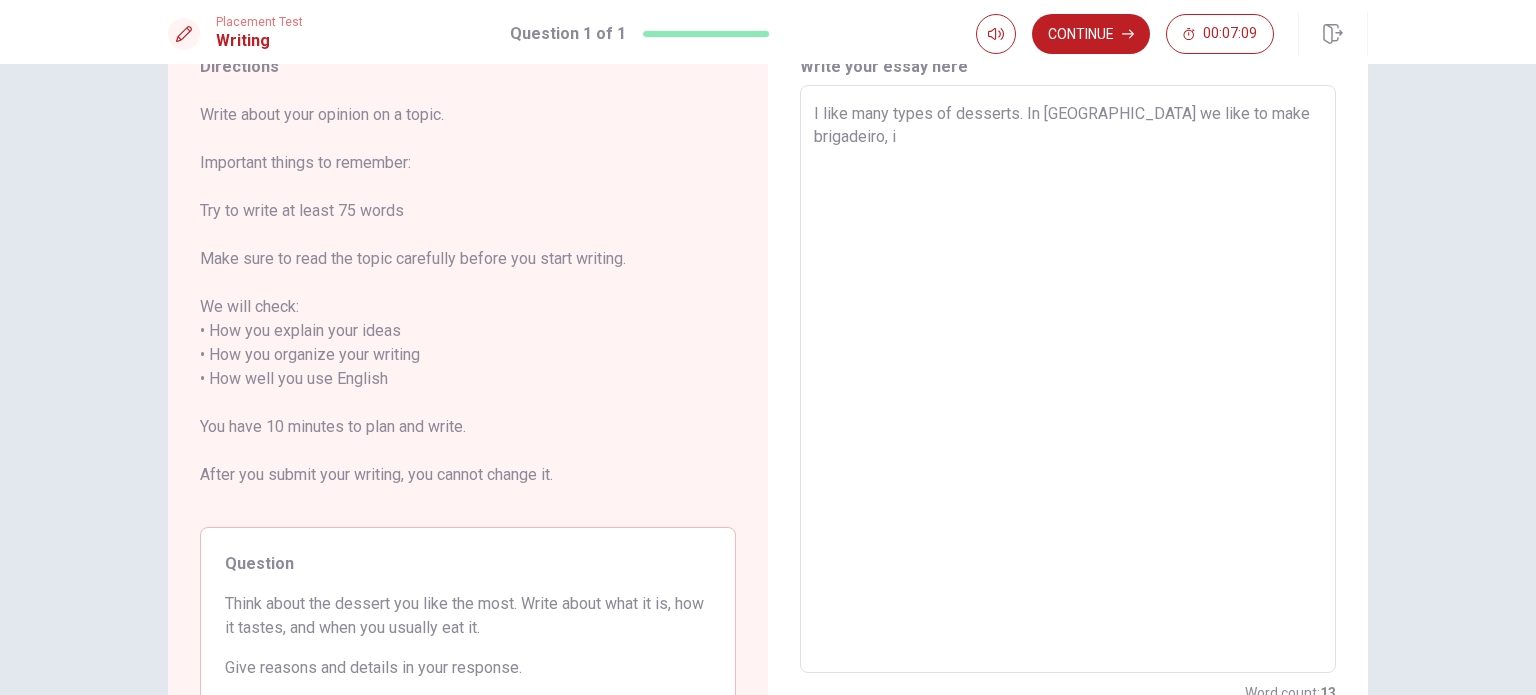 type on "x" 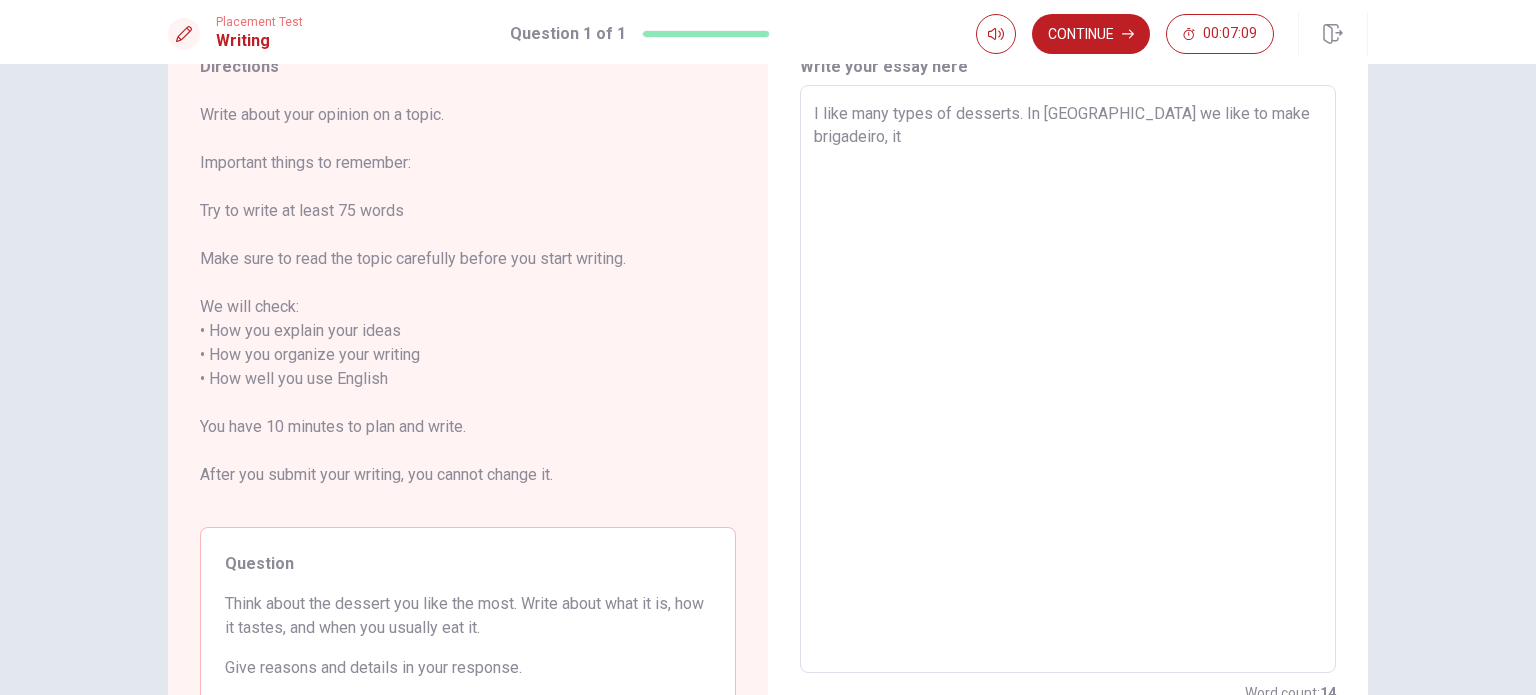 type on "x" 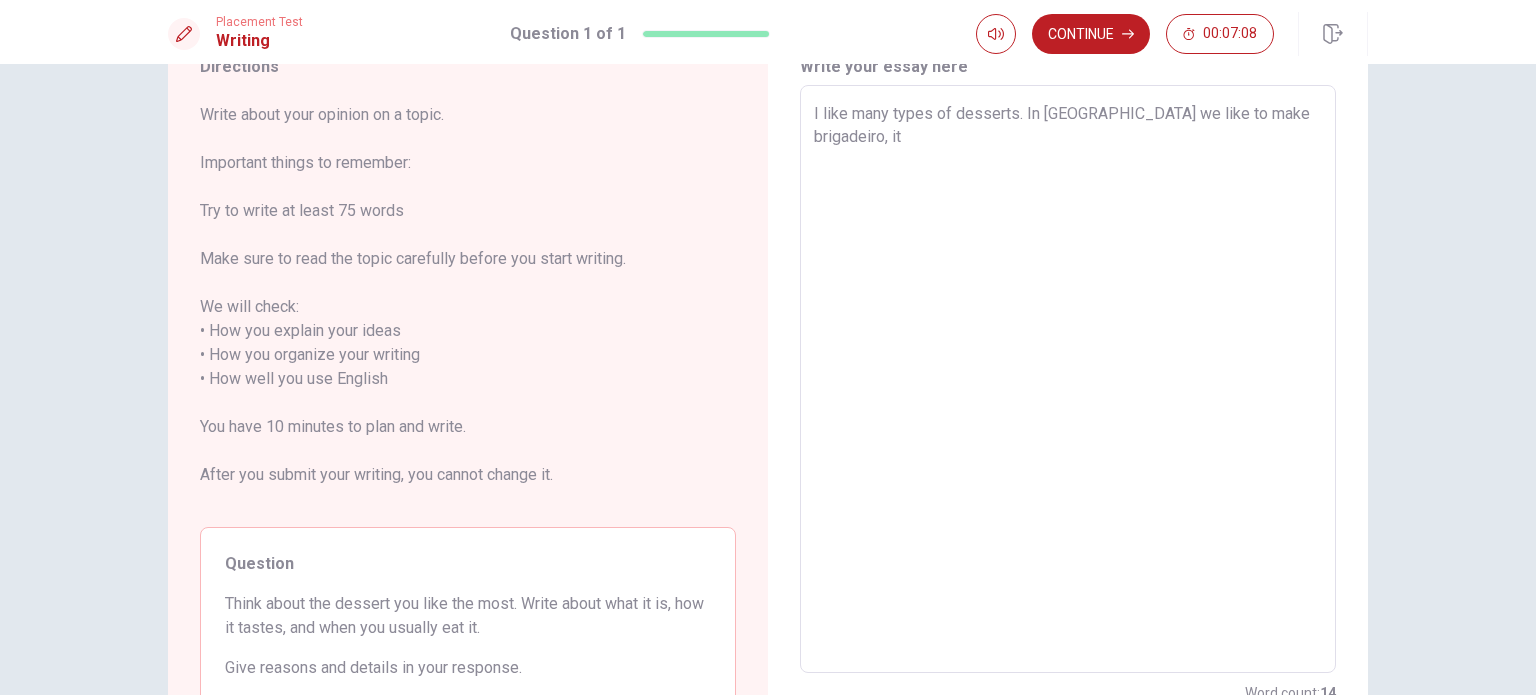 type on "I like many types of desserts. In [GEOGRAPHIC_DATA] we like to make brigadeiro, it'" 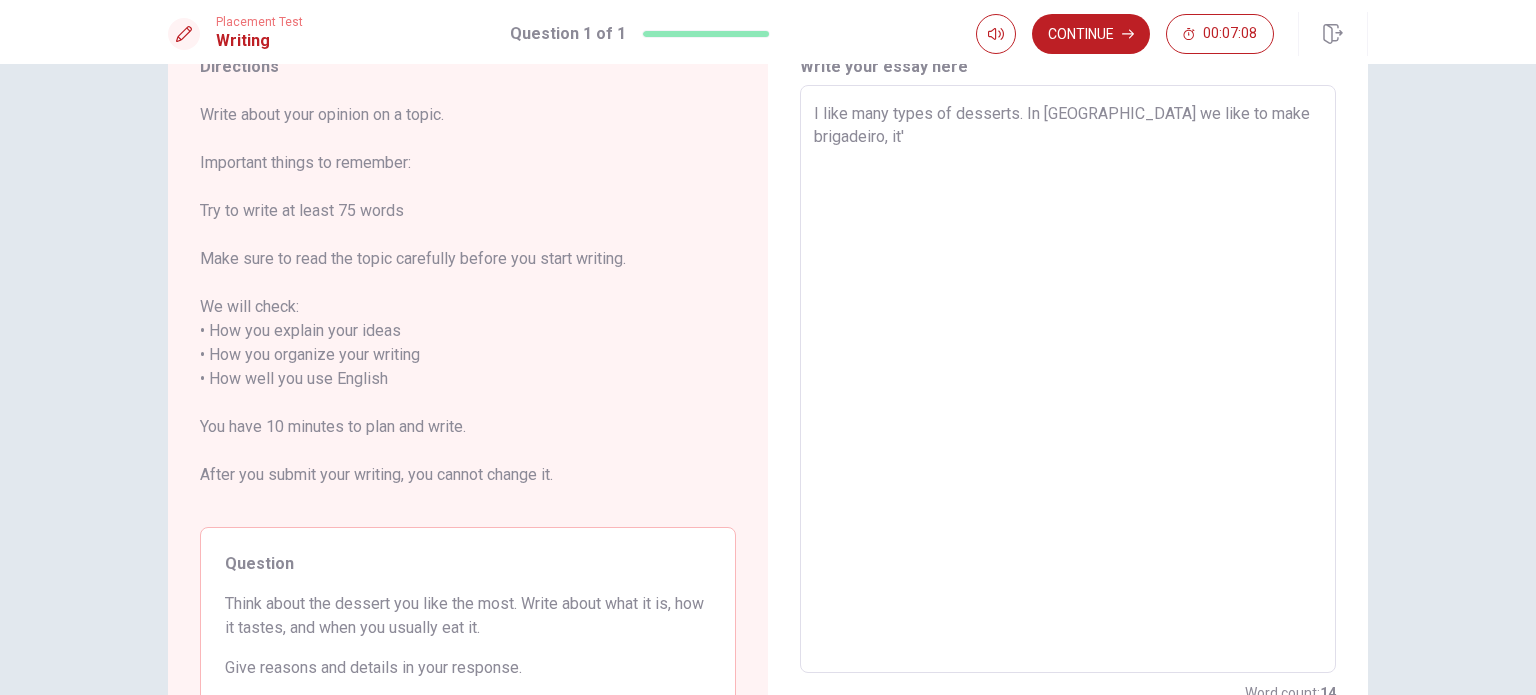 type on "x" 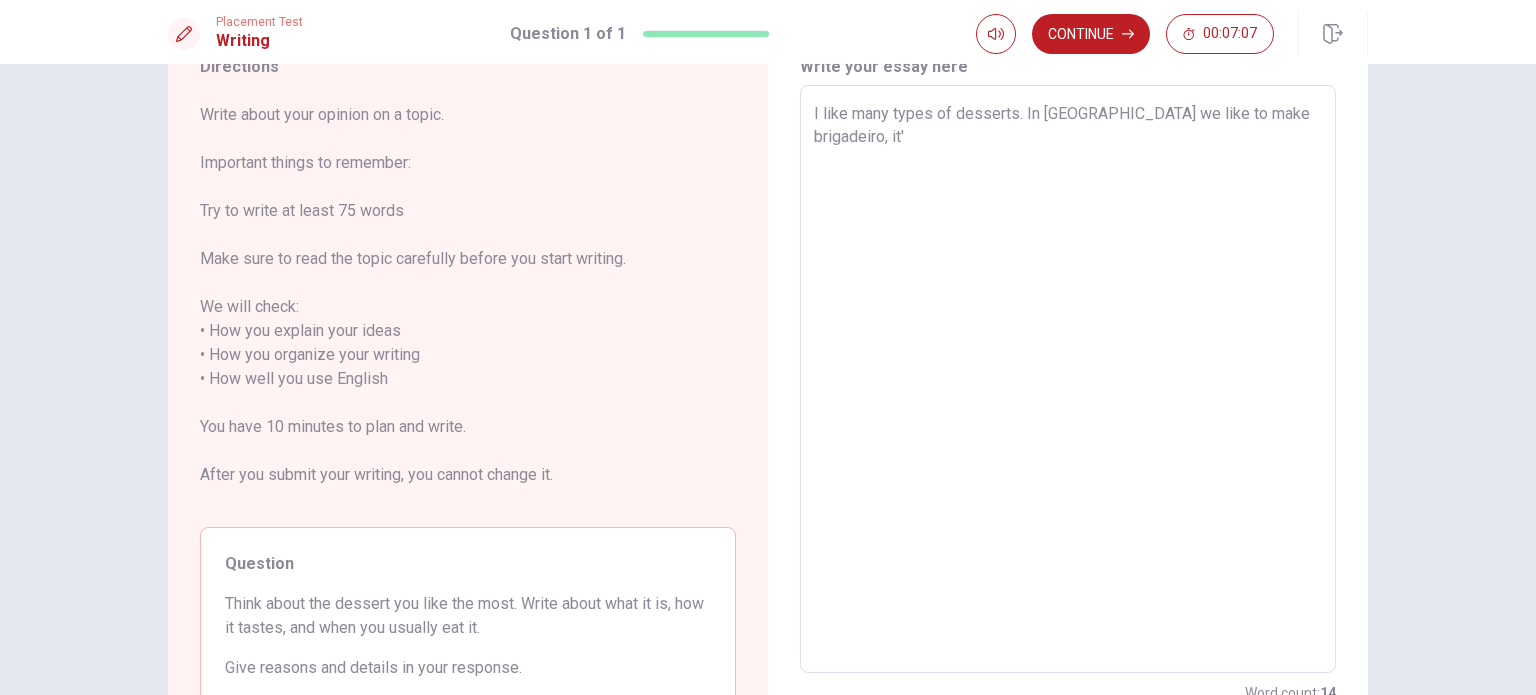type on "I like many types of desserts. In [GEOGRAPHIC_DATA] we like to make brigadeiro, it's" 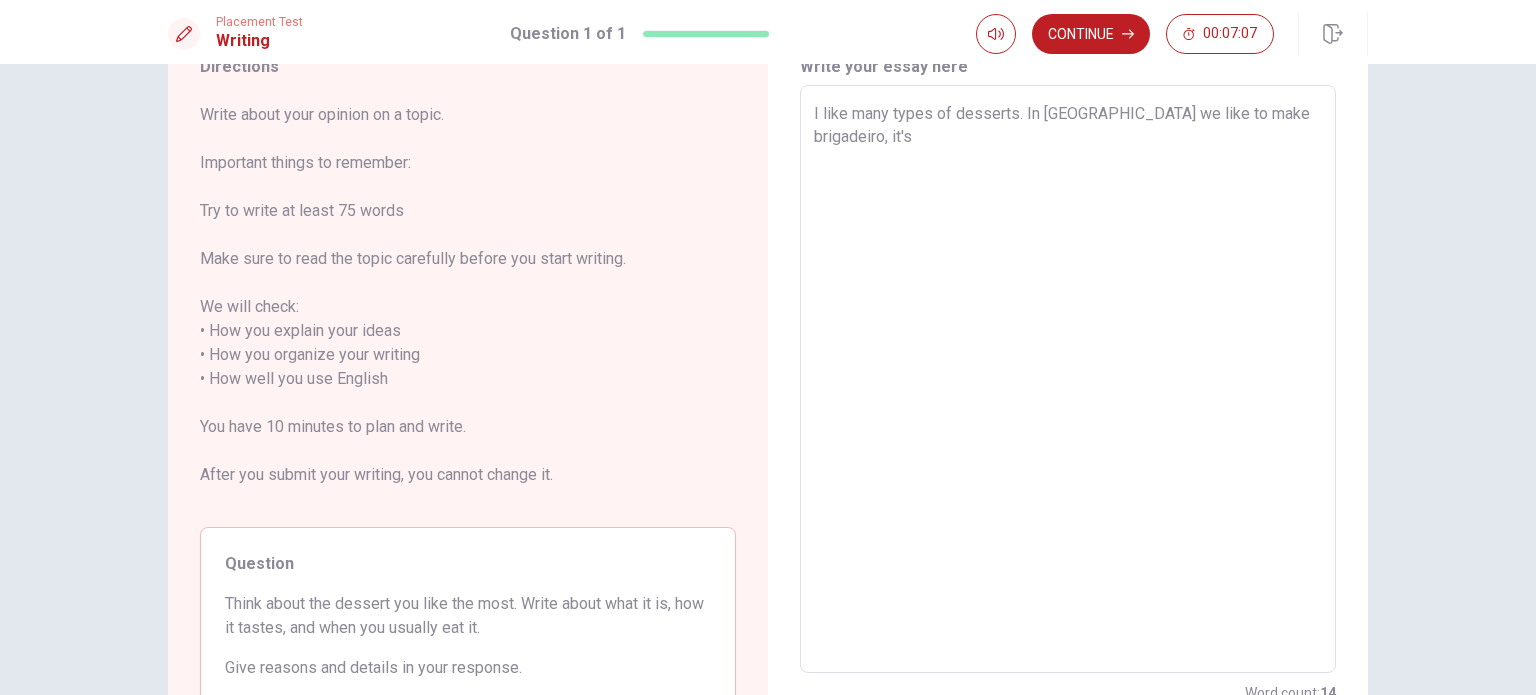type on "x" 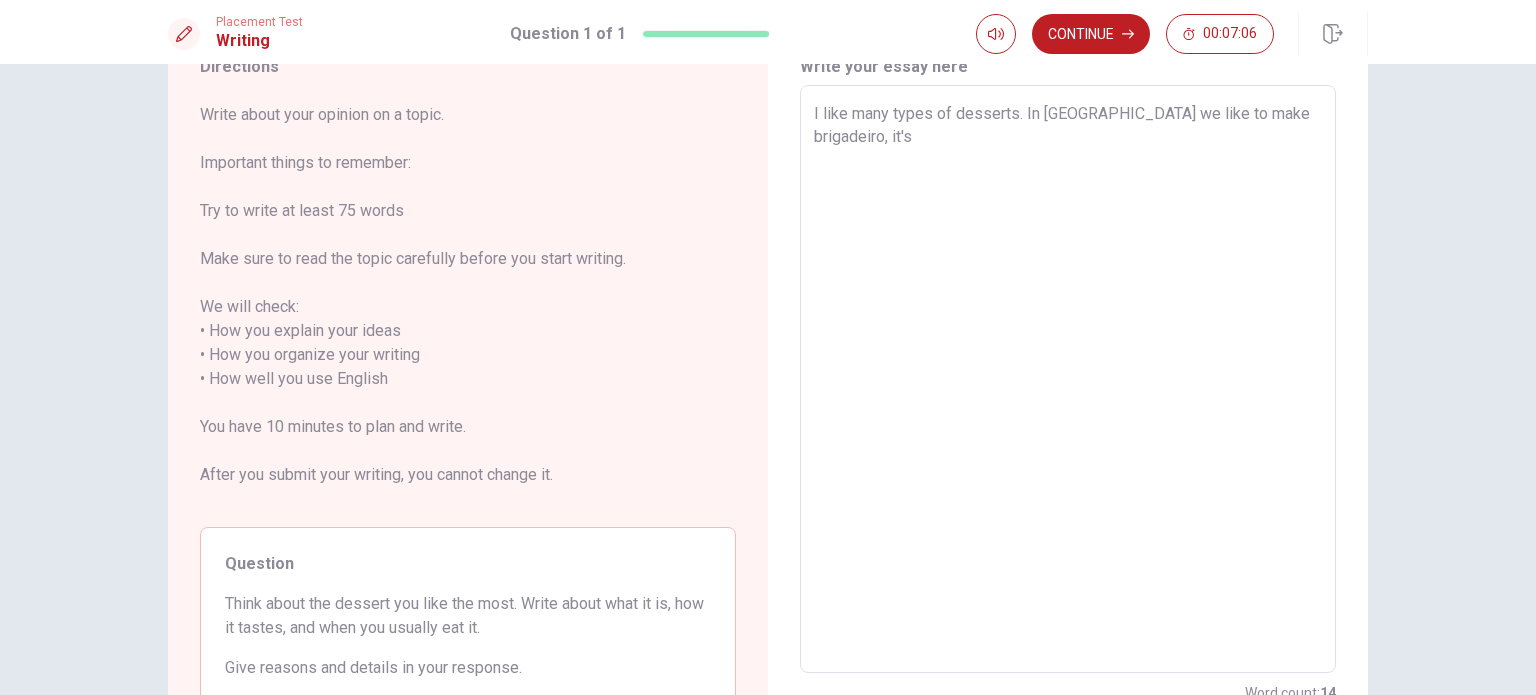 type on "x" 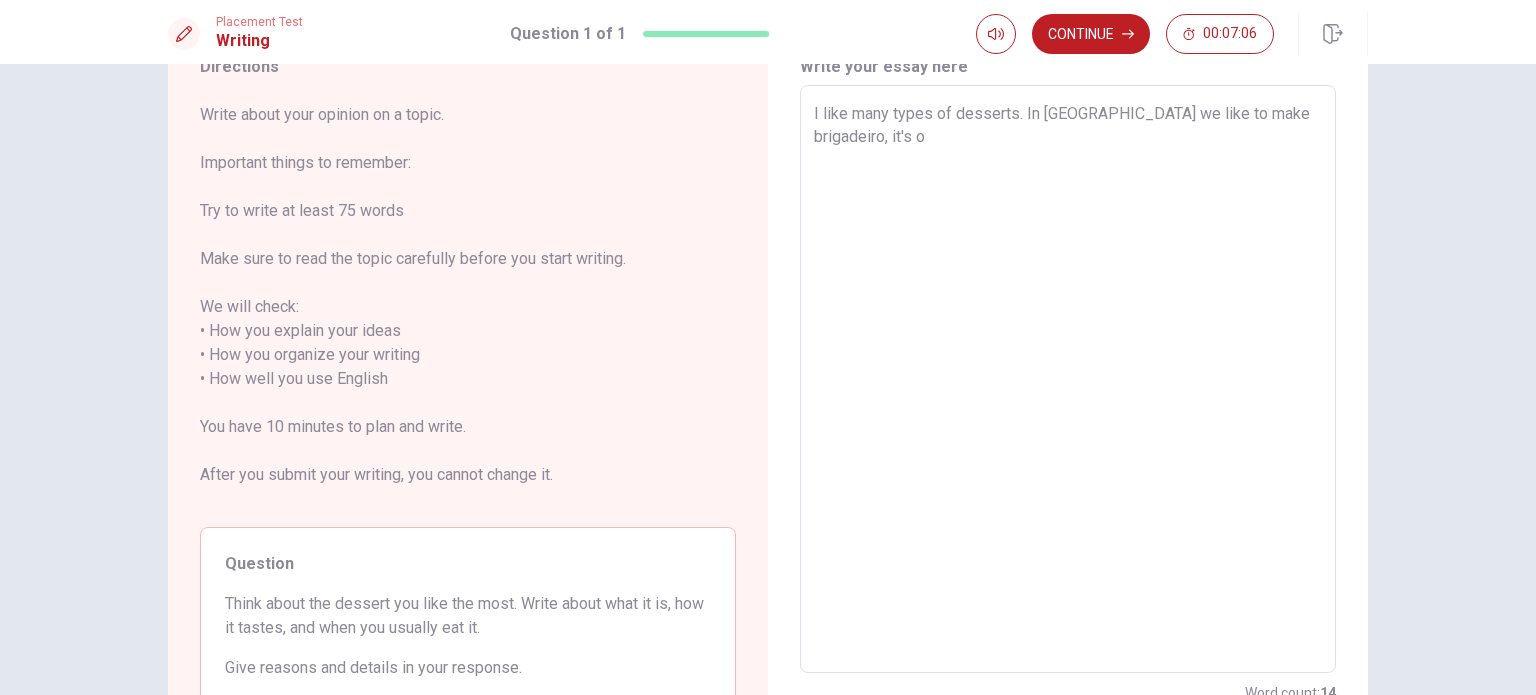 type on "x" 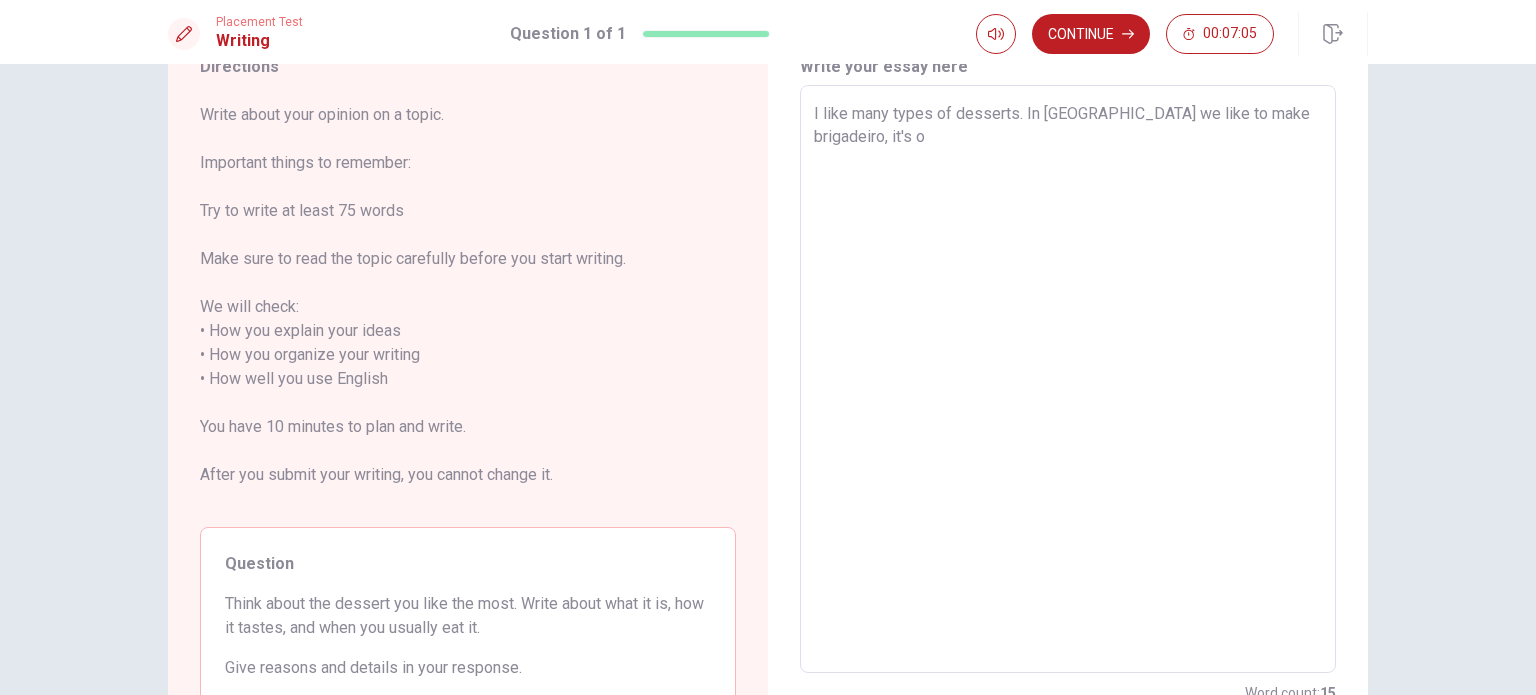 type on "I like many types of desserts. In [GEOGRAPHIC_DATA] we like to make brigadeiro, it's ou" 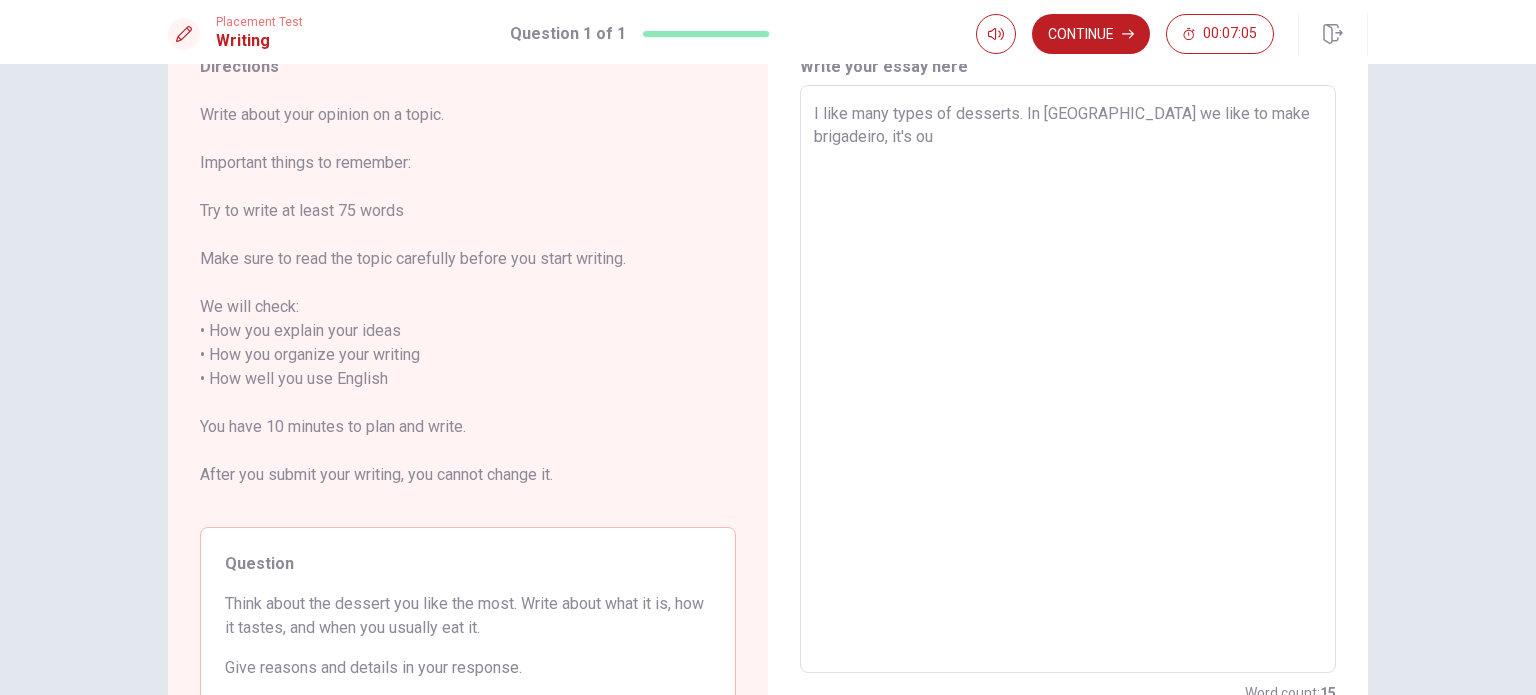 type on "x" 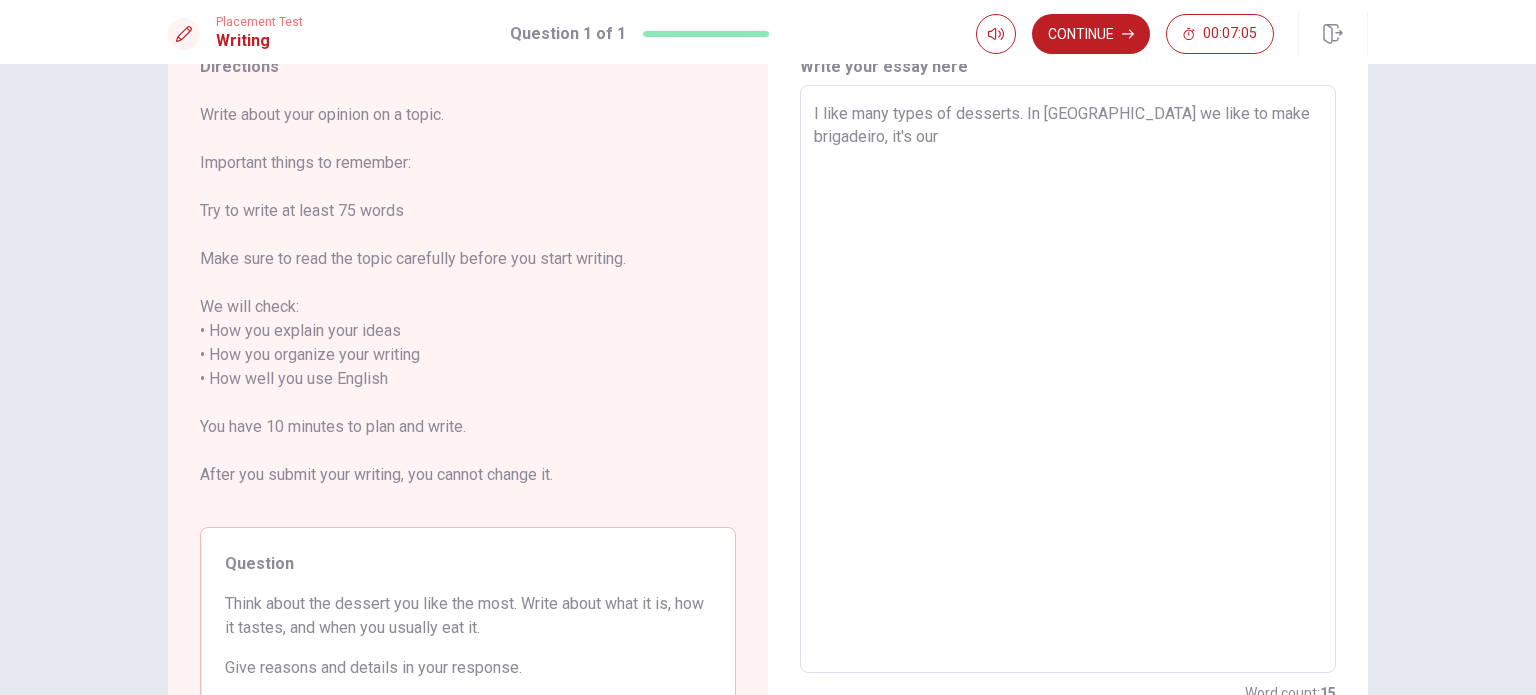 type on "x" 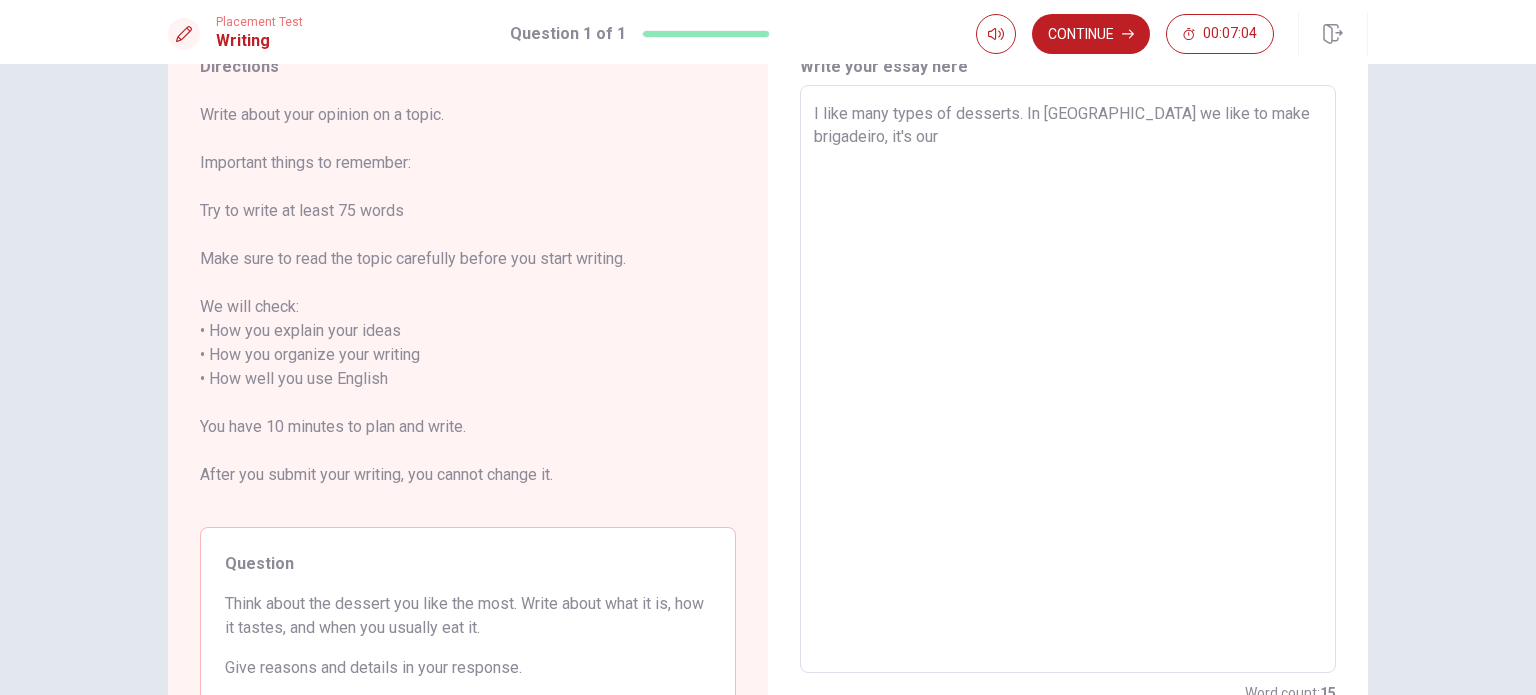 type on "I like many types of desserts. In [GEOGRAPHIC_DATA] we like to make brigadeiro, it's our s" 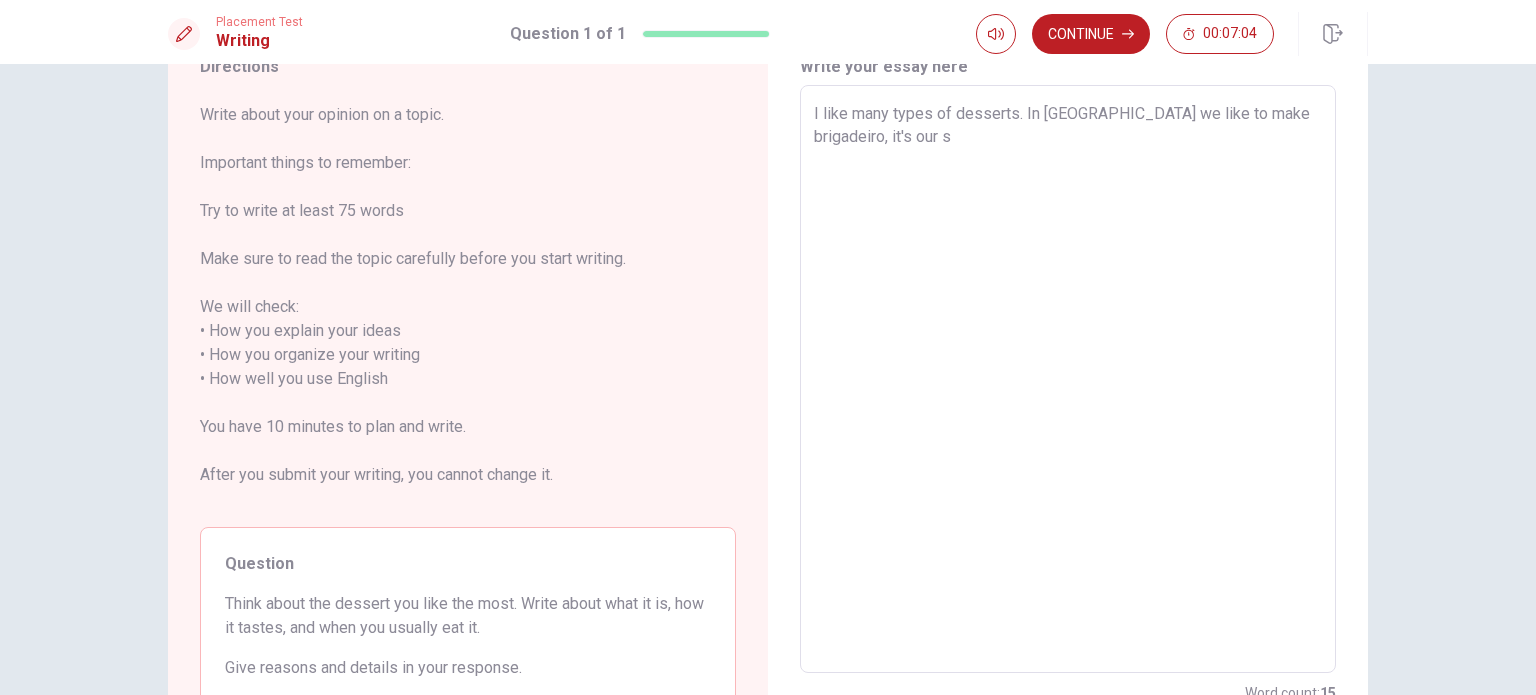 type on "x" 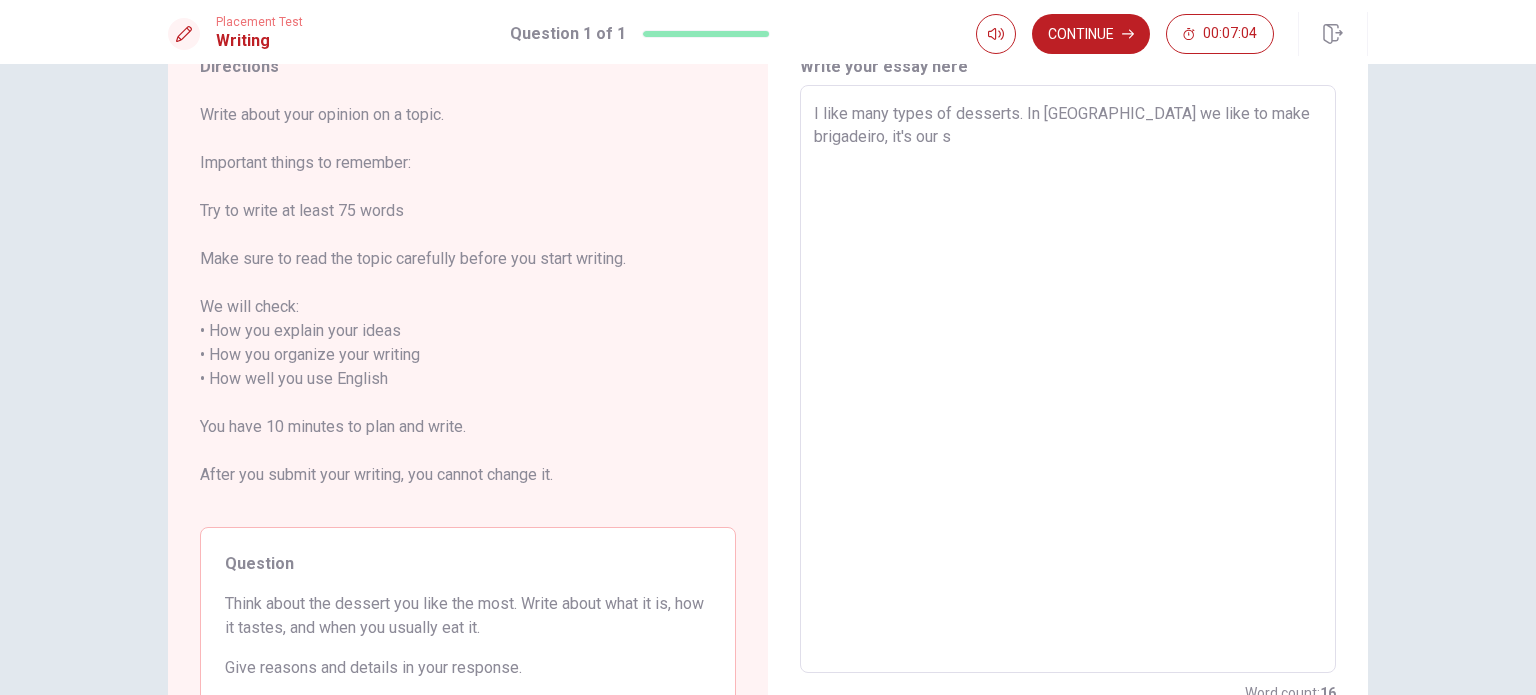 type on "I like many types of desserts. In [GEOGRAPHIC_DATA] we like to make brigadeiro, it's our sw" 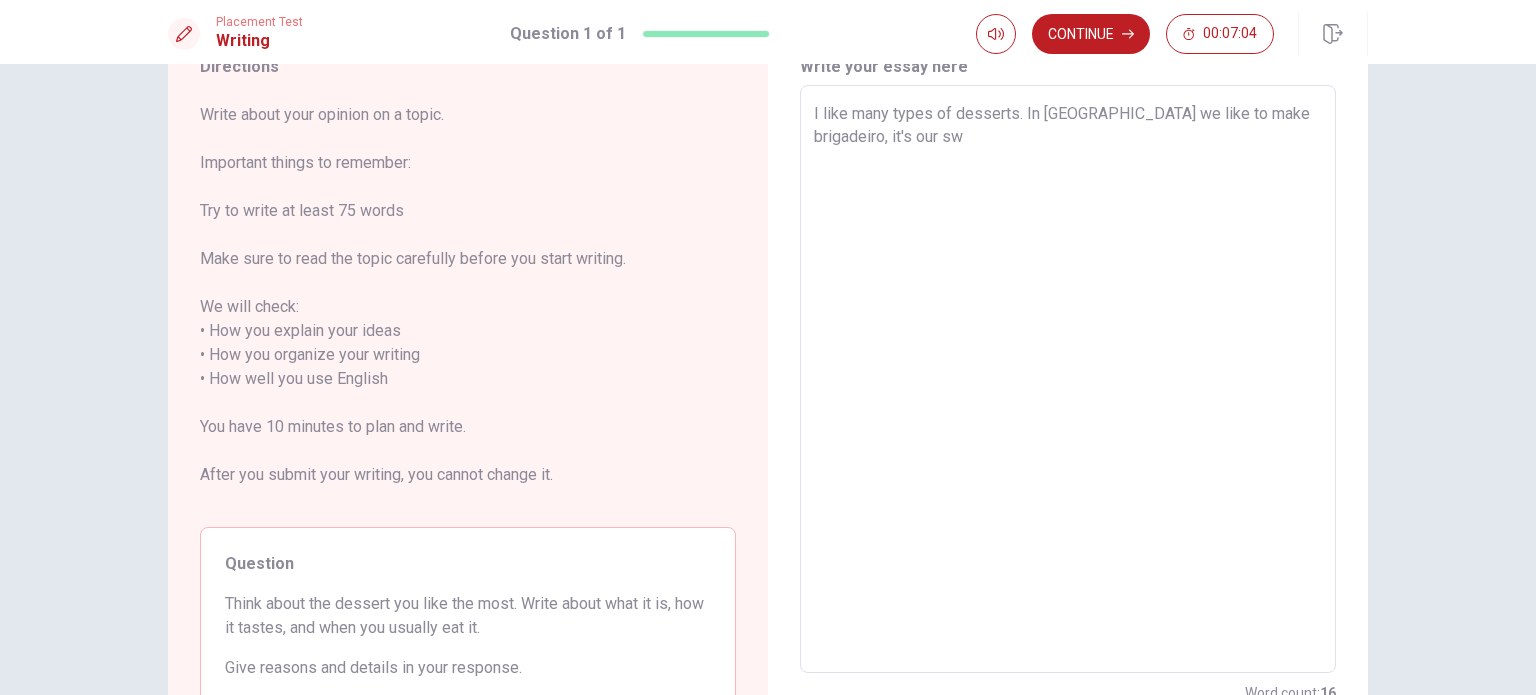 type on "x" 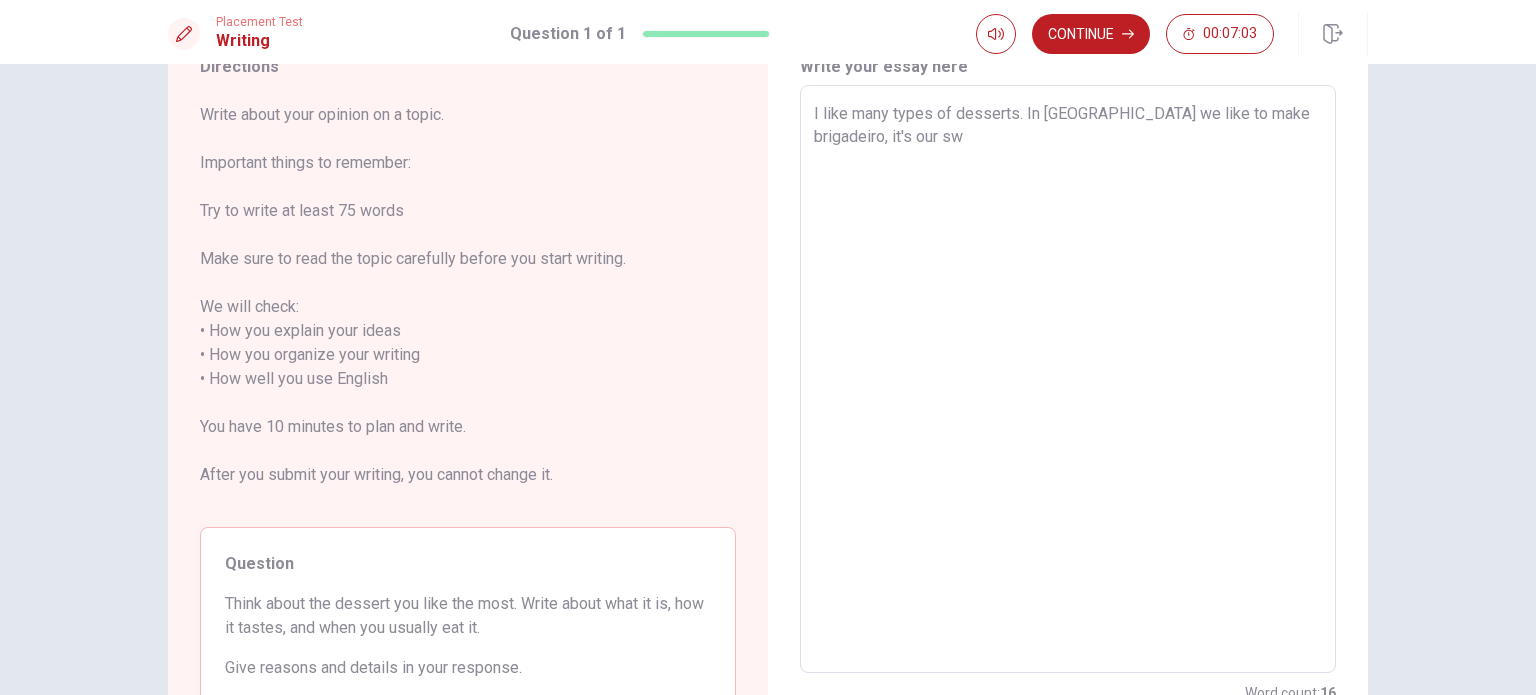 type on "I like many types of desserts. In [GEOGRAPHIC_DATA] we like to make brigadeiro, it's our swe" 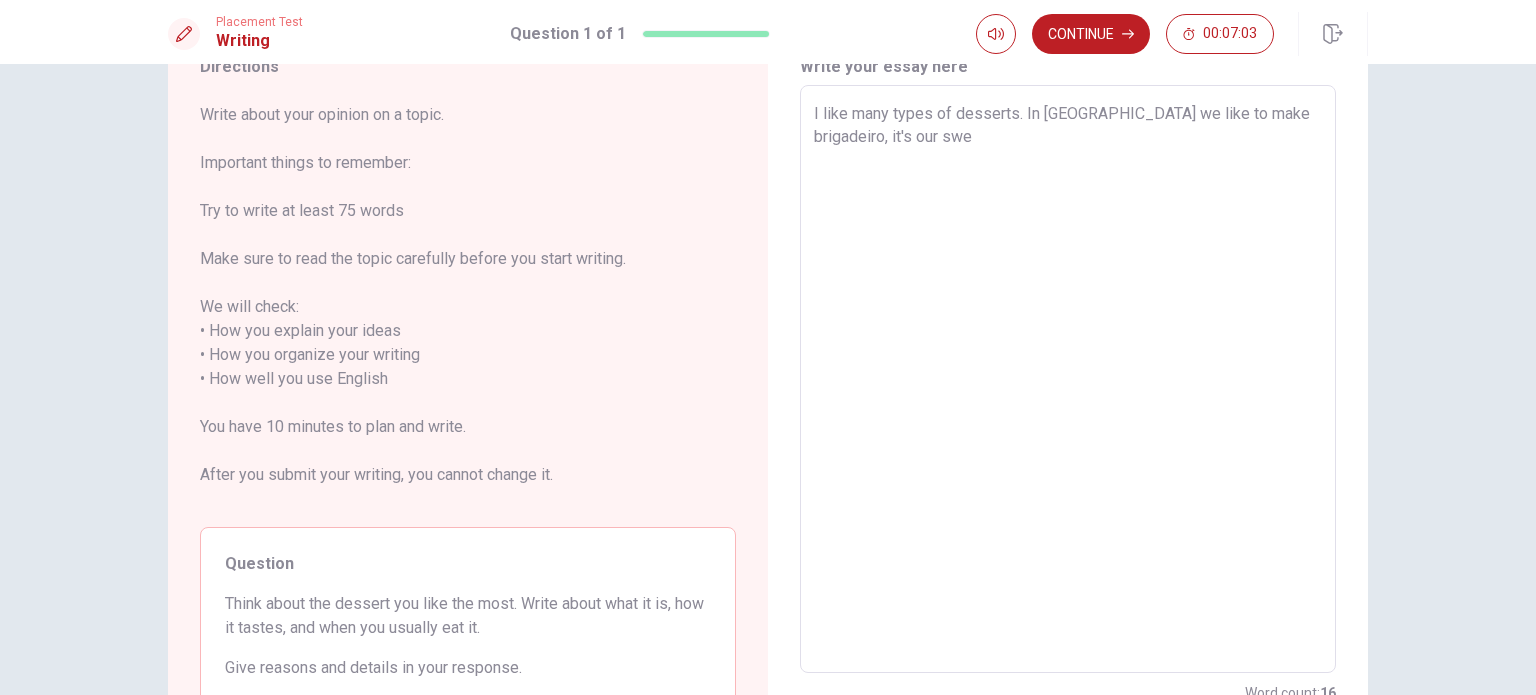 type on "x" 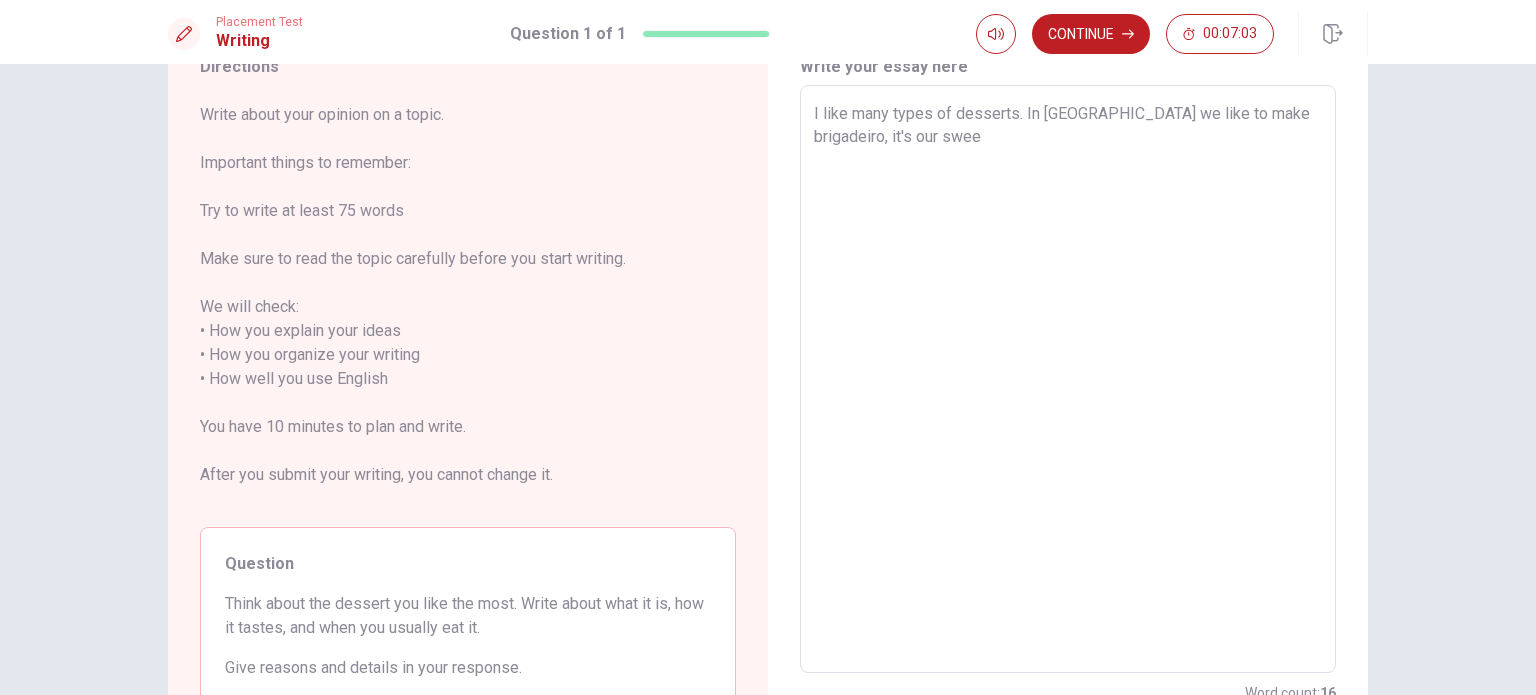 type on "x" 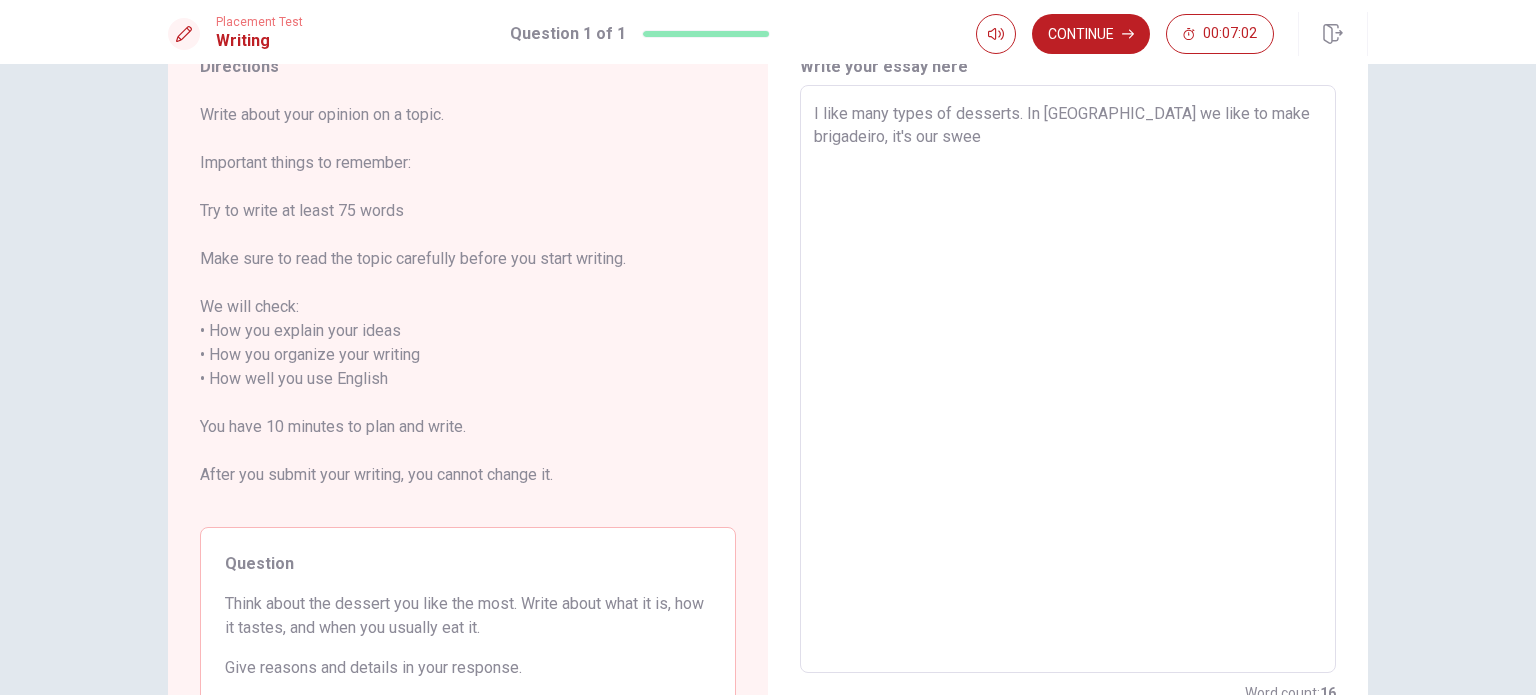 type on "I like many types of desserts. In [GEOGRAPHIC_DATA] we like to make brigadeiro, it's our sweet" 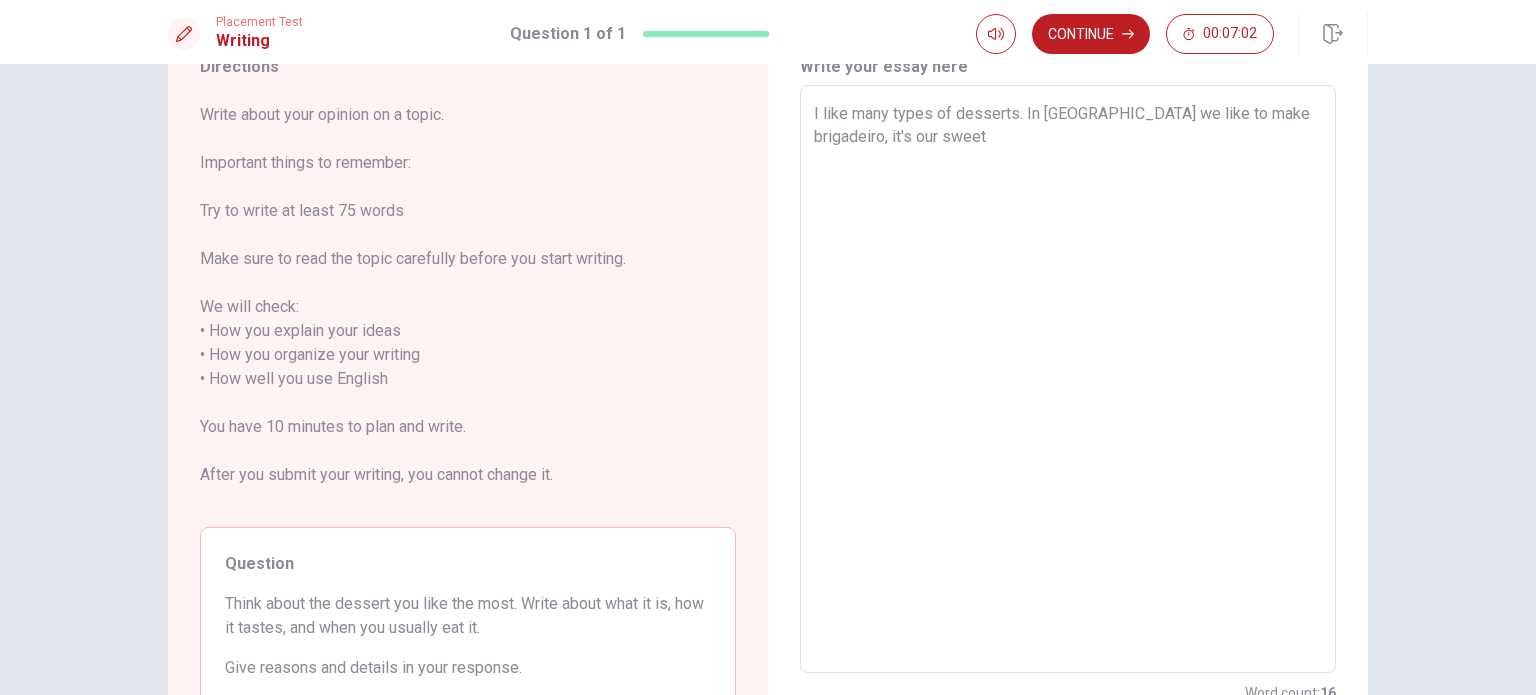 type on "x" 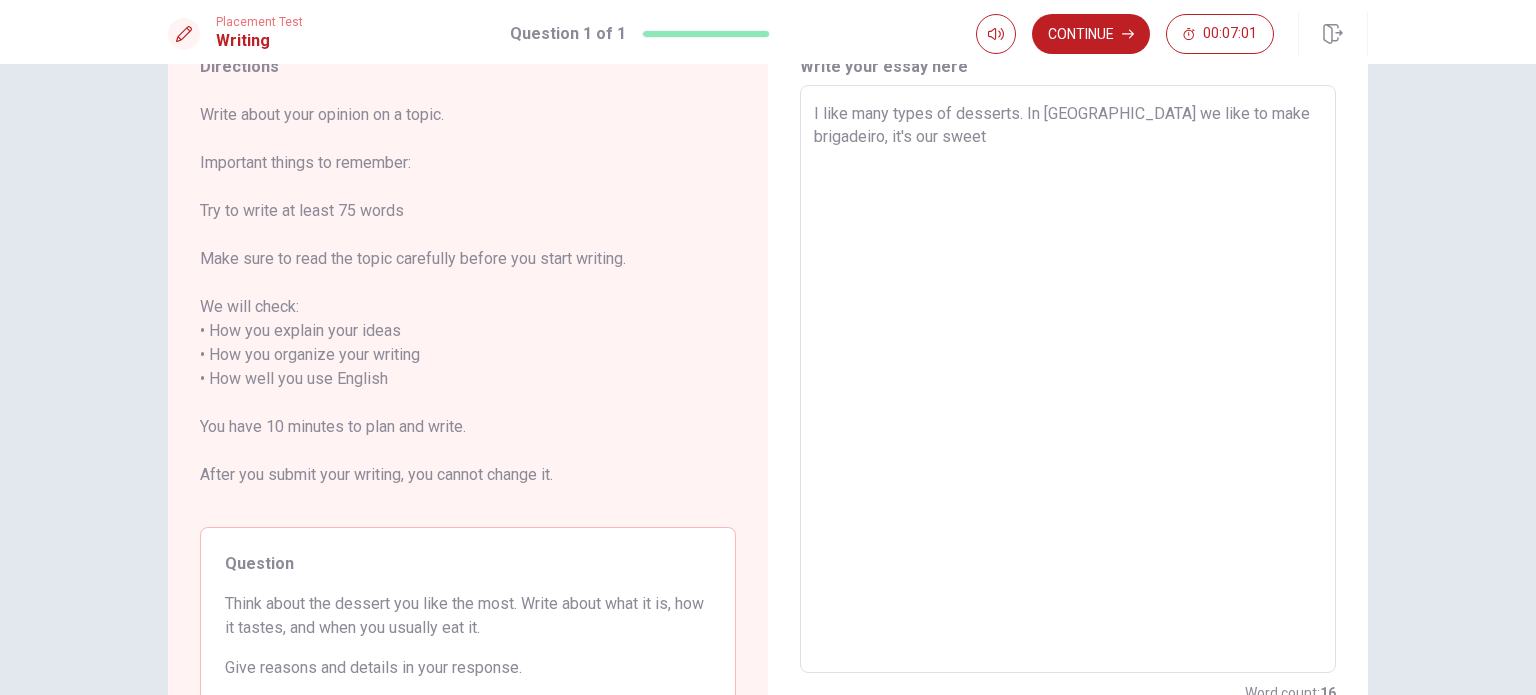 type on "I like many types of desserts. In [GEOGRAPHIC_DATA] we like to make brigadeiro, it's our sweet" 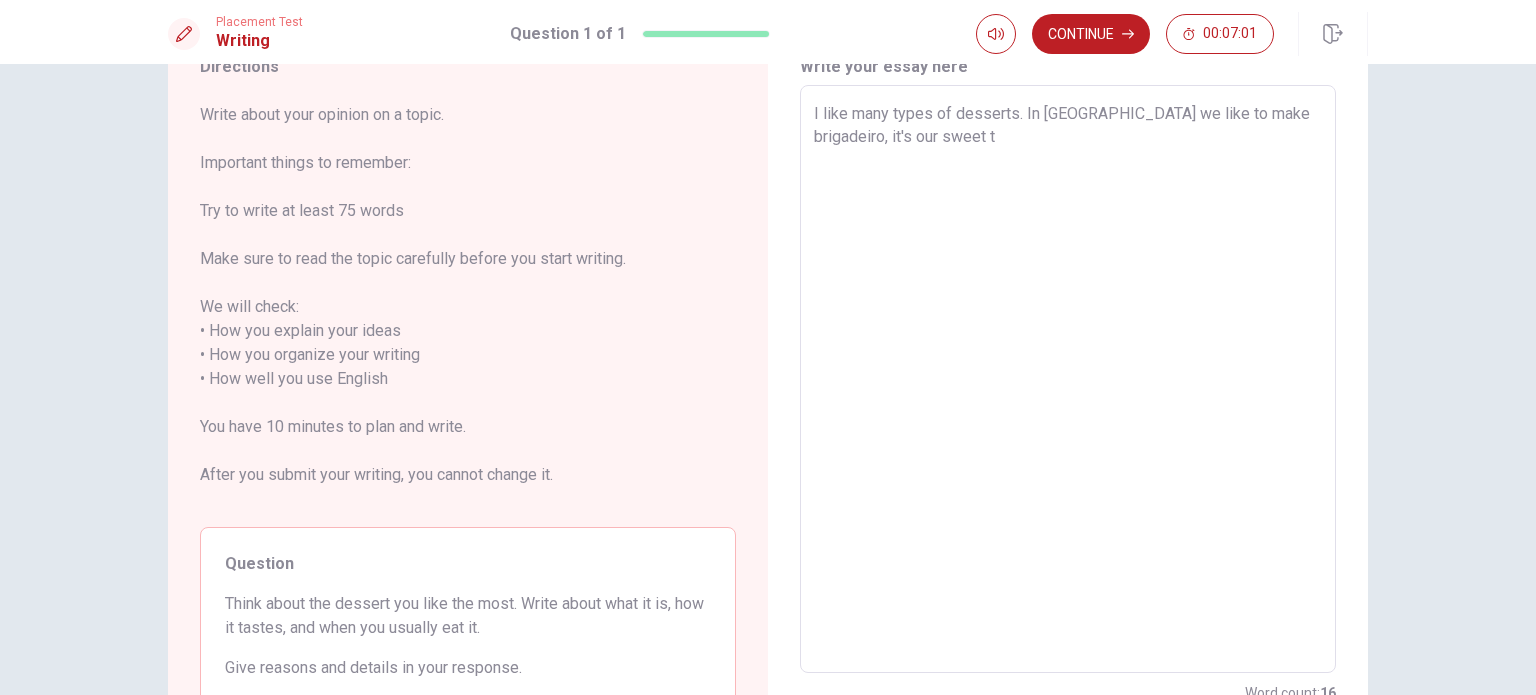 type on "x" 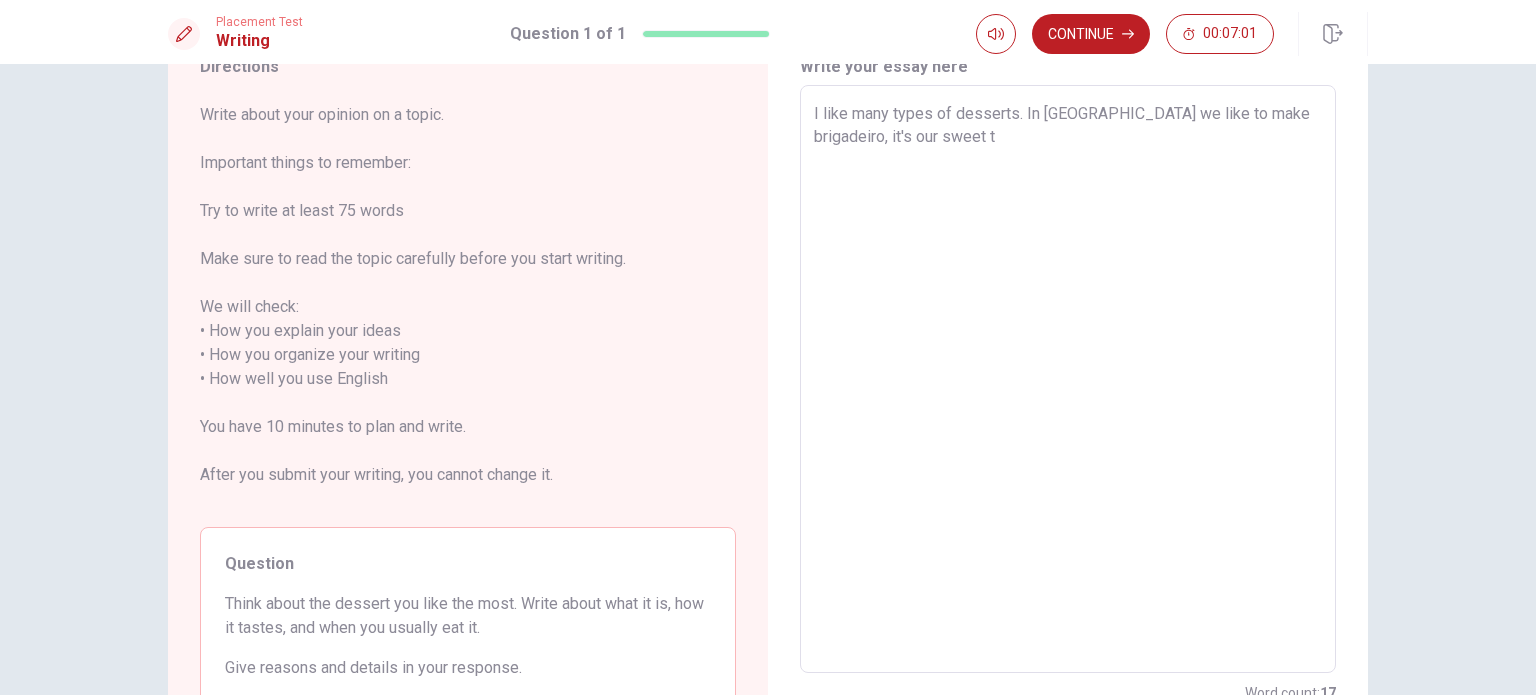 type on "I like many types of desserts. In [GEOGRAPHIC_DATA] we like to make brigadeiro, it's our sweet tr" 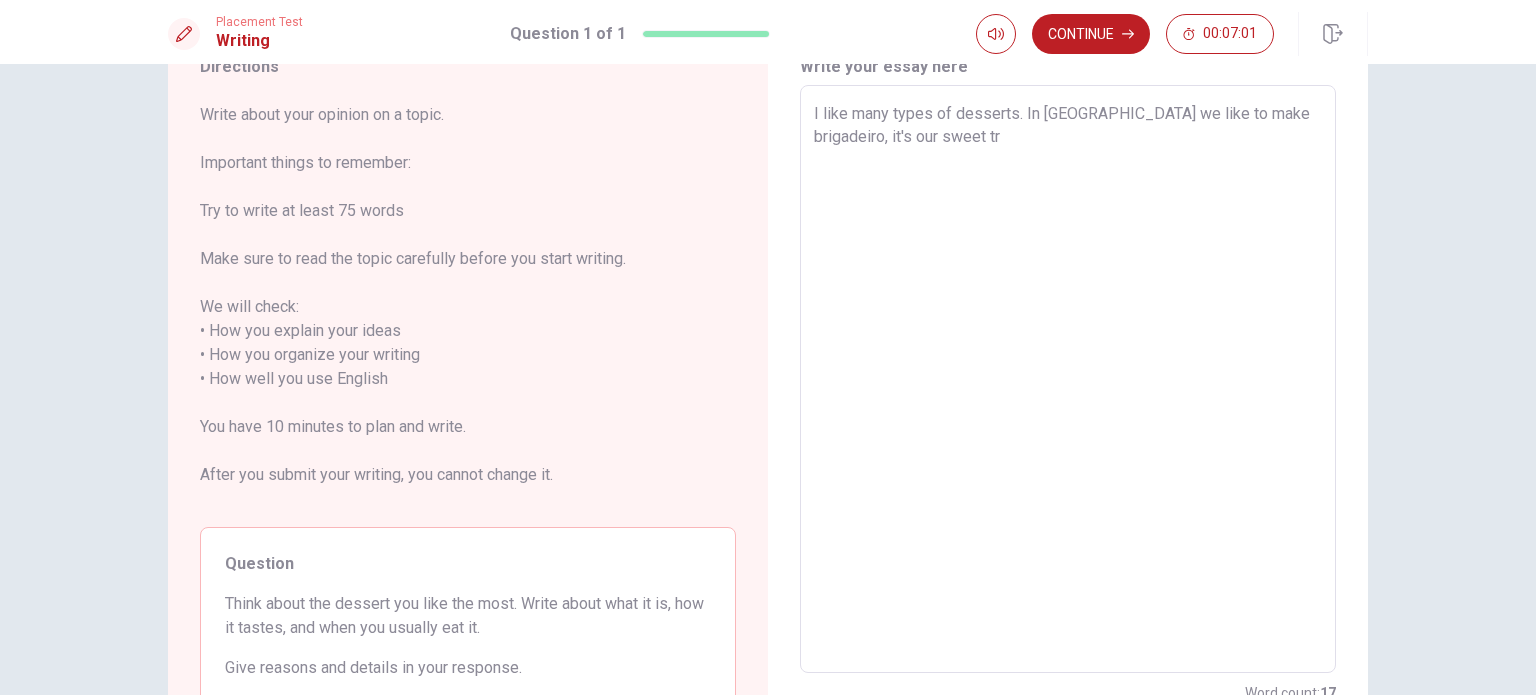 type on "x" 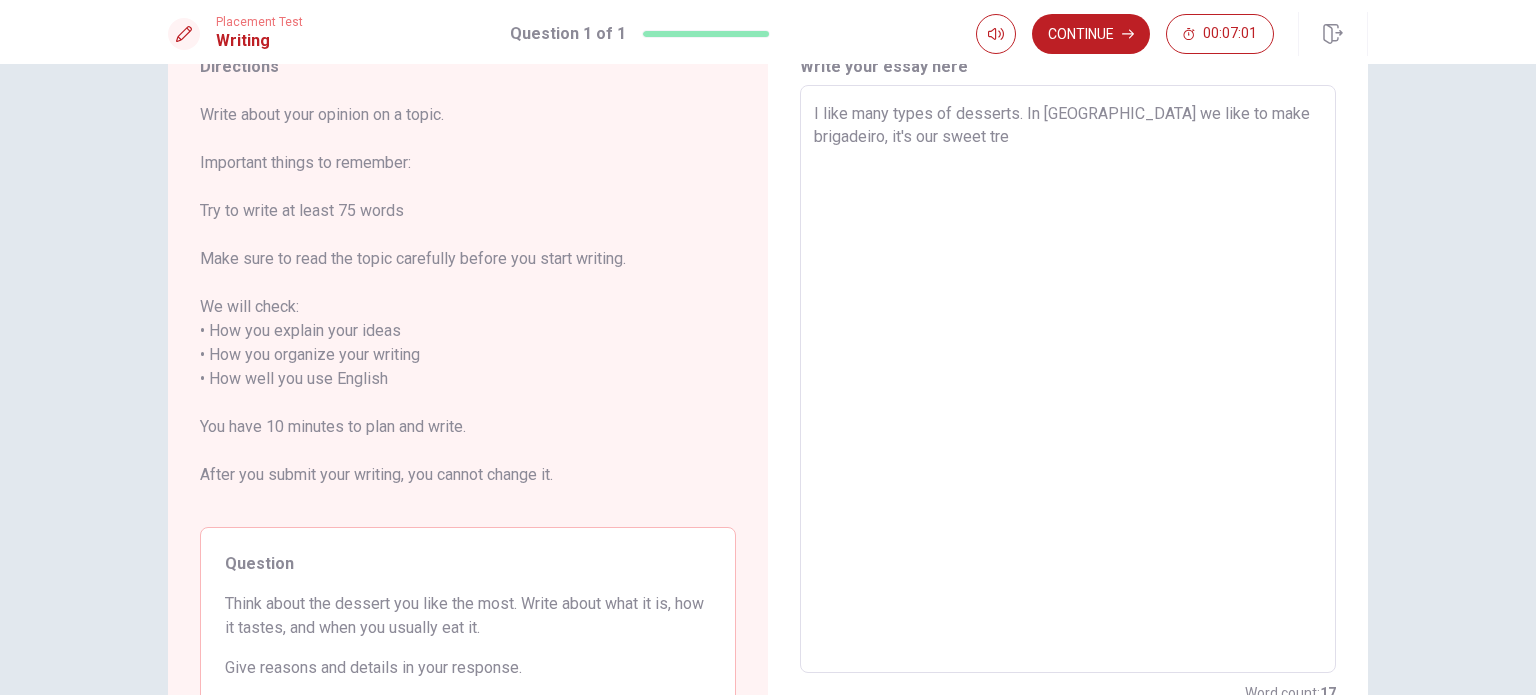 type on "x" 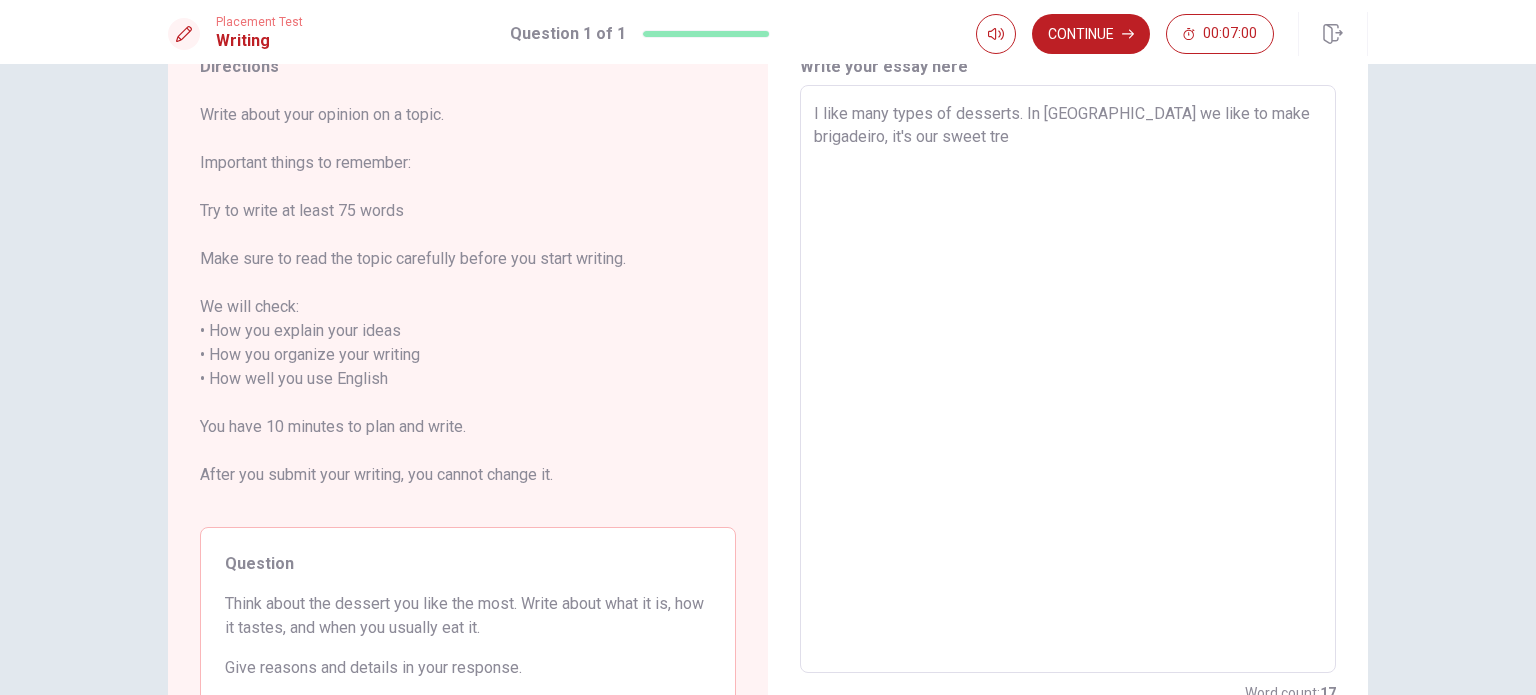type on "I like many types of desserts. In [GEOGRAPHIC_DATA] we like to make brigadeiro, it's our sweet trea" 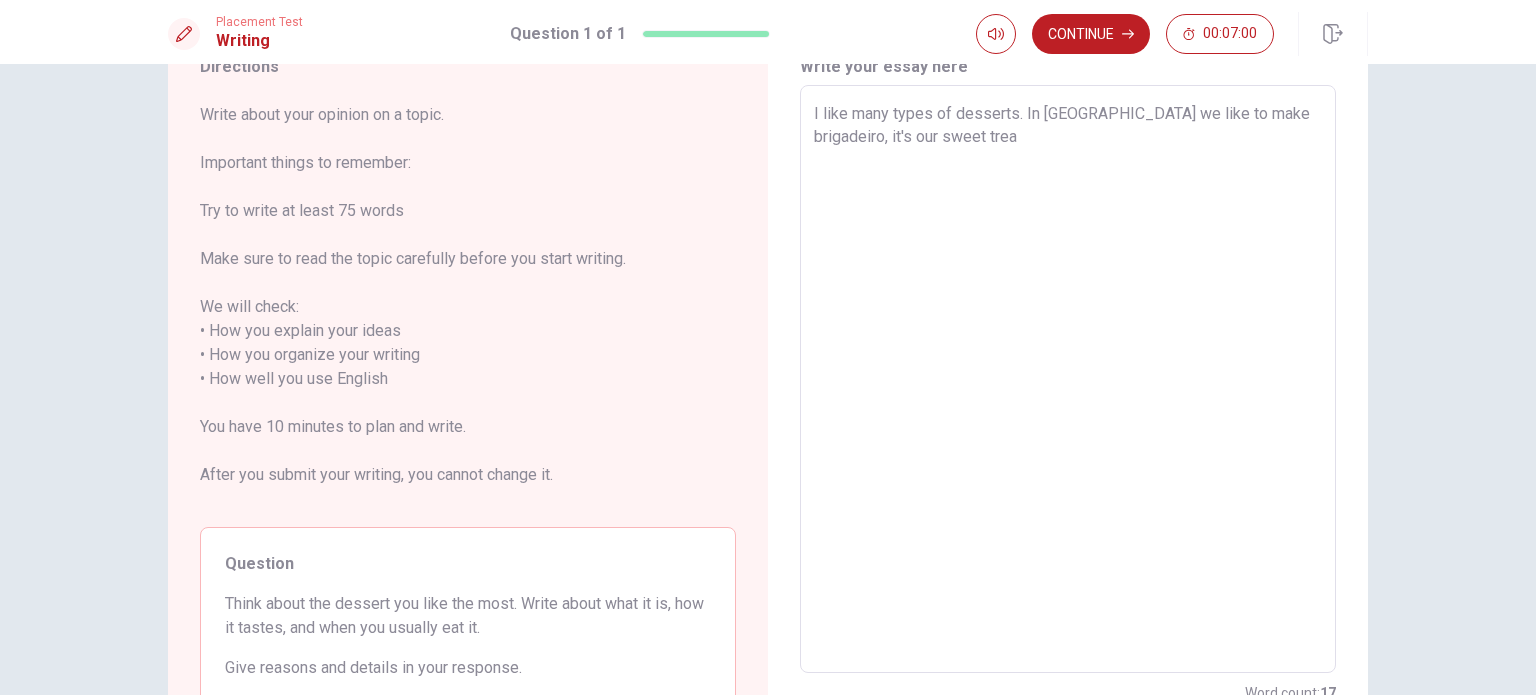 type on "x" 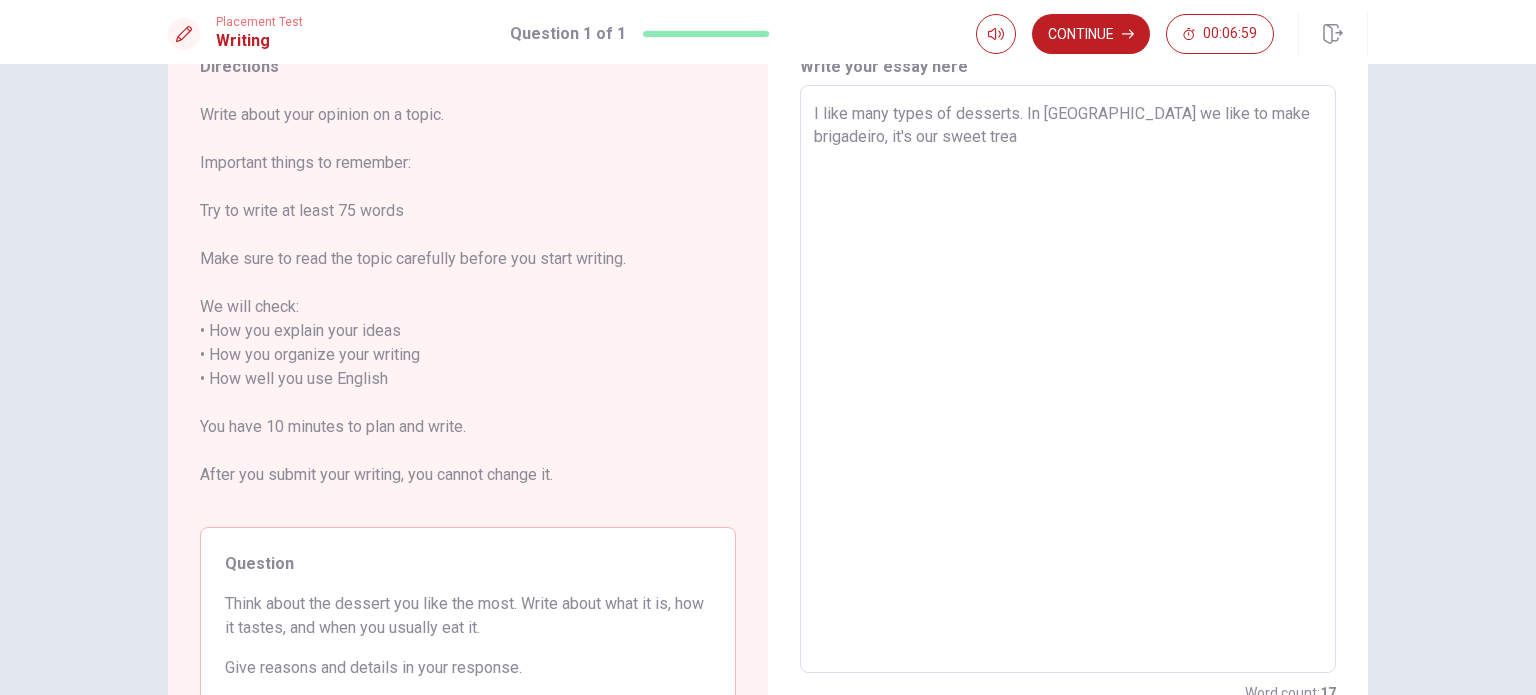 type on "I like many types of desserts. In [GEOGRAPHIC_DATA] we like to make brigadeiro, it's our sweet treat" 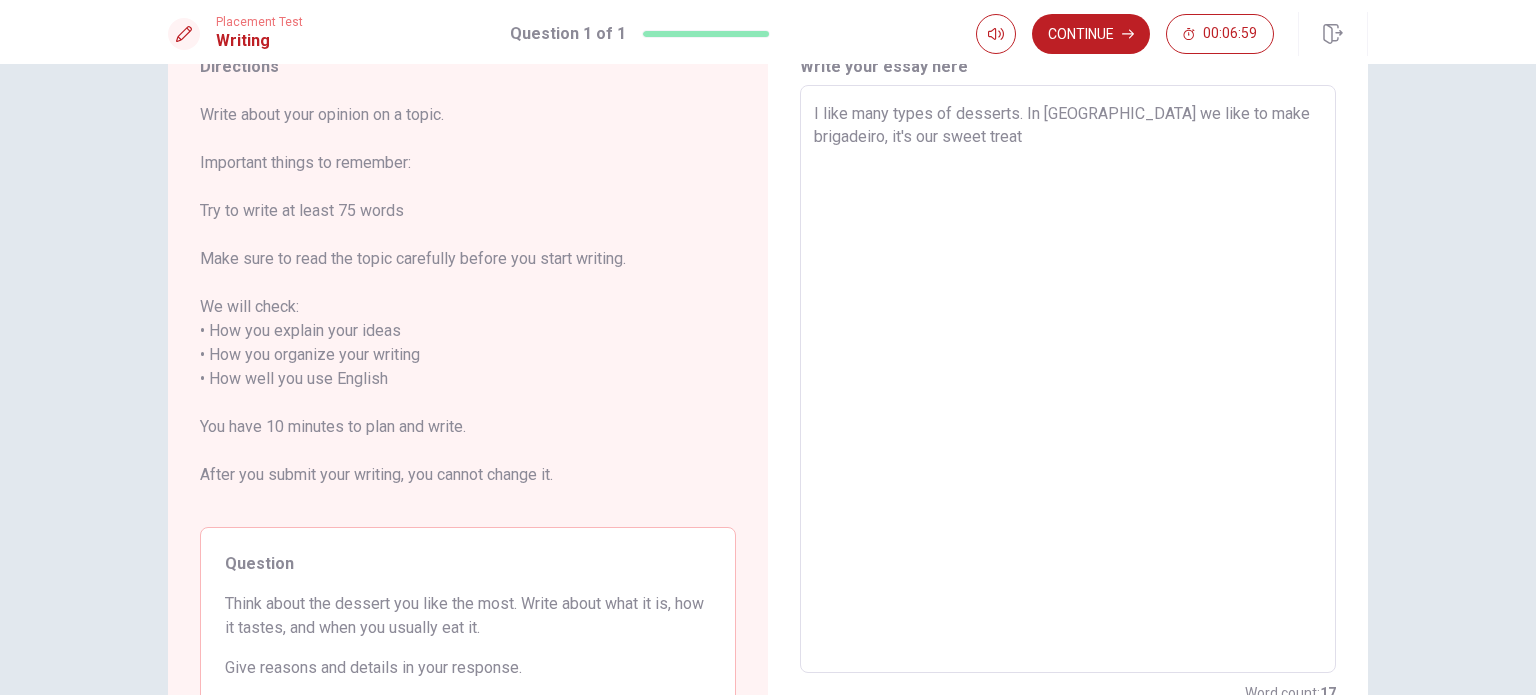 type on "x" 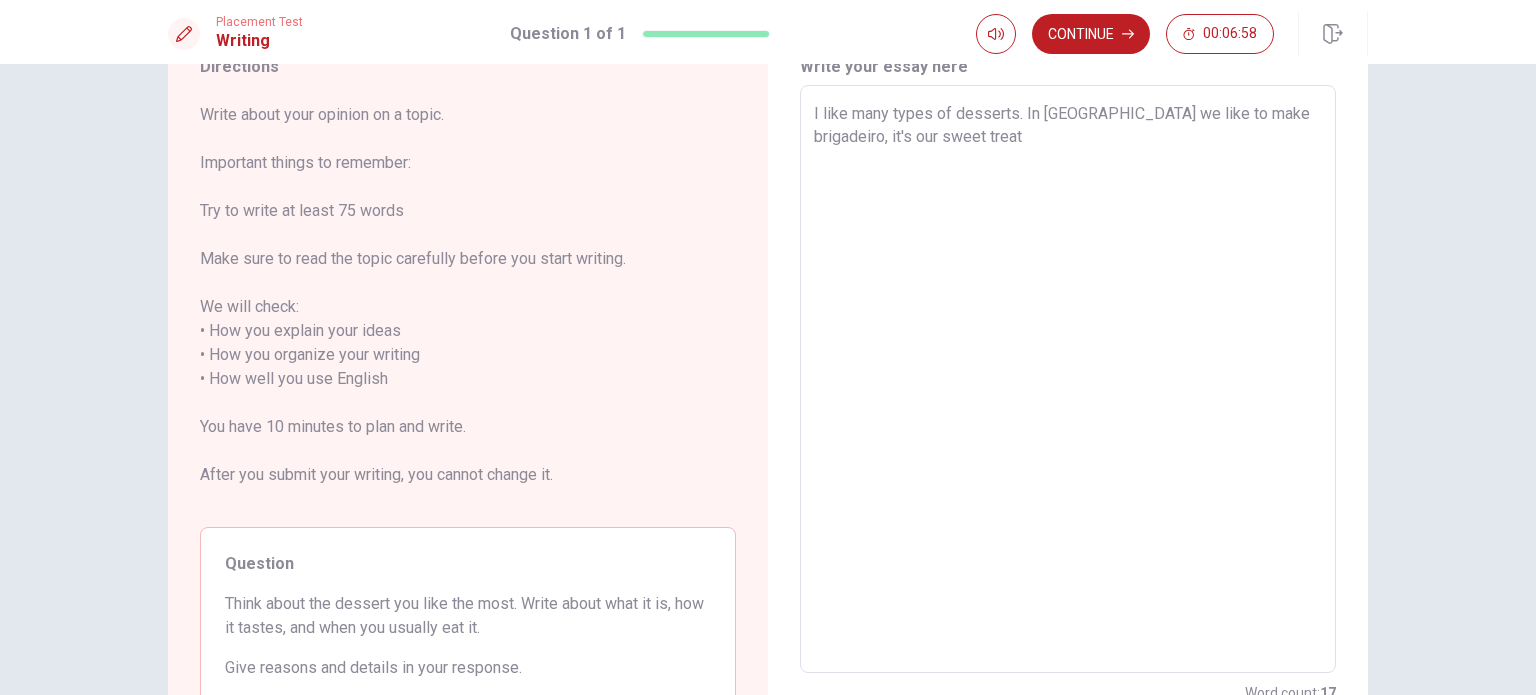 type on "I like many types of desserts. In [GEOGRAPHIC_DATA] we like to make brigadeiro, it's our sweet treat." 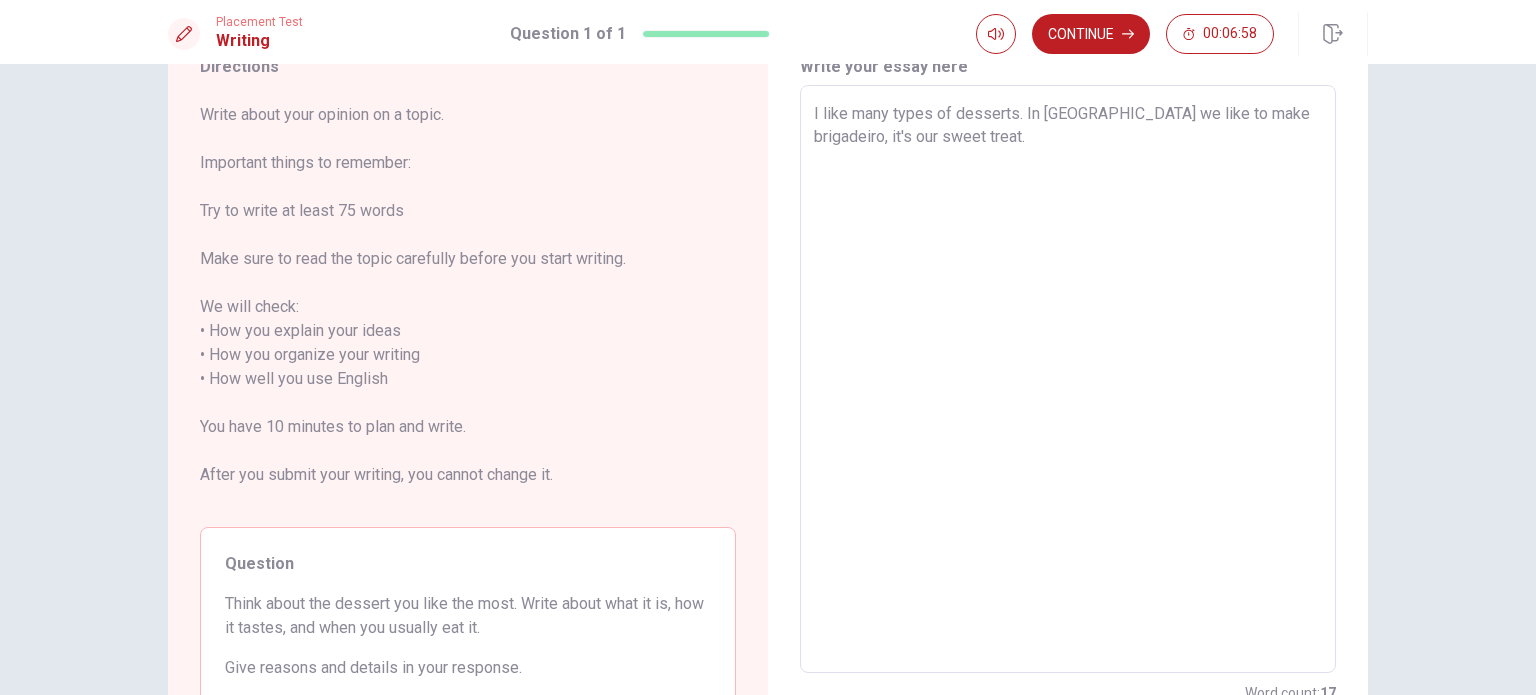 type on "x" 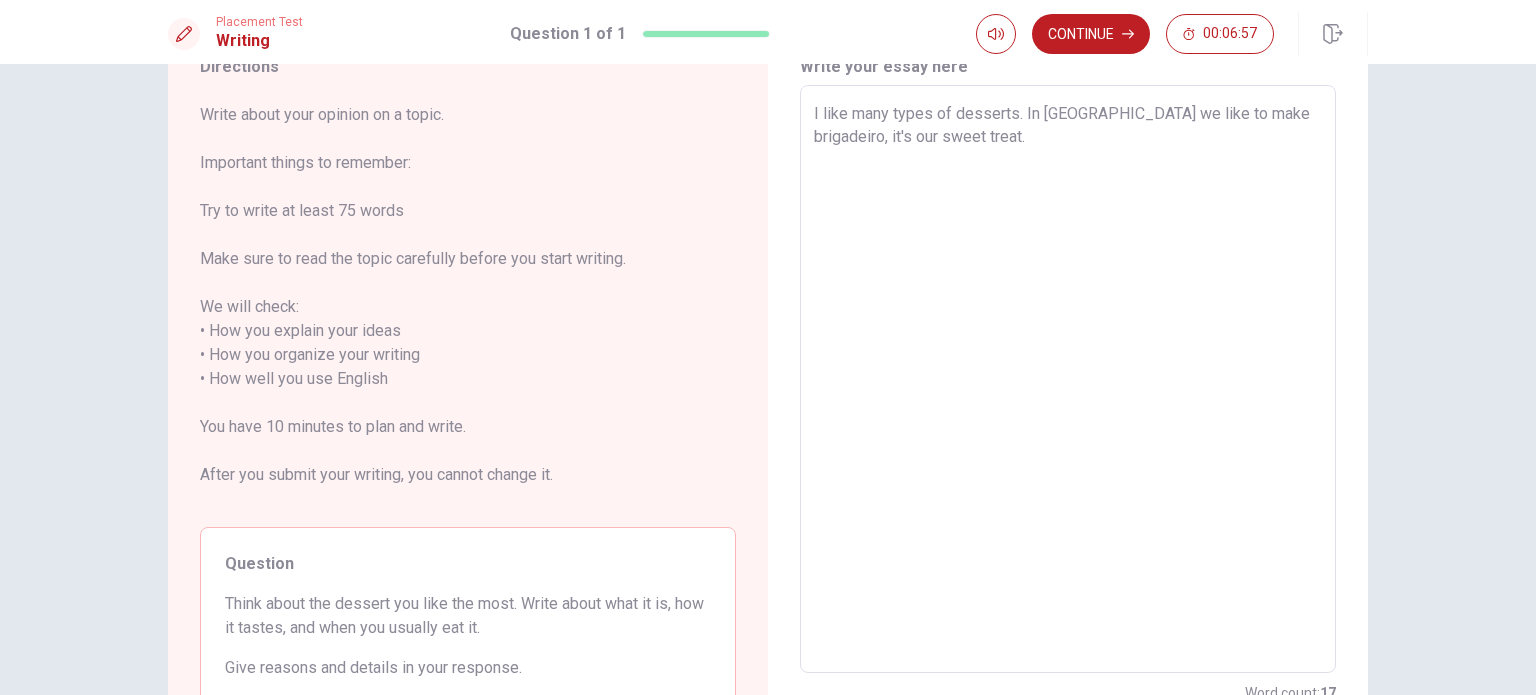 type on "I like many types of desserts. In [GEOGRAPHIC_DATA] we like to make brigadeiro, it's our sweet treat. I" 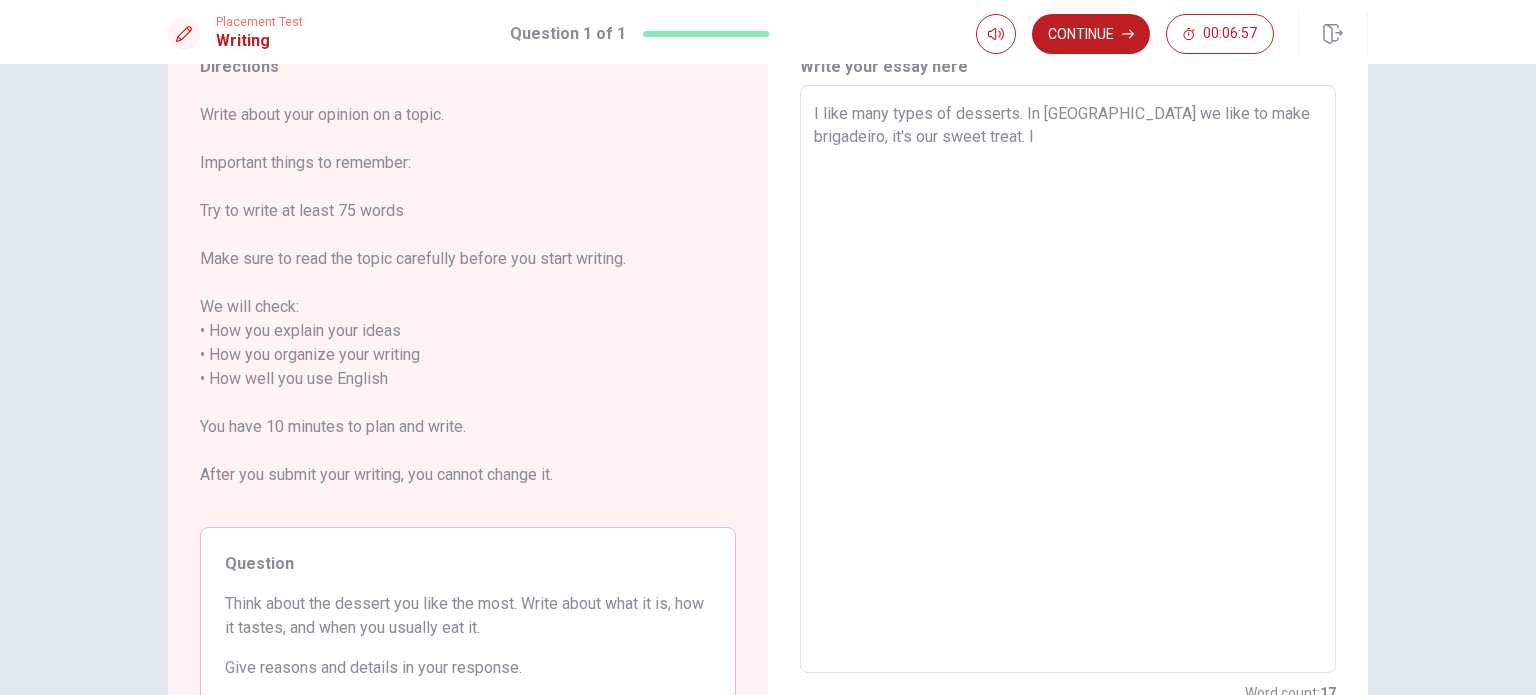 type on "x" 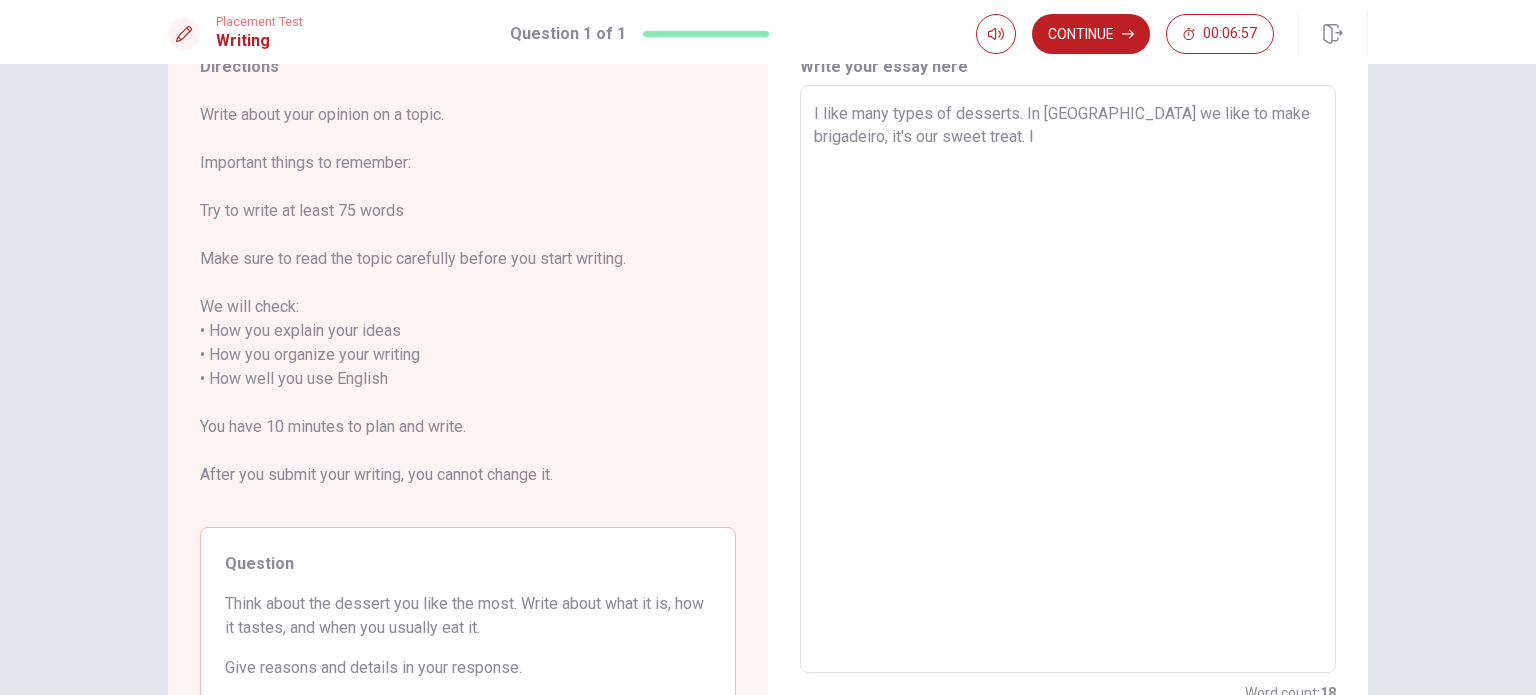 type on "I like many types of desserts. In [GEOGRAPHIC_DATA] we like to make brigadeiro, it's our sweet treat. It" 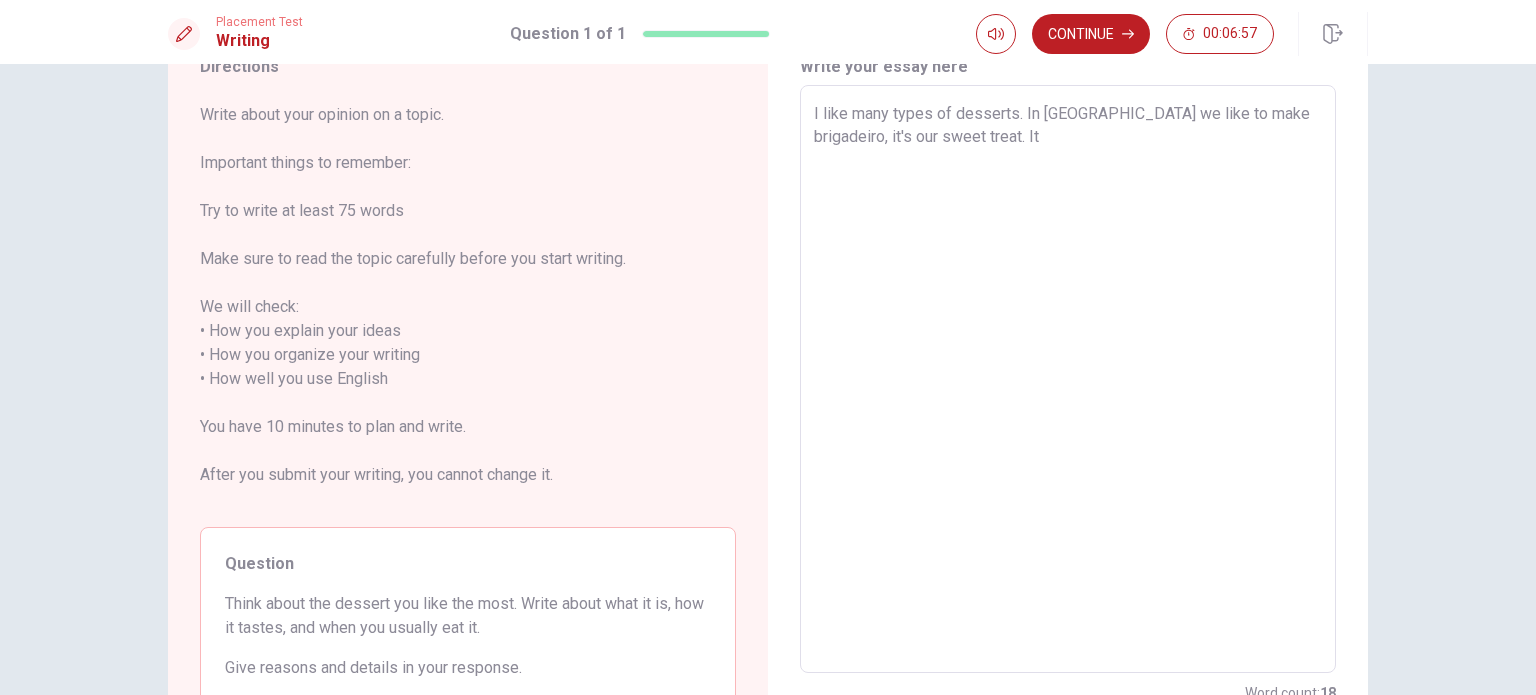 type on "x" 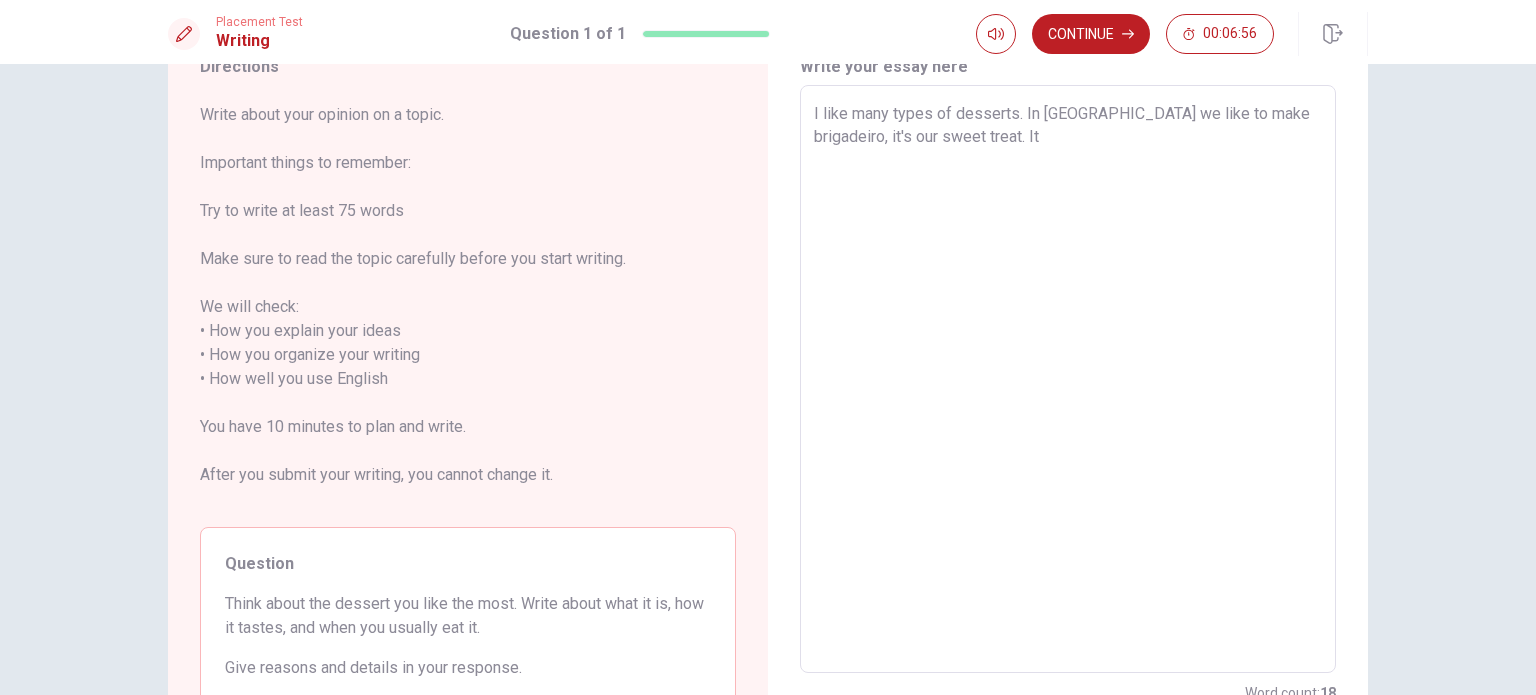 type on "I like many types of desserts. In [GEOGRAPHIC_DATA] we like to make brigadeiro, it's our sweet treat. Its" 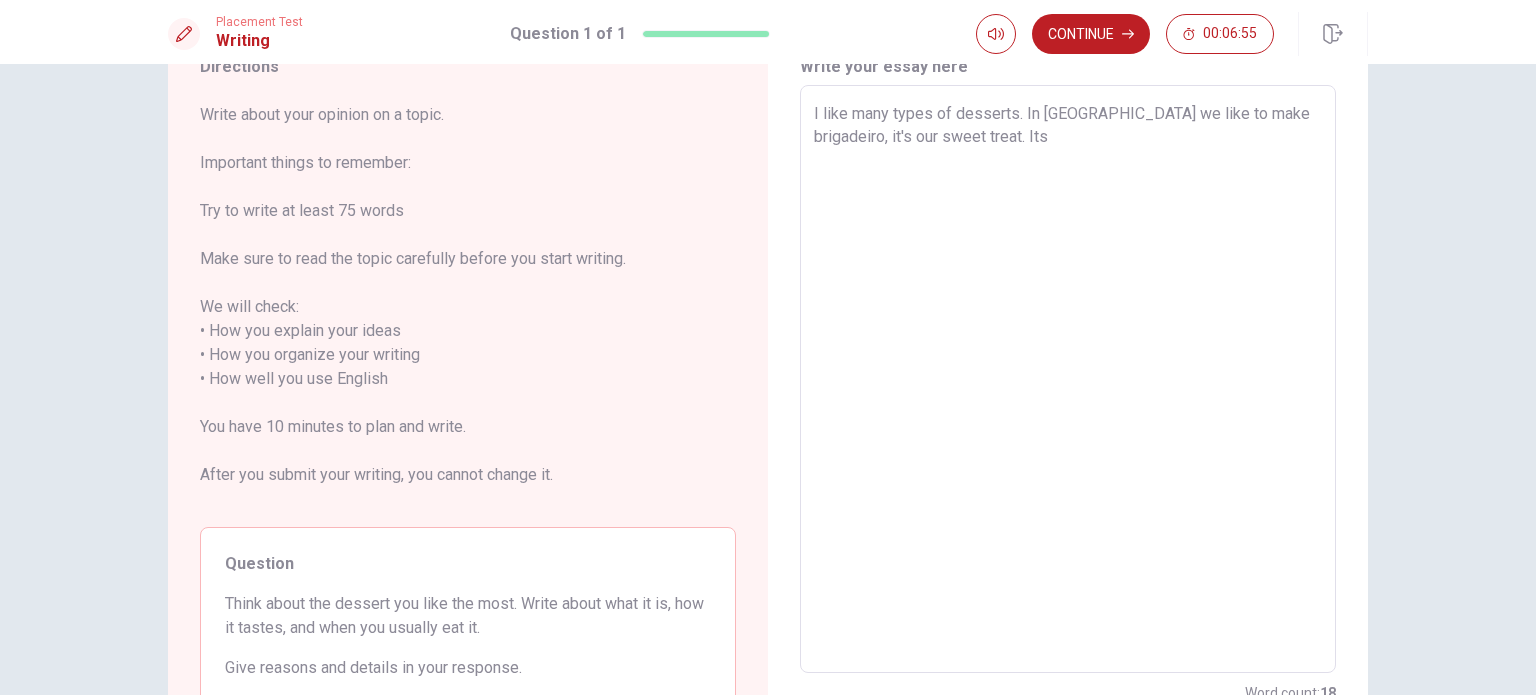 type on "x" 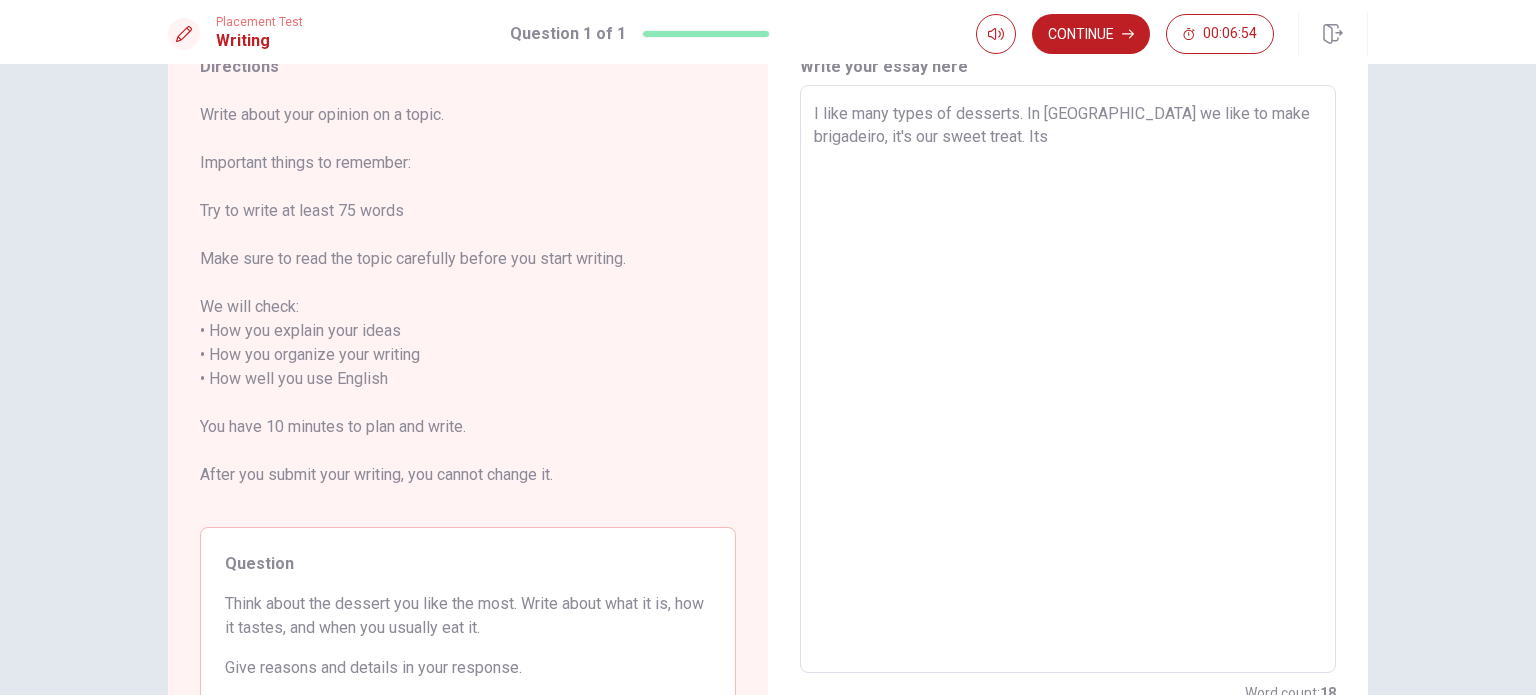 type on "I like many types of desserts. In [GEOGRAPHIC_DATA] we like to make brigadeiro, it's our sweet treat. It" 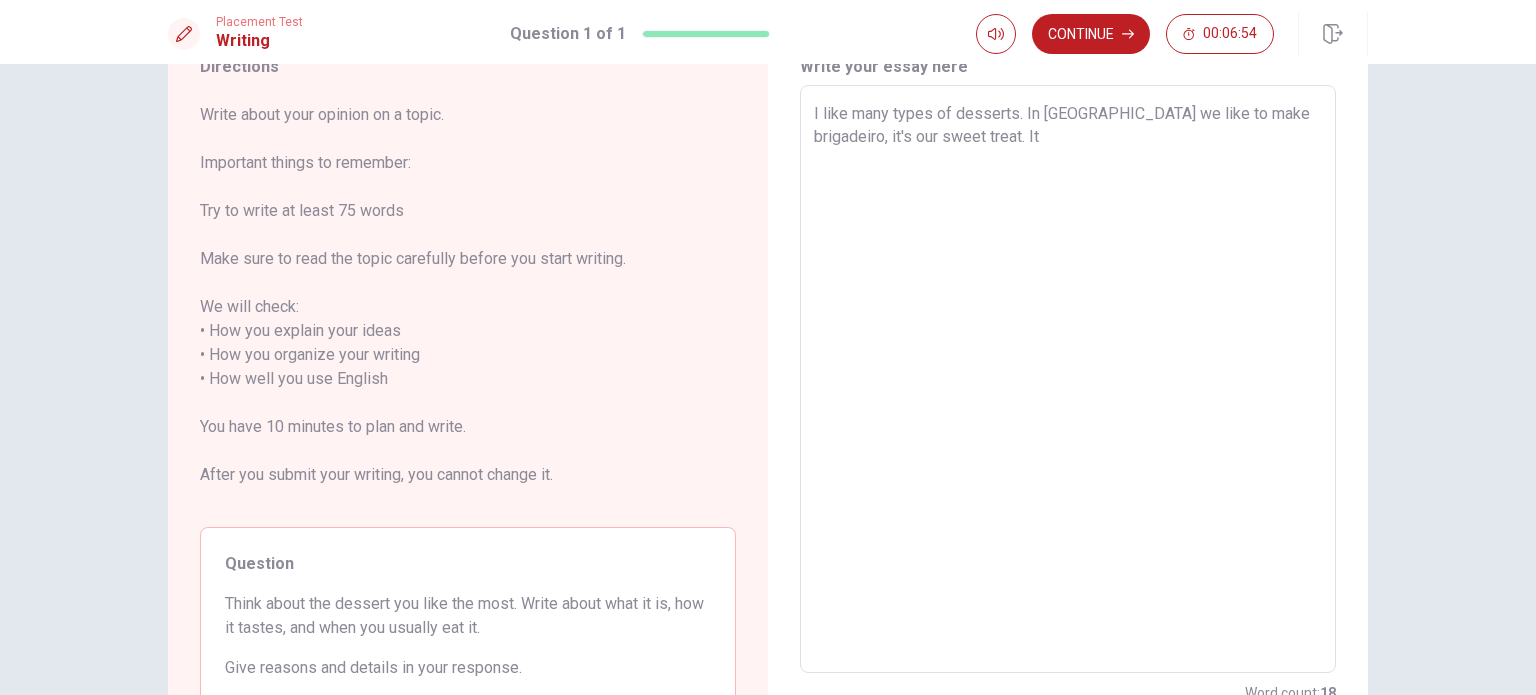type 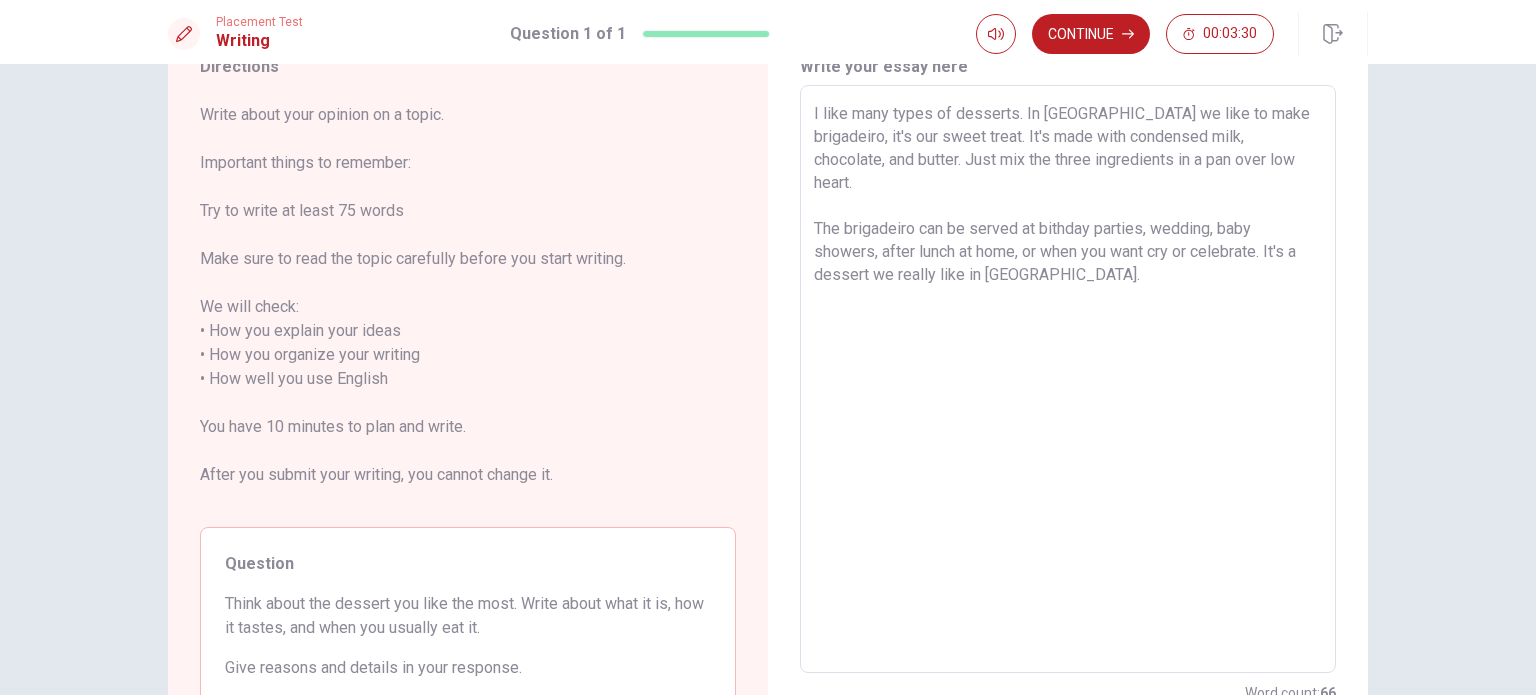 click on "I like many types of desserts. In [GEOGRAPHIC_DATA] we like to make brigadeiro, it's our sweet treat. It's made with condensed milk, chocolate, and butter. Just mix the three ingredients in a pan over low heart.
The brigadeiro can be served at bithday parties, wedding, baby showers, after lunch at home, or when you want cry or celebrate. It's a dessert we really like in [GEOGRAPHIC_DATA]." at bounding box center [1068, 379] 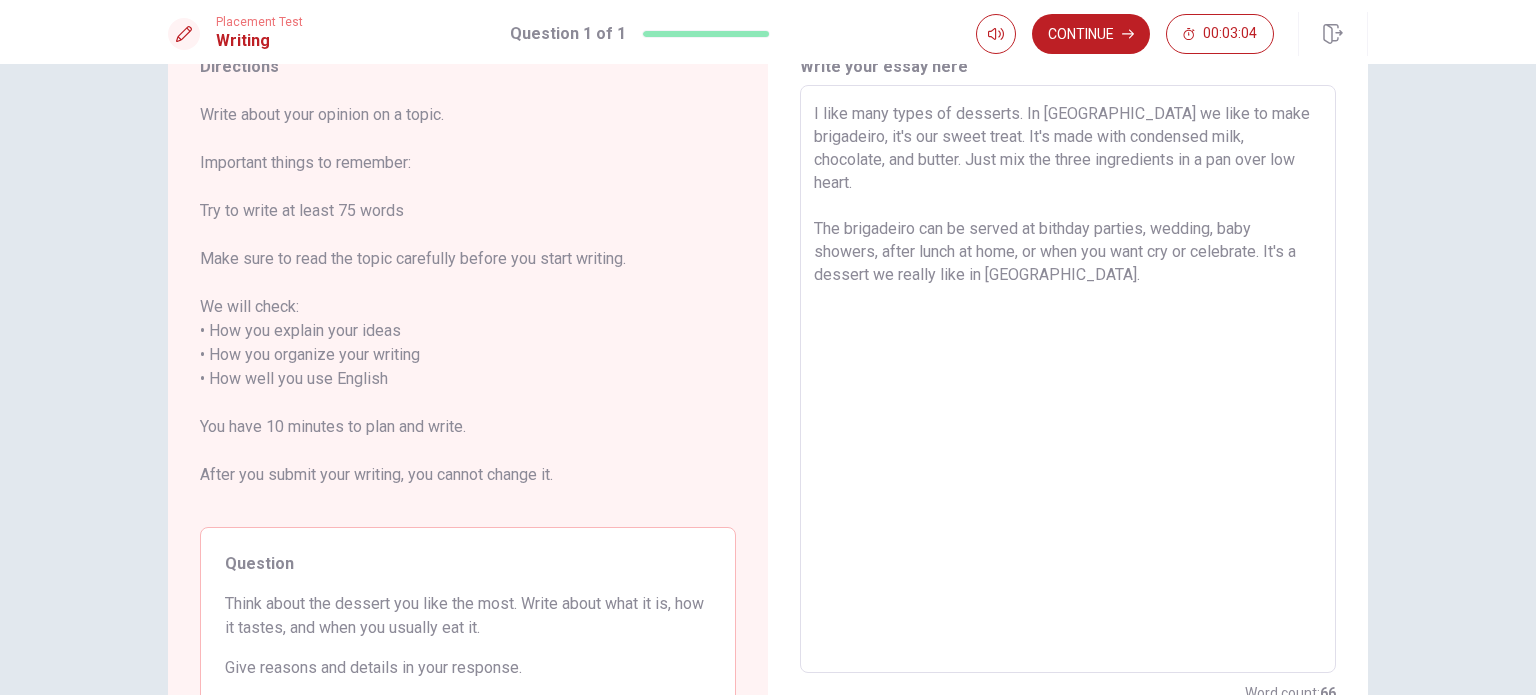 click on "I like many types of desserts. In [GEOGRAPHIC_DATA] we like to make brigadeiro, it's our sweet treat. It's made with condensed milk, chocolate, and butter. Just mix the three ingredients in a pan over low heart.
The brigadeiro can be served at bithday parties, wedding, baby showers, after lunch at home, or when you want cry or celebrate. It's a dessert we really like in [GEOGRAPHIC_DATA]." at bounding box center (1068, 379) 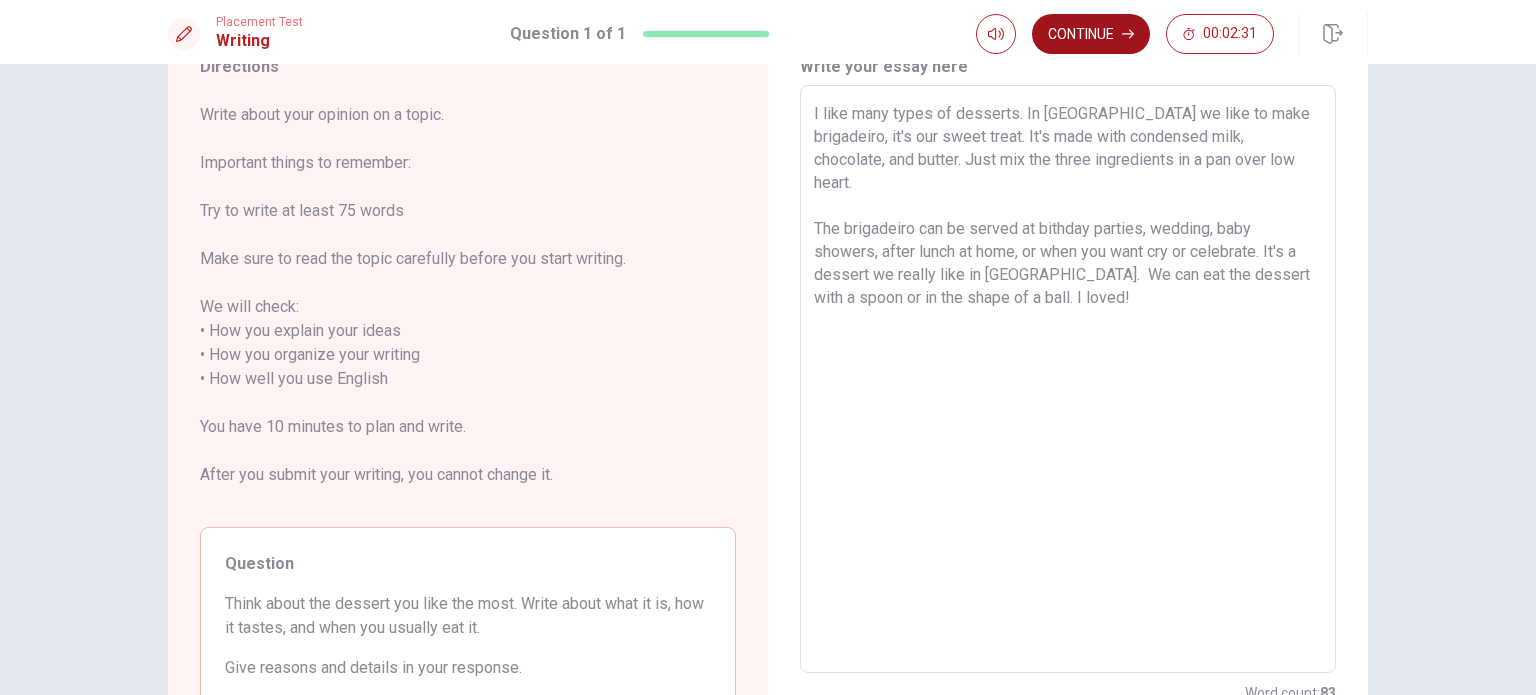 click on "Continue" at bounding box center (1091, 34) 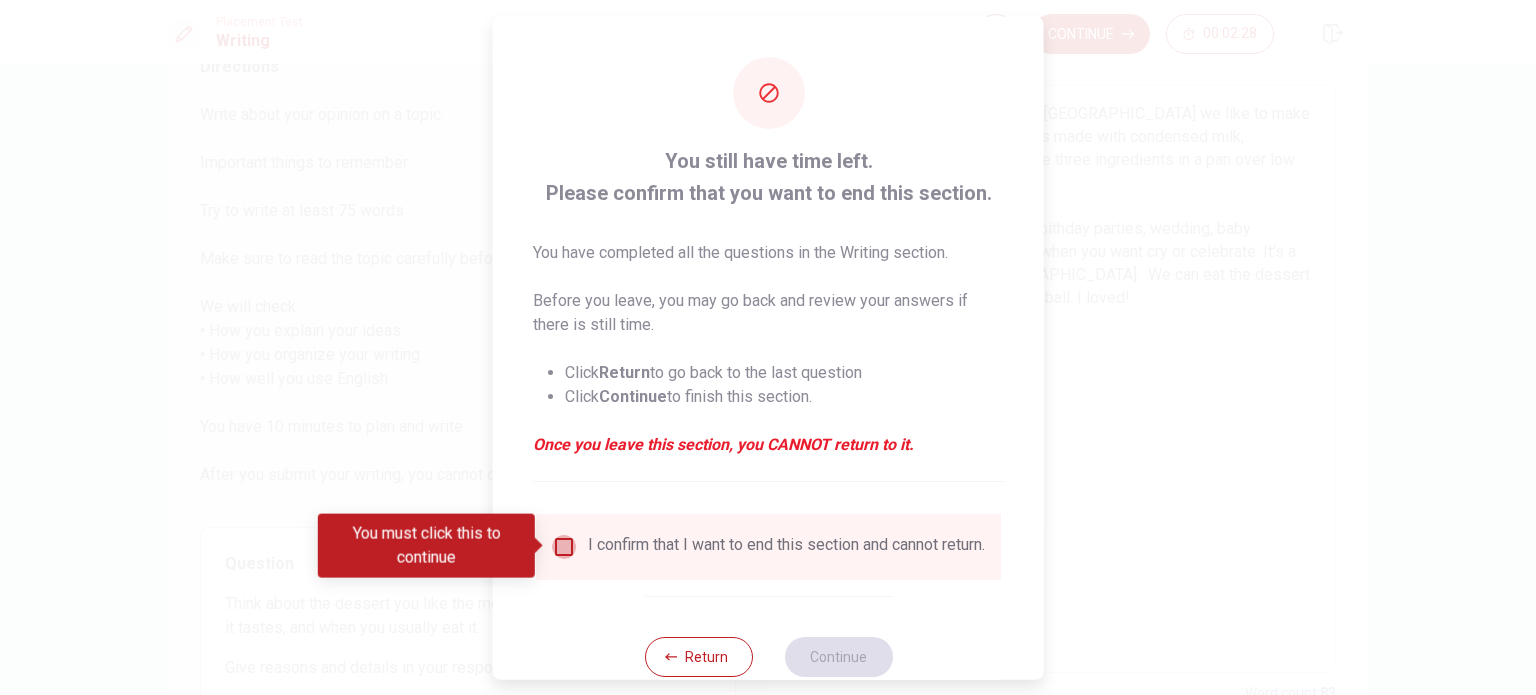 click at bounding box center [564, 546] 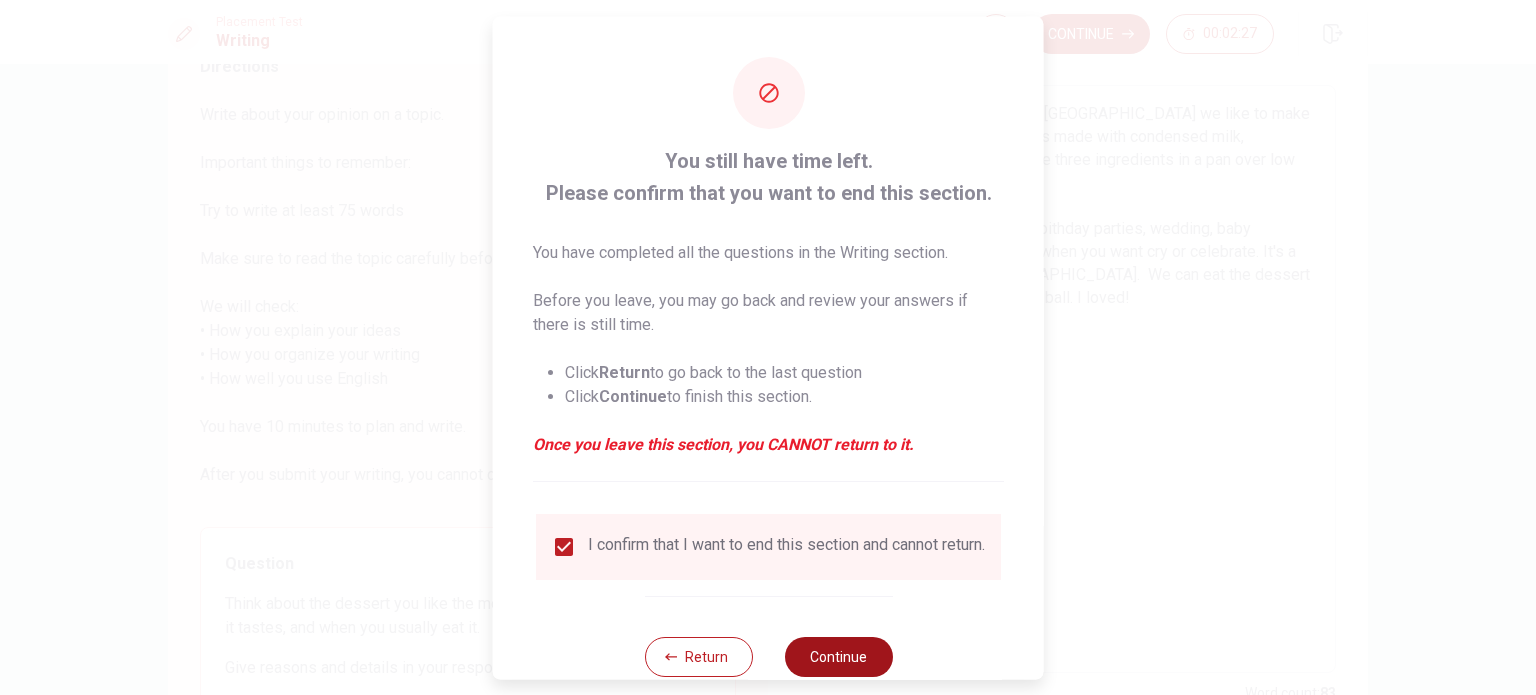 click on "Continue" at bounding box center [838, 656] 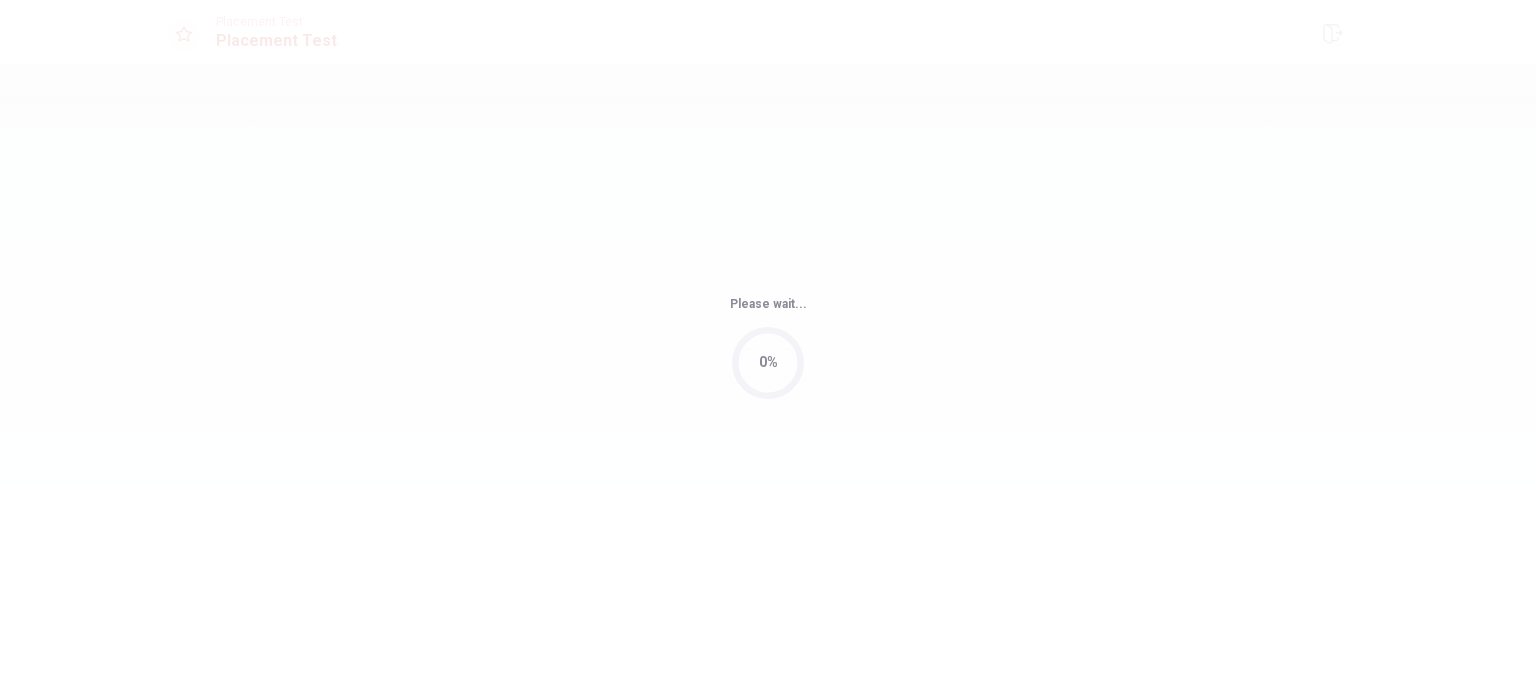 scroll, scrollTop: 0, scrollLeft: 0, axis: both 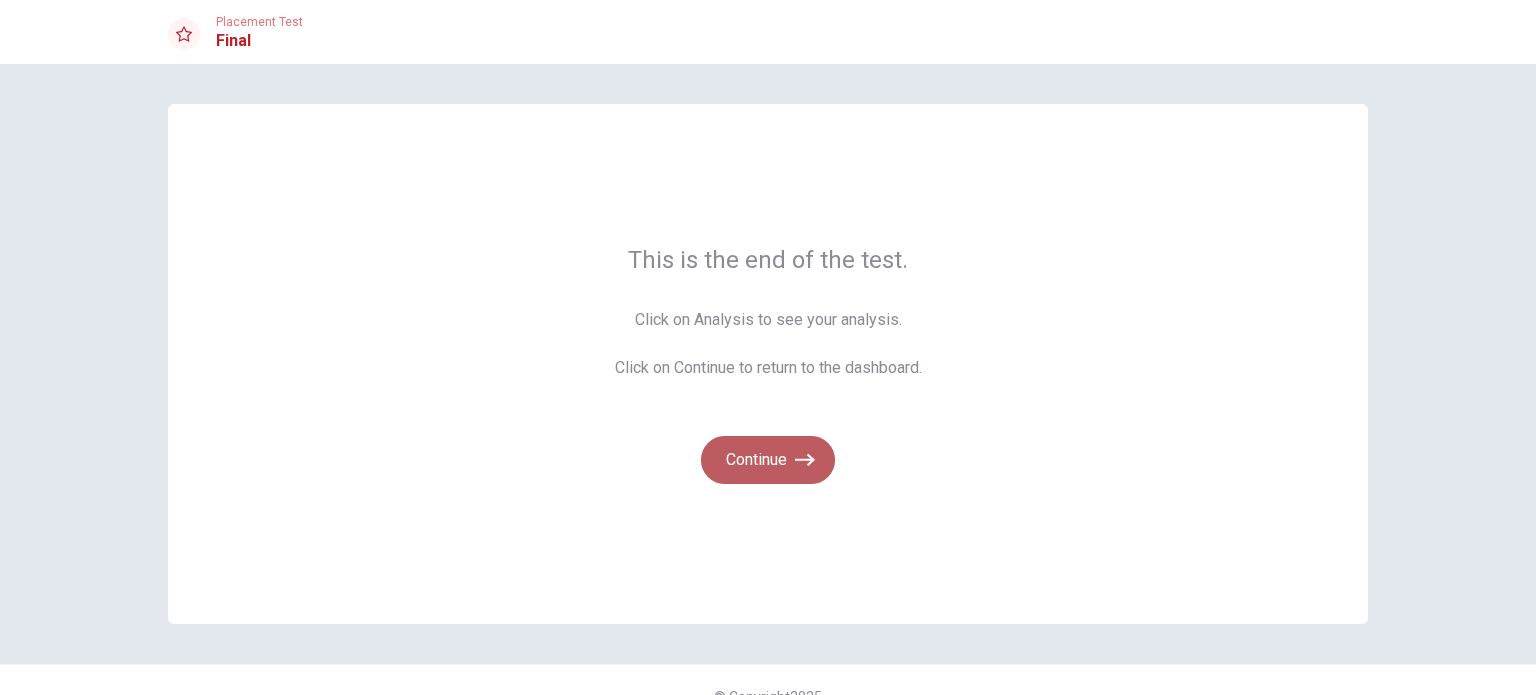 click on "Continue" at bounding box center (768, 460) 